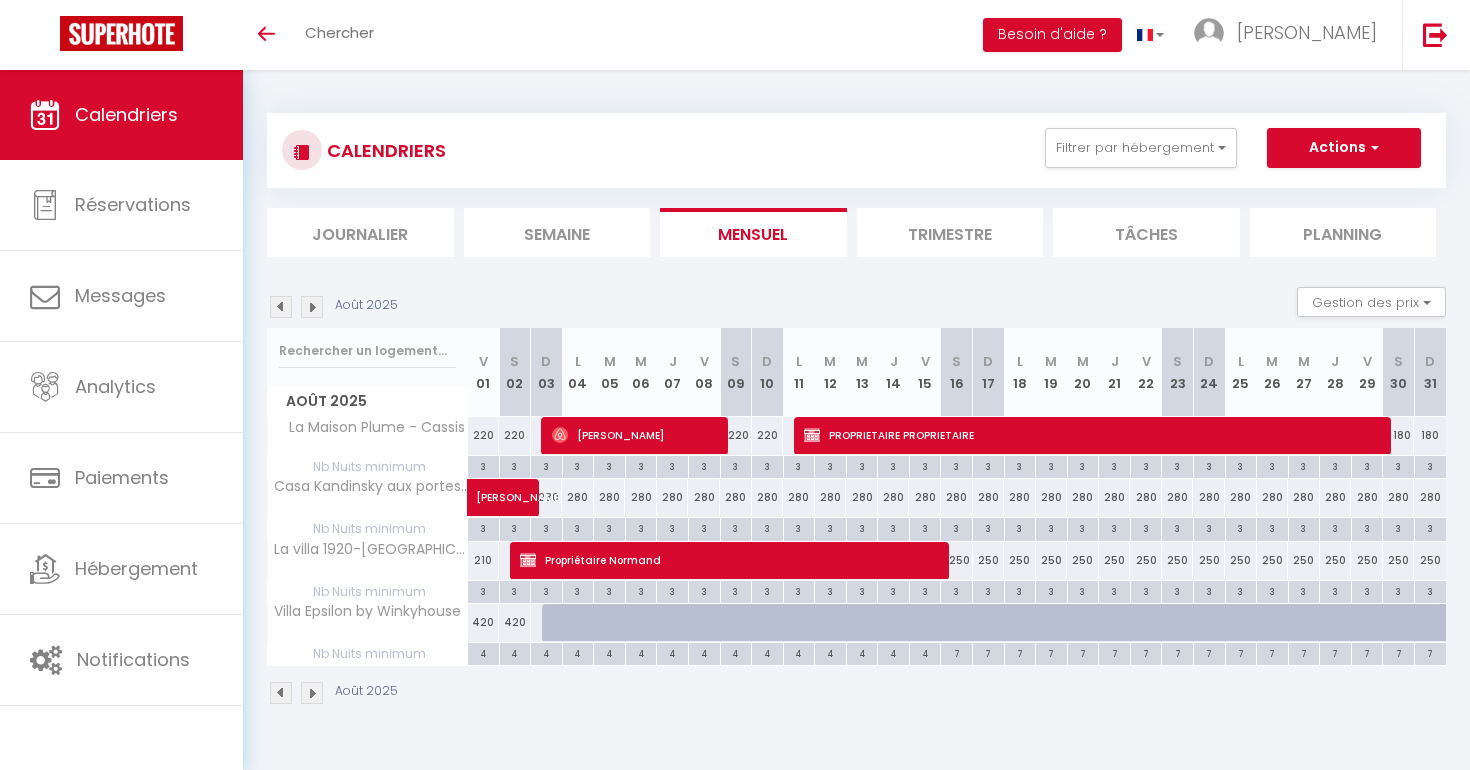 scroll, scrollTop: 36, scrollLeft: 0, axis: vertical 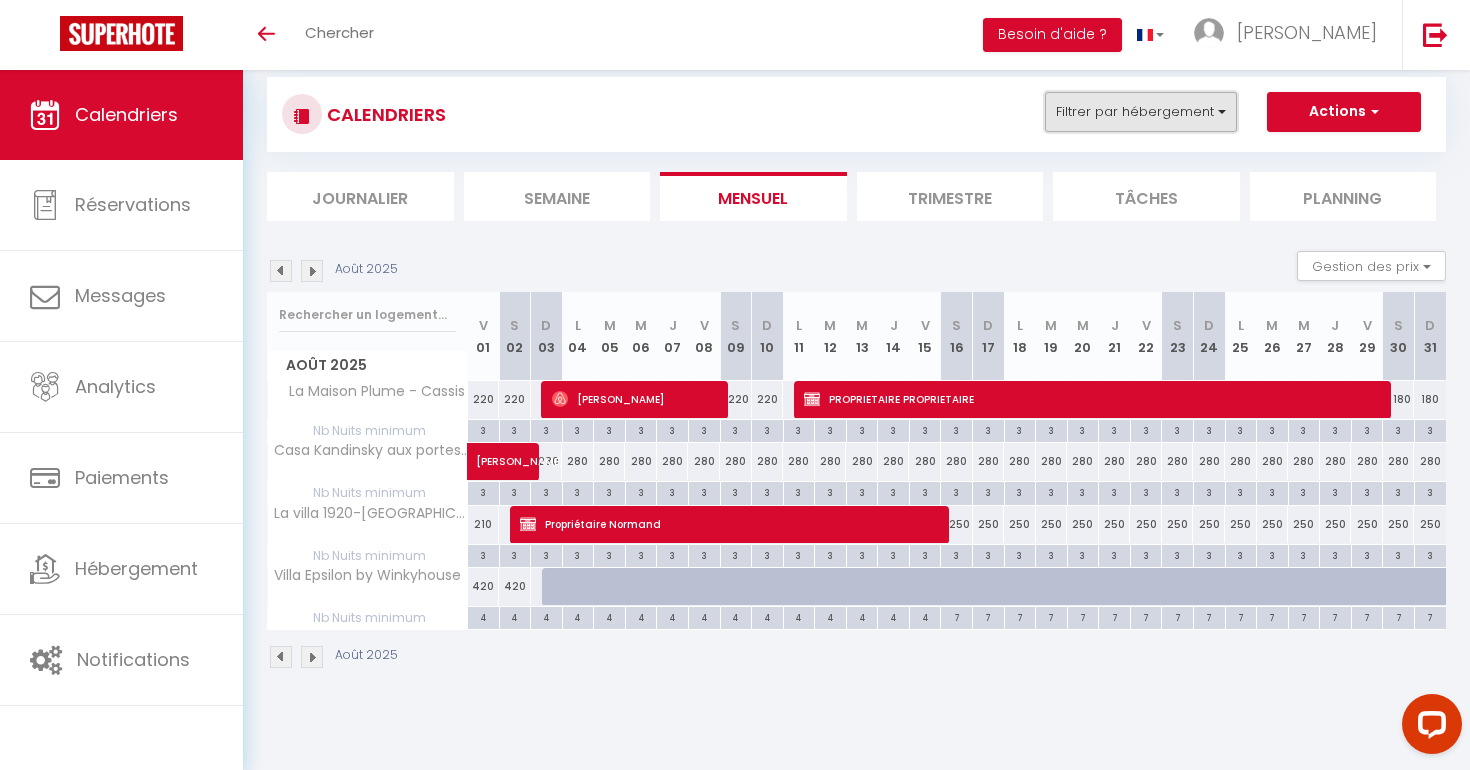 click on "Filtrer par hébergement" at bounding box center [1141, 112] 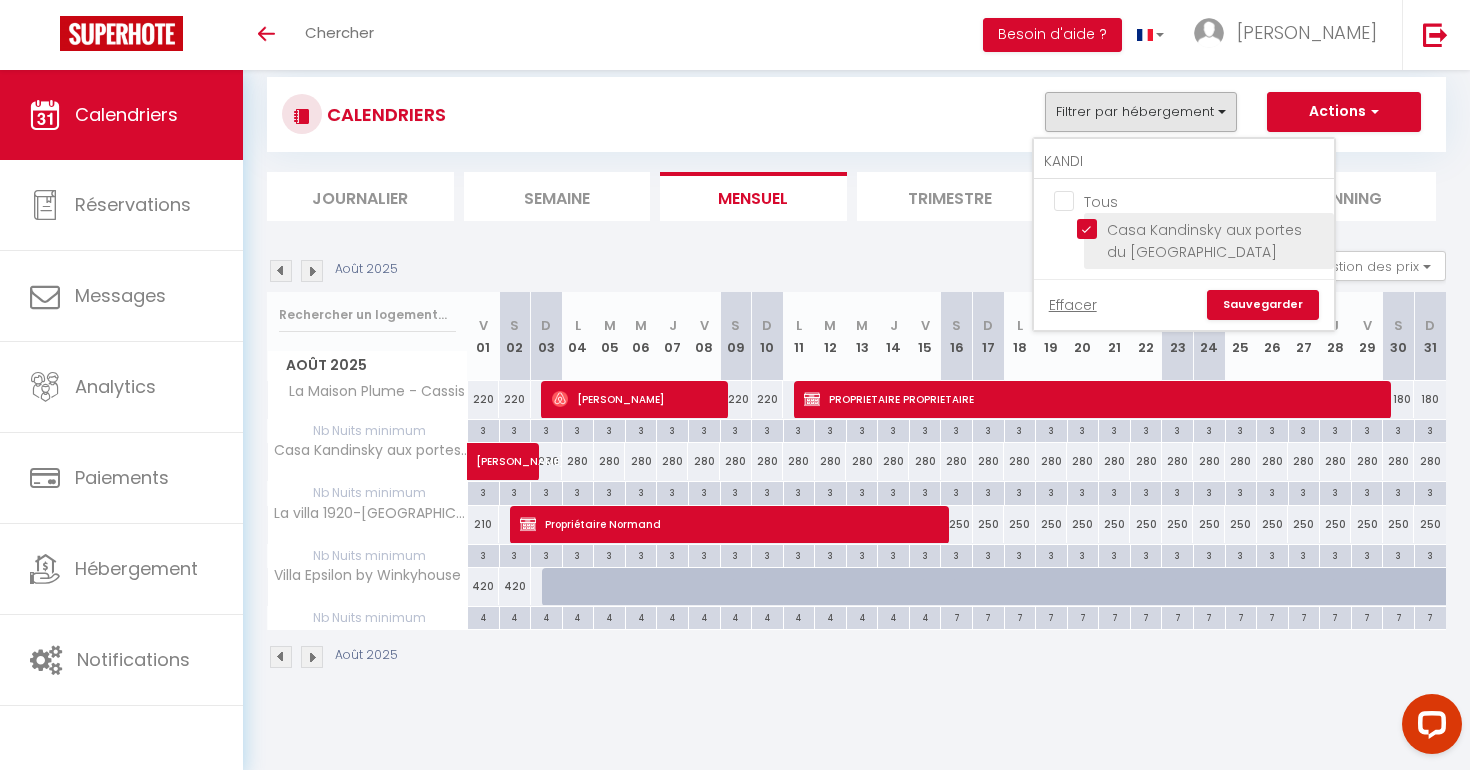 click on "Casa Kandinsky aux portes du [GEOGRAPHIC_DATA]" at bounding box center (1202, 229) 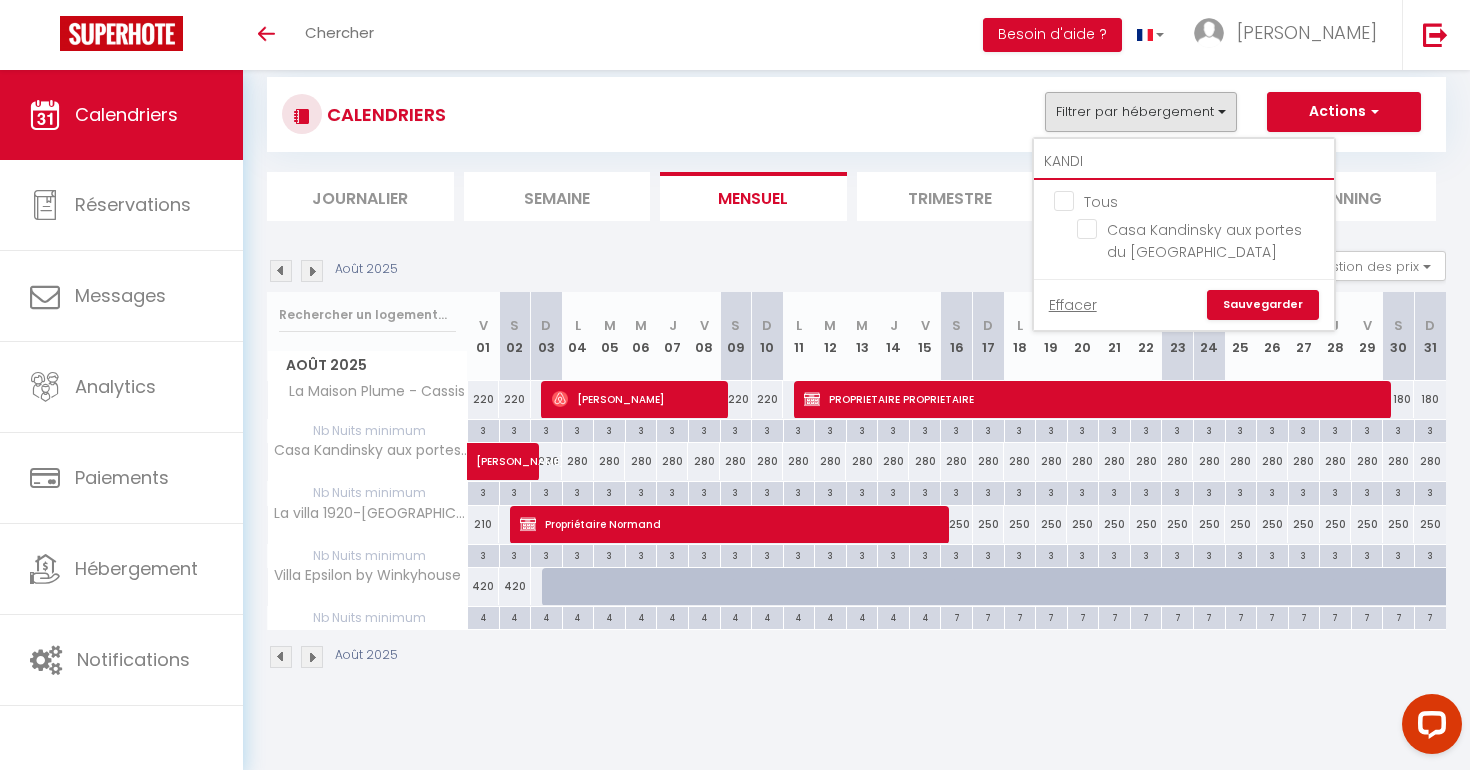 click on "KANDI" at bounding box center [1184, 162] 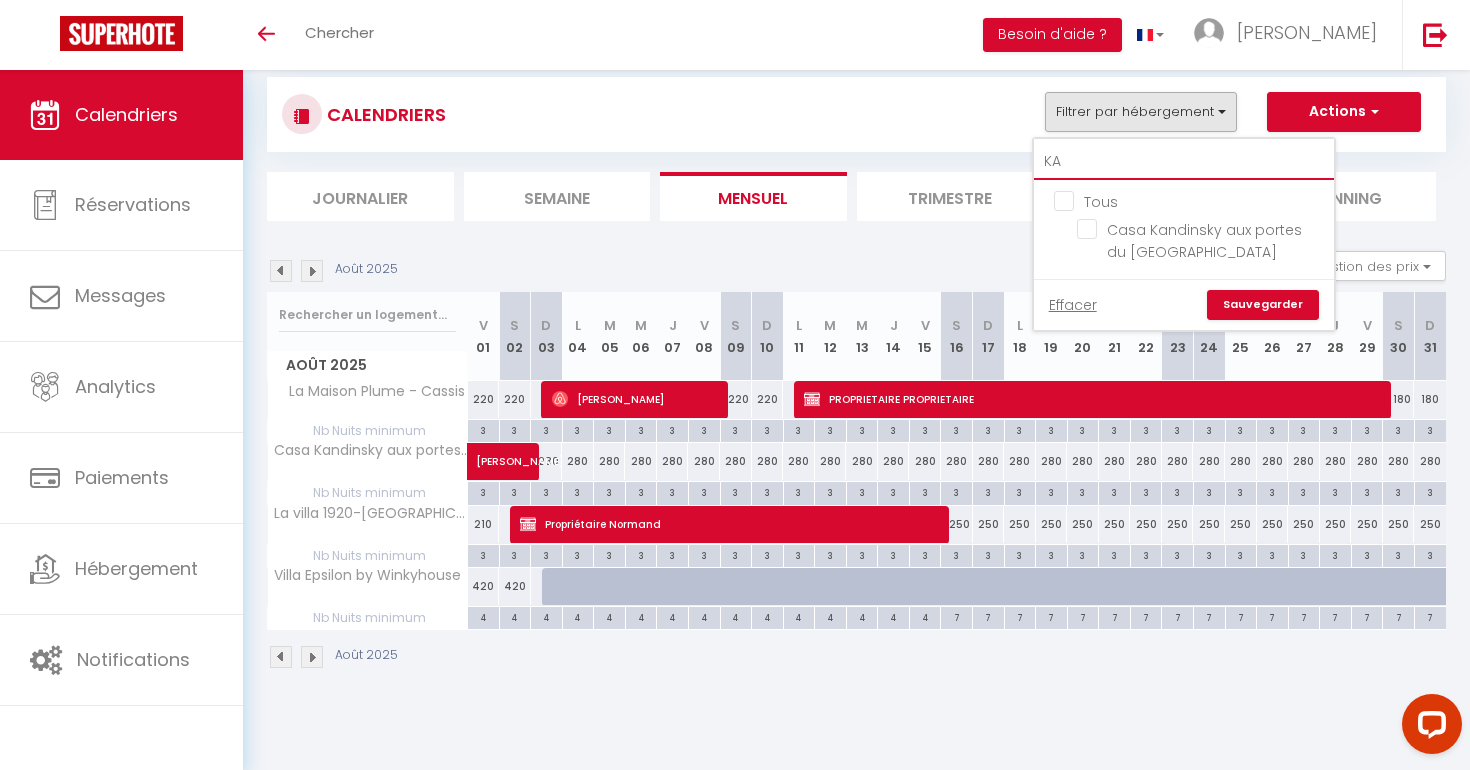 type on "K" 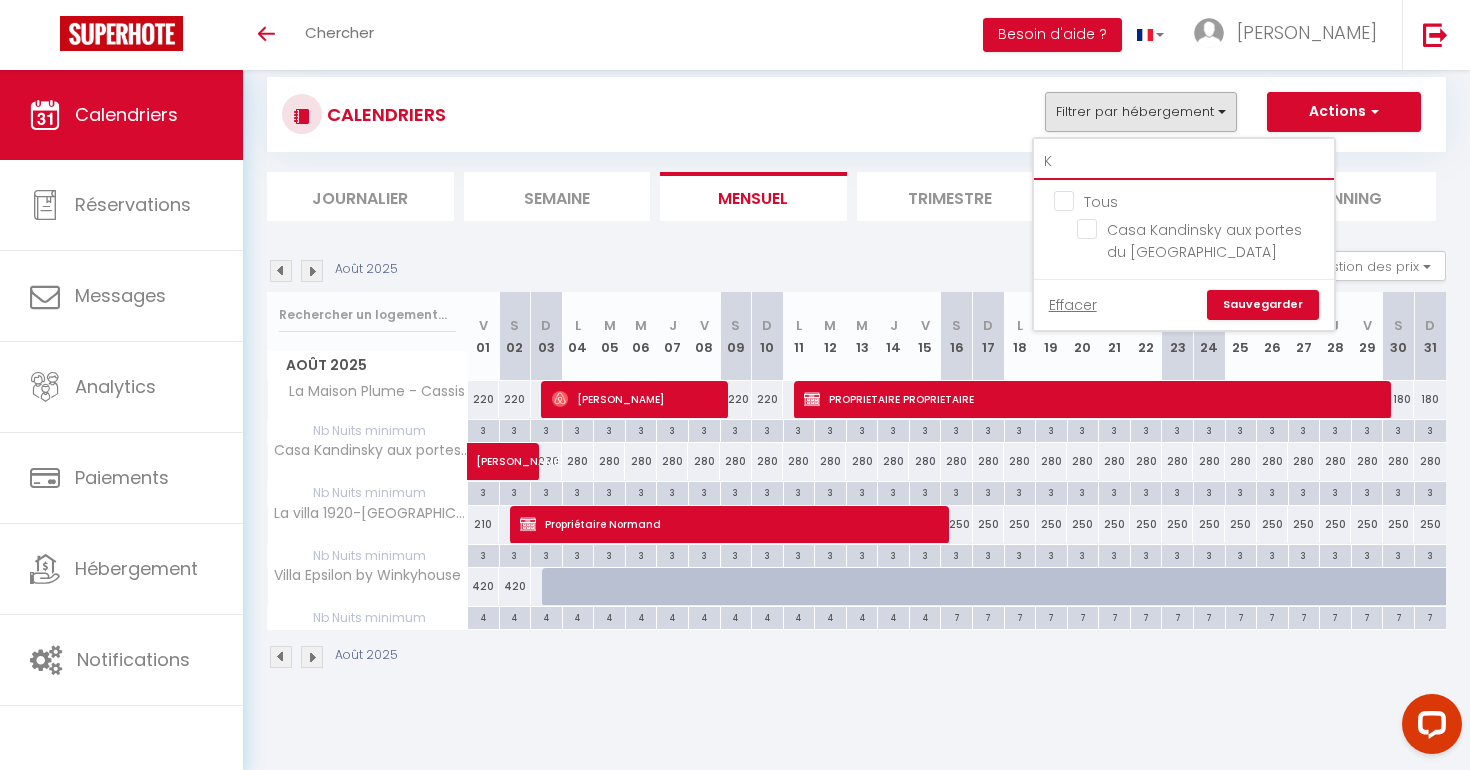 checkbox on "false" 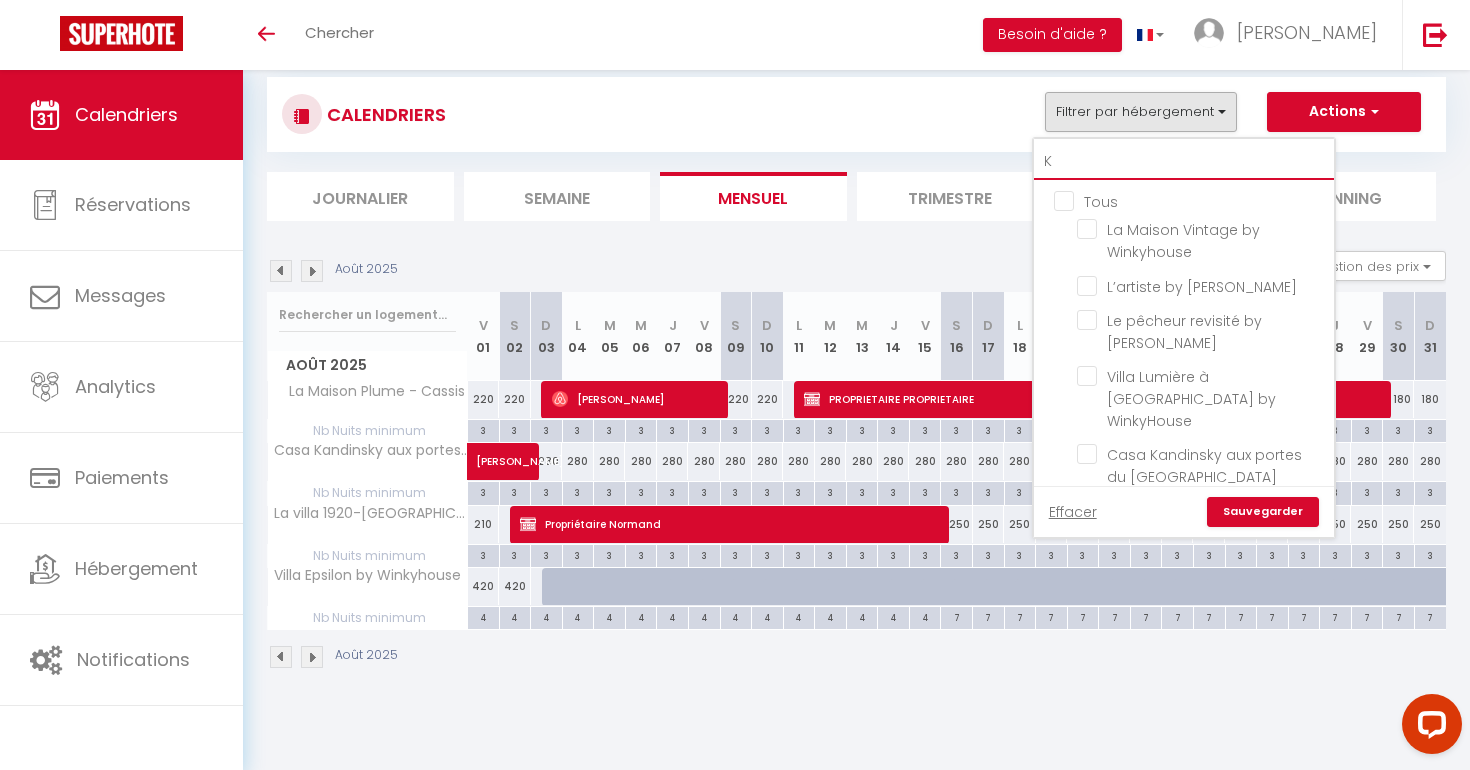 type 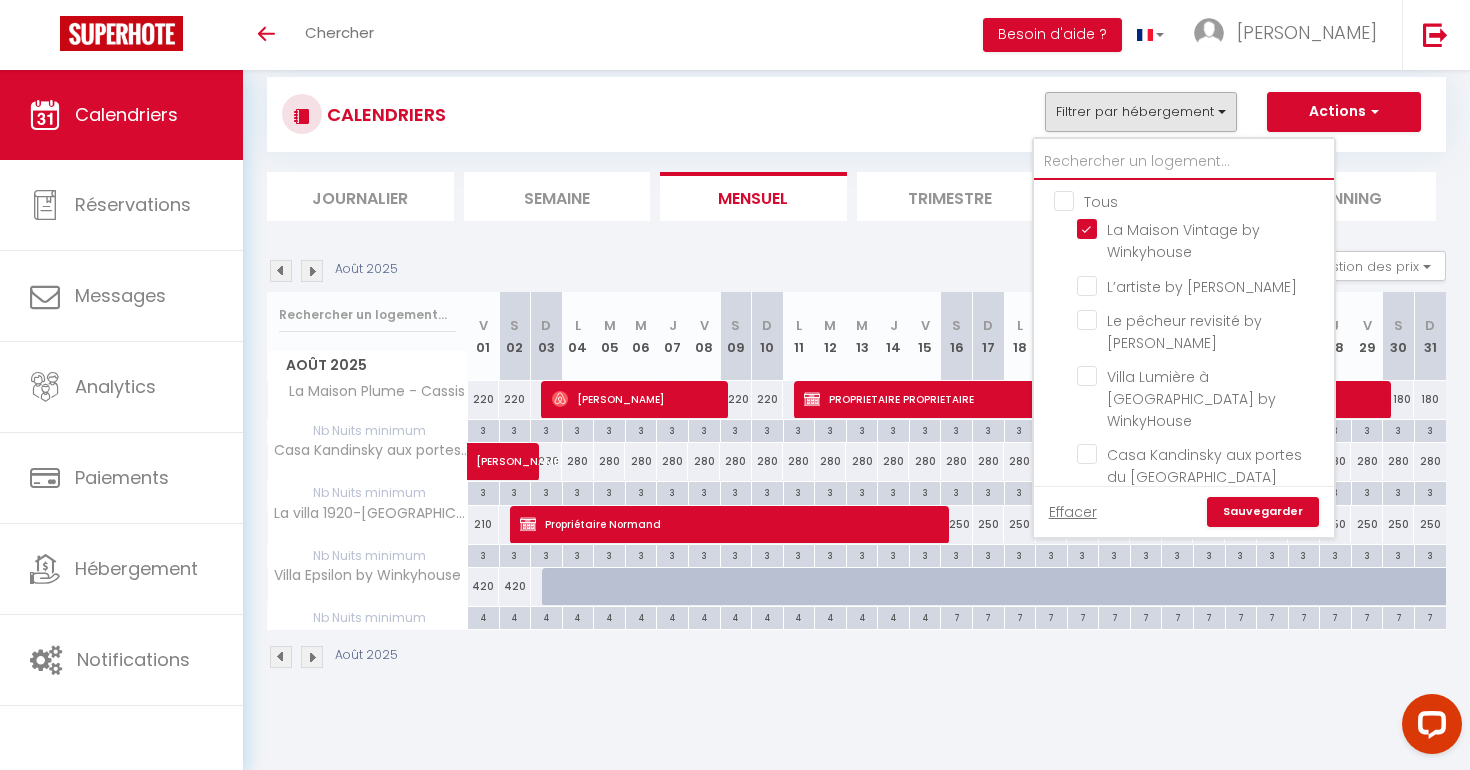 checkbox on "true" 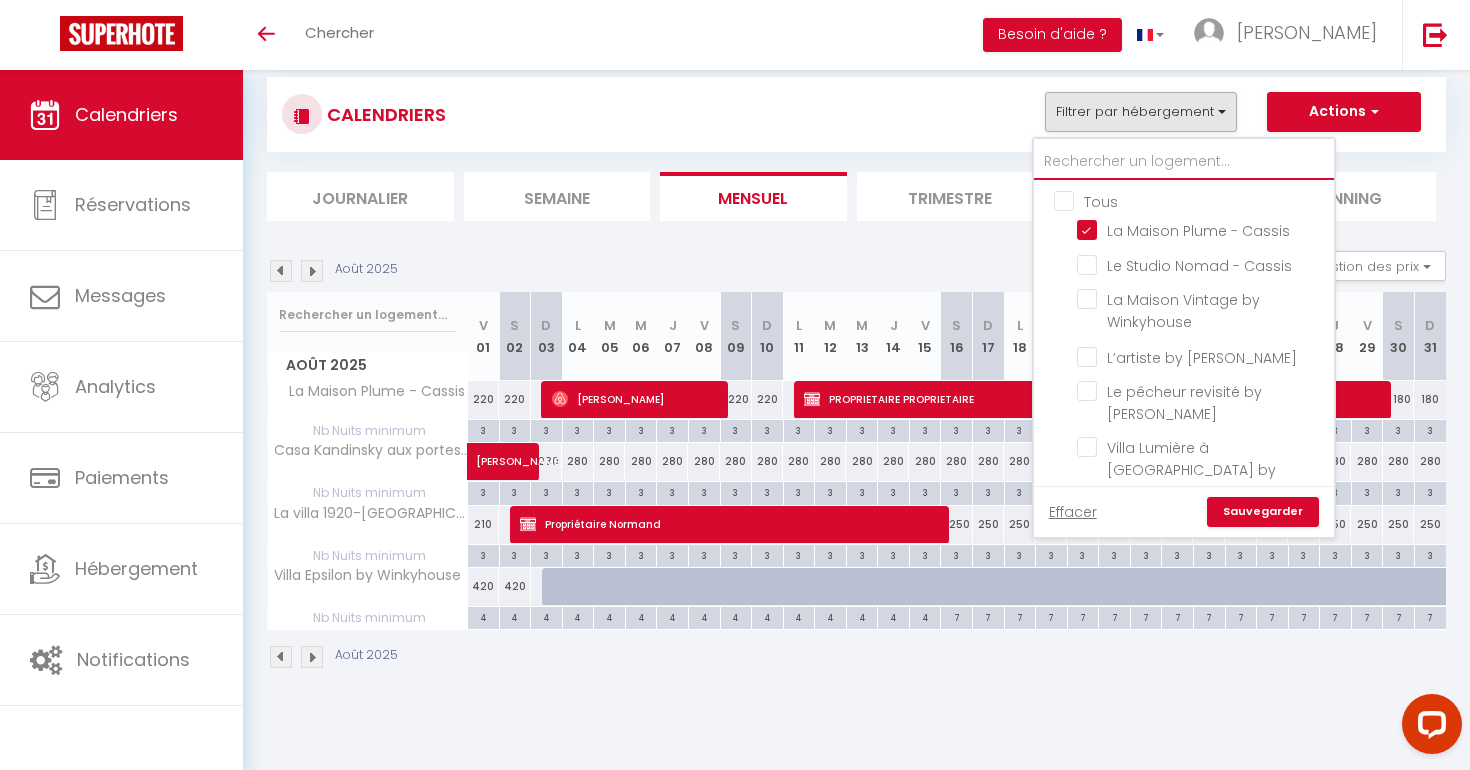 type on "T" 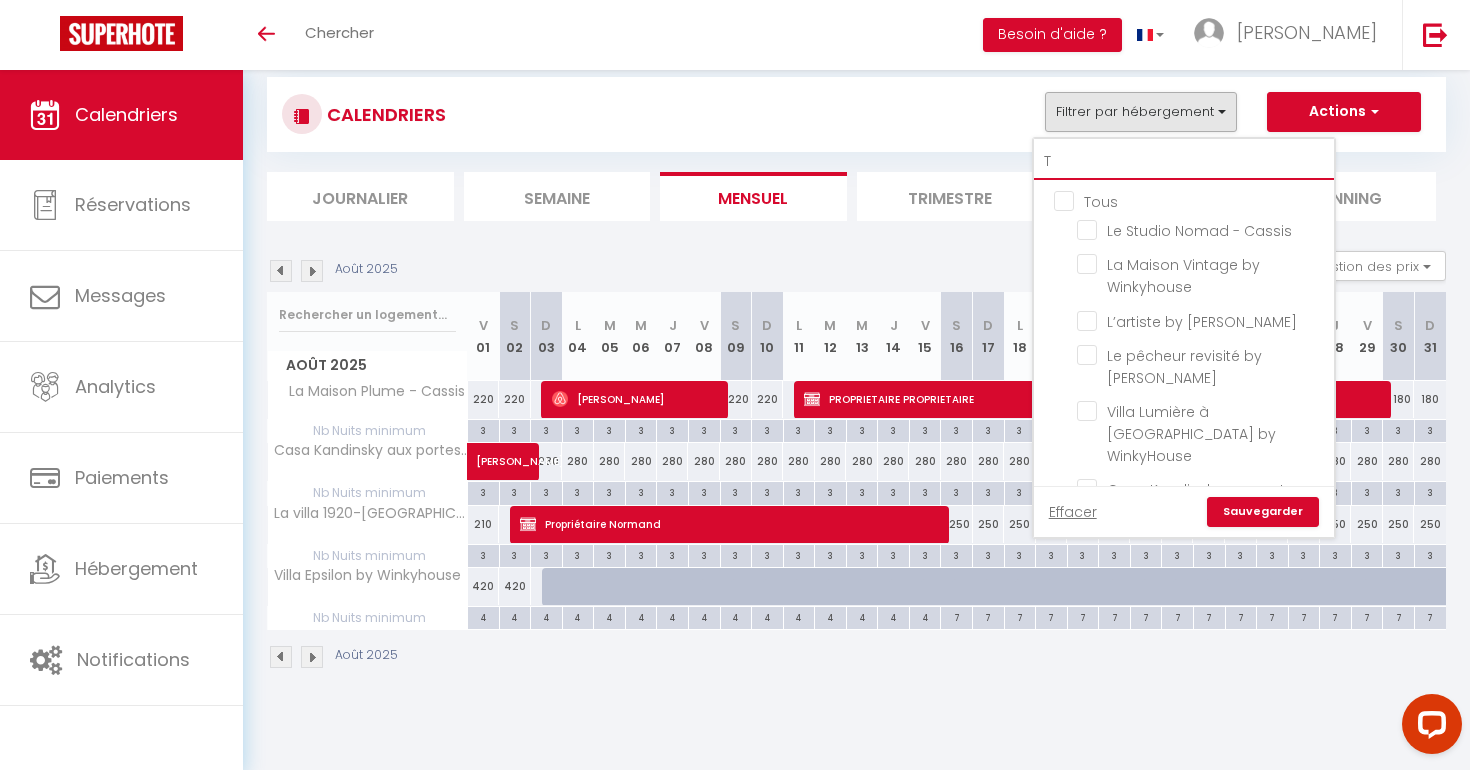 checkbox on "false" 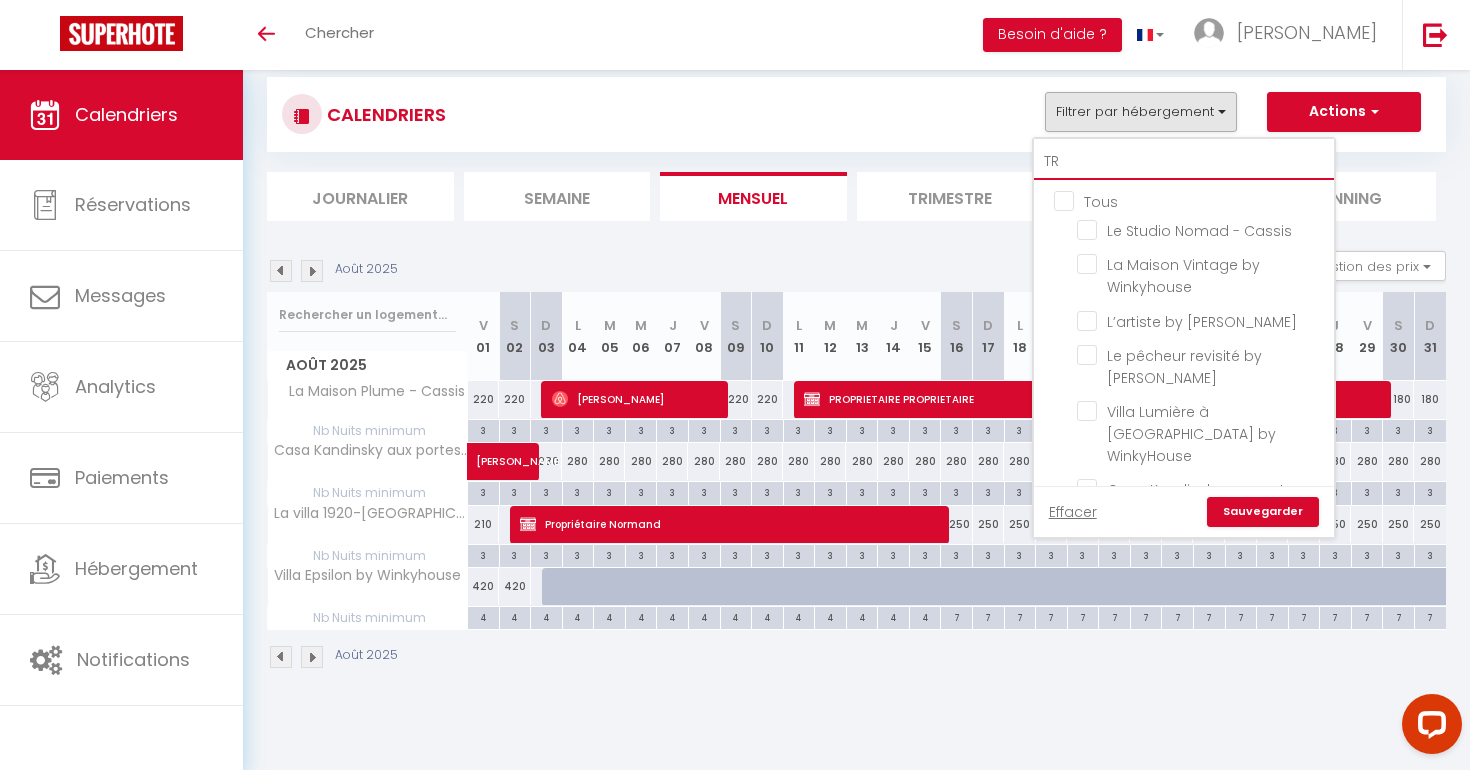 checkbox on "false" 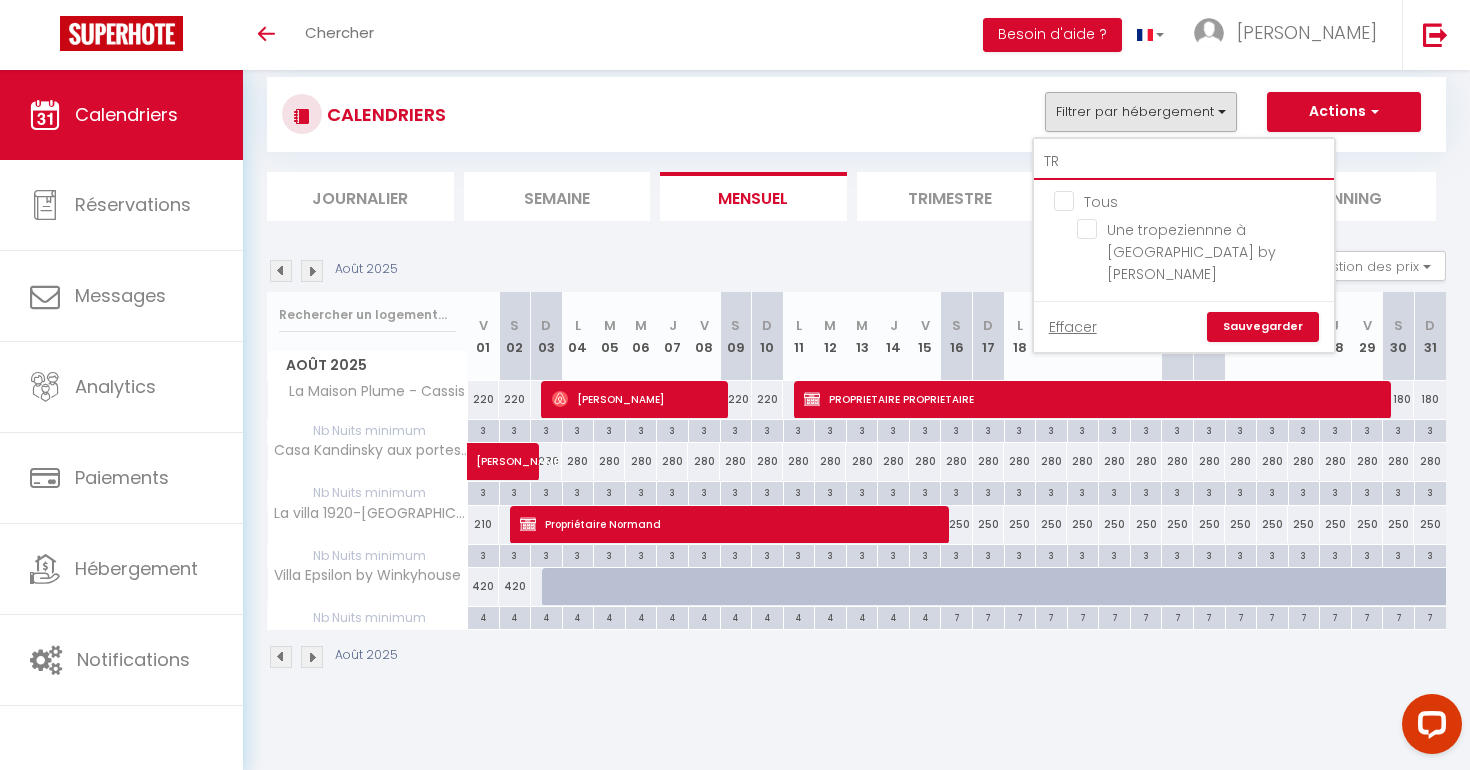 type on "TRO" 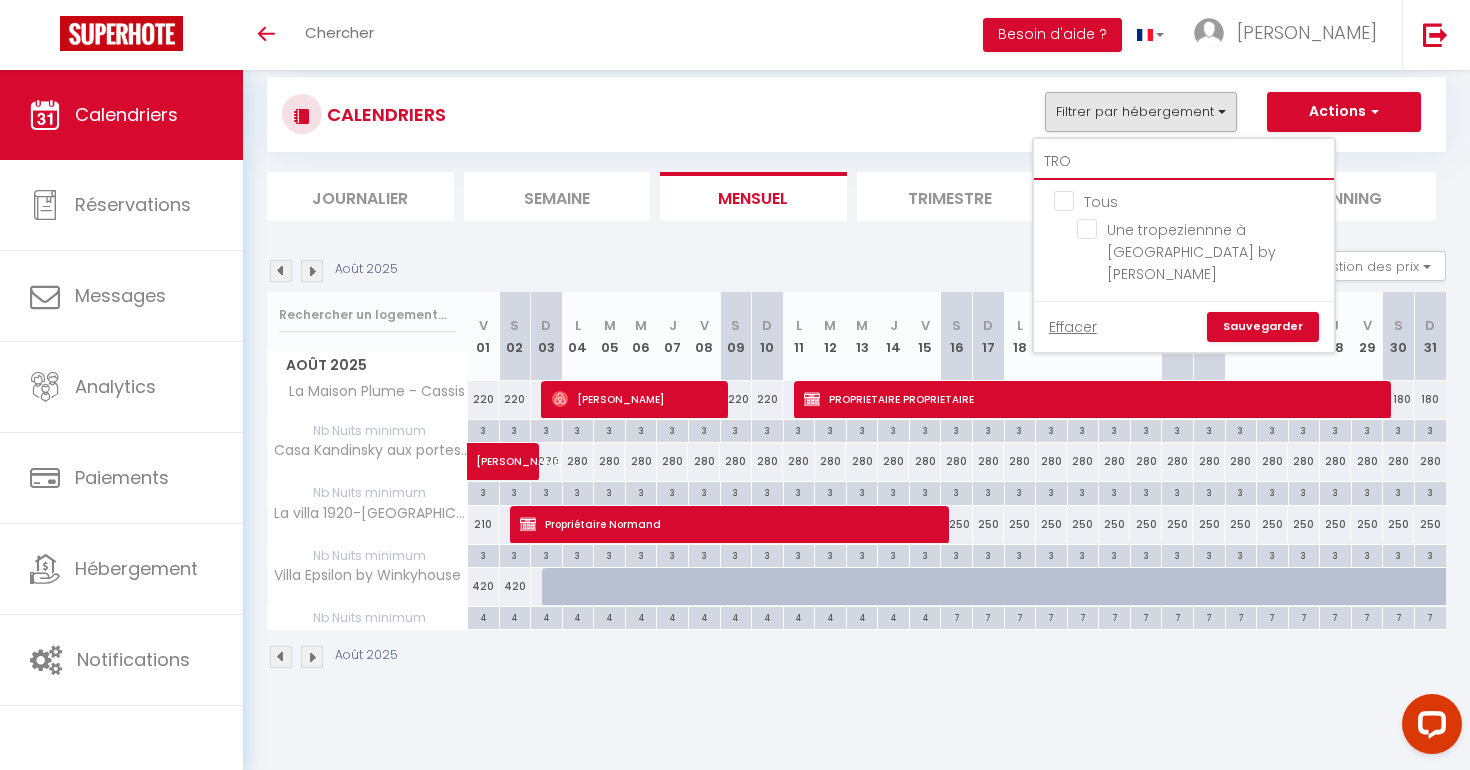 checkbox on "false" 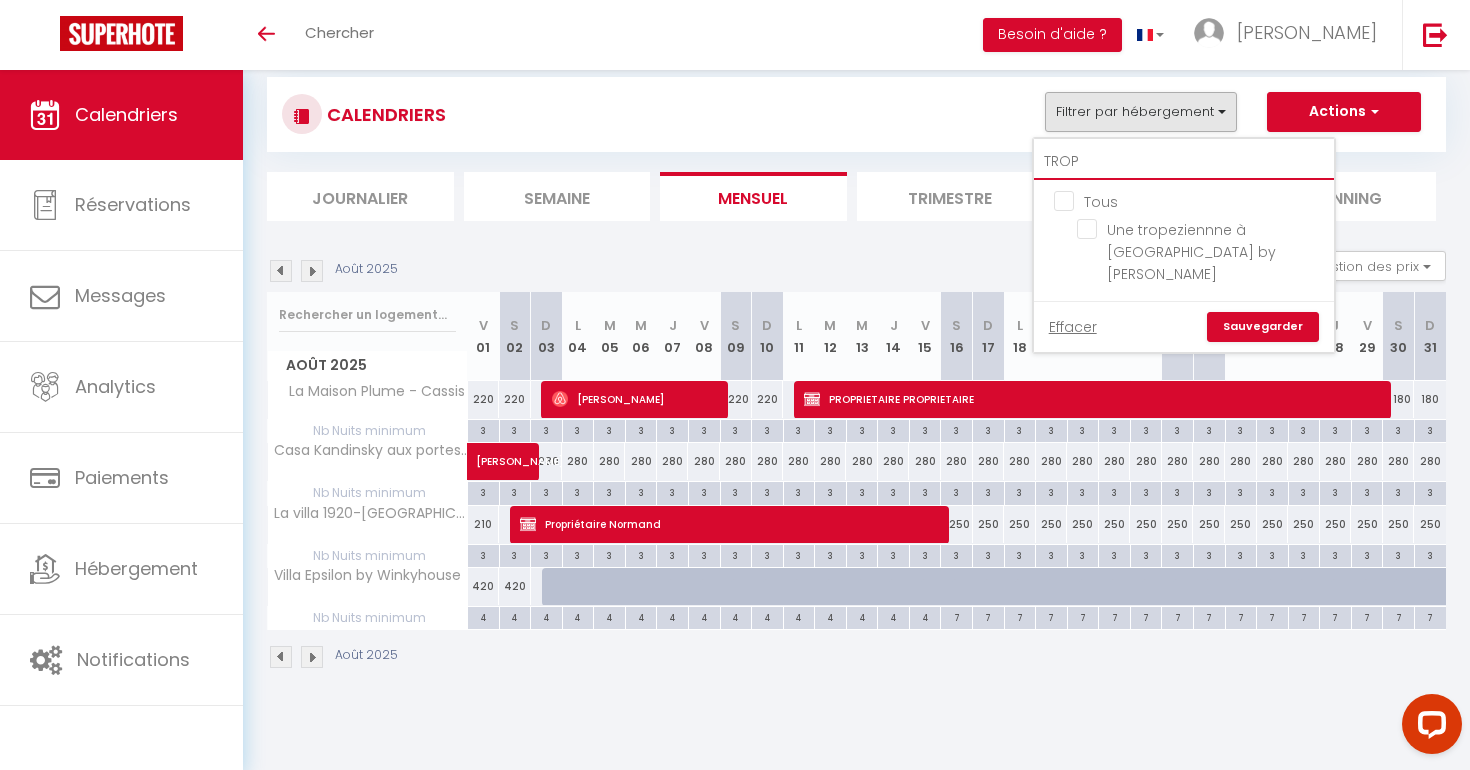 checkbox on "false" 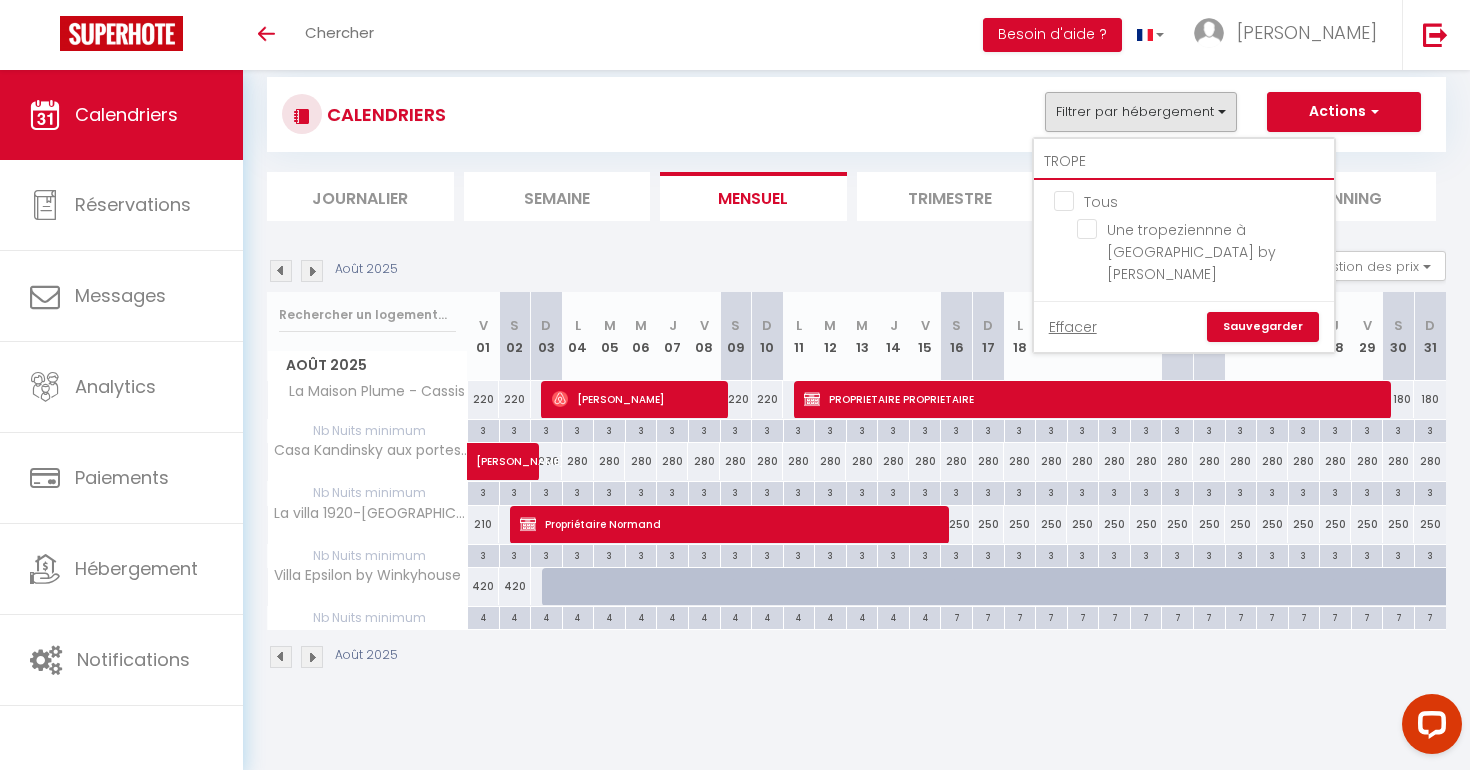 checkbox on "false" 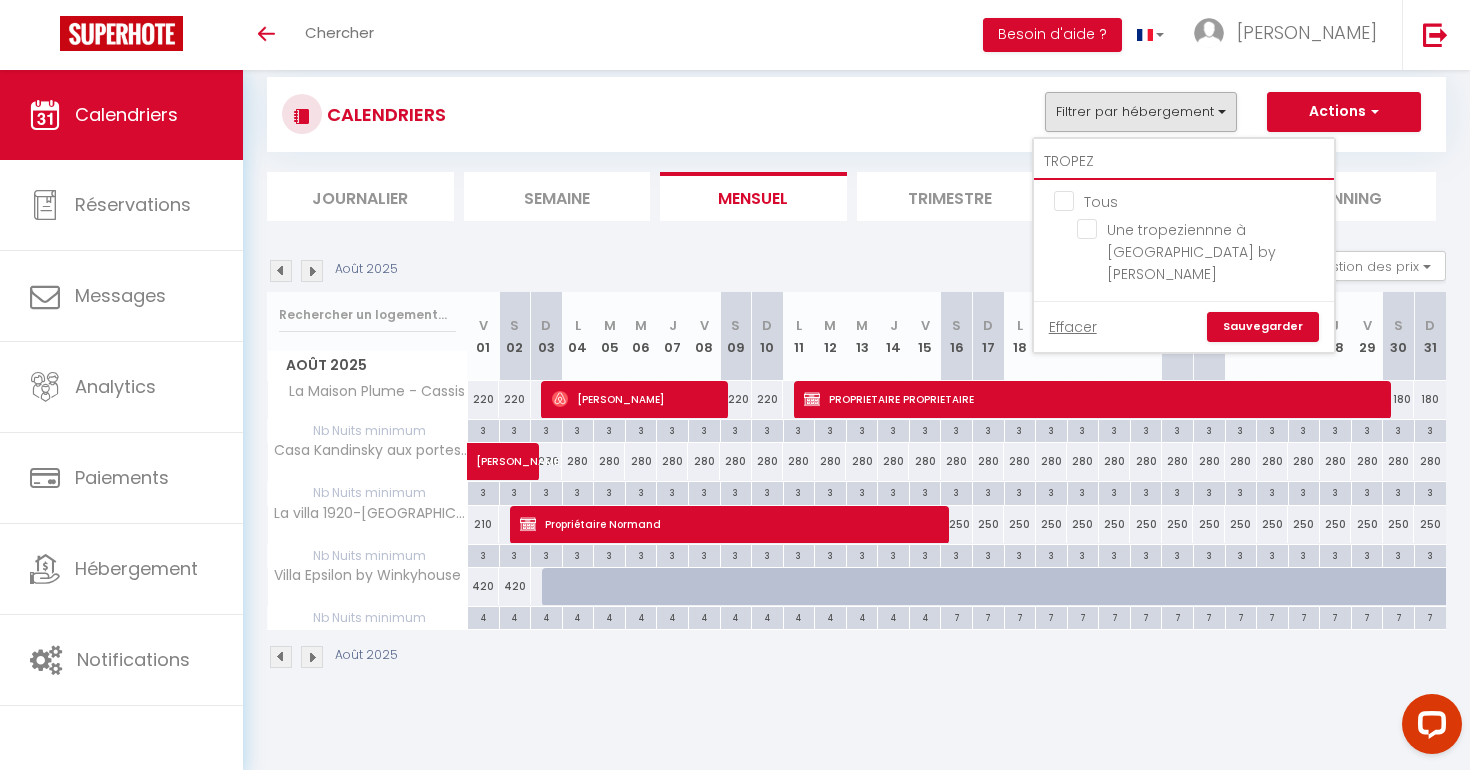 checkbox on "false" 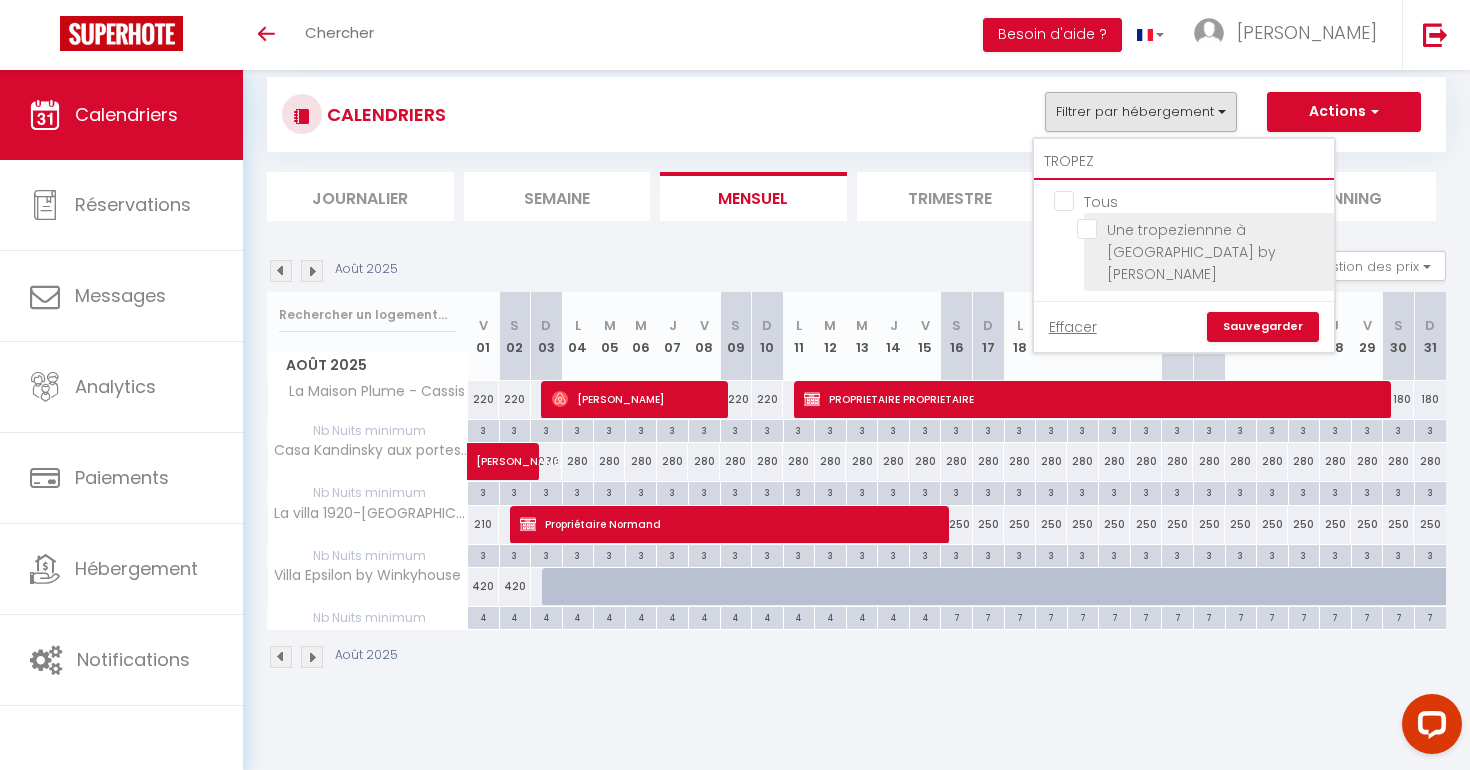 type on "TROPEZ" 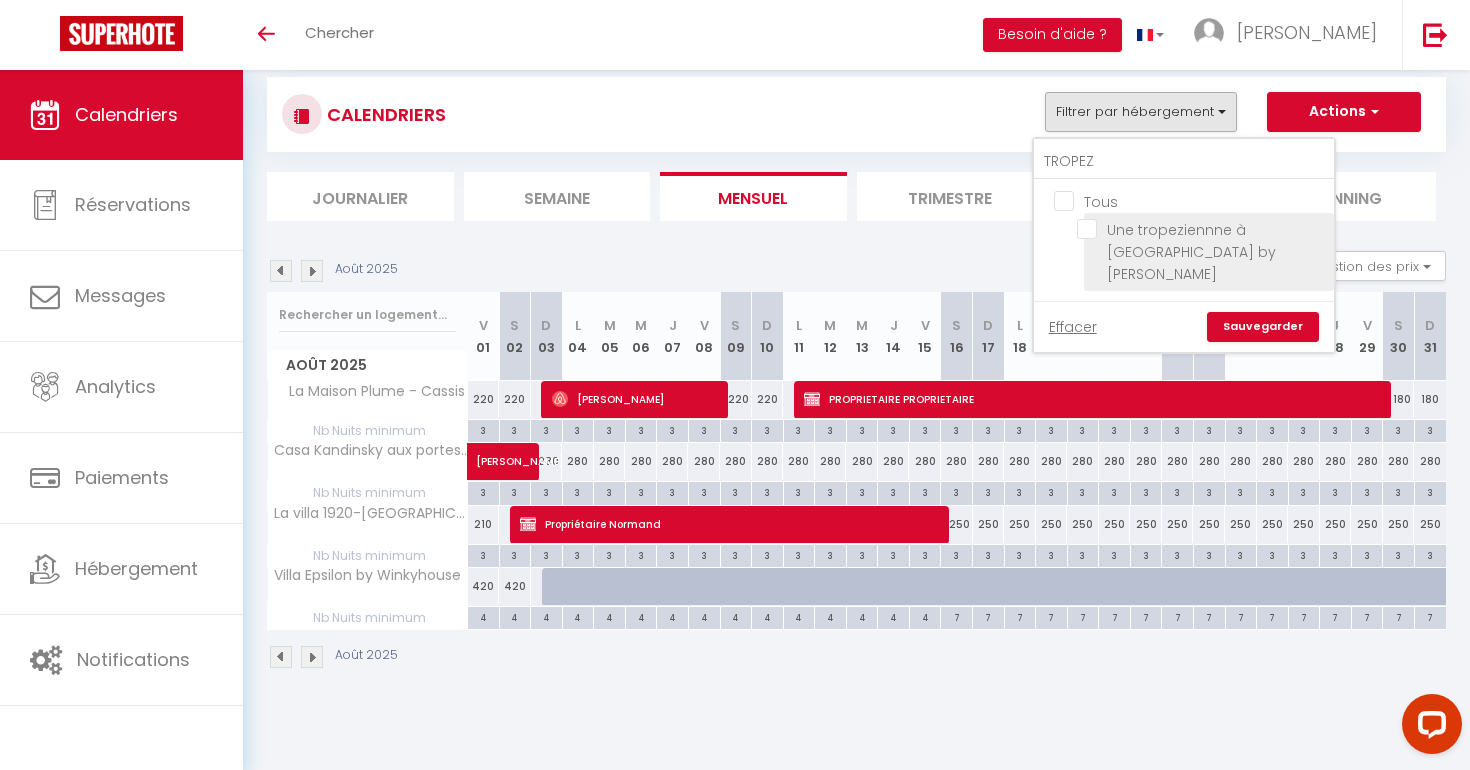 click on "Une tropeziennne à [GEOGRAPHIC_DATA] by [PERSON_NAME]" at bounding box center [1202, 229] 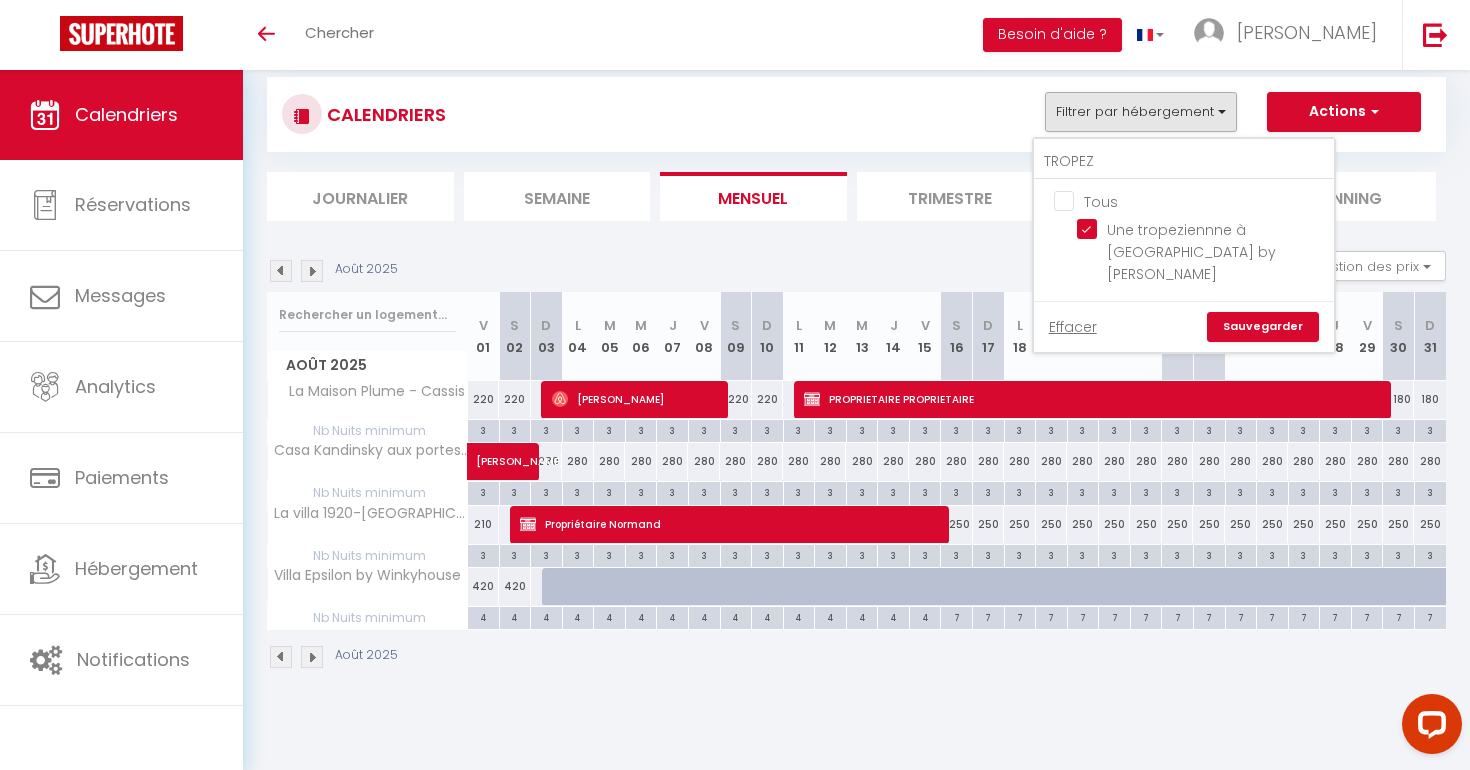 click on "Sauvegarder" at bounding box center (1263, 327) 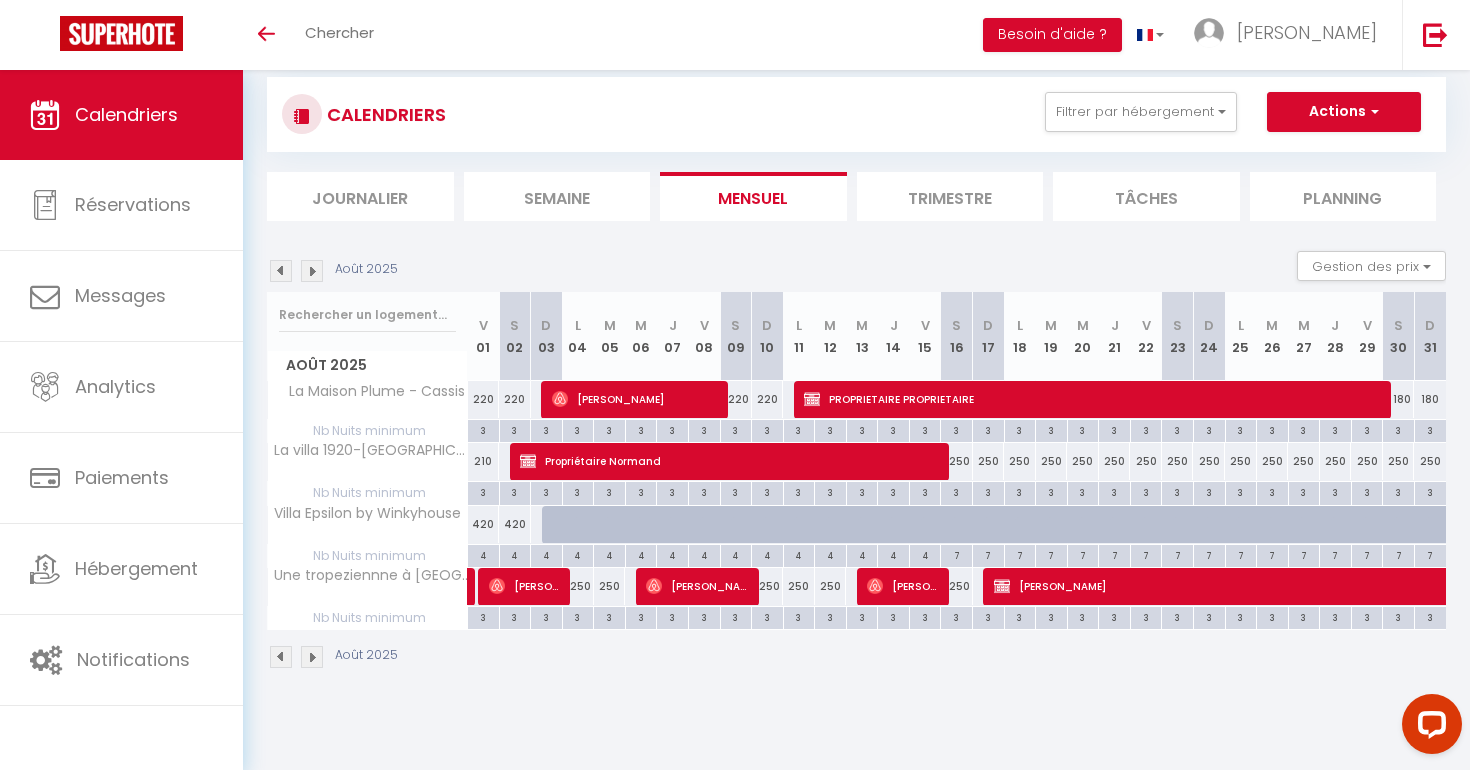 click at bounding box center [281, 271] 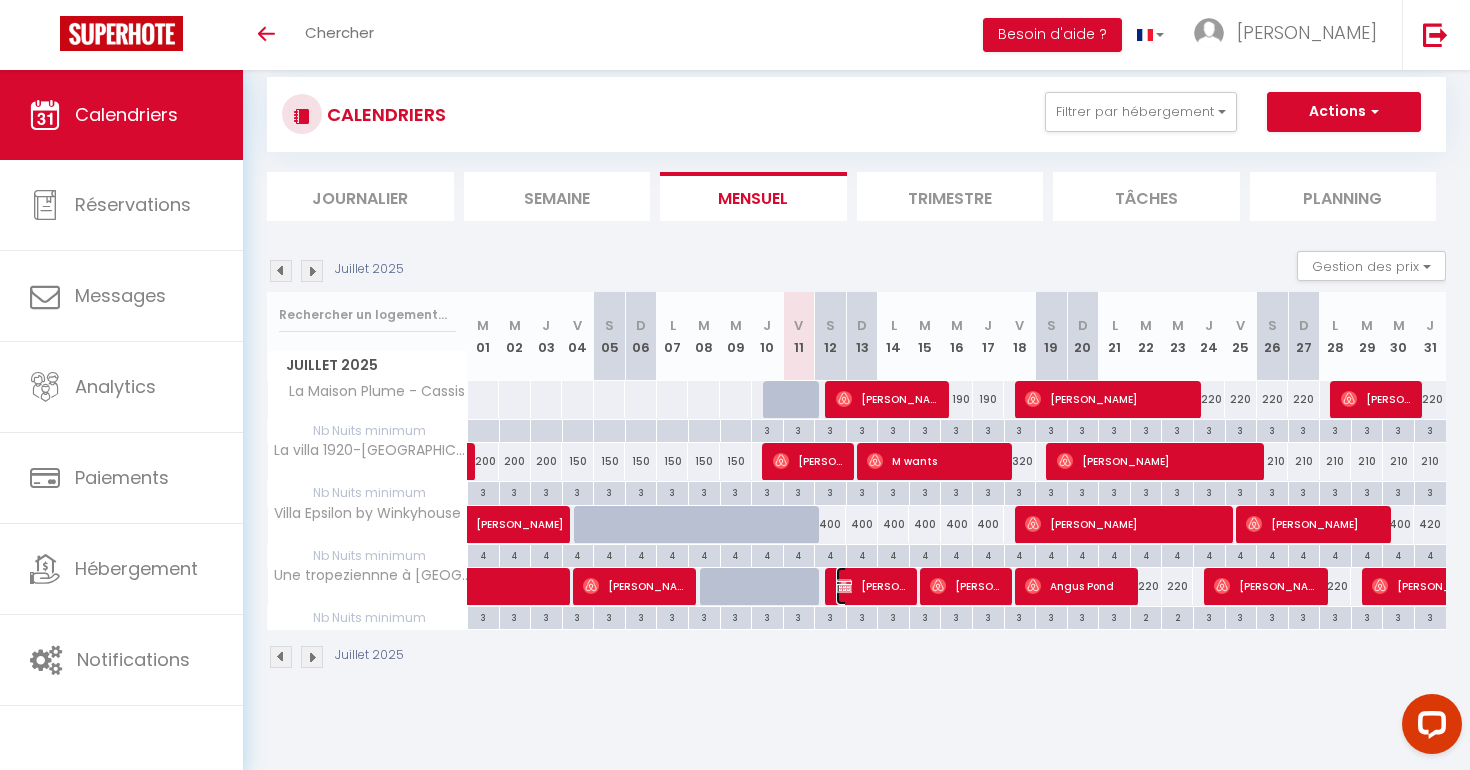 click at bounding box center (844, 586) 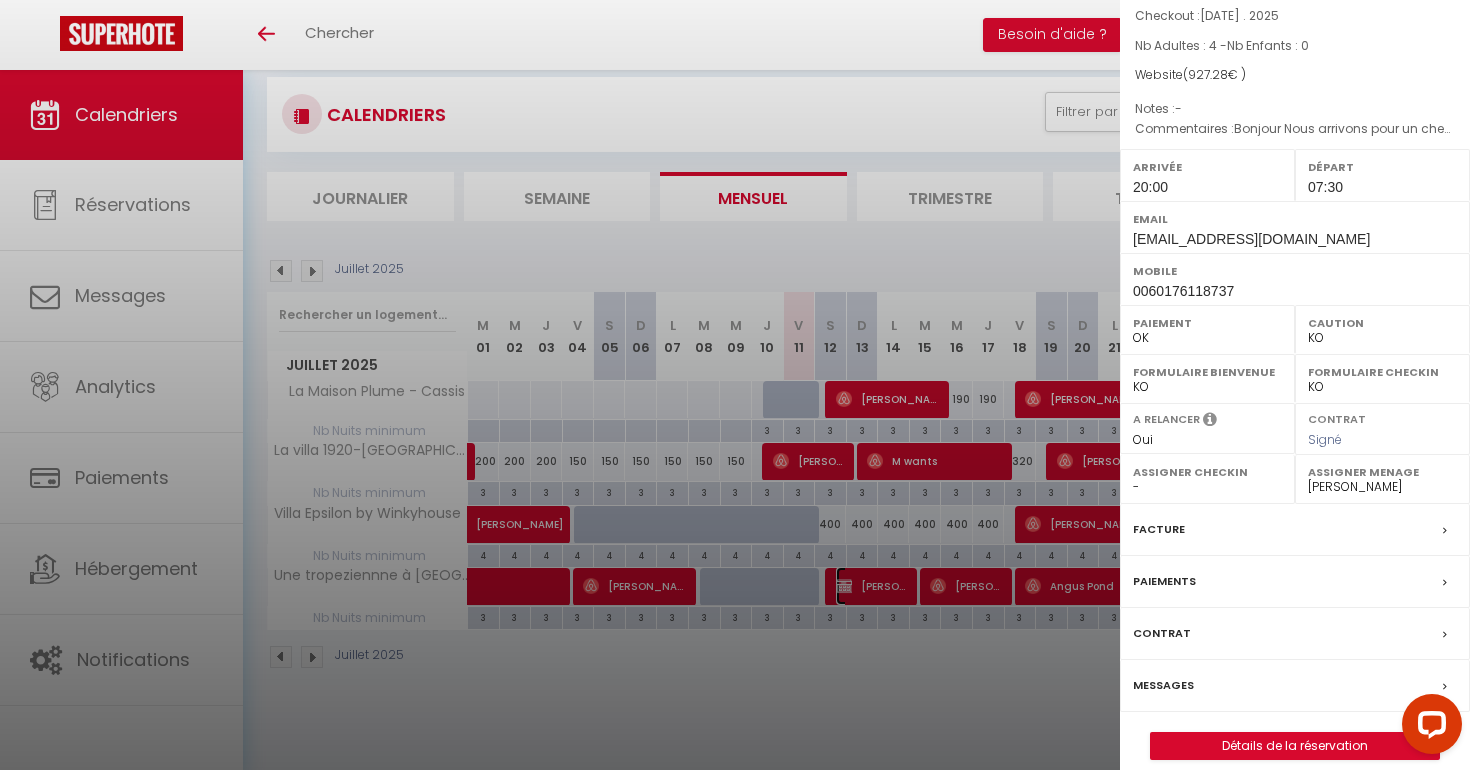 scroll, scrollTop: 182, scrollLeft: 0, axis: vertical 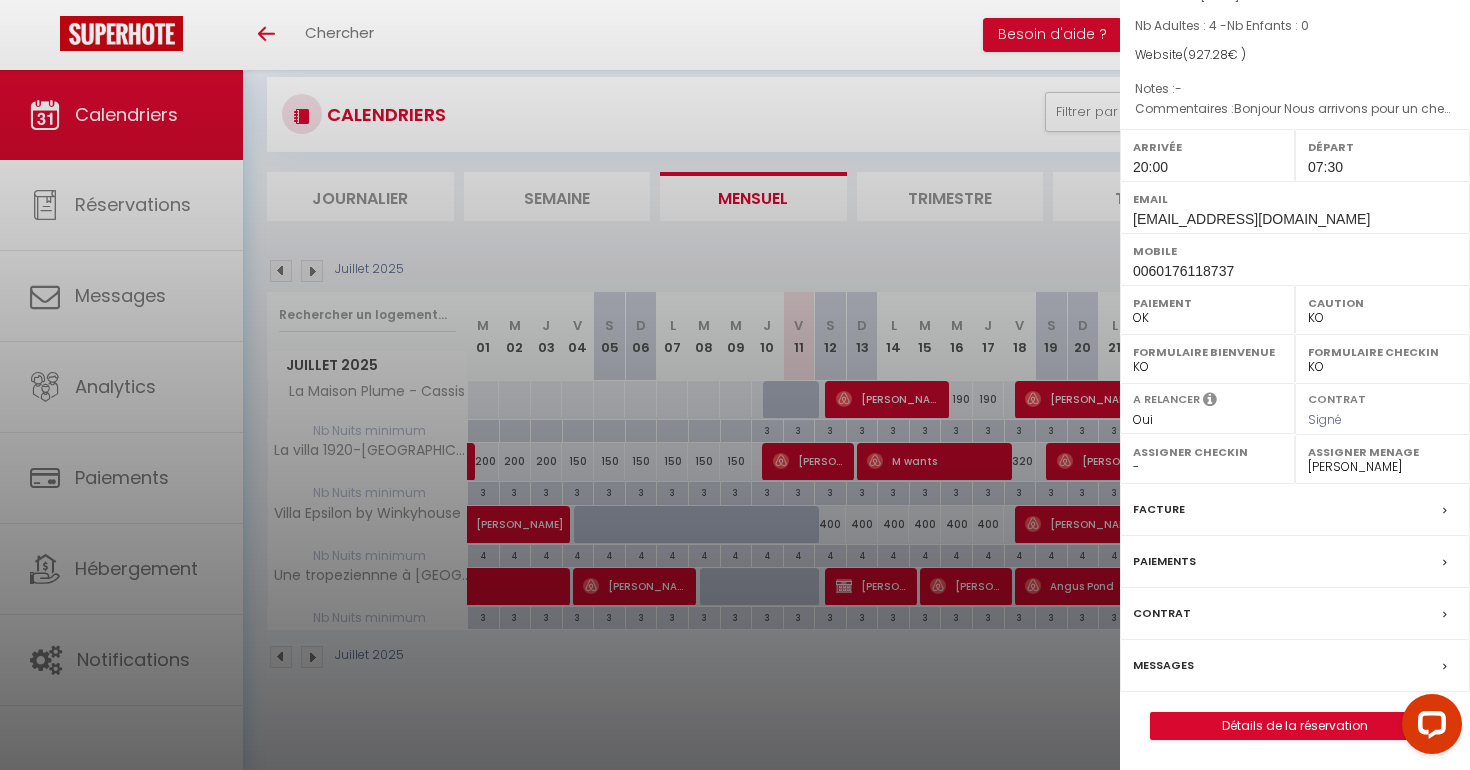 click on "Paiements" at bounding box center [1164, 561] 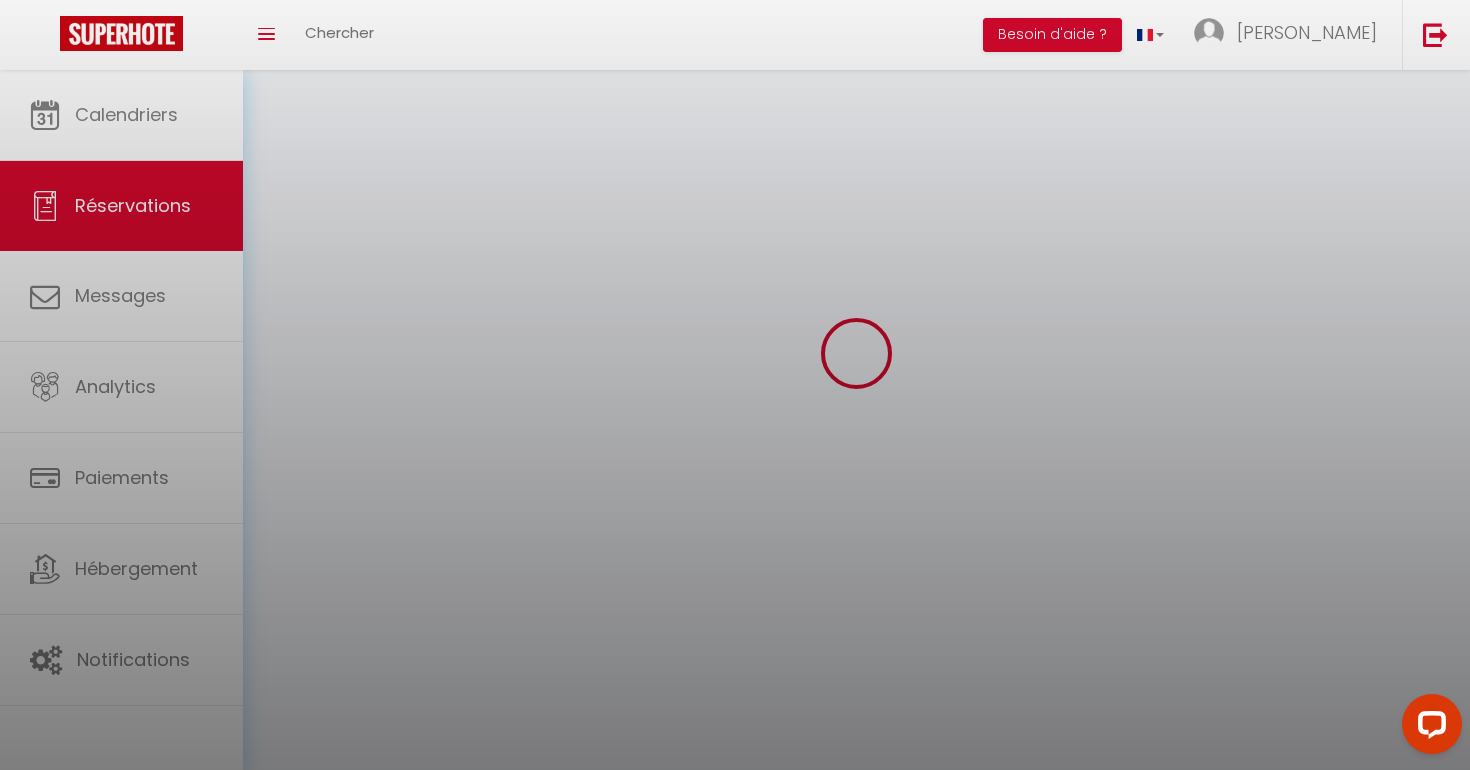 scroll, scrollTop: 0, scrollLeft: 0, axis: both 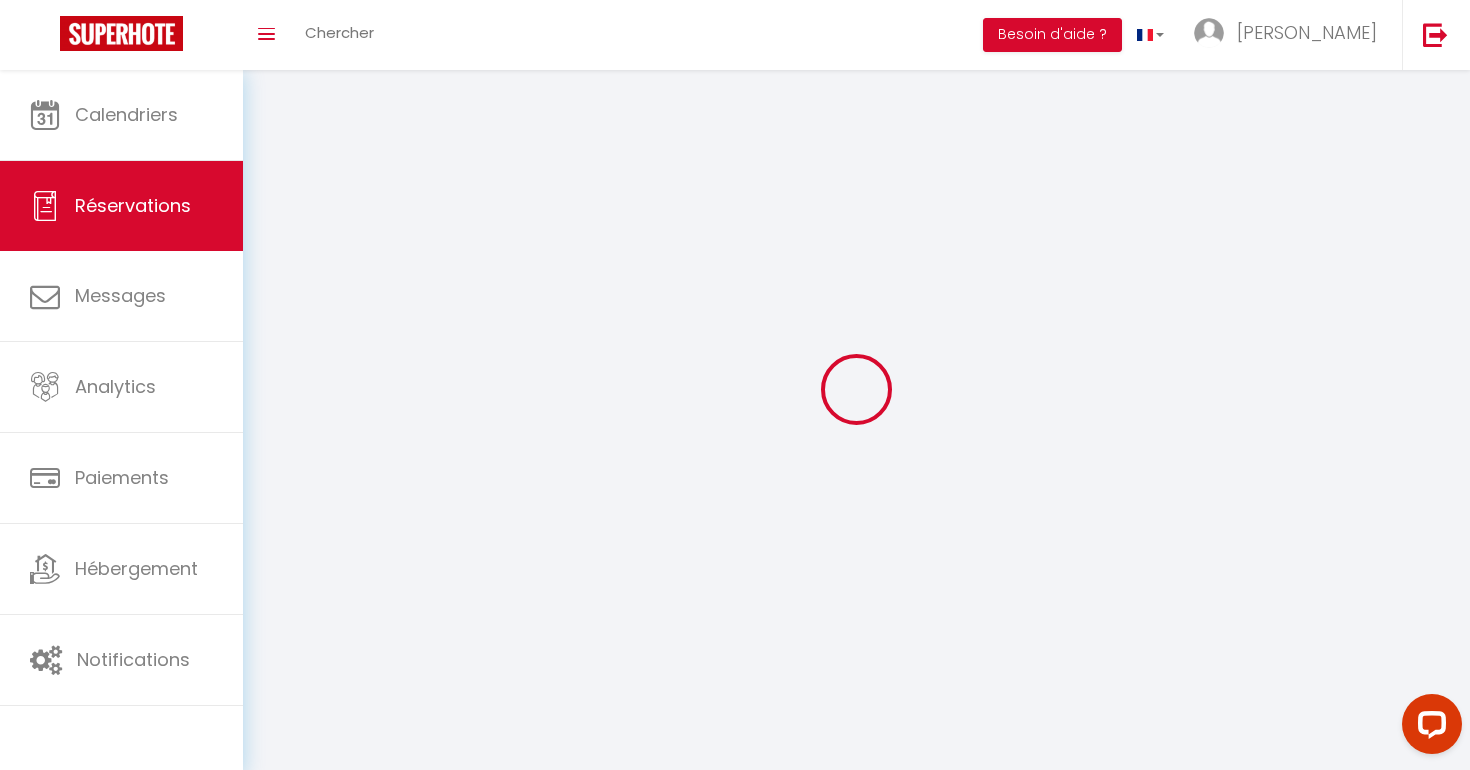 select 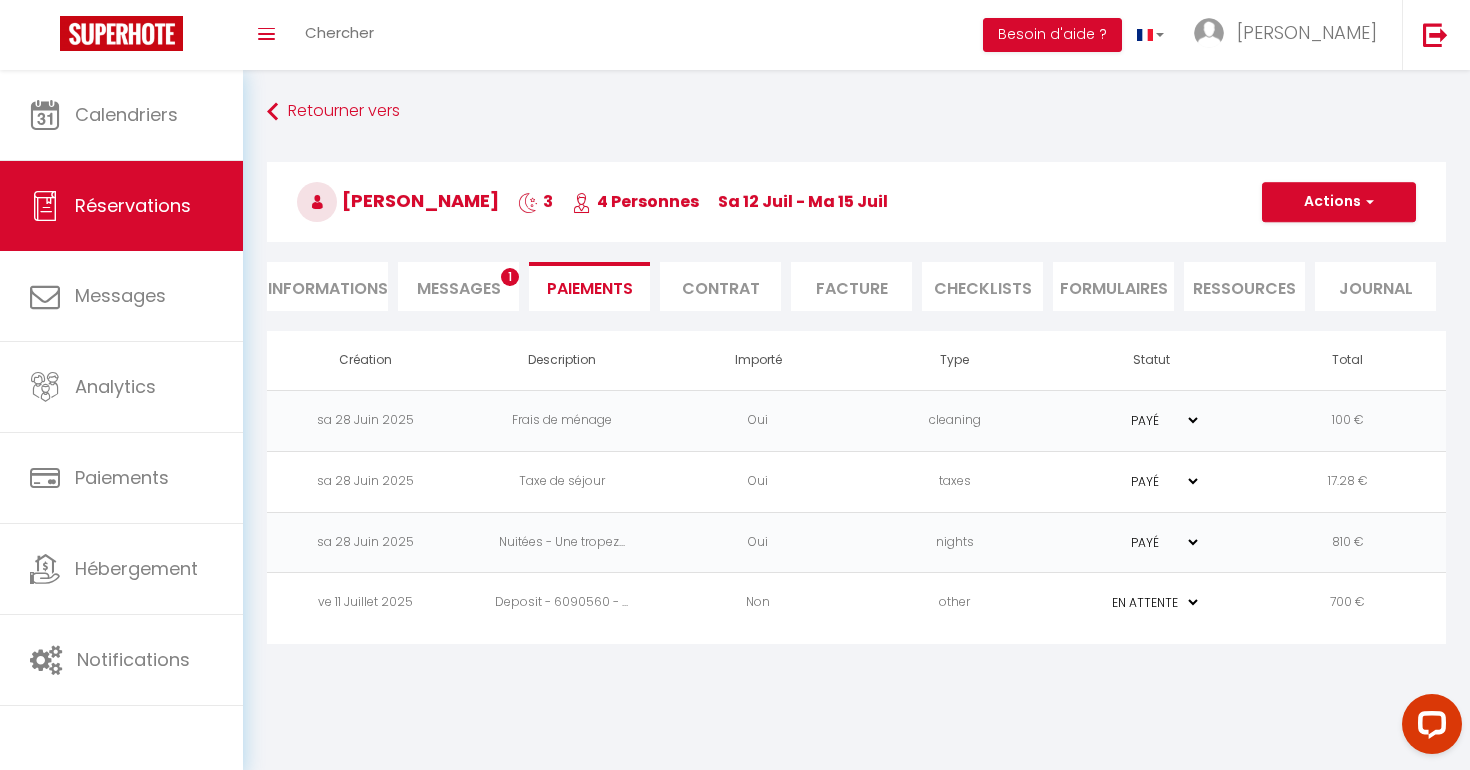 click on "Messages   1" at bounding box center (458, 286) 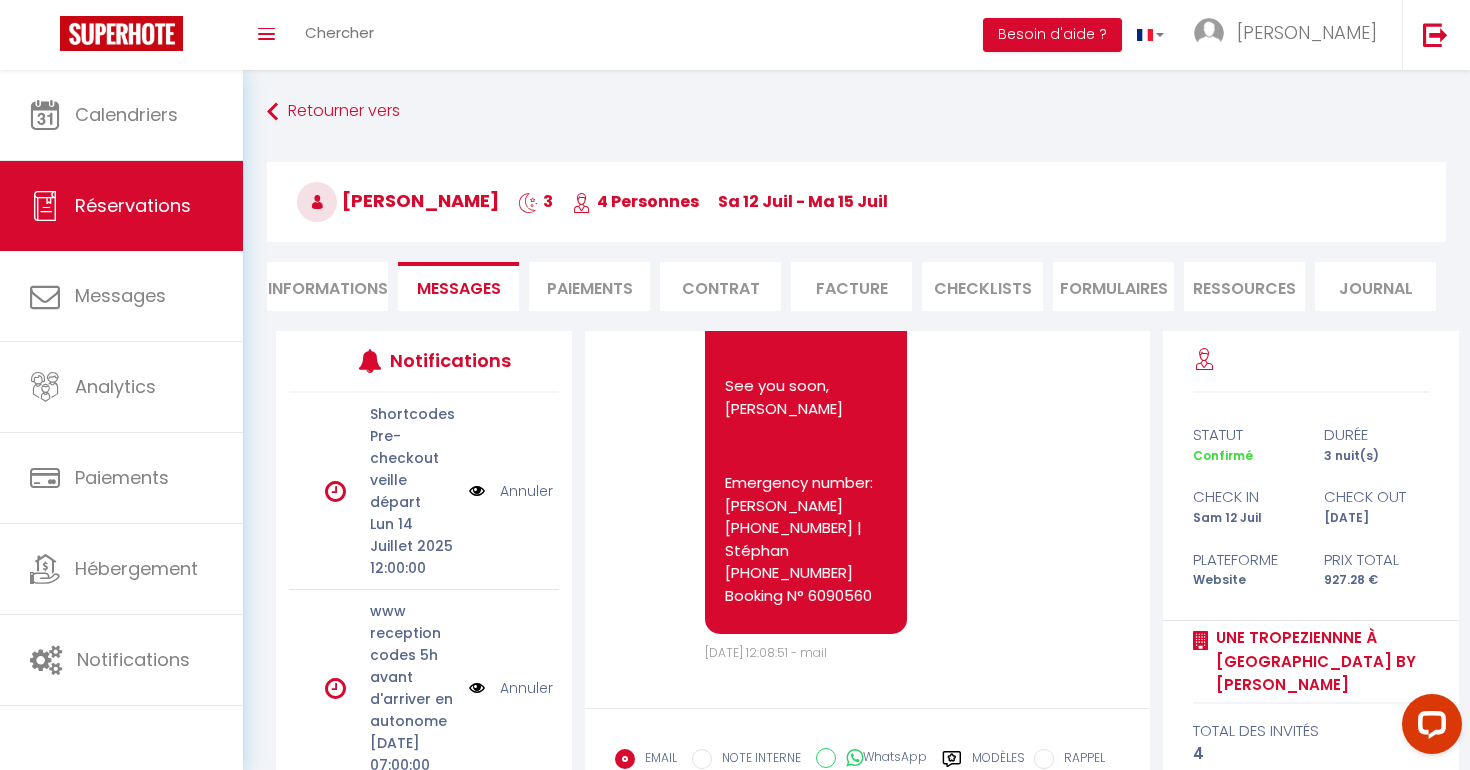 scroll, scrollTop: 8345, scrollLeft: 0, axis: vertical 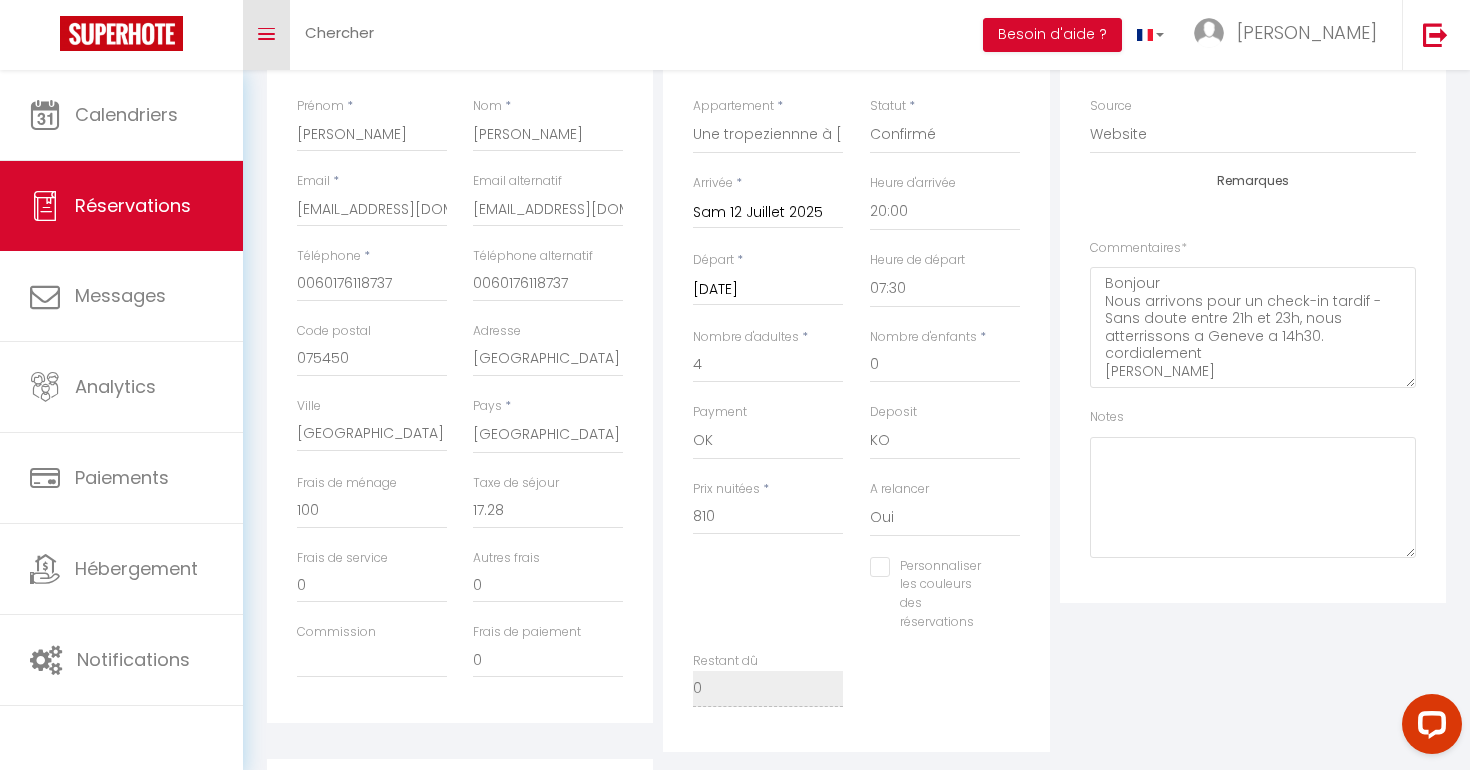 checkbox on "false" 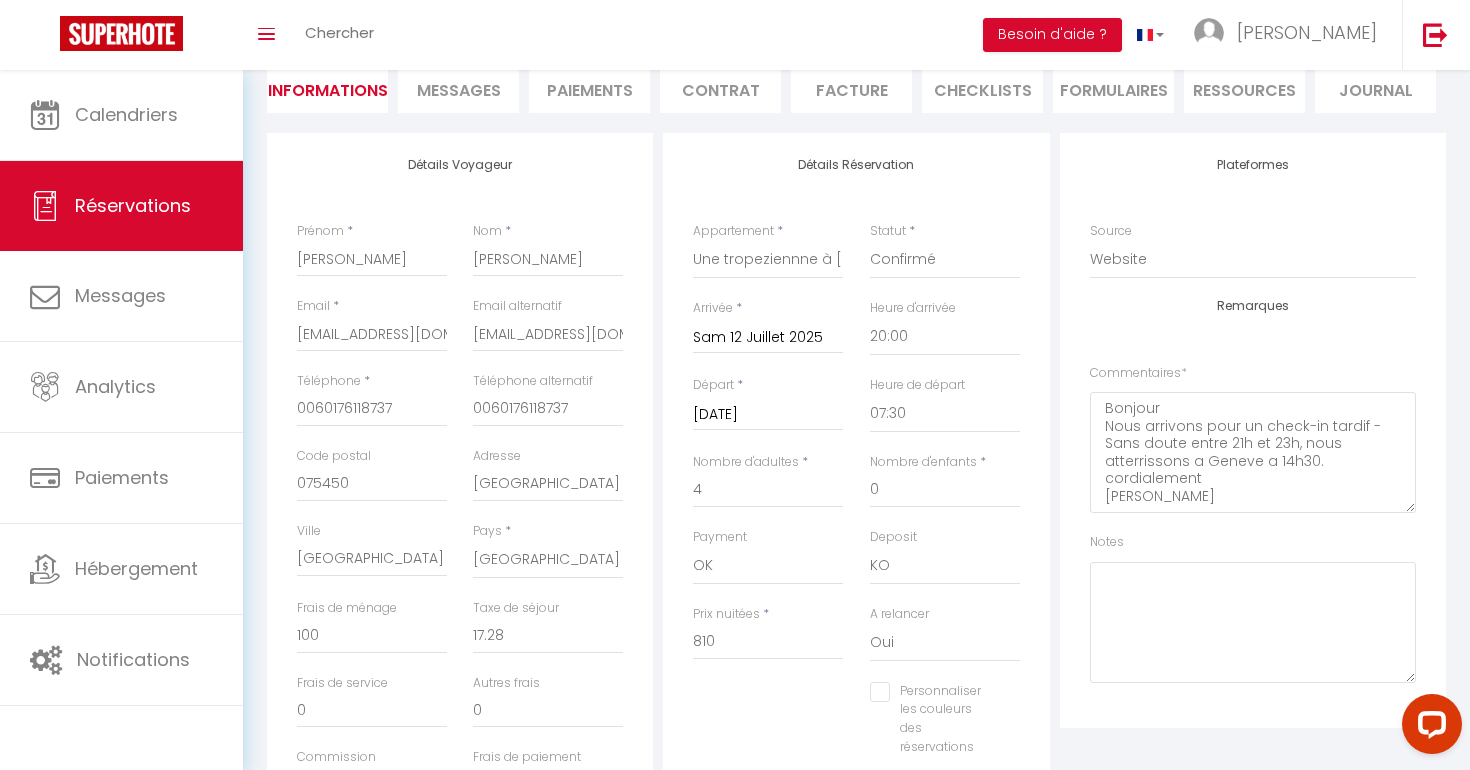 scroll, scrollTop: 175, scrollLeft: 0, axis: vertical 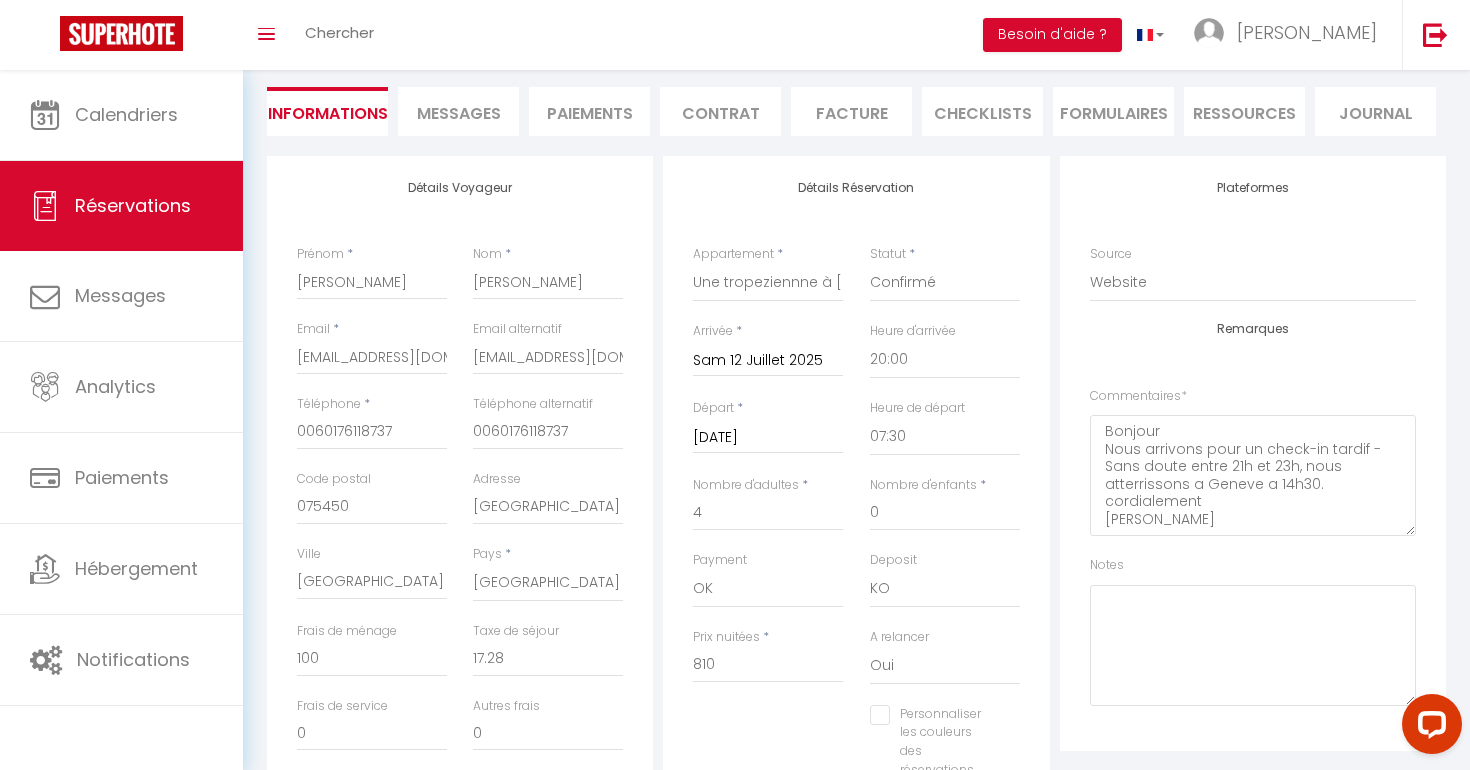 click on "Messages" at bounding box center (459, 113) 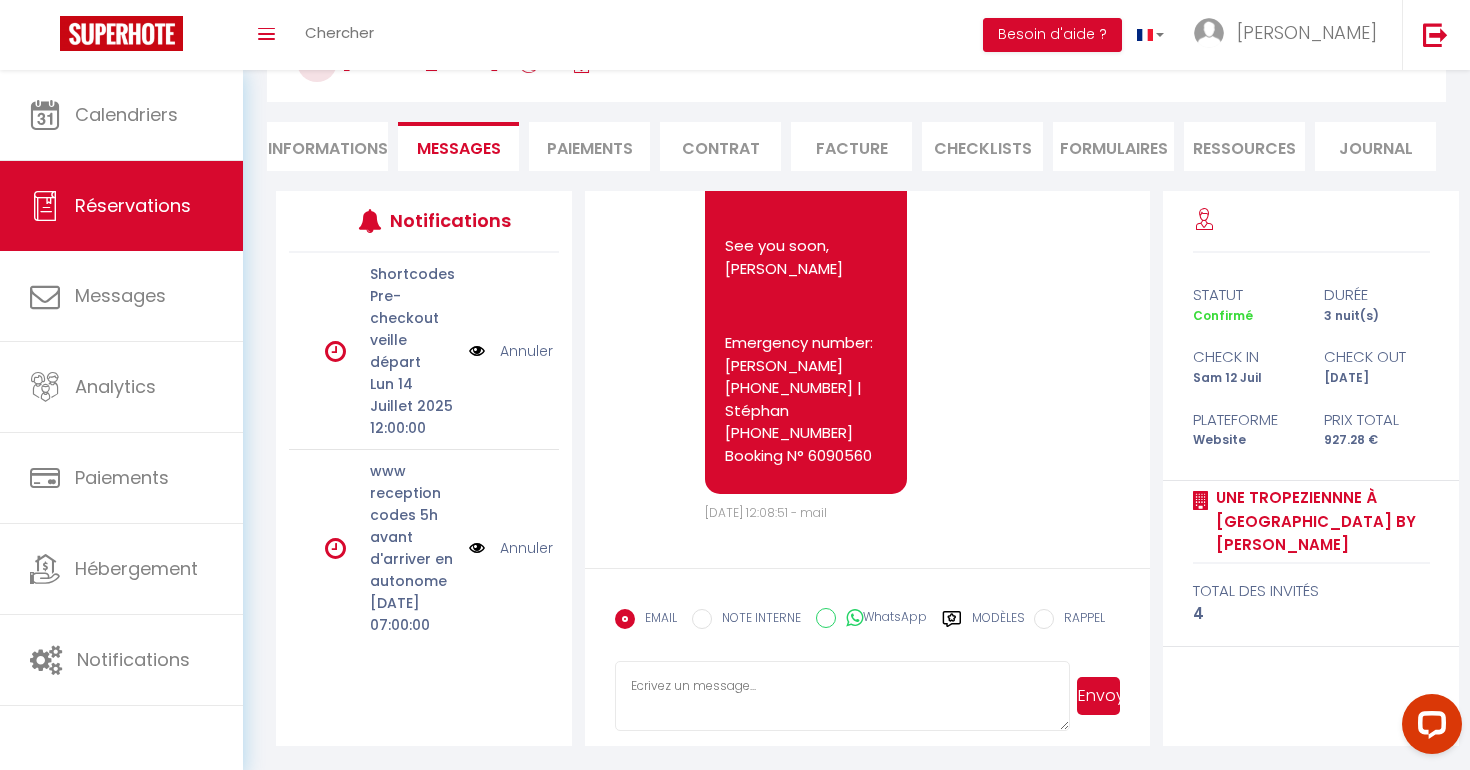 click on "Paiements" at bounding box center (589, 146) 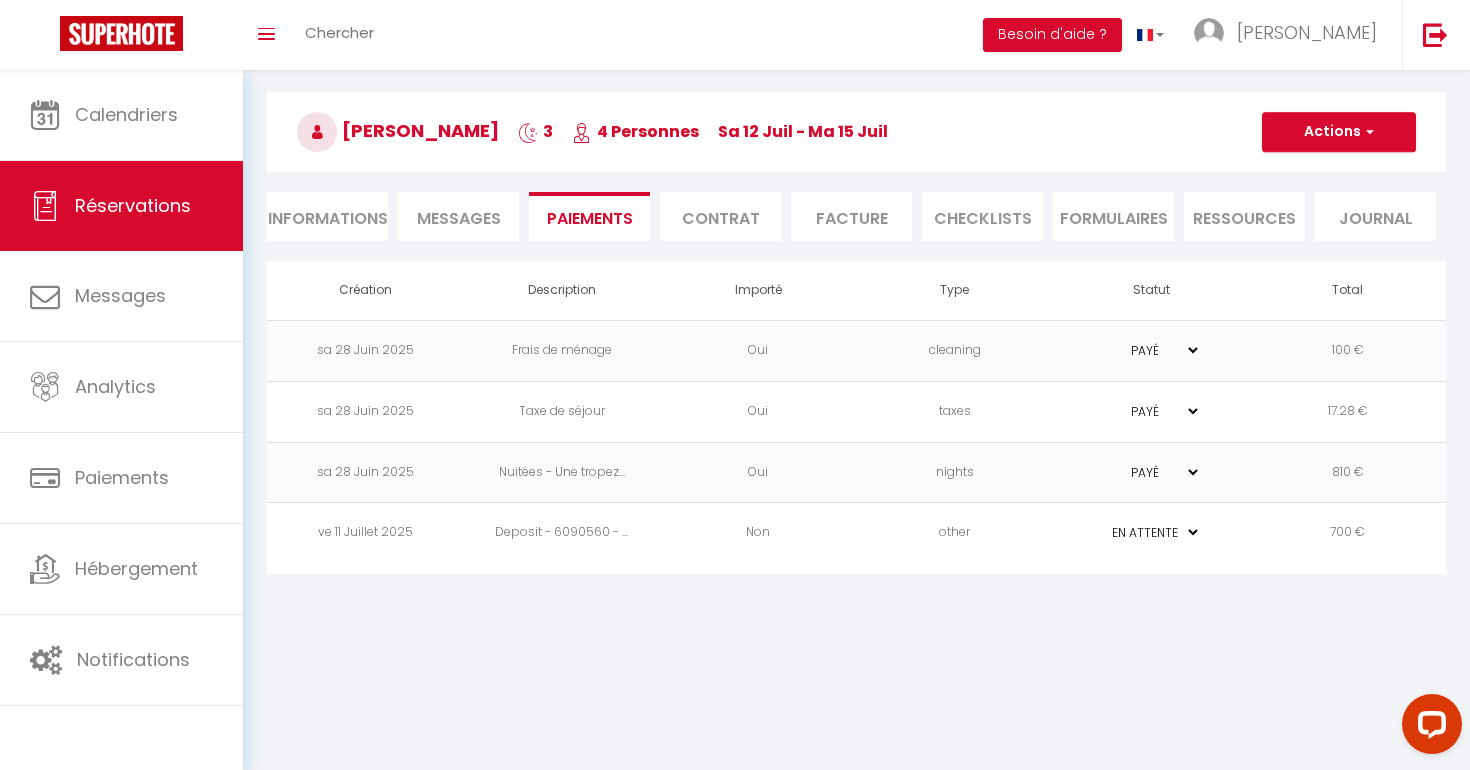 click on "Messages" at bounding box center (459, 218) 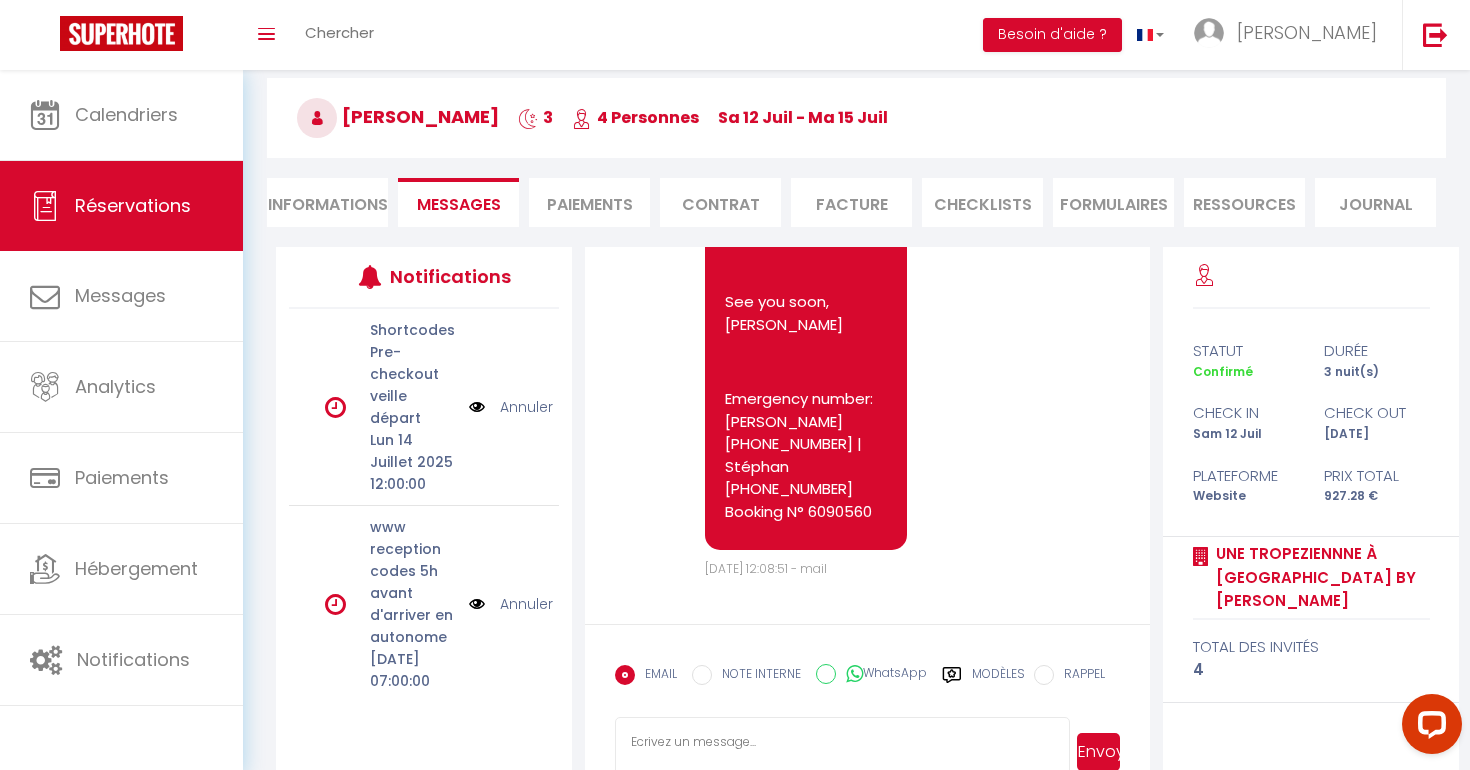 scroll, scrollTop: 57, scrollLeft: 0, axis: vertical 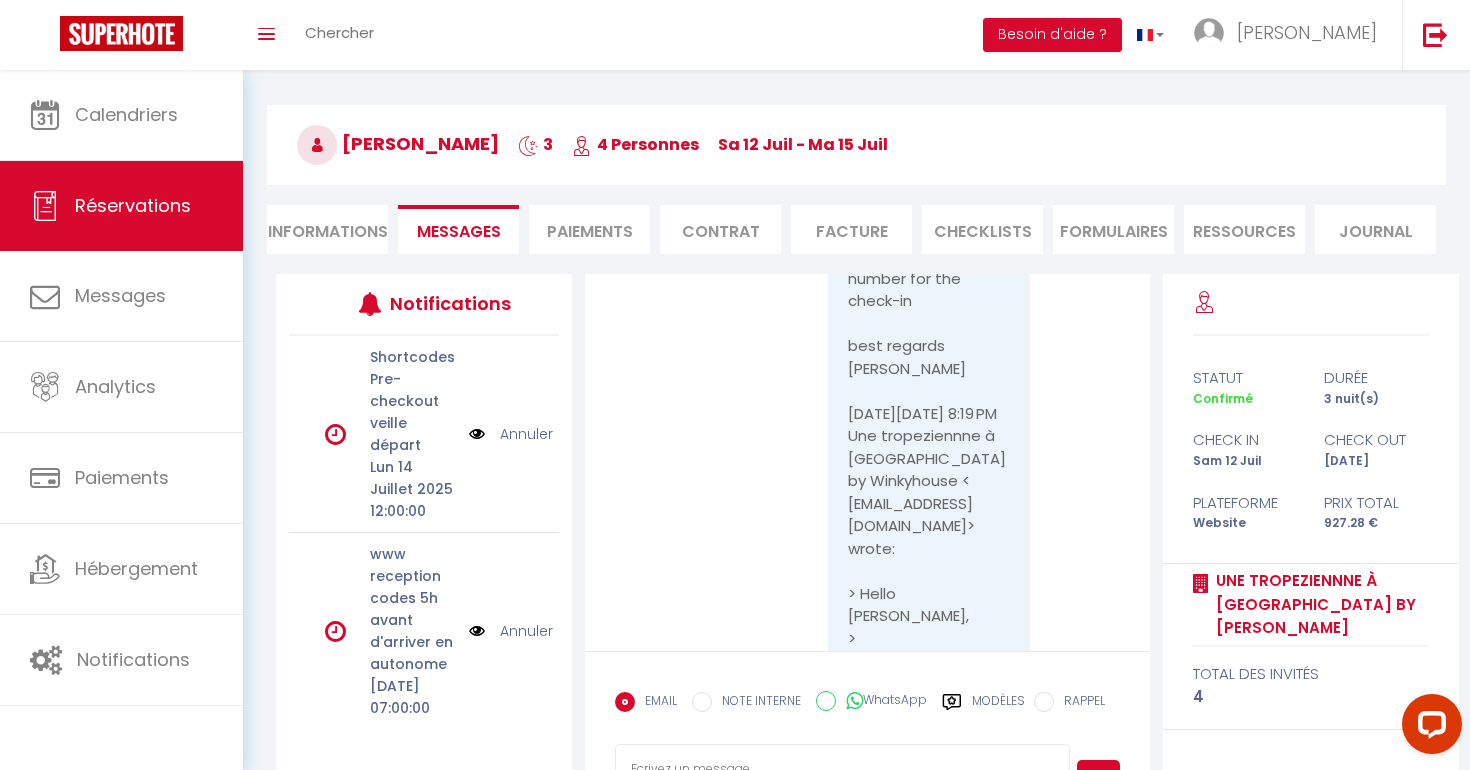 click on "Informations" at bounding box center (327, 229) 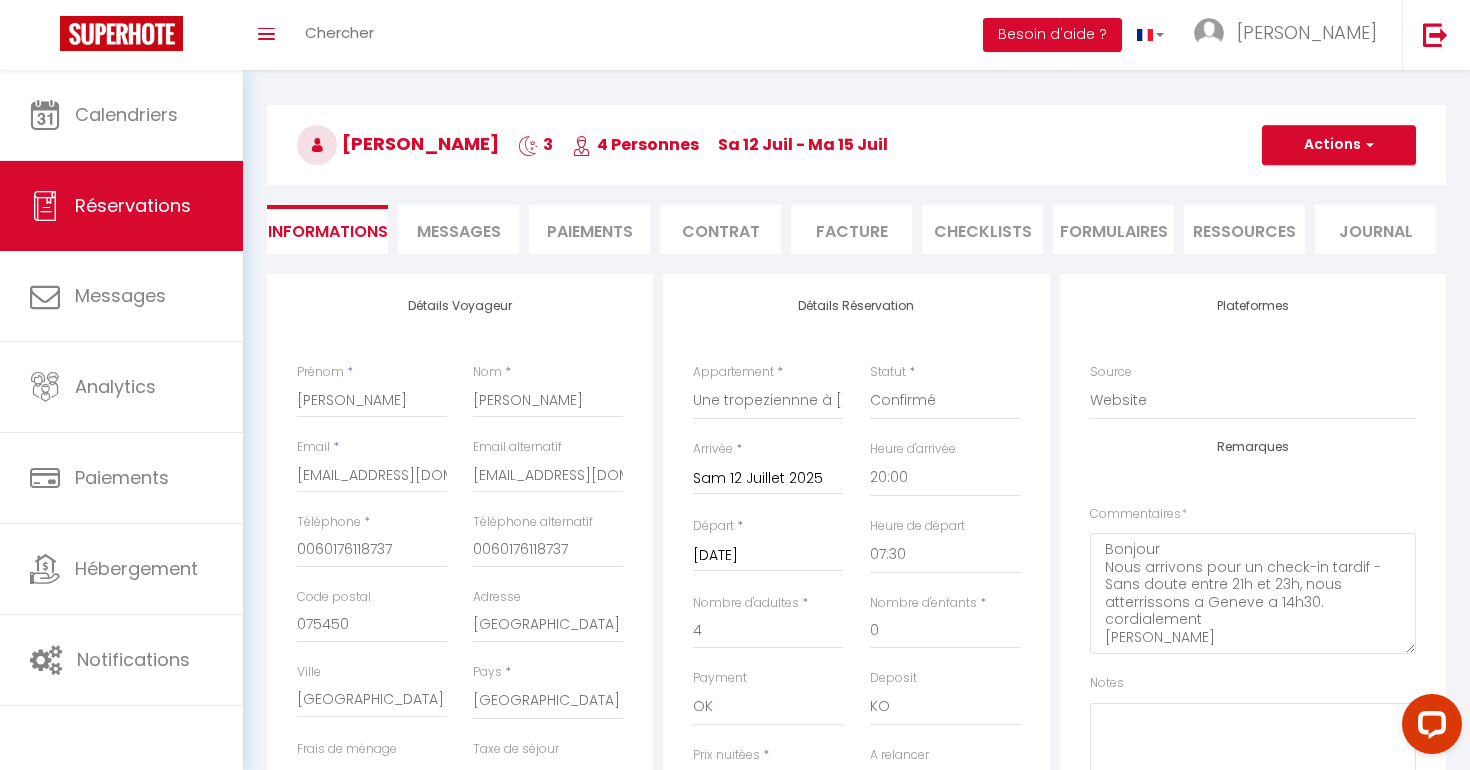 checkbox on "false" 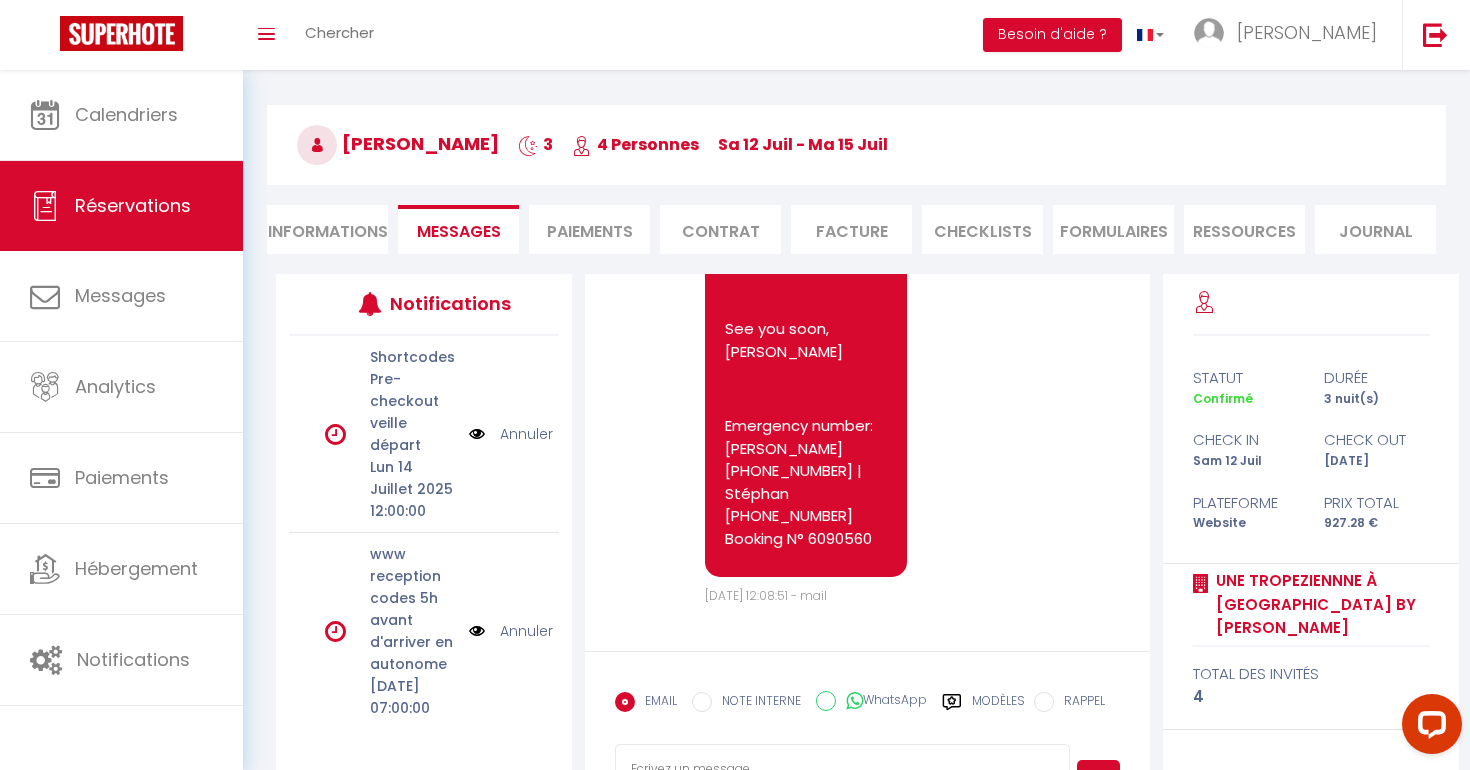 scroll, scrollTop: 8458, scrollLeft: 0, axis: vertical 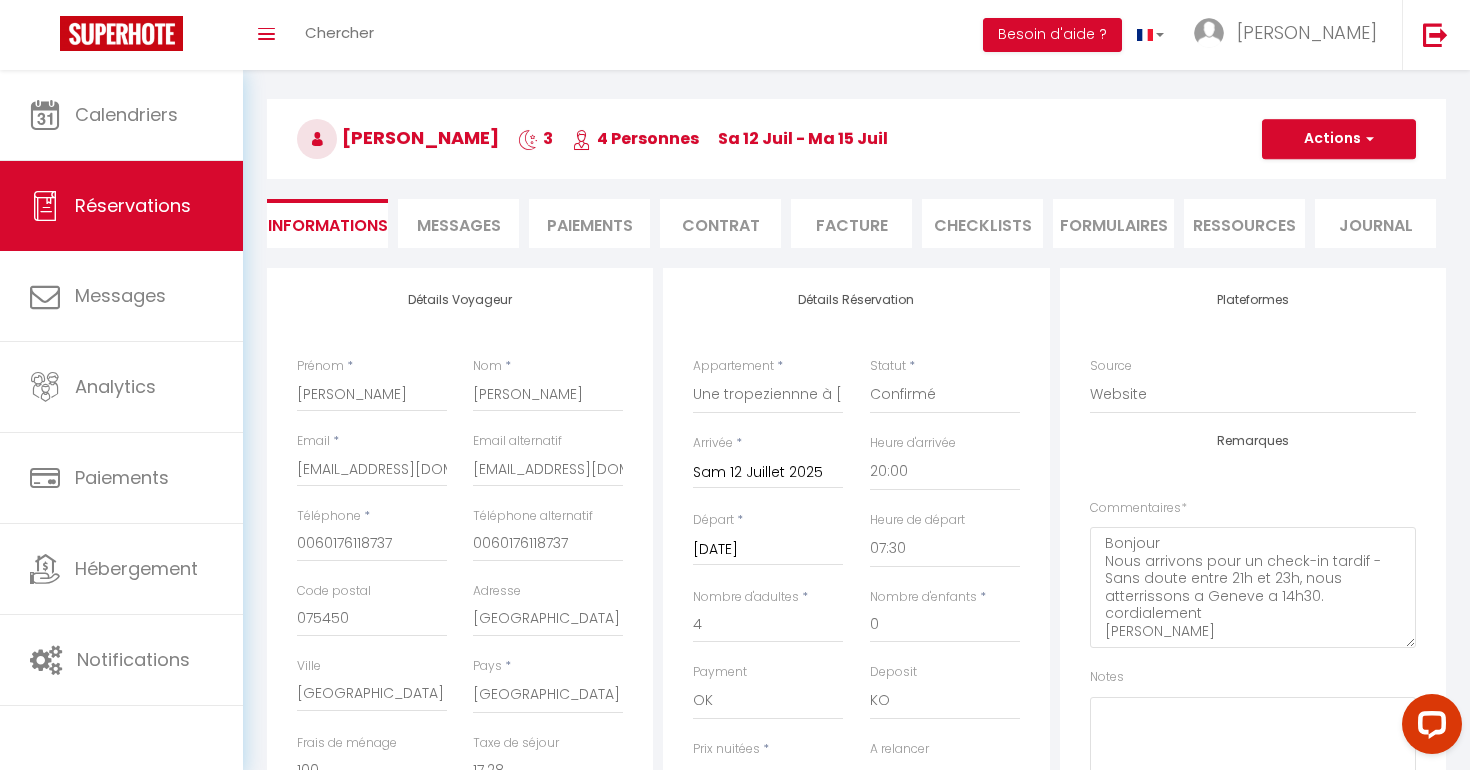 checkbox on "false" 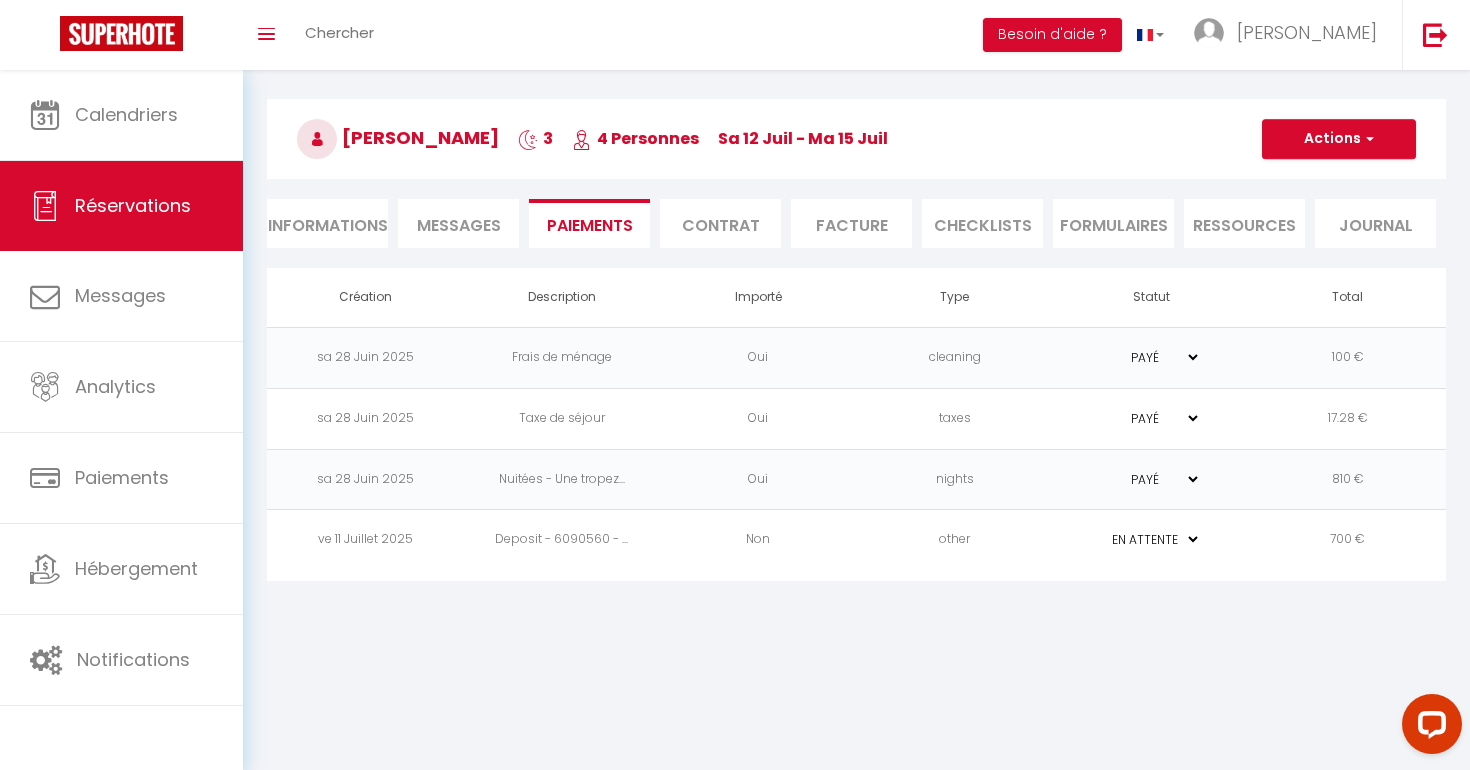 click on "Messages" at bounding box center (459, 225) 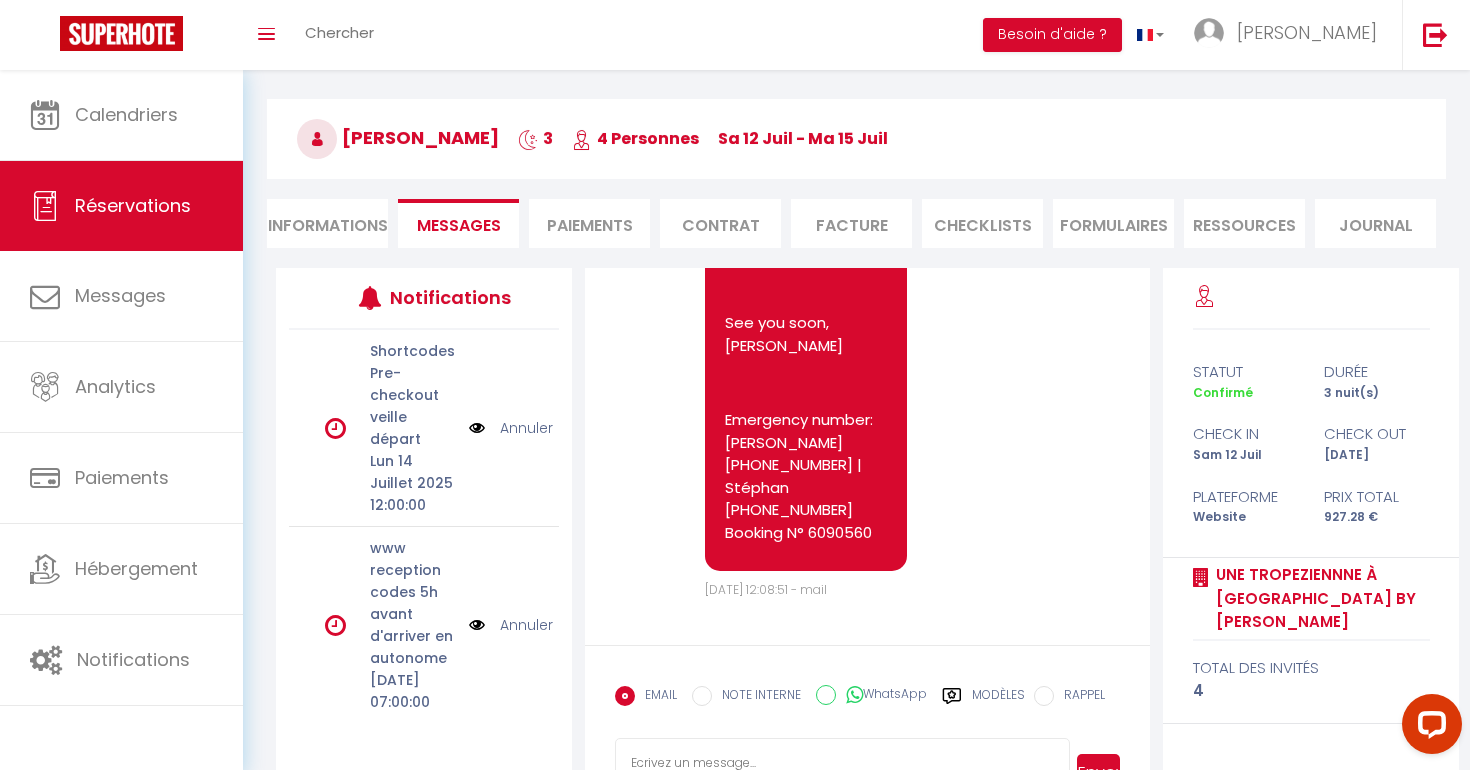 scroll, scrollTop: 8836, scrollLeft: 0, axis: vertical 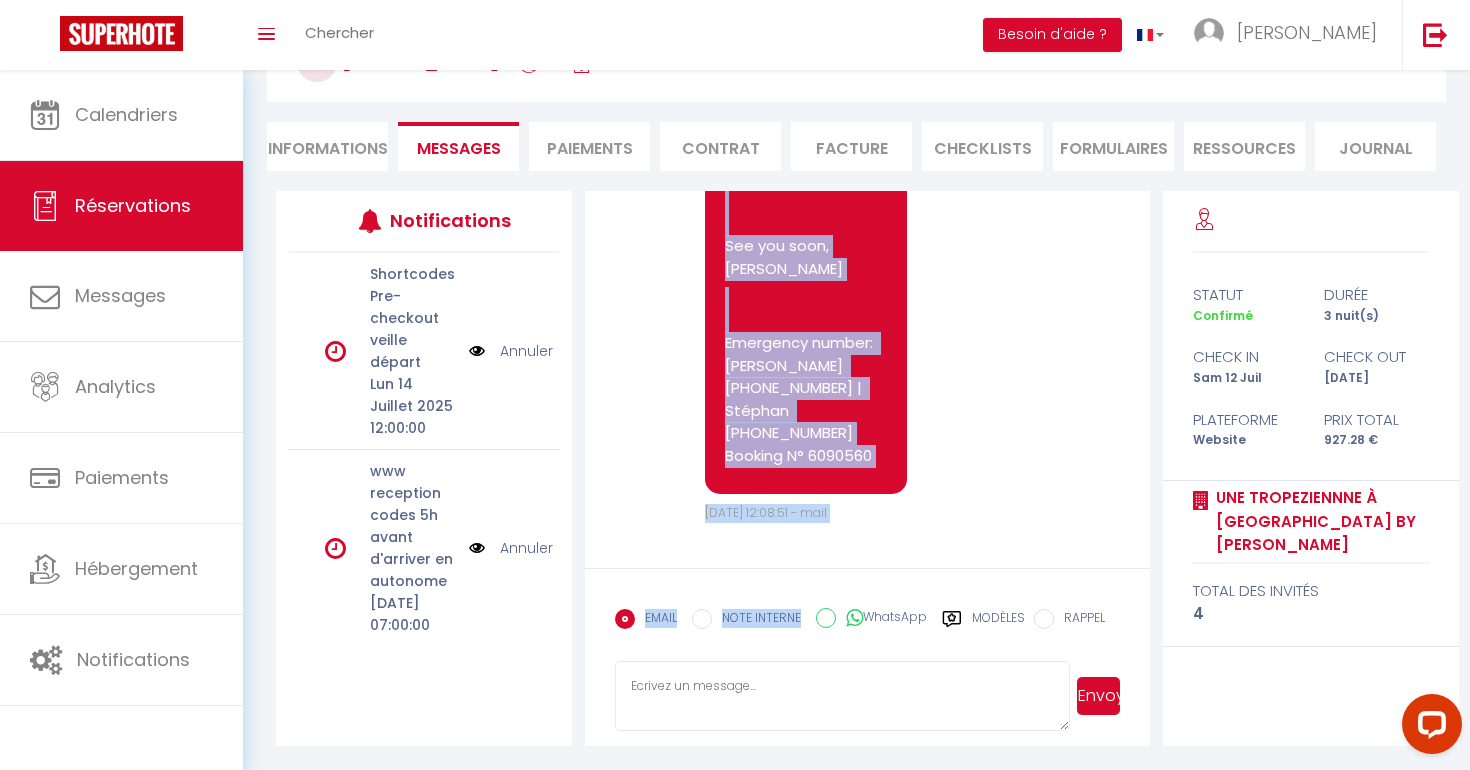 drag, startPoint x: 715, startPoint y: 214, endPoint x: 829, endPoint y: 556, distance: 360.49966 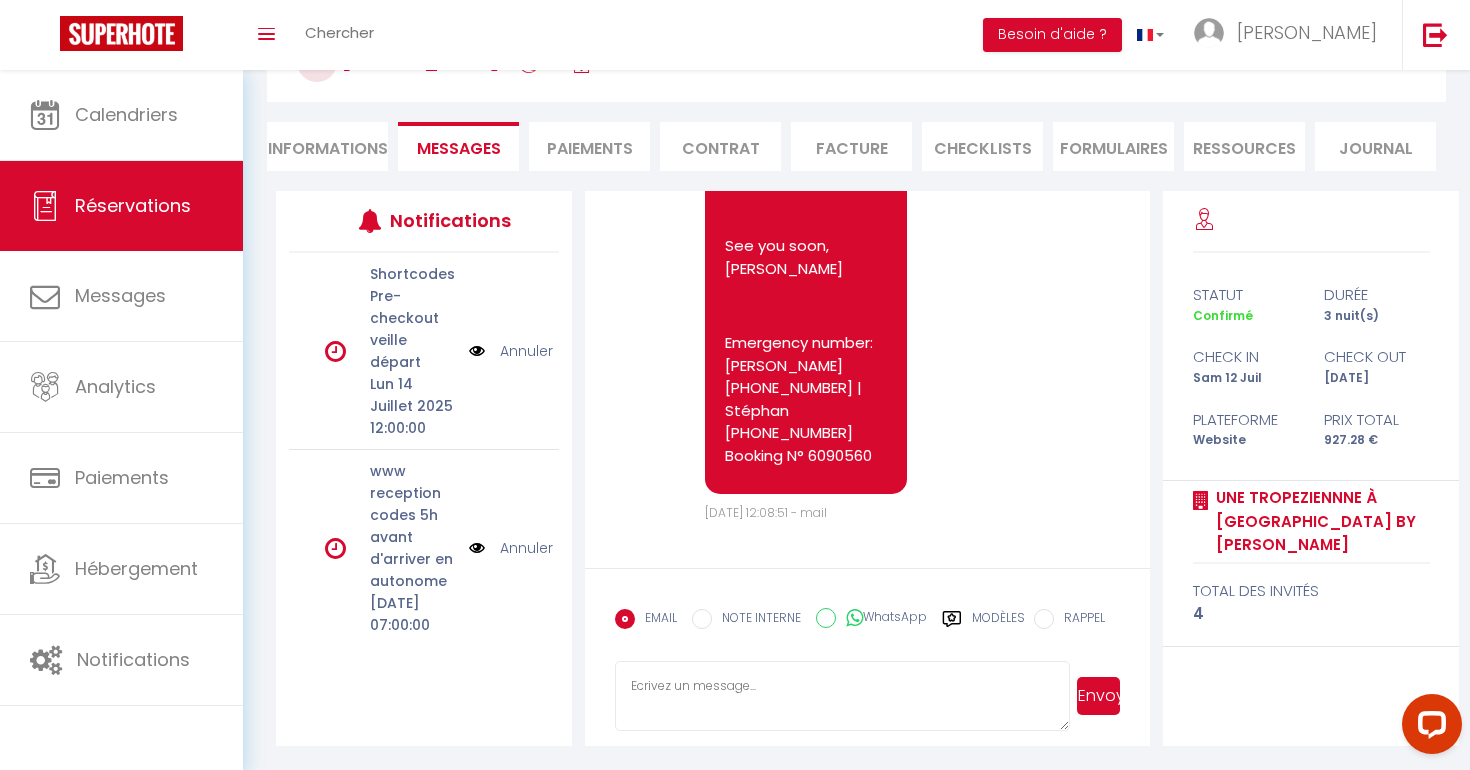 click on "Hello [PERSON_NAME],
As agreed, please find here a link to take a payment card imprint, corresponding to the deposit for your stay mentioned in the subject:
[URL][DOMAIN_NAME]
In case of problem, please contact us!
See you soon, [PERSON_NAME]
Emergency number: [PERSON_NAME] [PHONE_NUMBER] | Stéphan [PHONE_NUMBER] Booking N° 6090560" at bounding box center (806, 115) 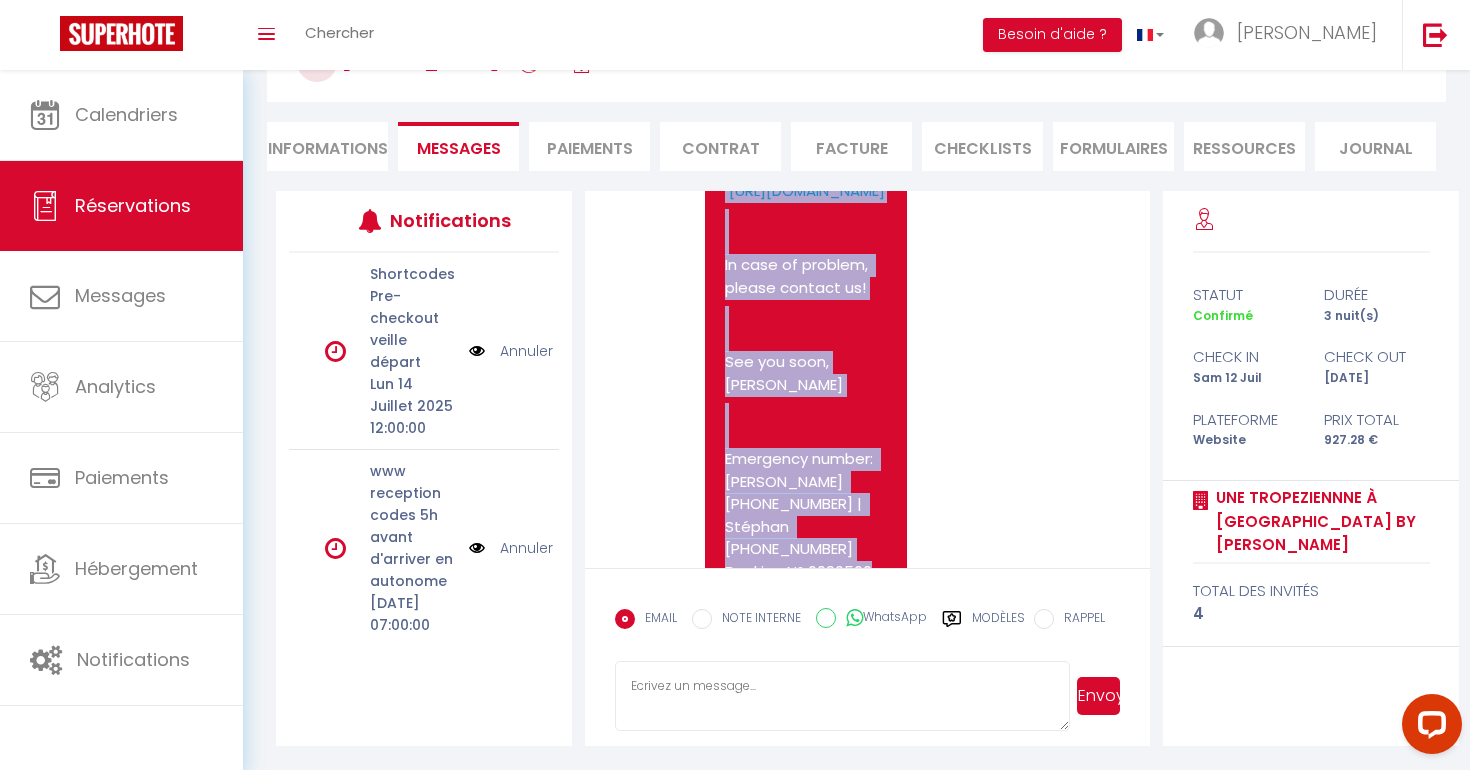 scroll, scrollTop: 8195, scrollLeft: 0, axis: vertical 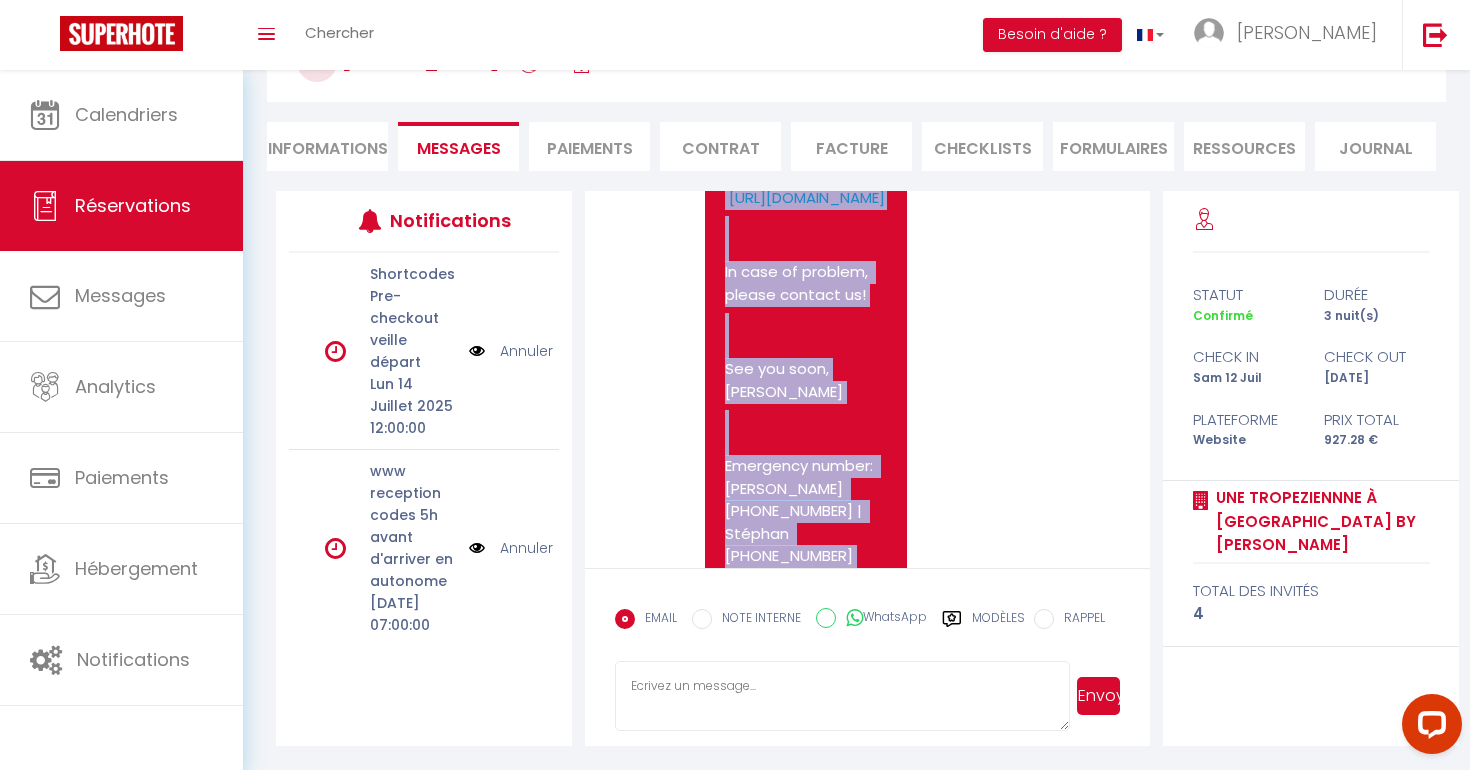 drag, startPoint x: 883, startPoint y: 457, endPoint x: 729, endPoint y: 349, distance: 188.09572 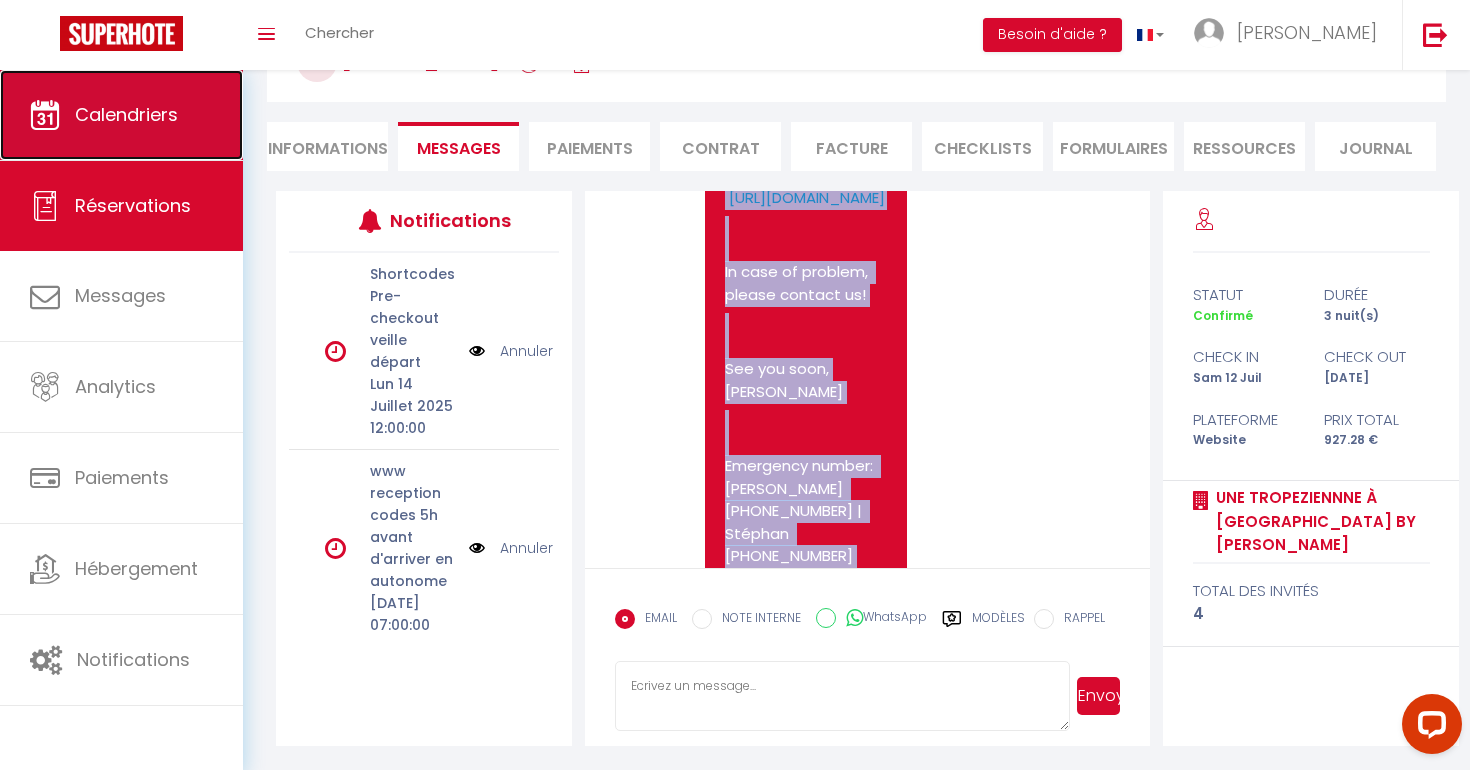 click on "Calendriers" at bounding box center [126, 114] 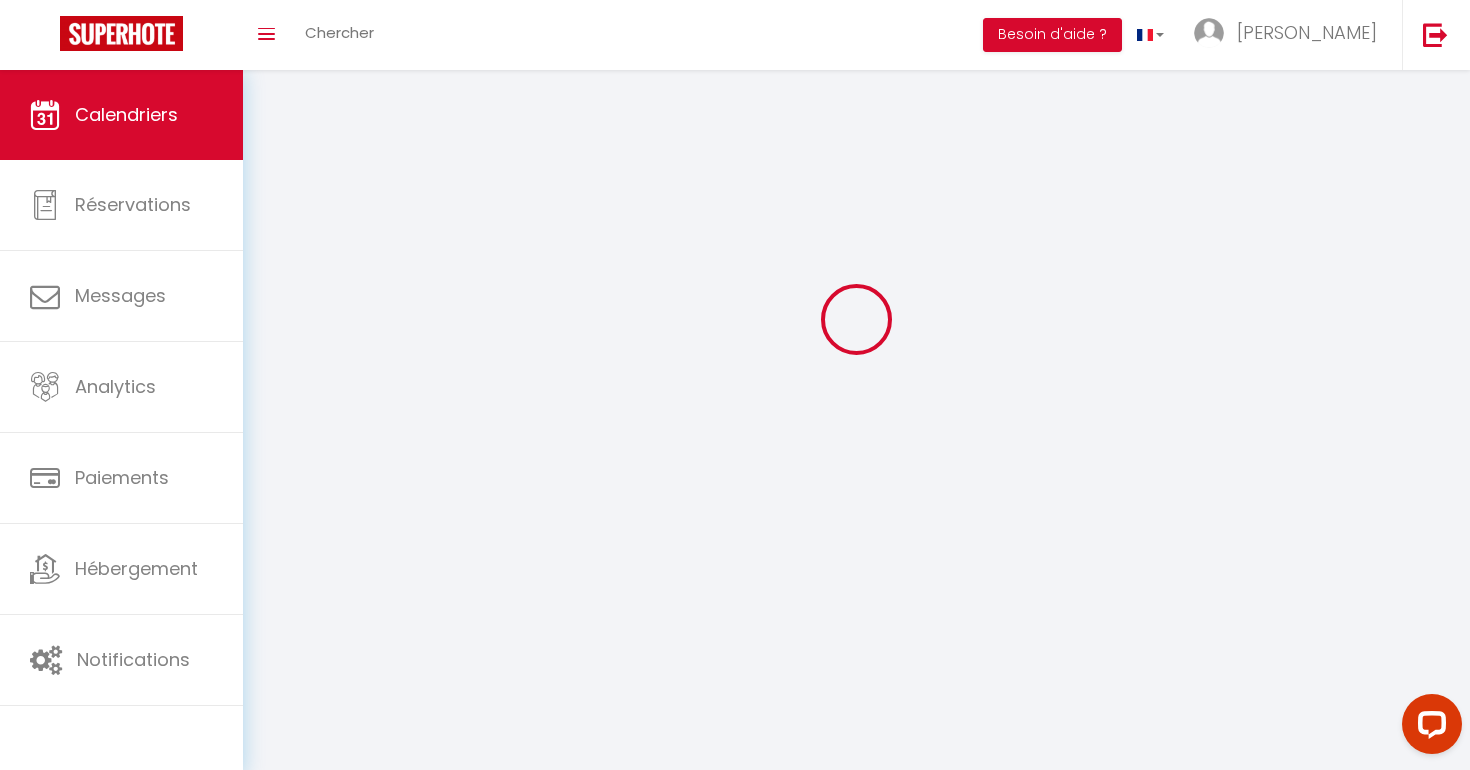 scroll, scrollTop: 0, scrollLeft: 0, axis: both 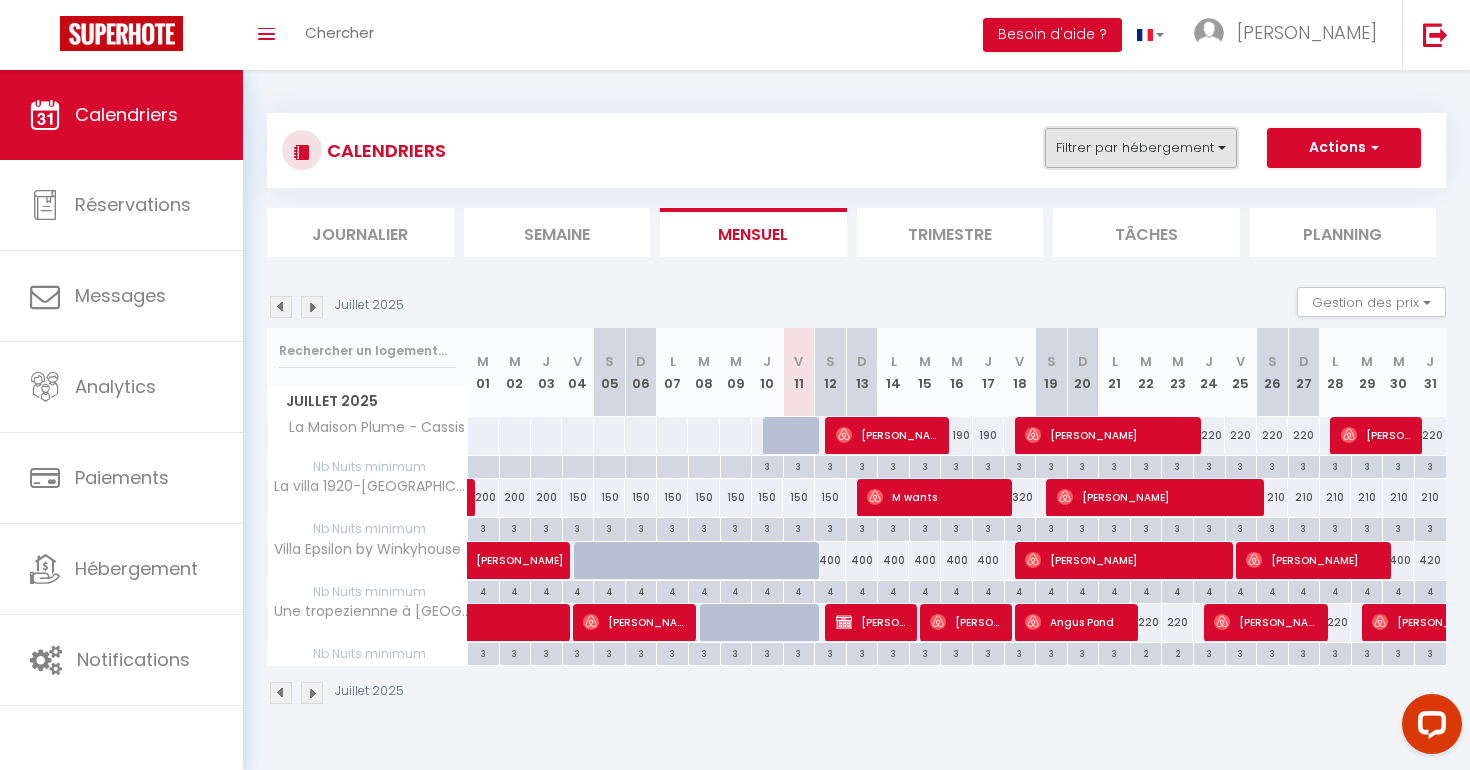 click on "Filtrer par hébergement" at bounding box center (1141, 148) 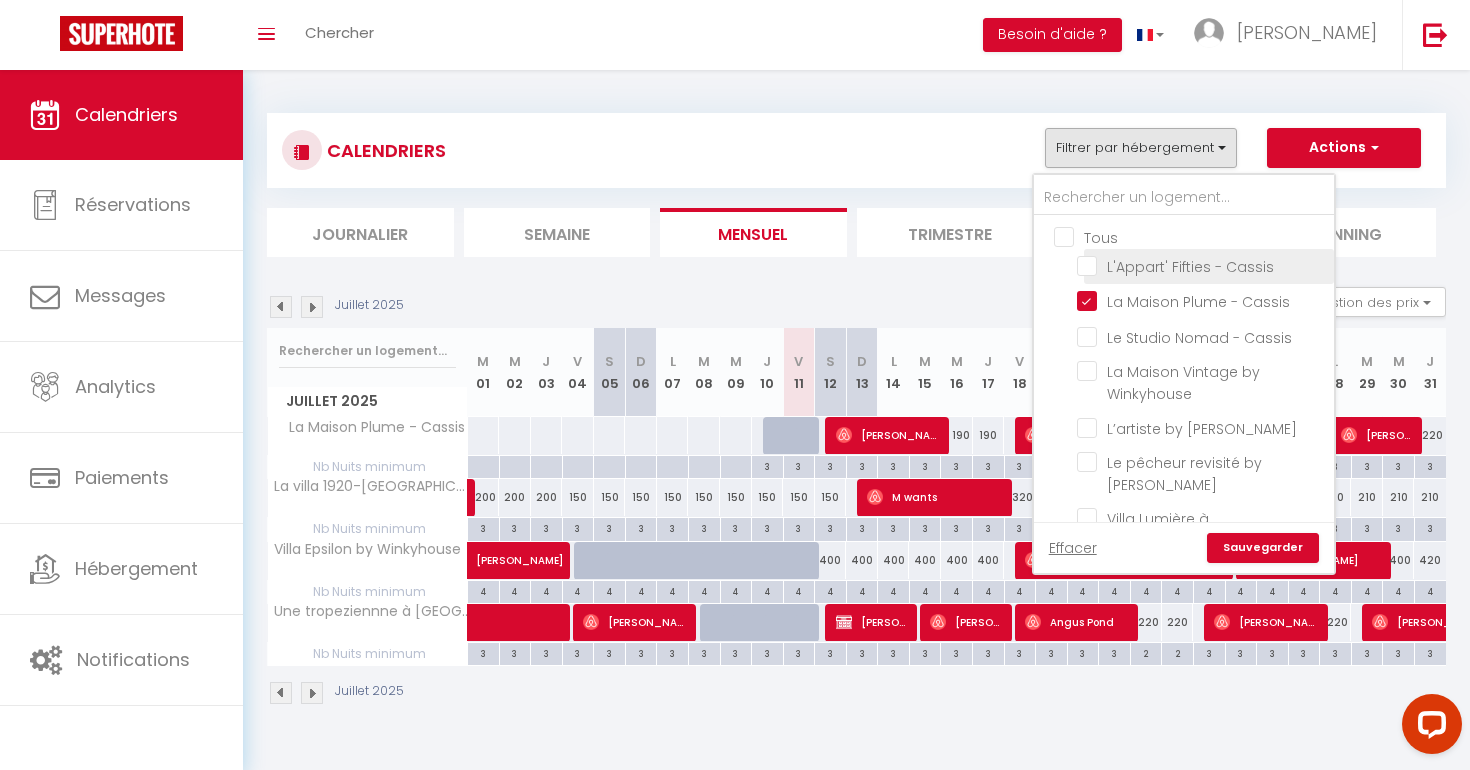 click on "L'Appart' Fifties - Cassis" at bounding box center [1202, 265] 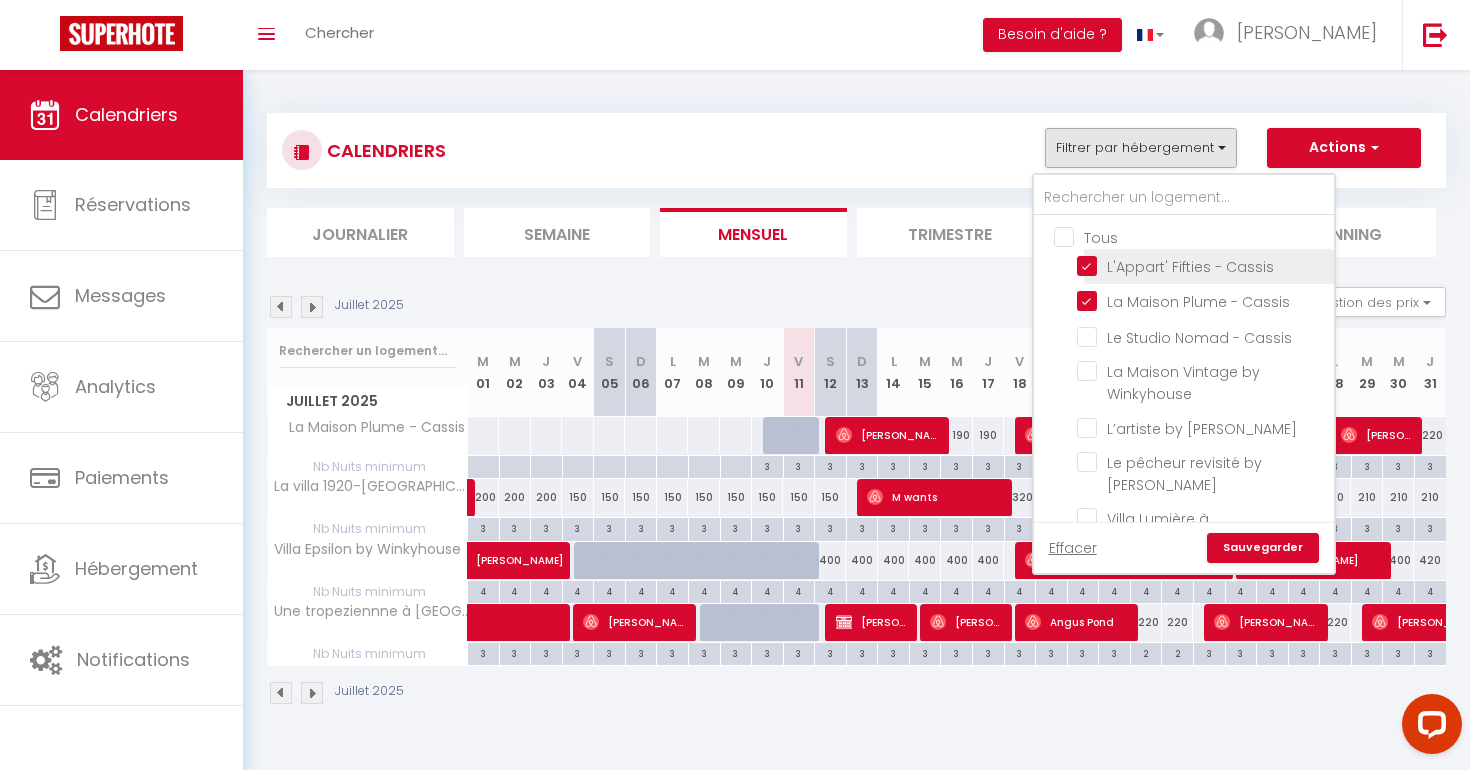 checkbox on "false" 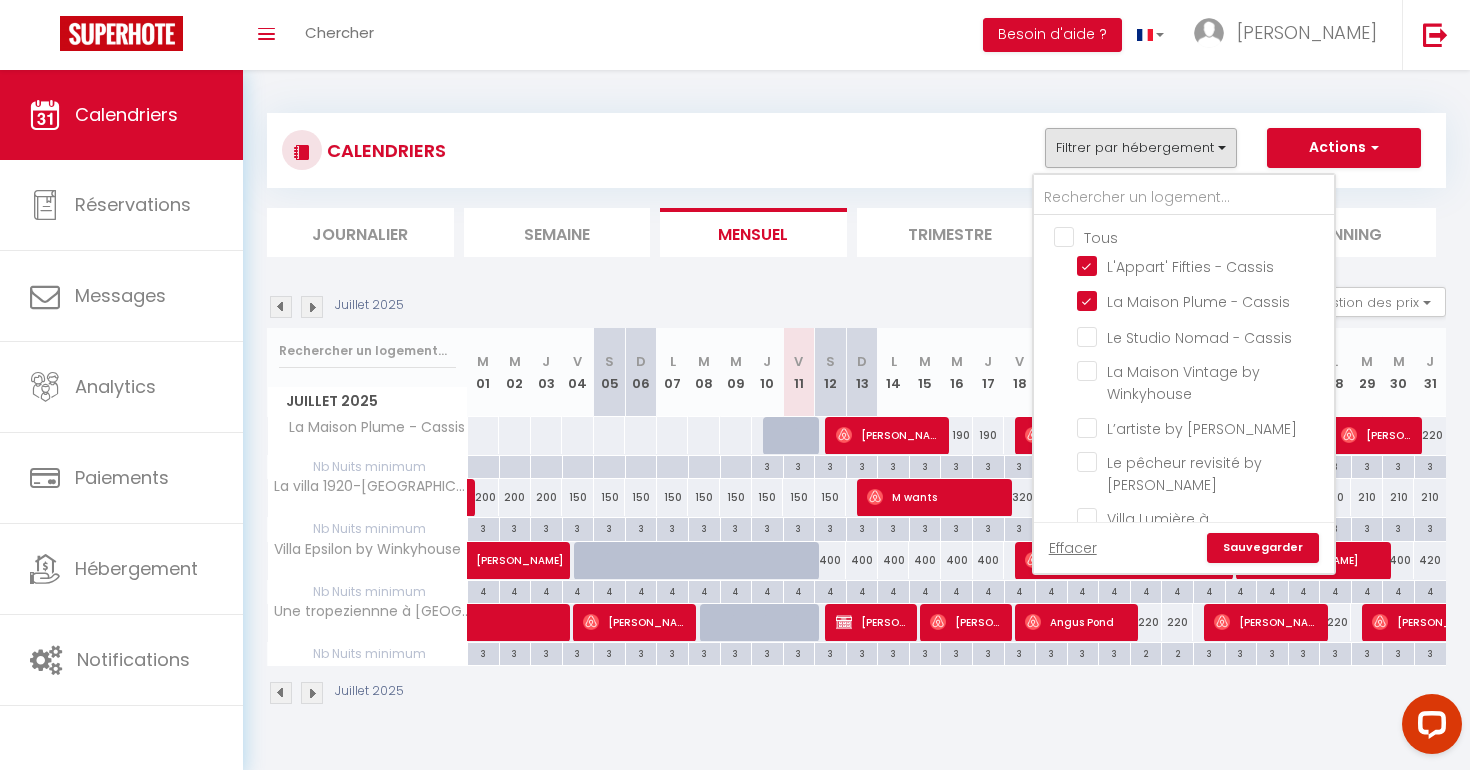 click on "Sauvegarder" at bounding box center (1263, 548) 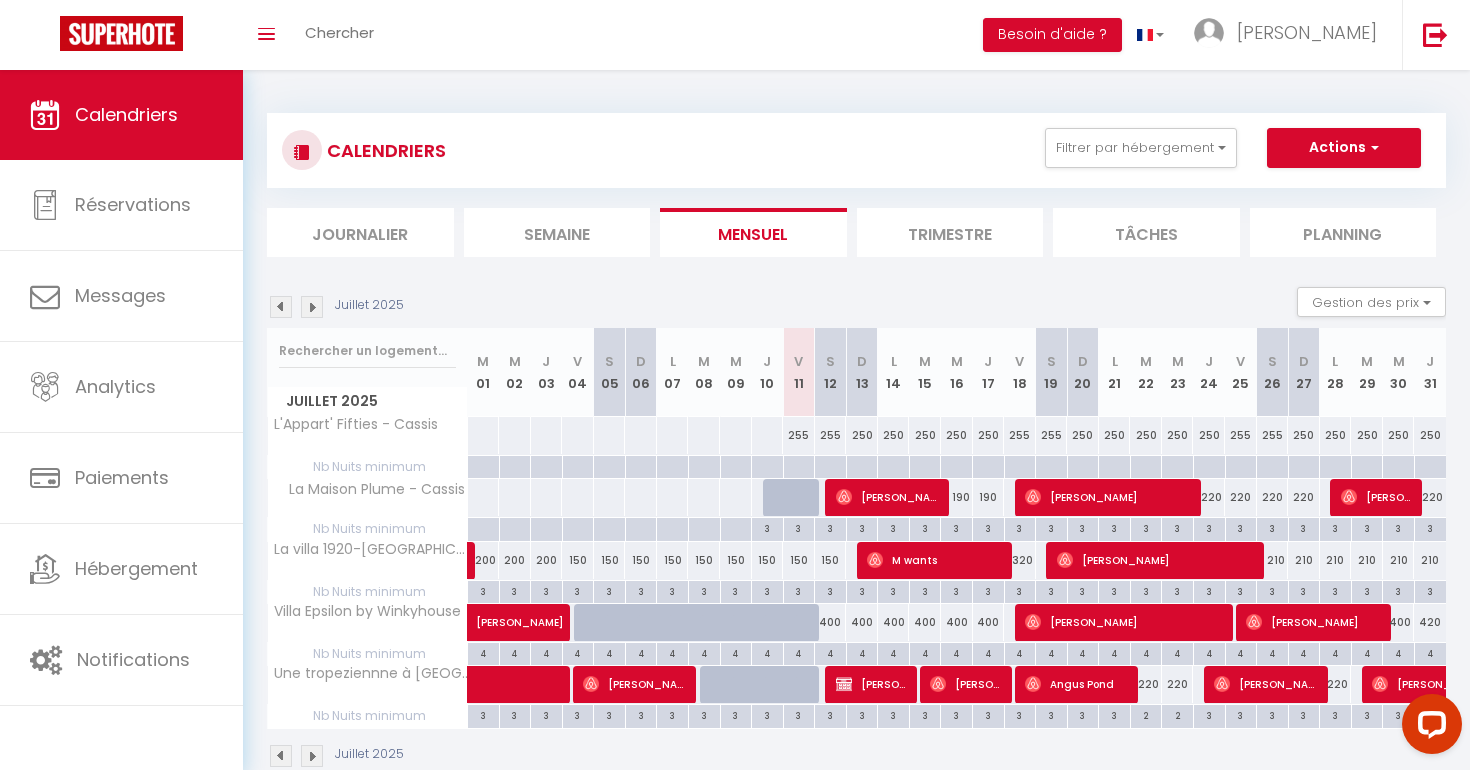 click on "255" at bounding box center (799, 435) 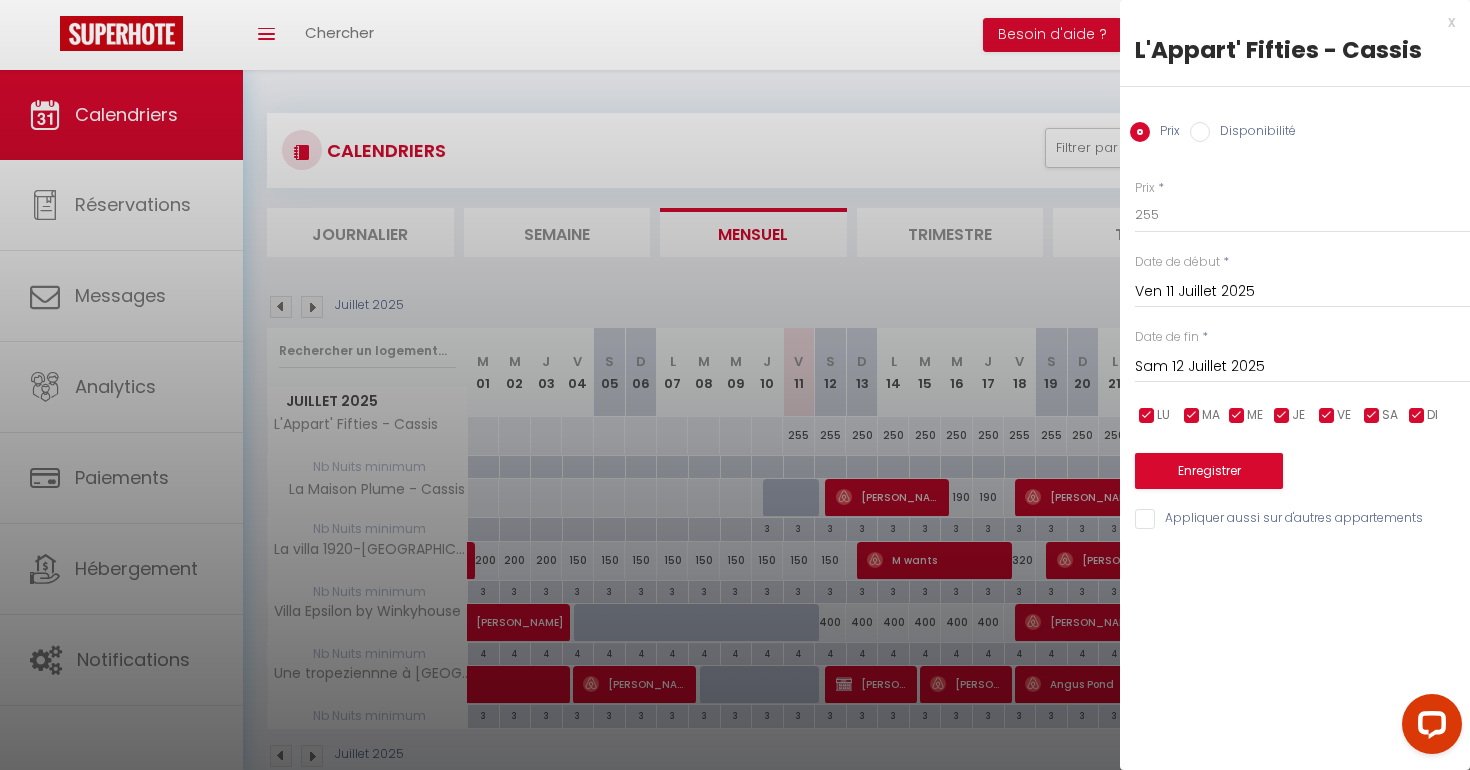 click on "Sam 12 Juillet 2025" at bounding box center (1302, 367) 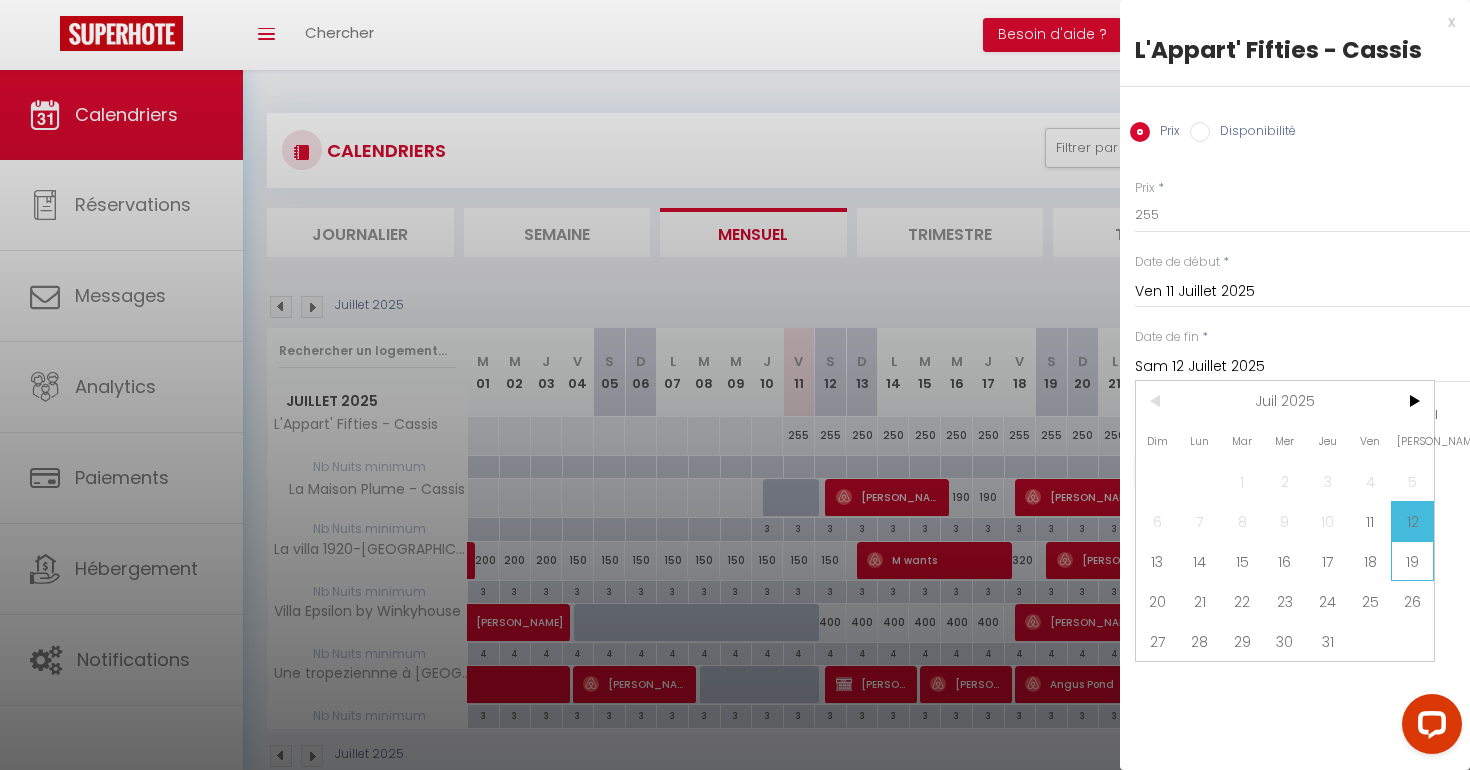 click on "19" at bounding box center (1412, 561) 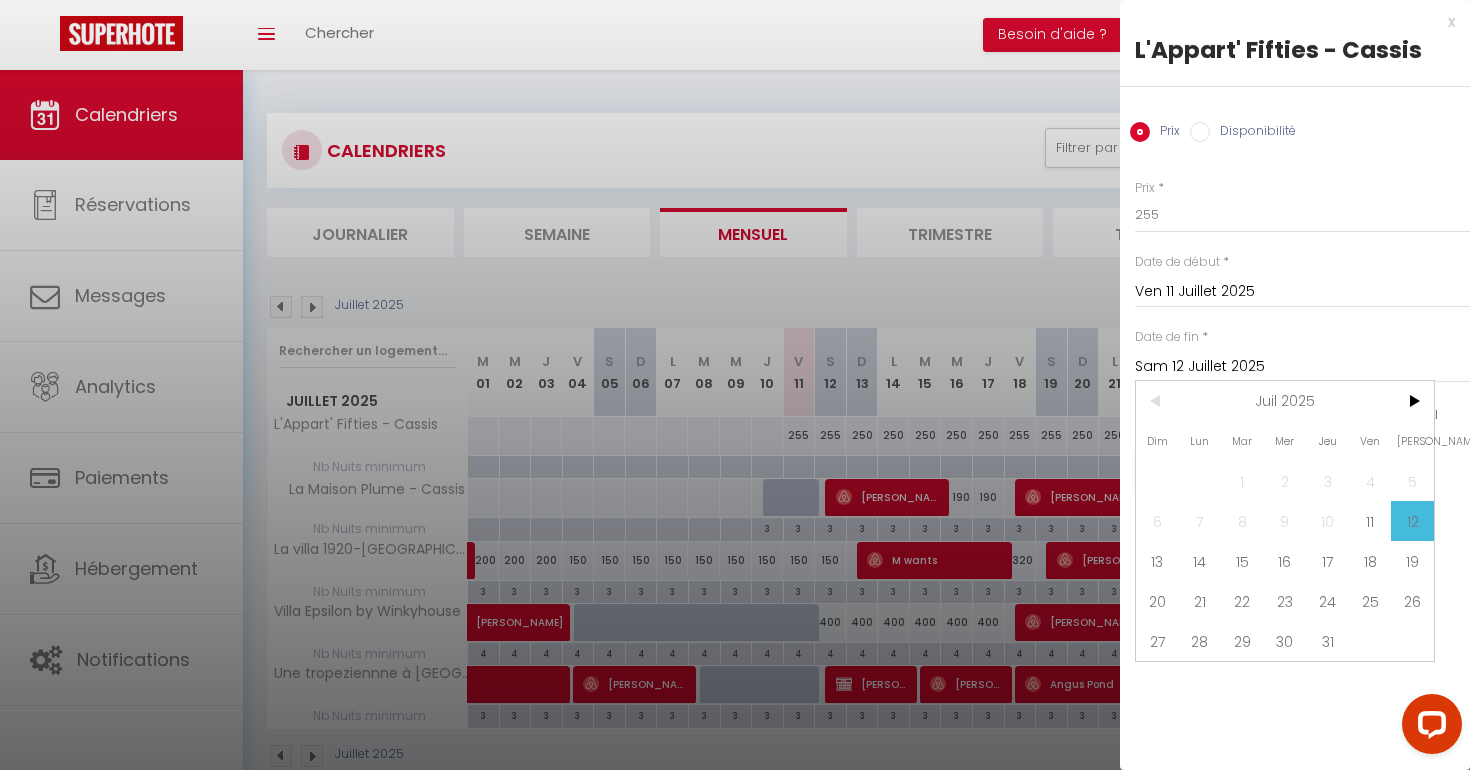 type on "[DATE]" 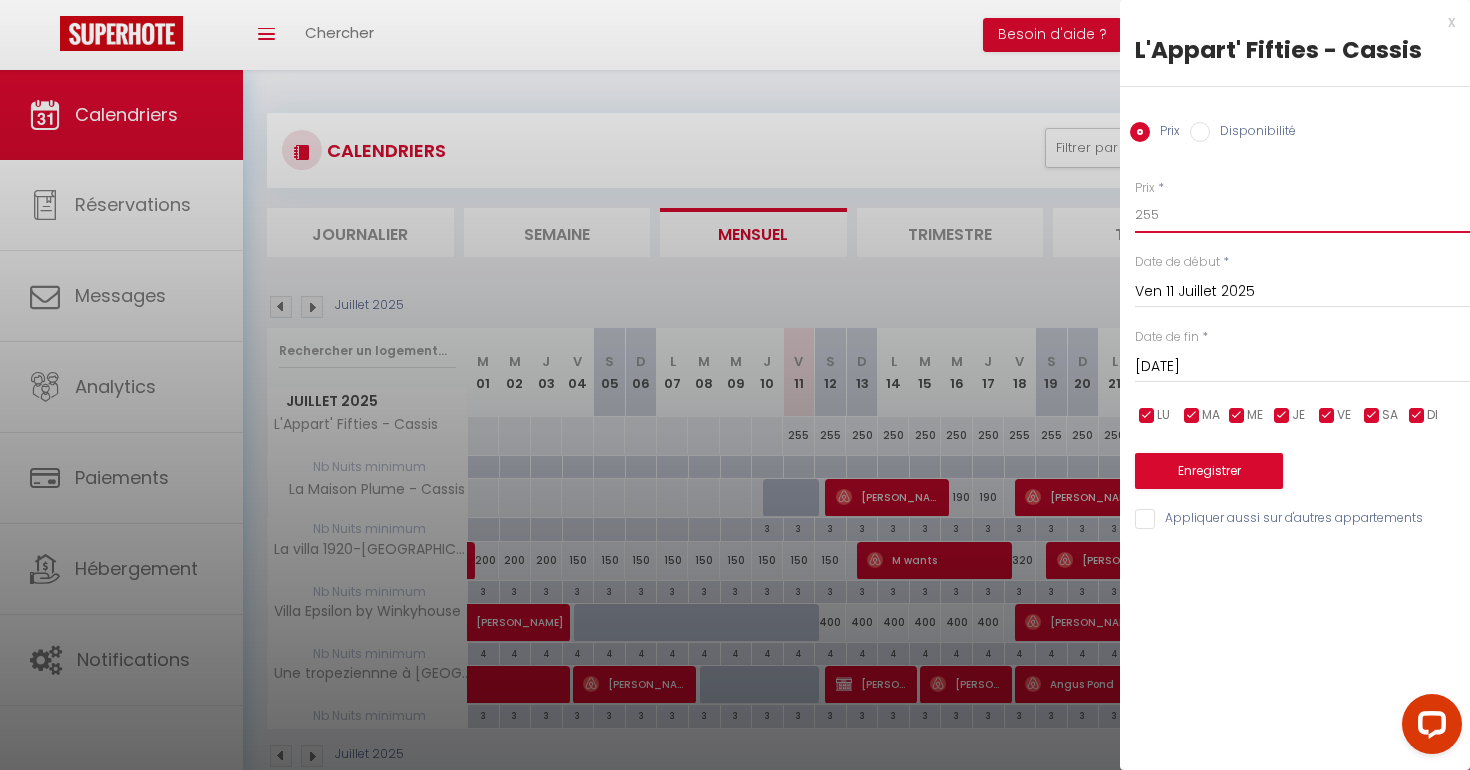 drag, startPoint x: 1167, startPoint y: 211, endPoint x: 1111, endPoint y: 213, distance: 56.0357 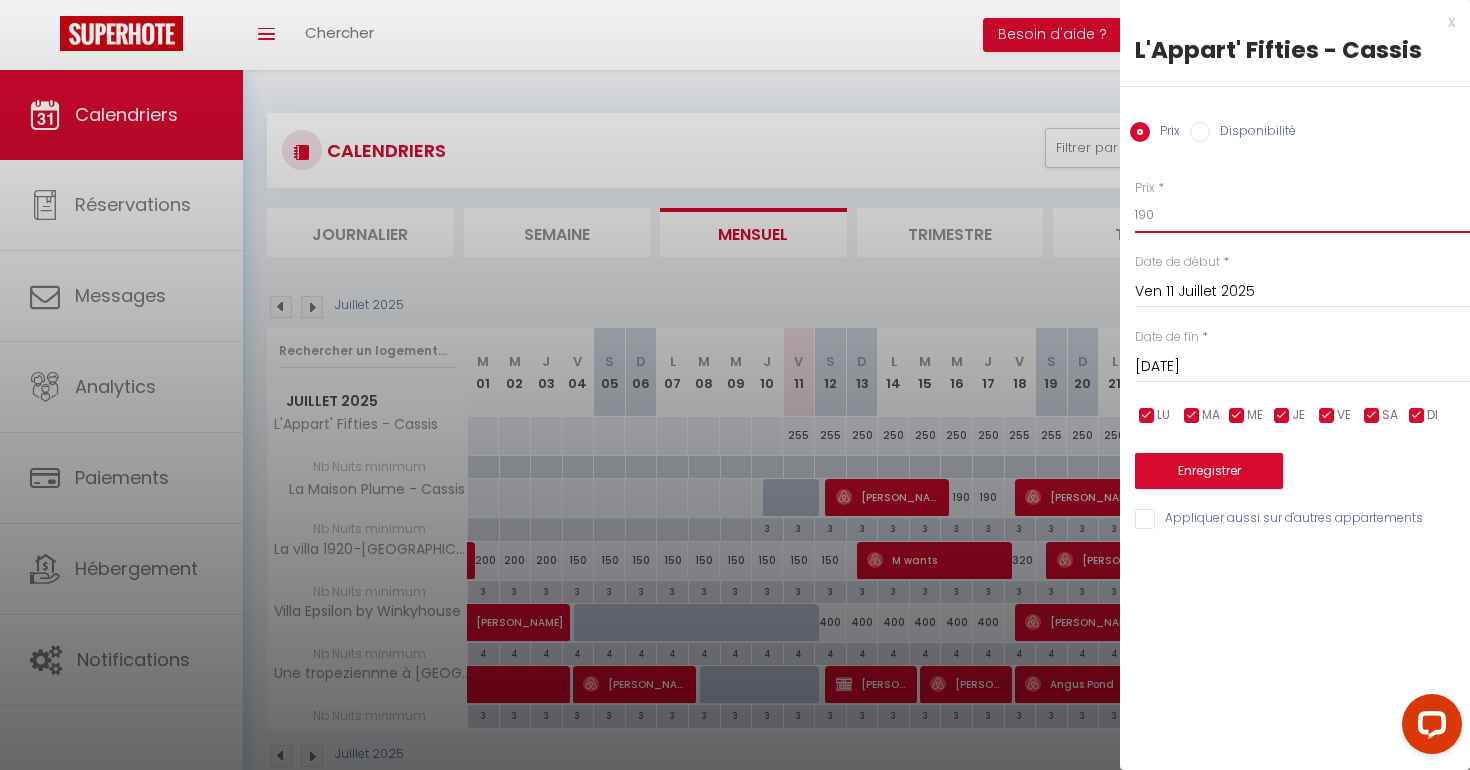 type on "190" 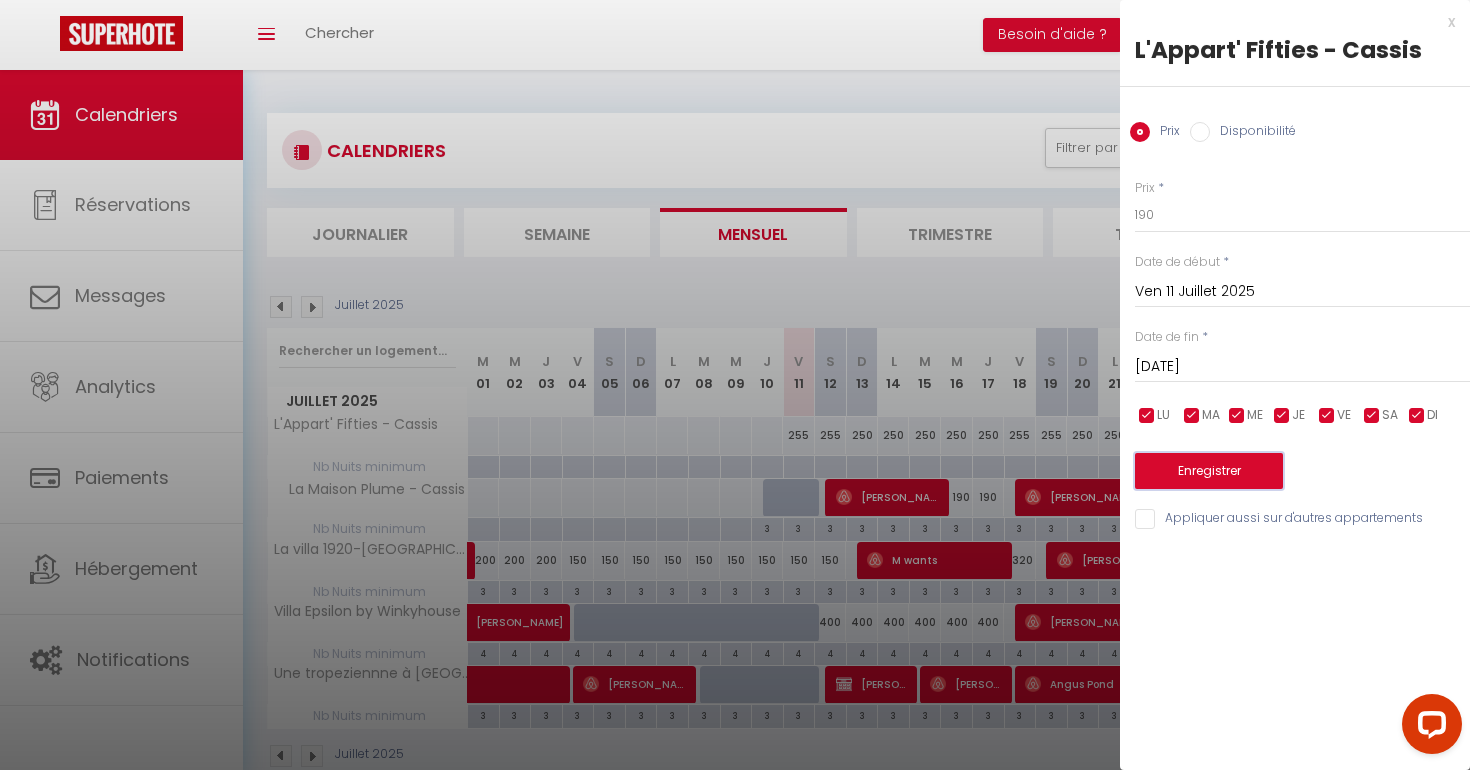 click on "Enregistrer" at bounding box center (1209, 471) 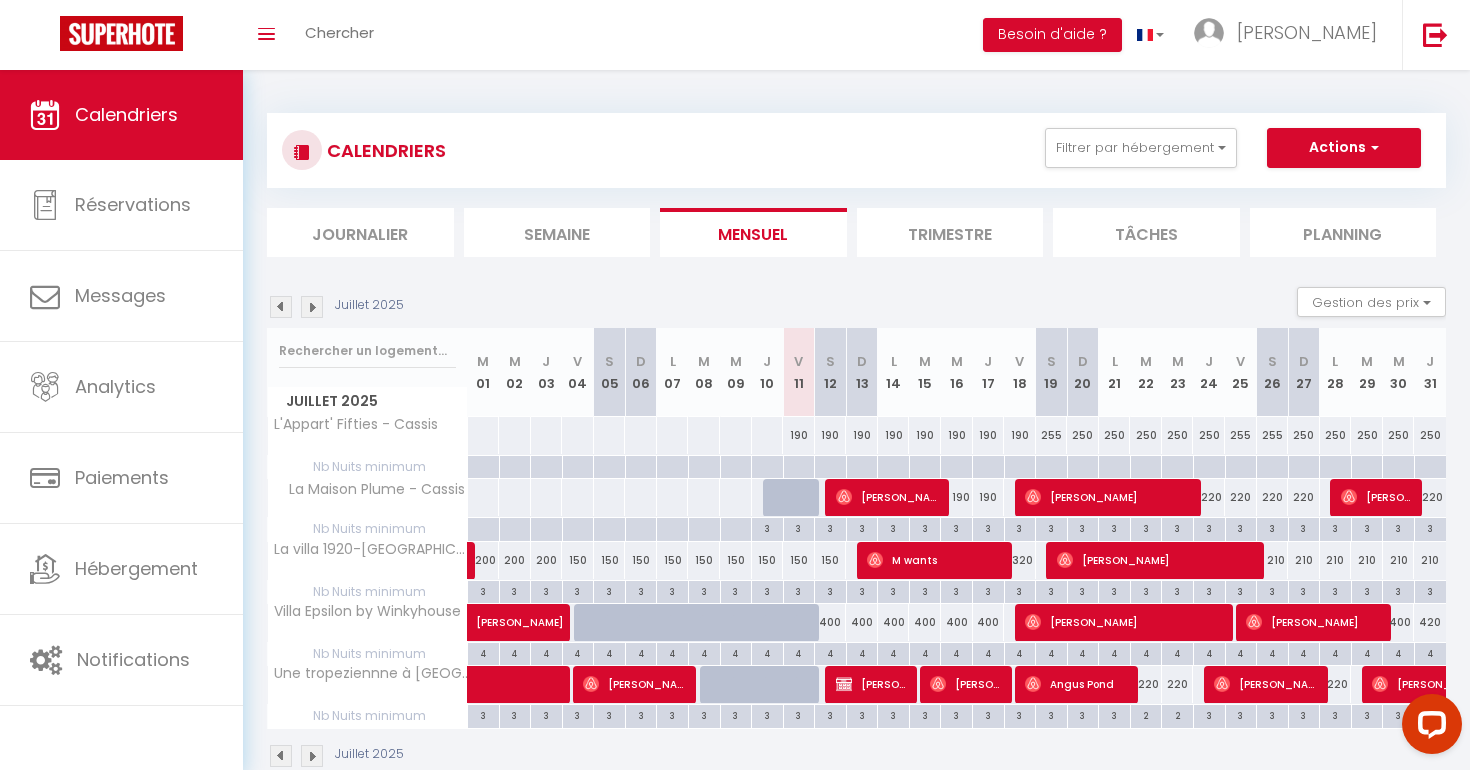 click on "255" at bounding box center (1052, 435) 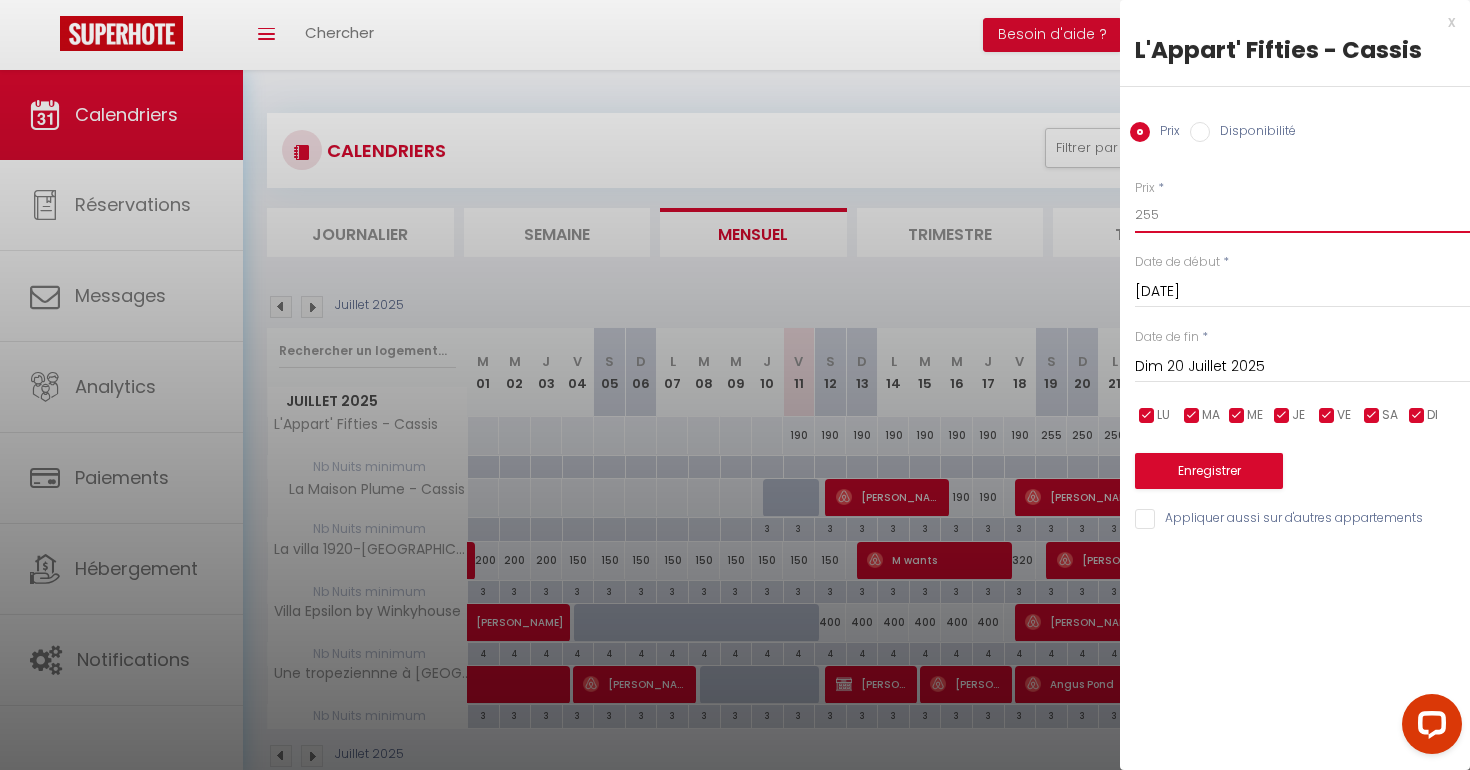 drag, startPoint x: 1150, startPoint y: 213, endPoint x: 1116, endPoint y: 213, distance: 34 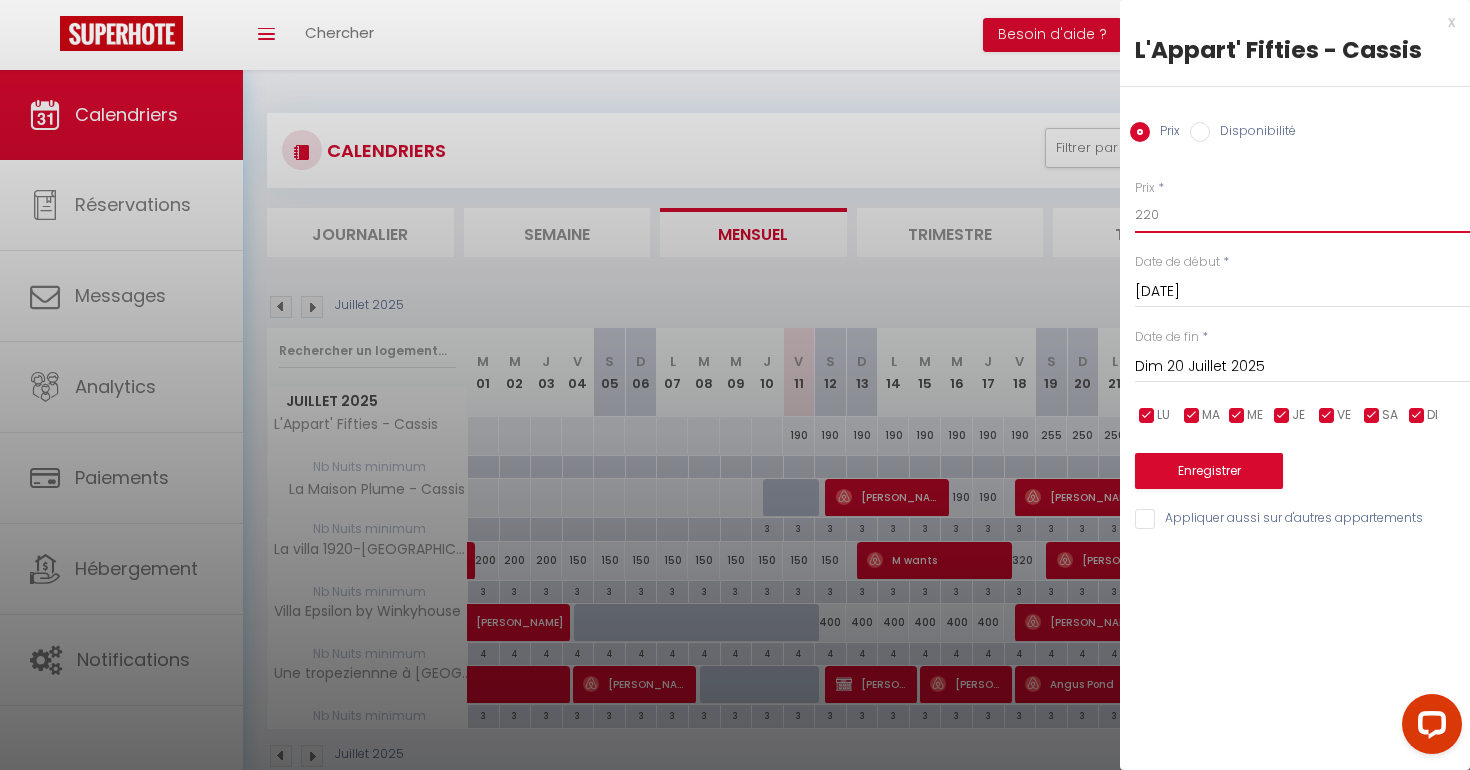type on "220" 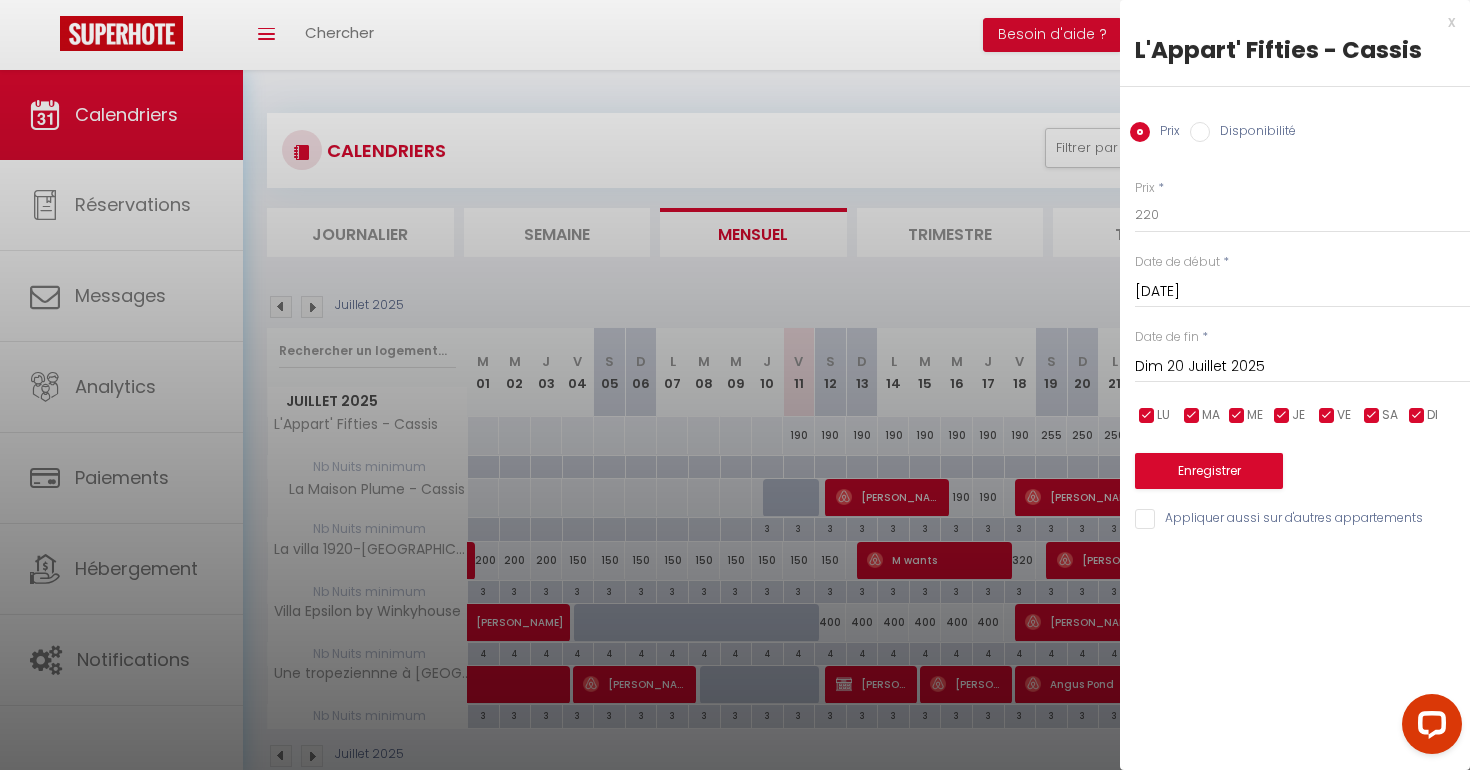 click on "Dim 20 Juillet 2025" at bounding box center [1302, 367] 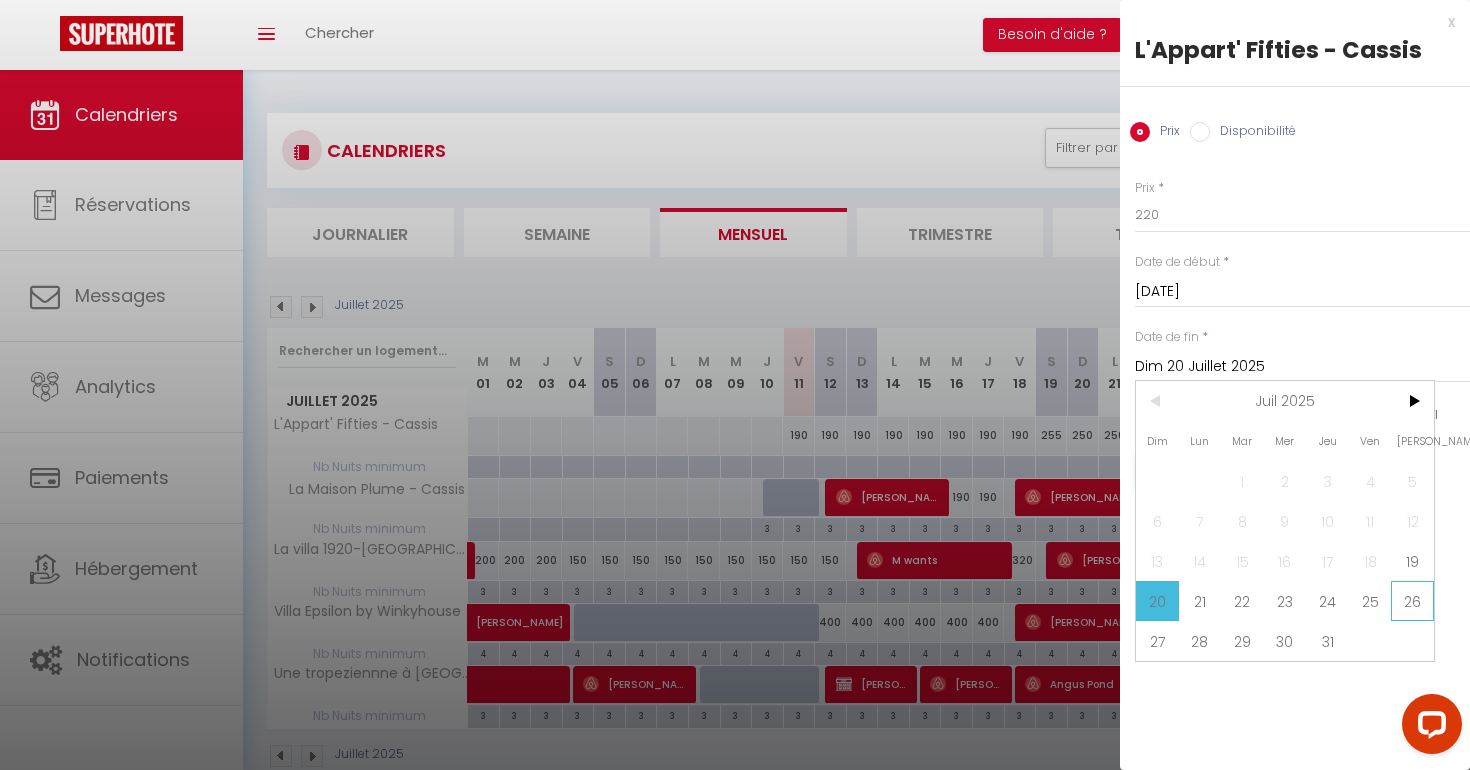 click on "26" at bounding box center (1412, 601) 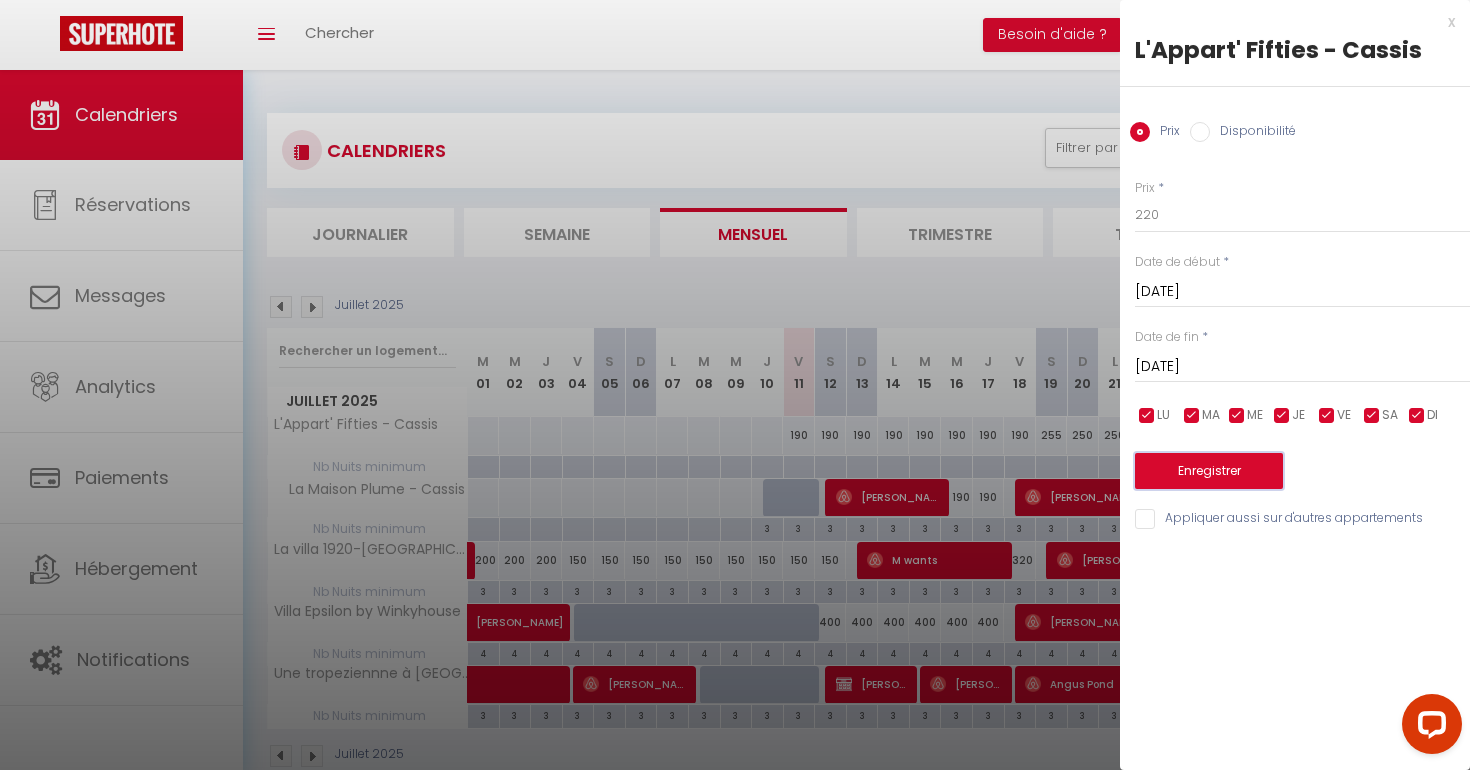 click on "Enregistrer" at bounding box center [1209, 471] 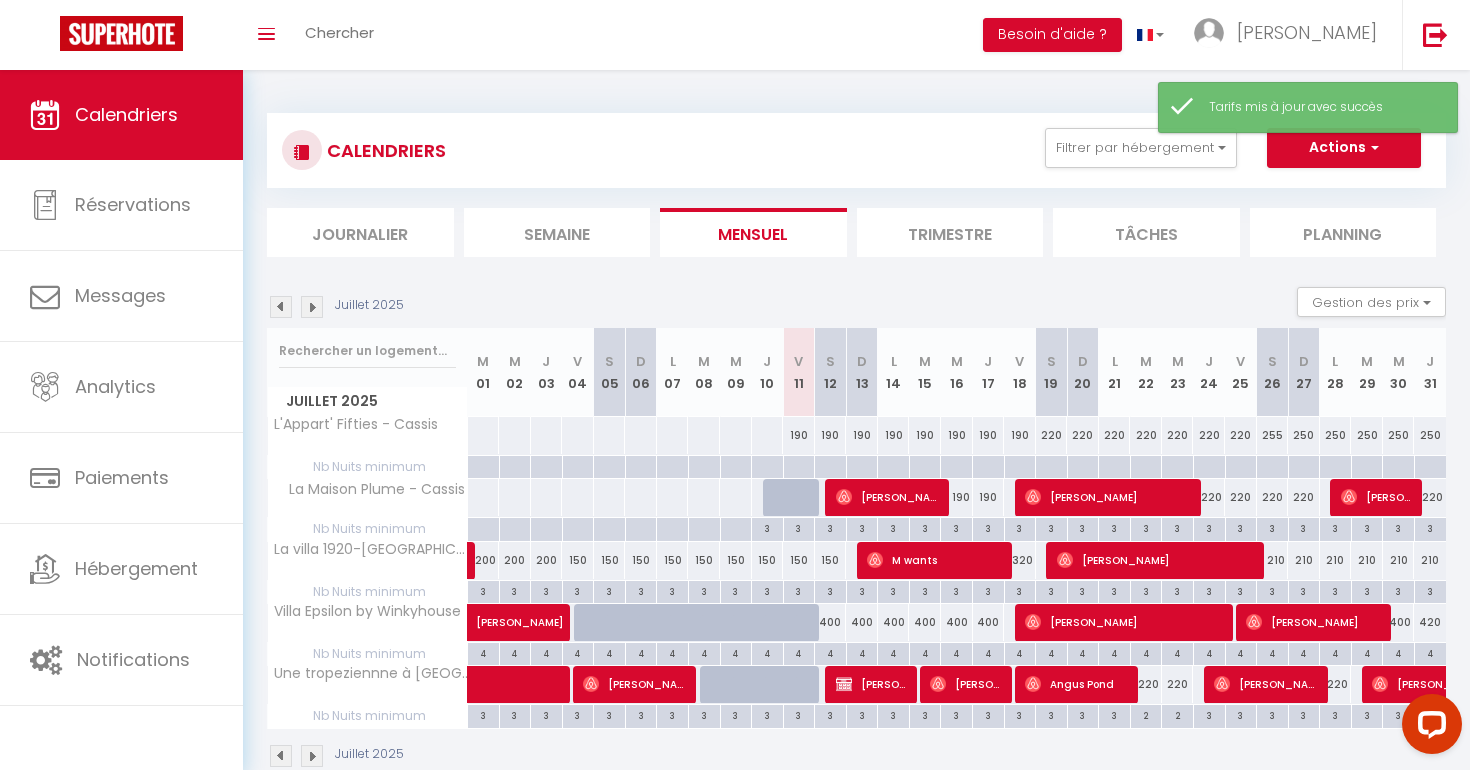 click at bounding box center (799, 467) 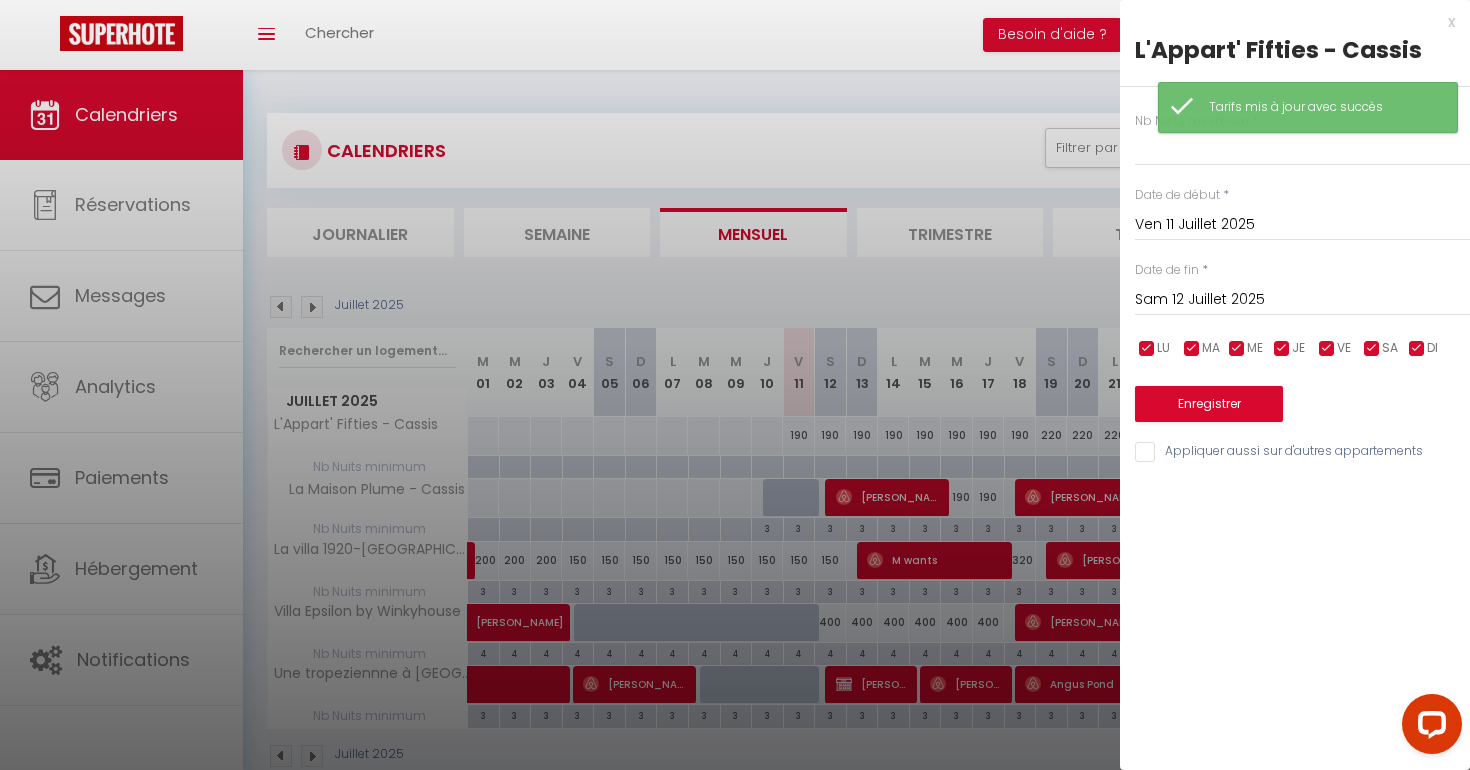 click on "Sam 12 Juillet 2025" at bounding box center (1302, 300) 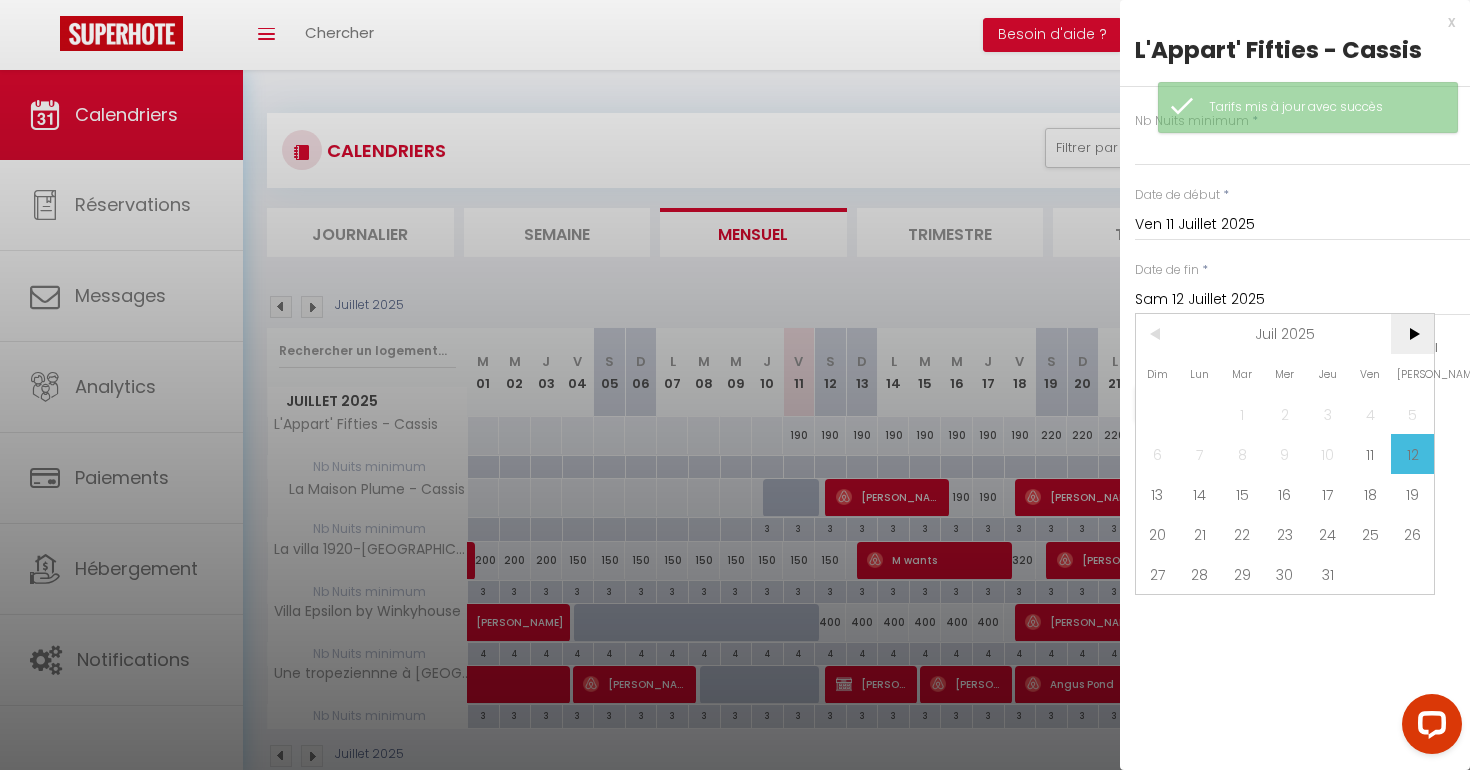 click on ">" at bounding box center [1412, 334] 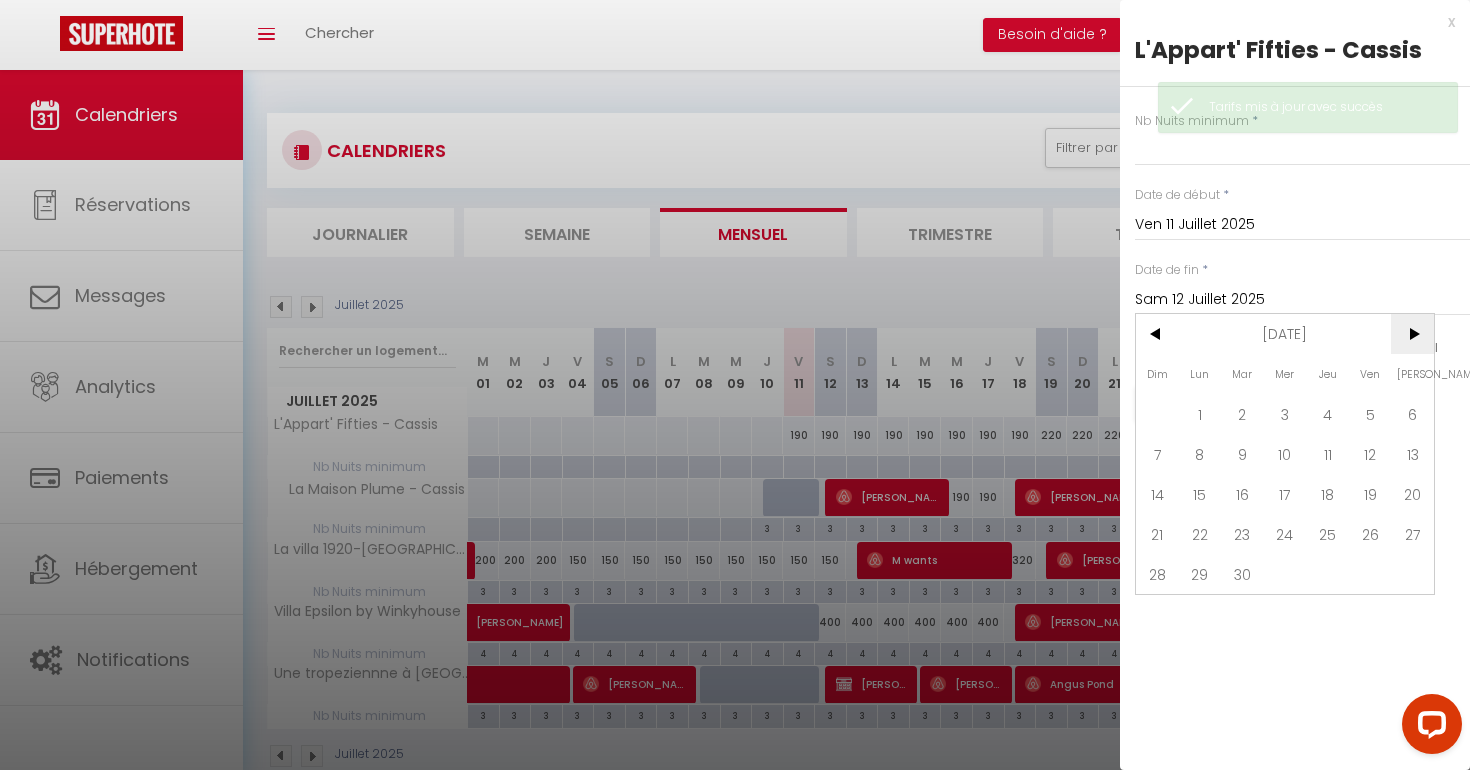 click on ">" at bounding box center (1412, 334) 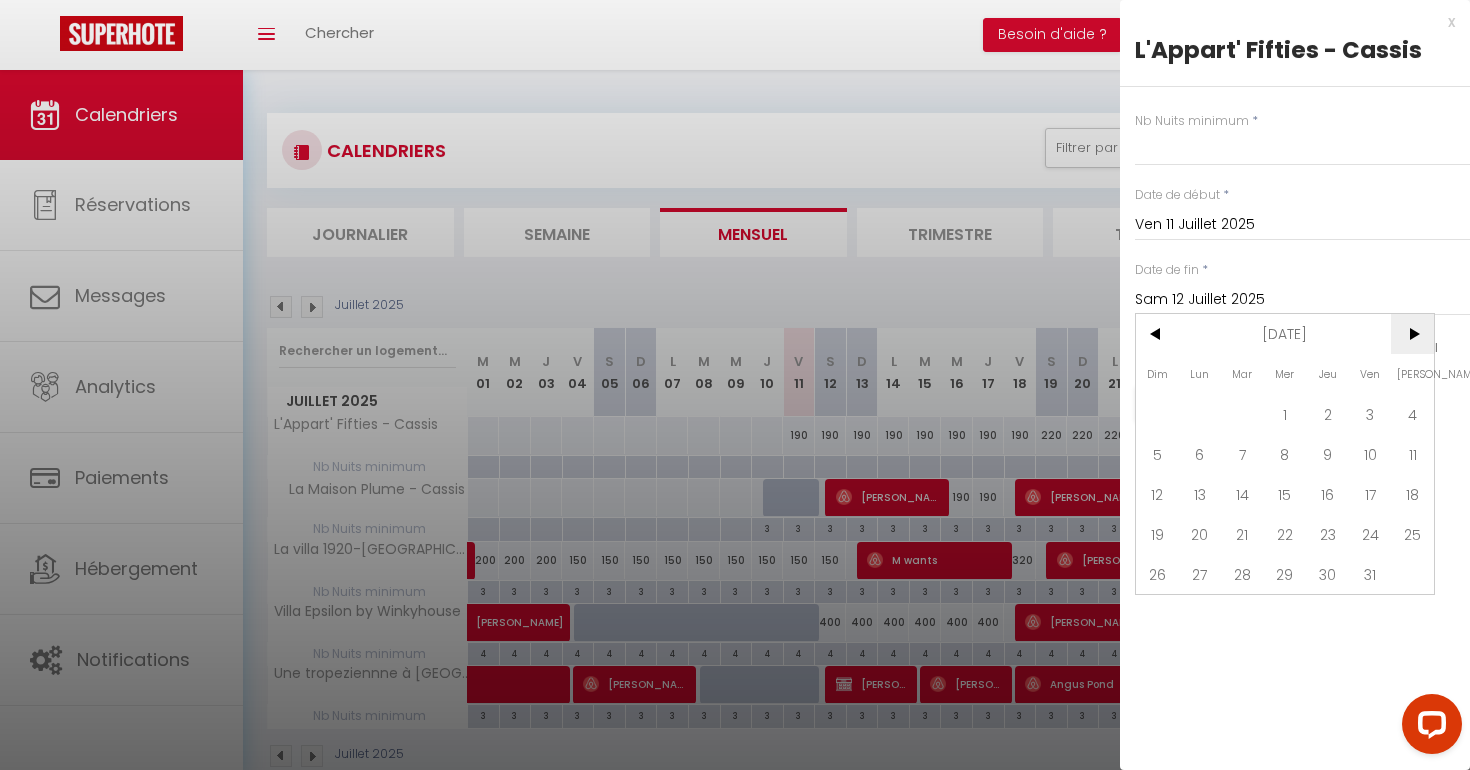click on ">" at bounding box center (1412, 334) 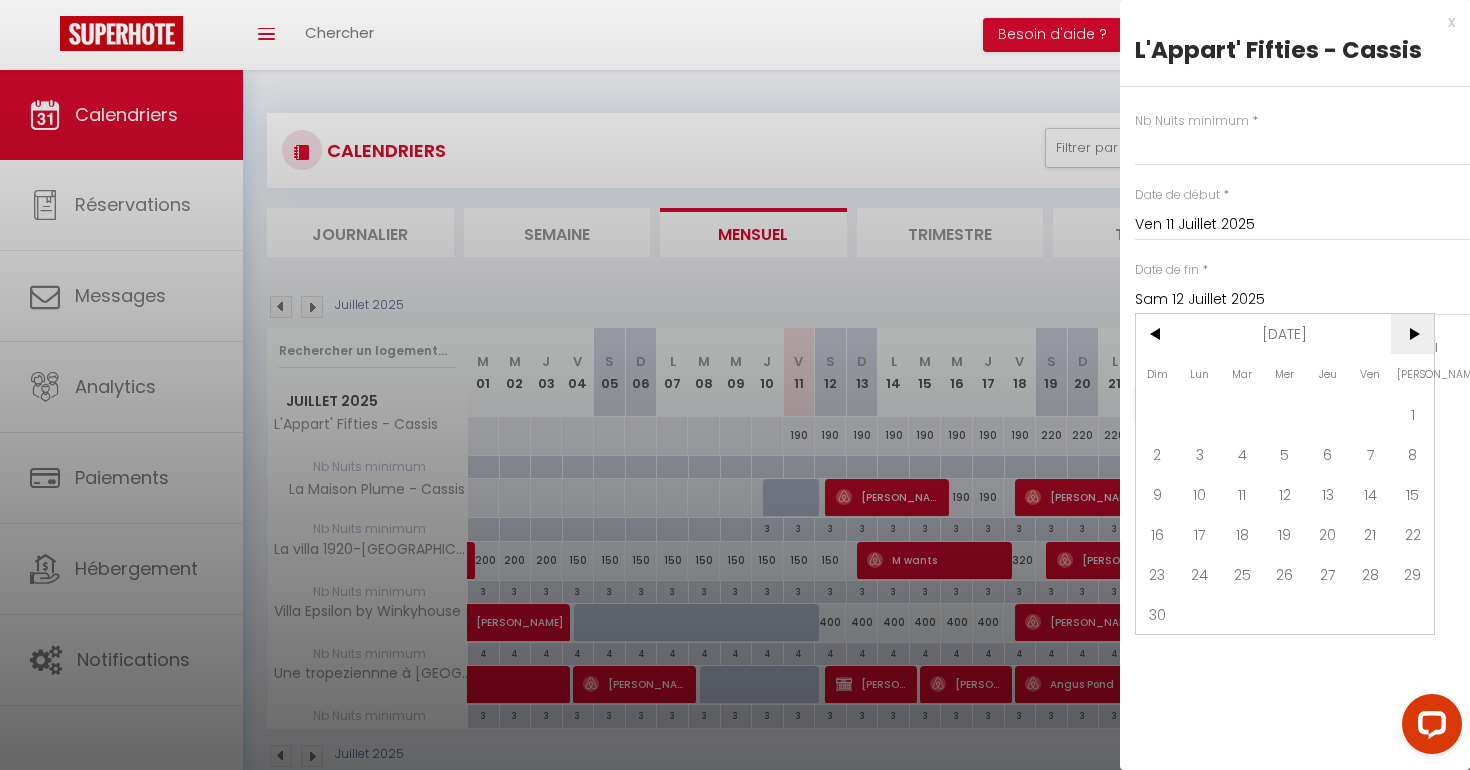 click on ">" at bounding box center (1412, 334) 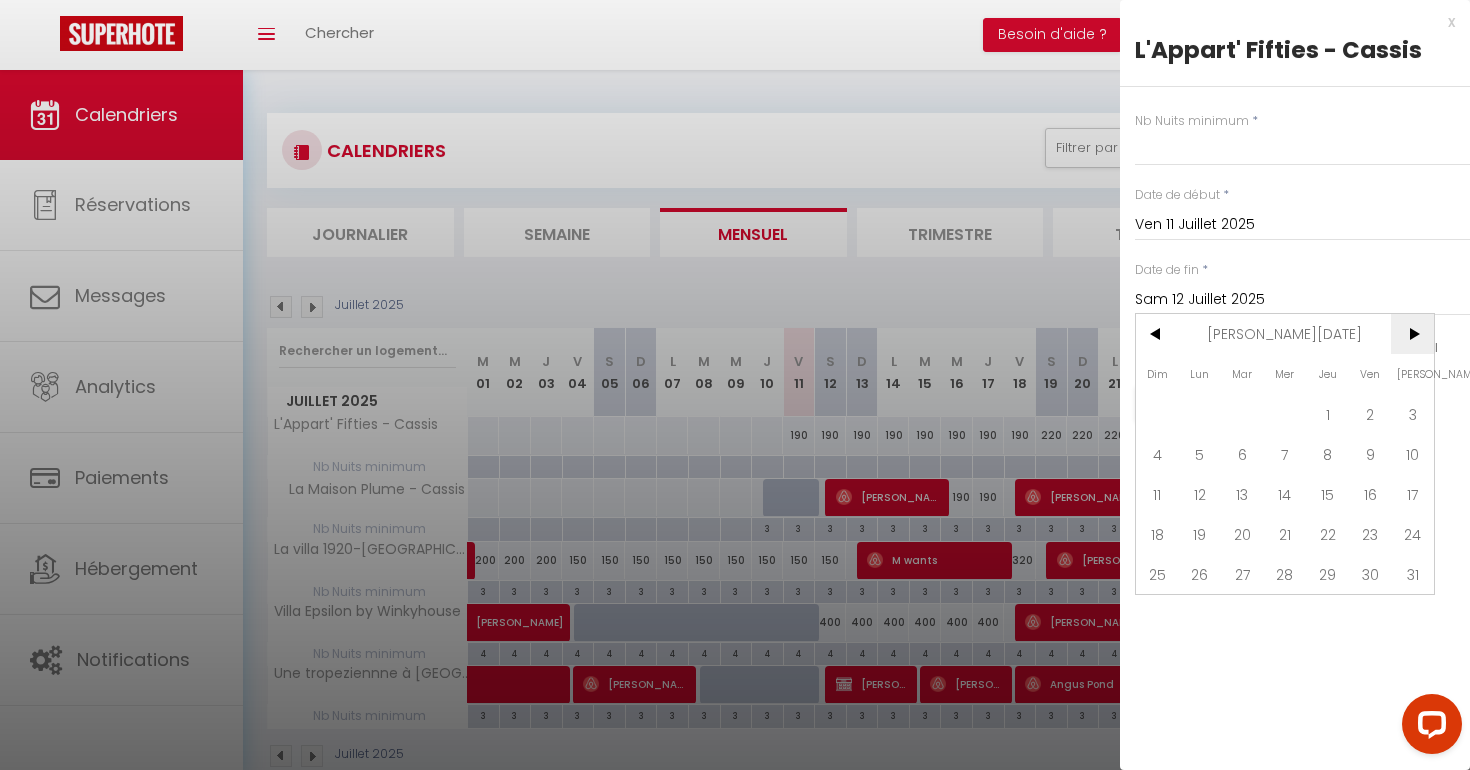 click on ">" at bounding box center (1412, 334) 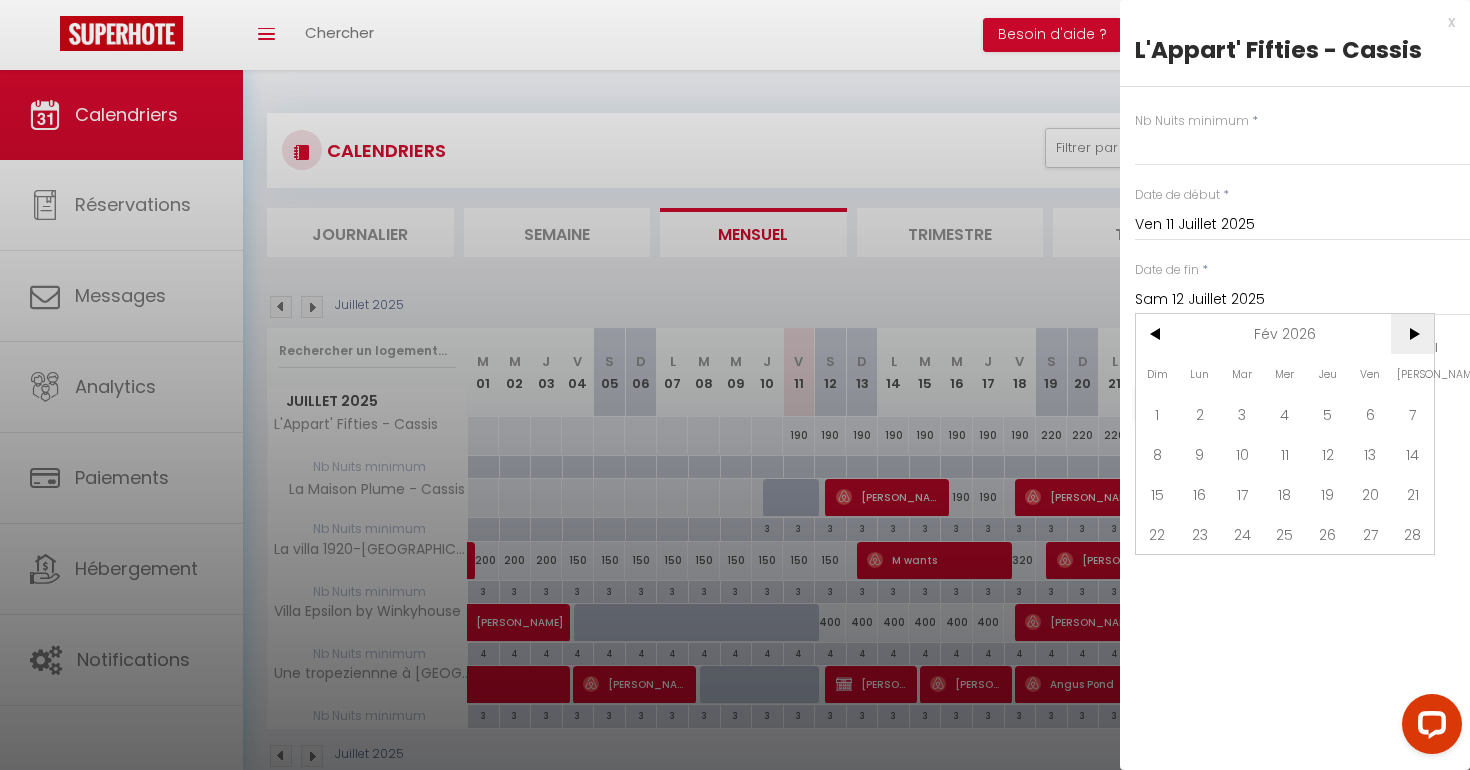 click on ">" at bounding box center (1412, 334) 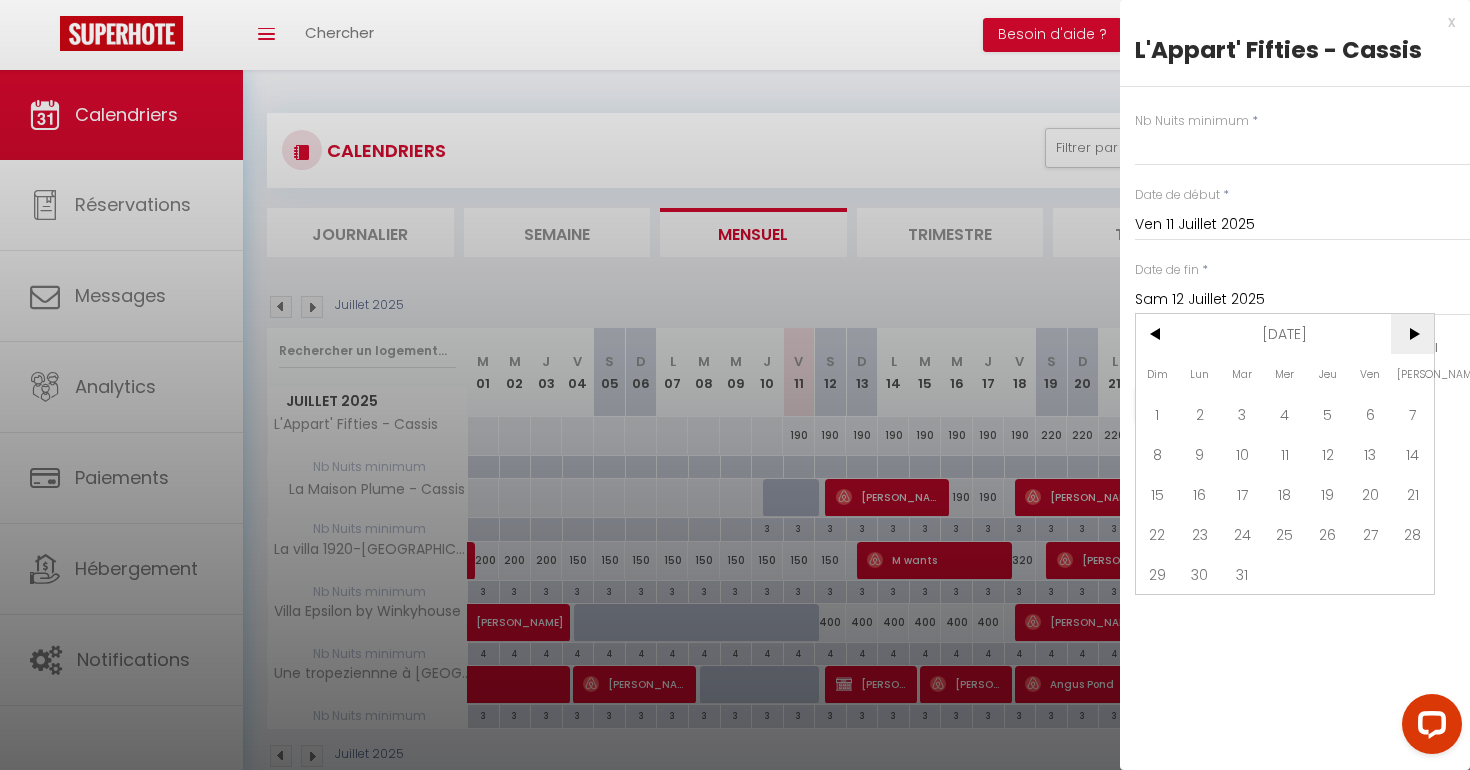 click on ">" at bounding box center (1412, 334) 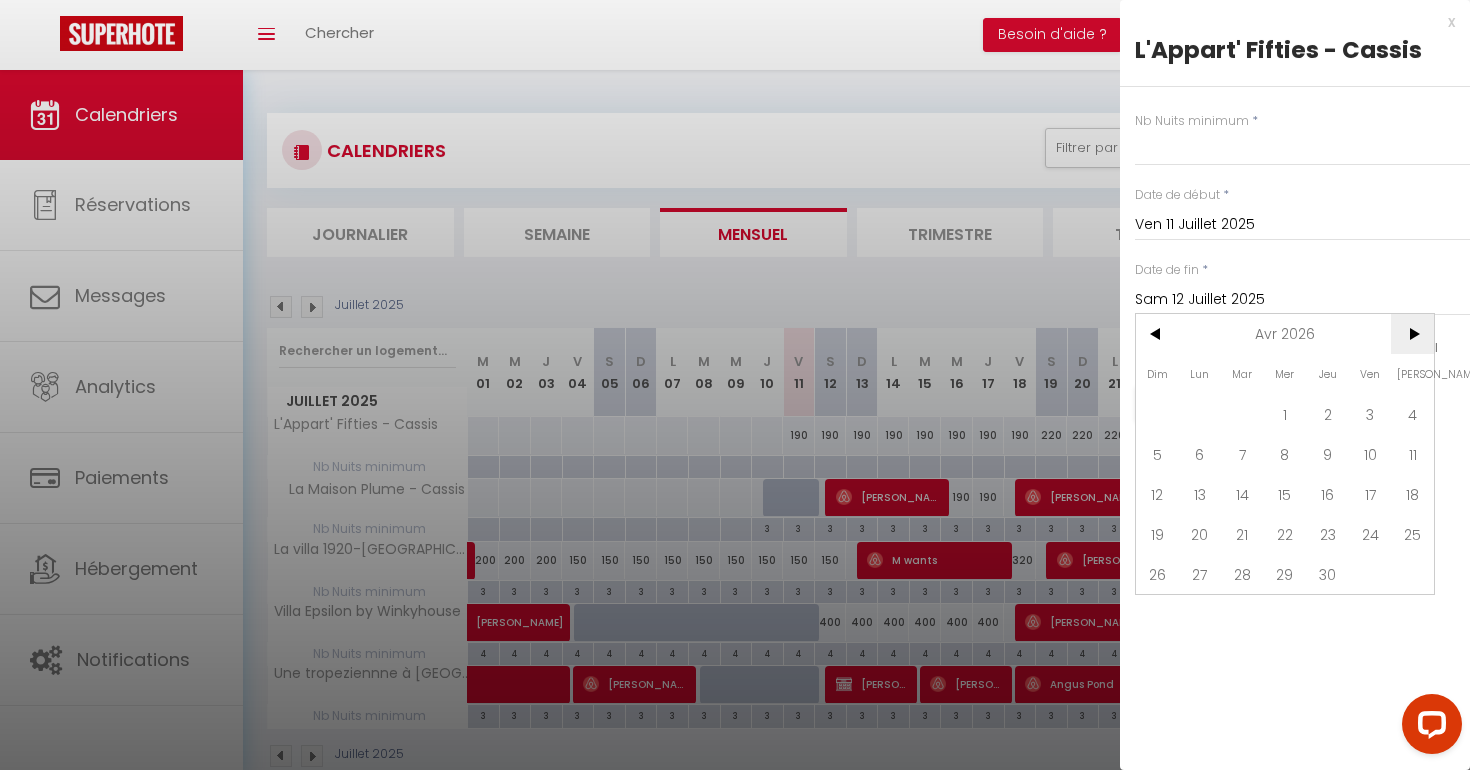 click on ">" at bounding box center [1412, 334] 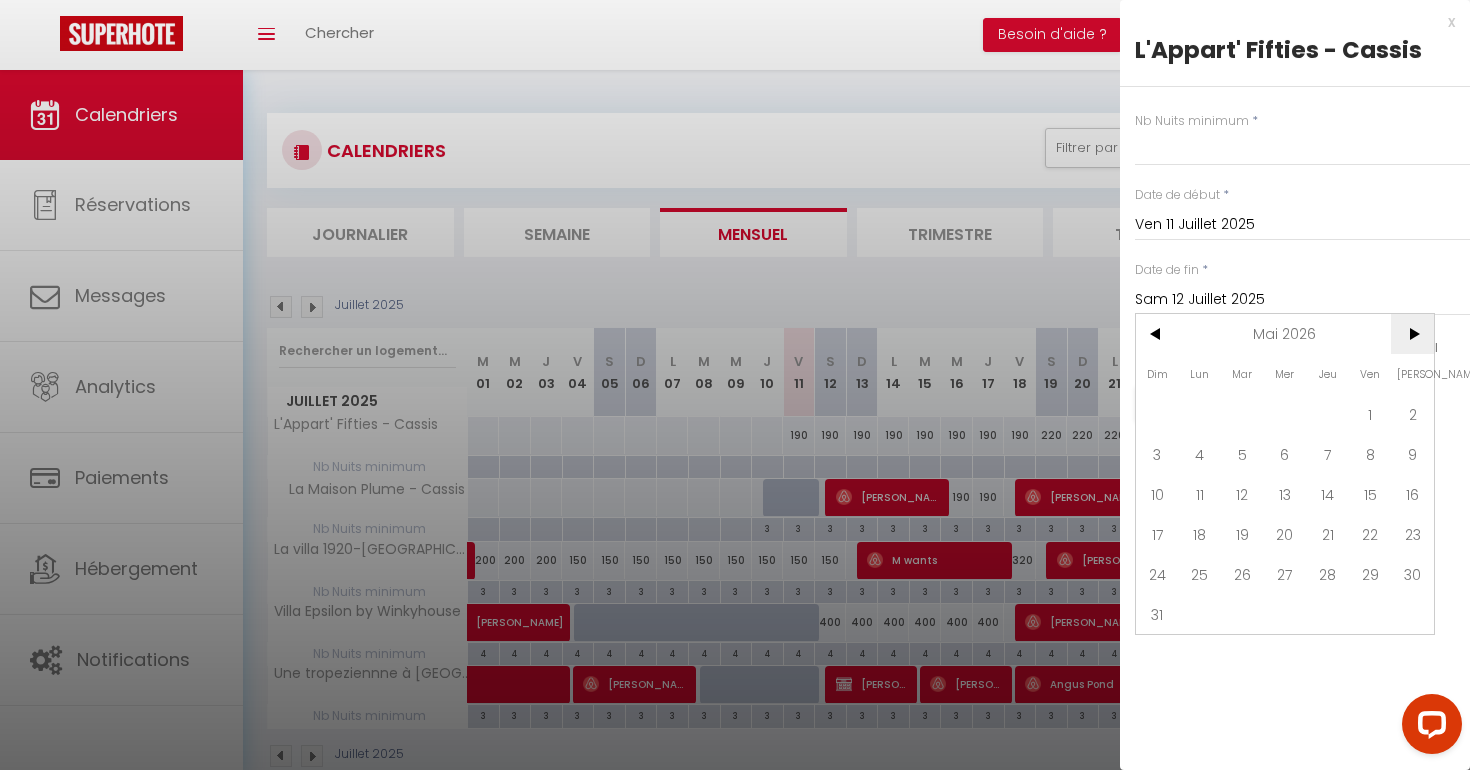 click on ">" at bounding box center (1412, 334) 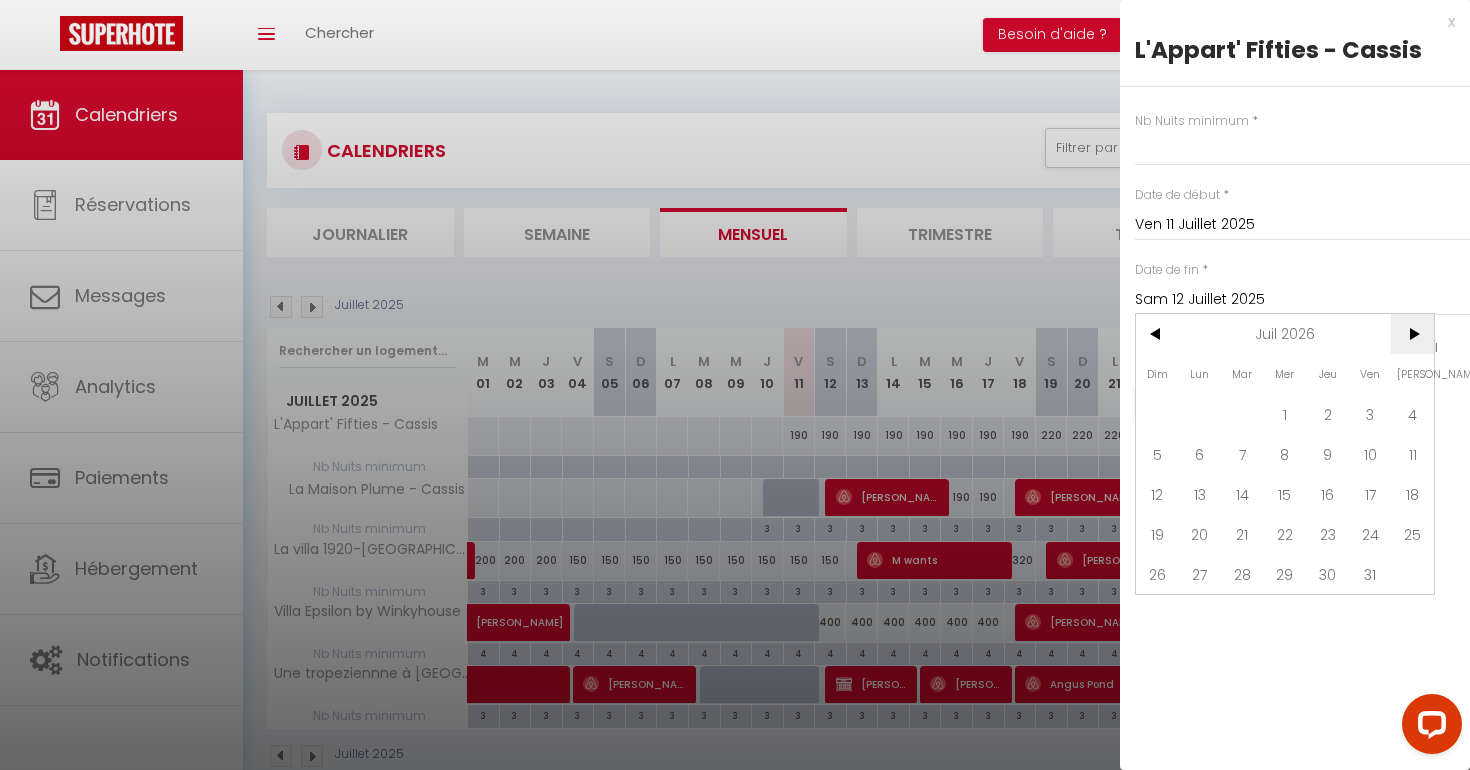 click on ">" at bounding box center (1412, 334) 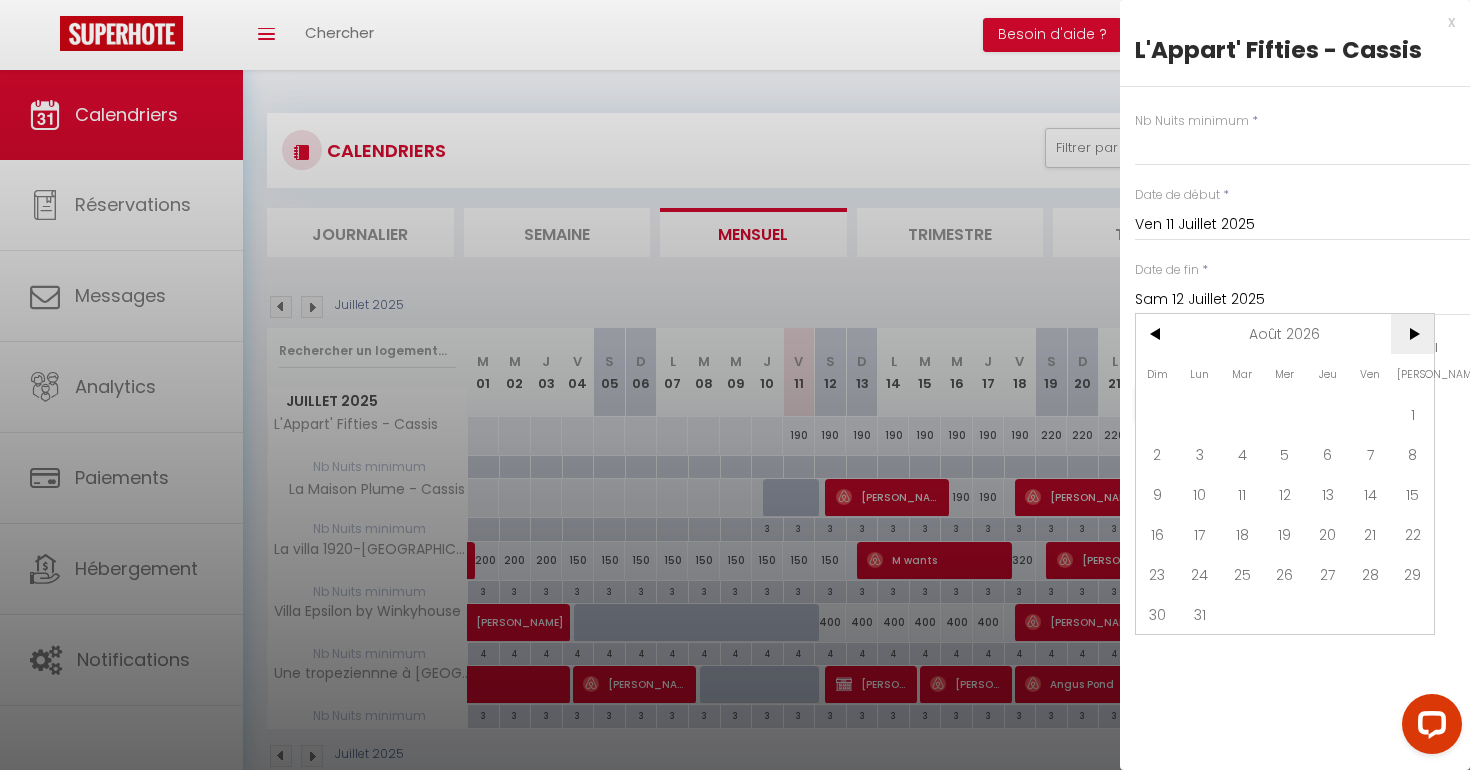 click on ">" at bounding box center [1412, 334] 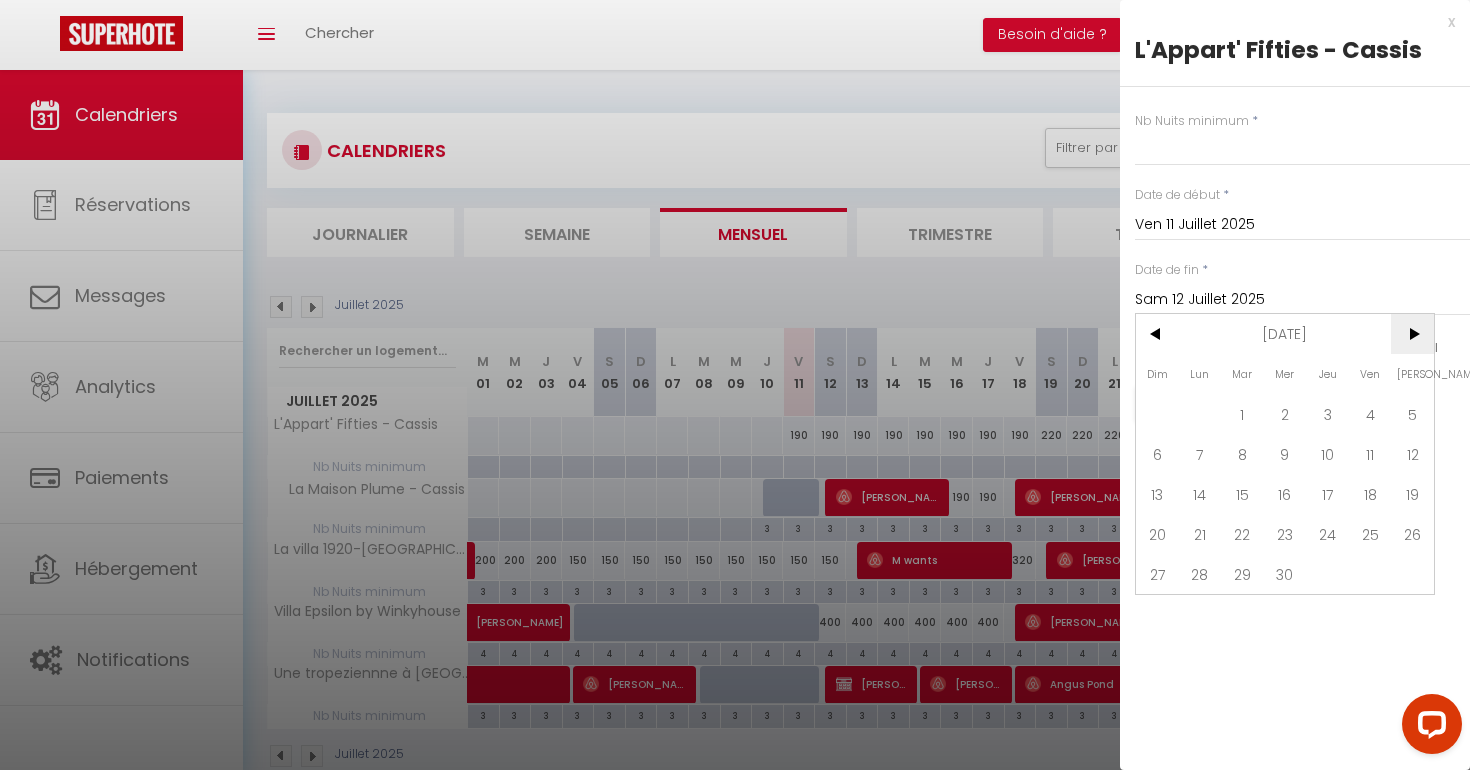 click on ">" at bounding box center (1412, 334) 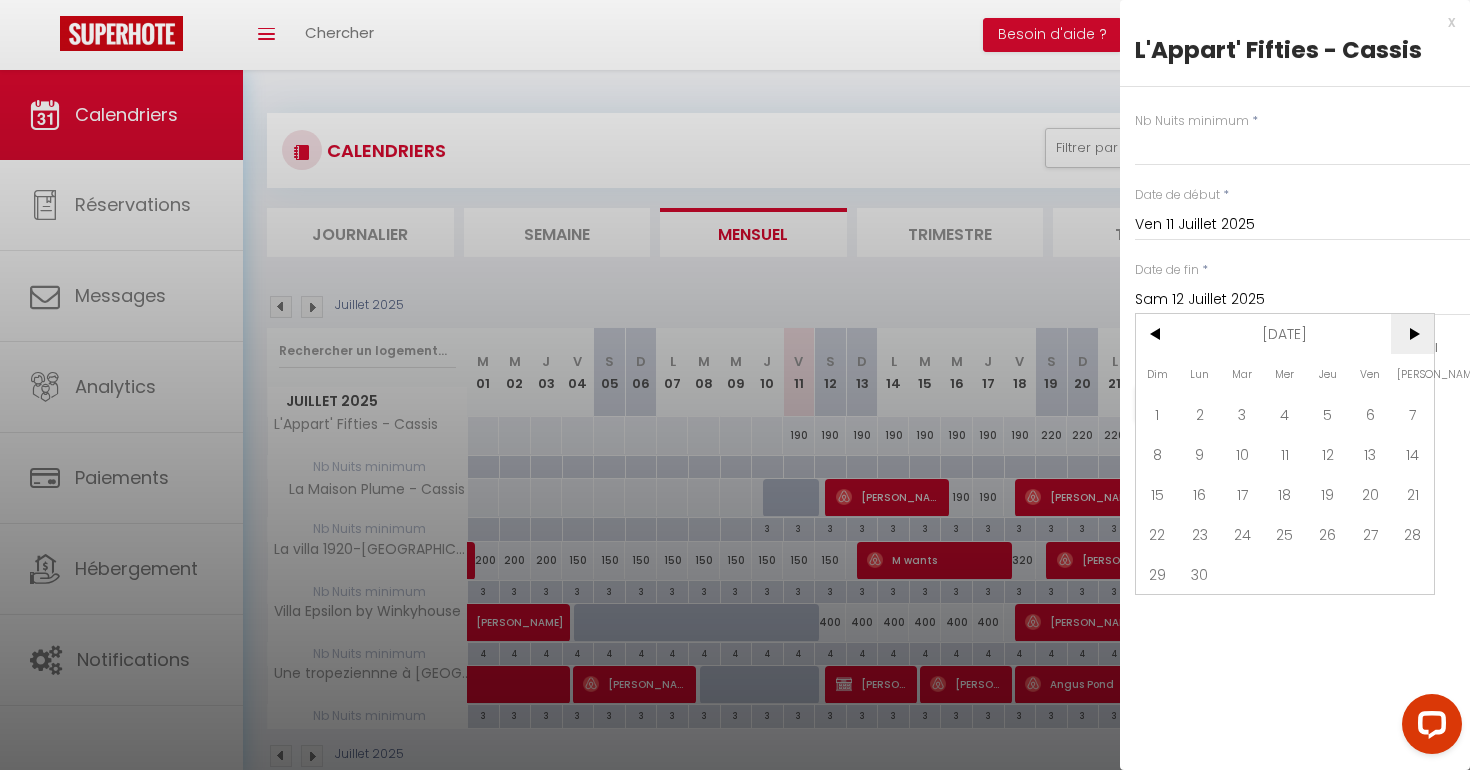 click on ">" at bounding box center [1412, 334] 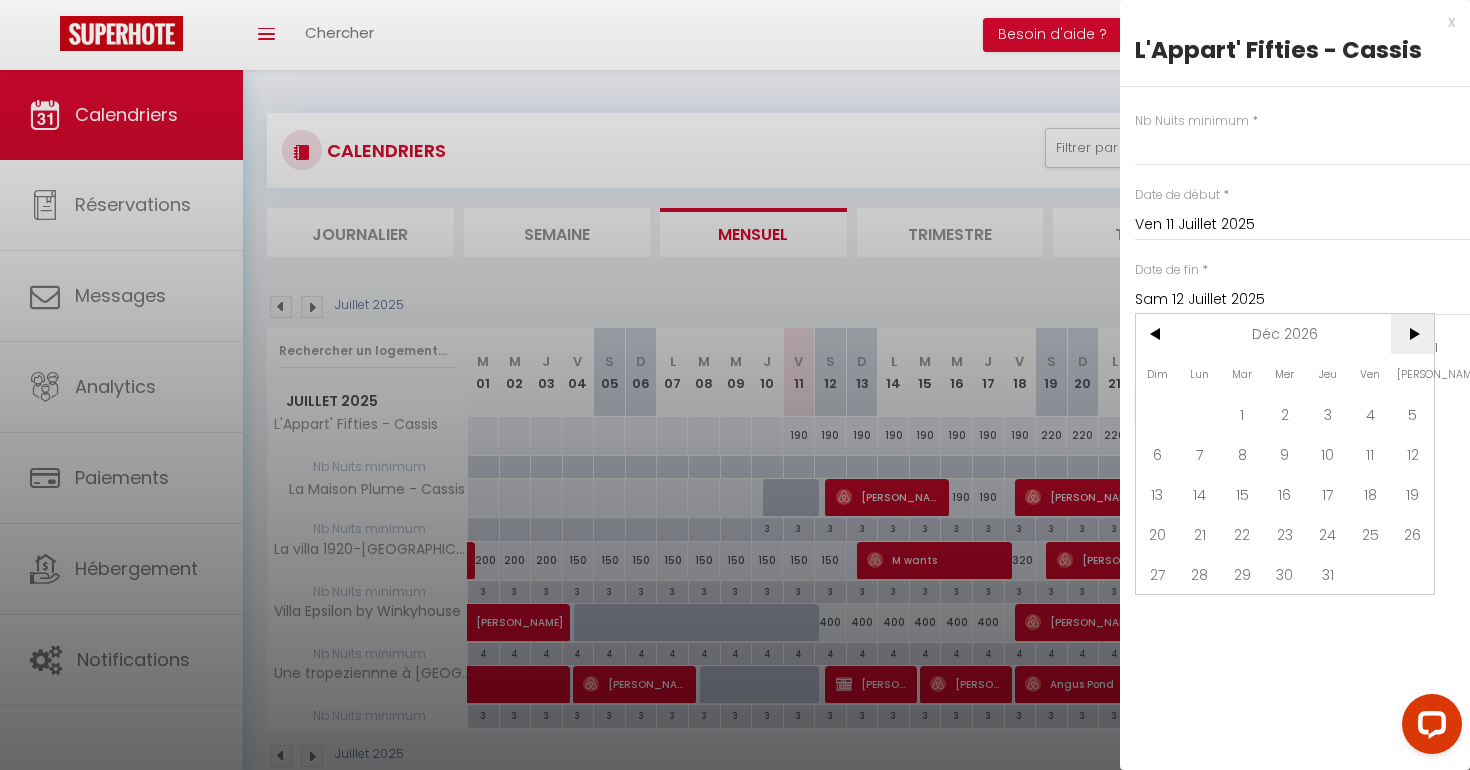 click on ">" at bounding box center [1412, 334] 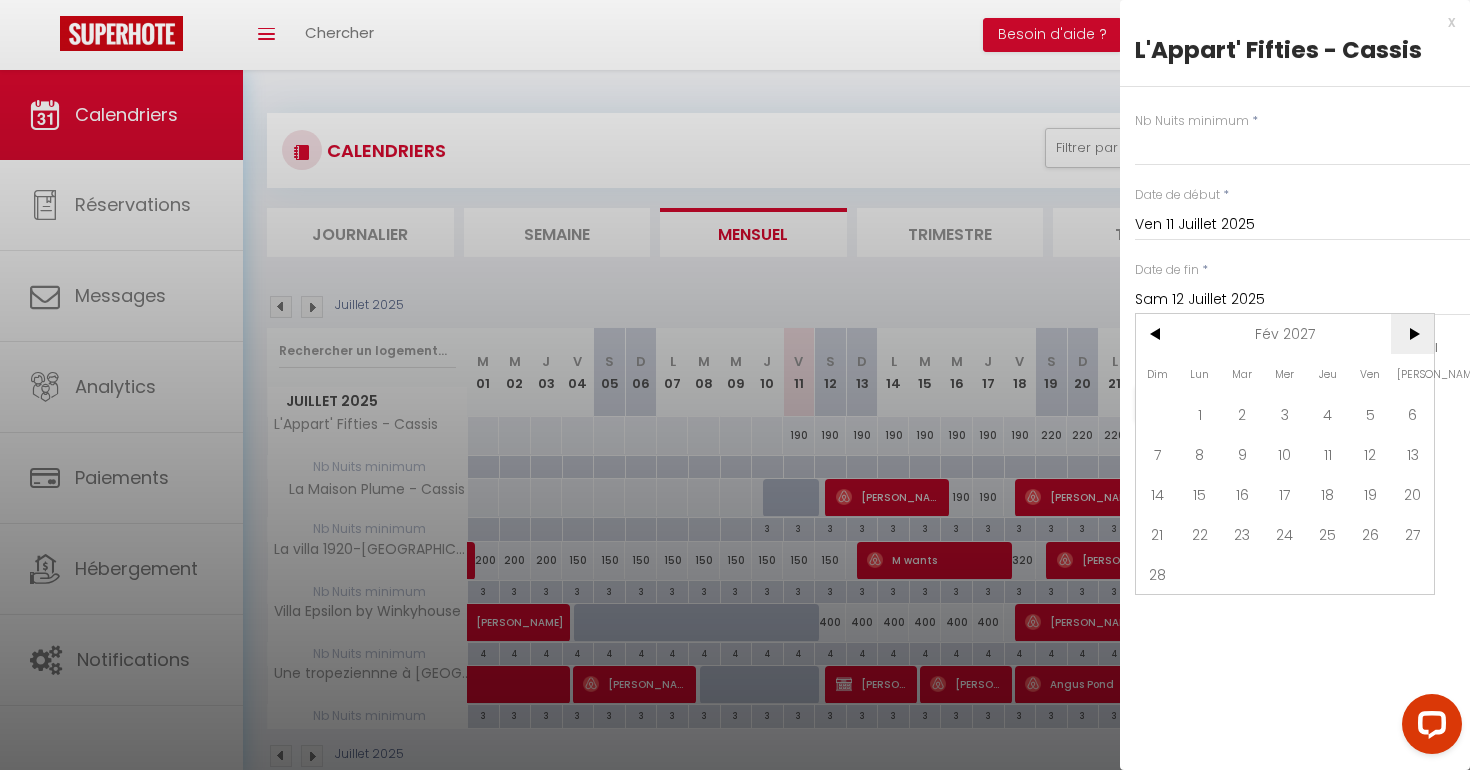 click on ">" at bounding box center [1412, 334] 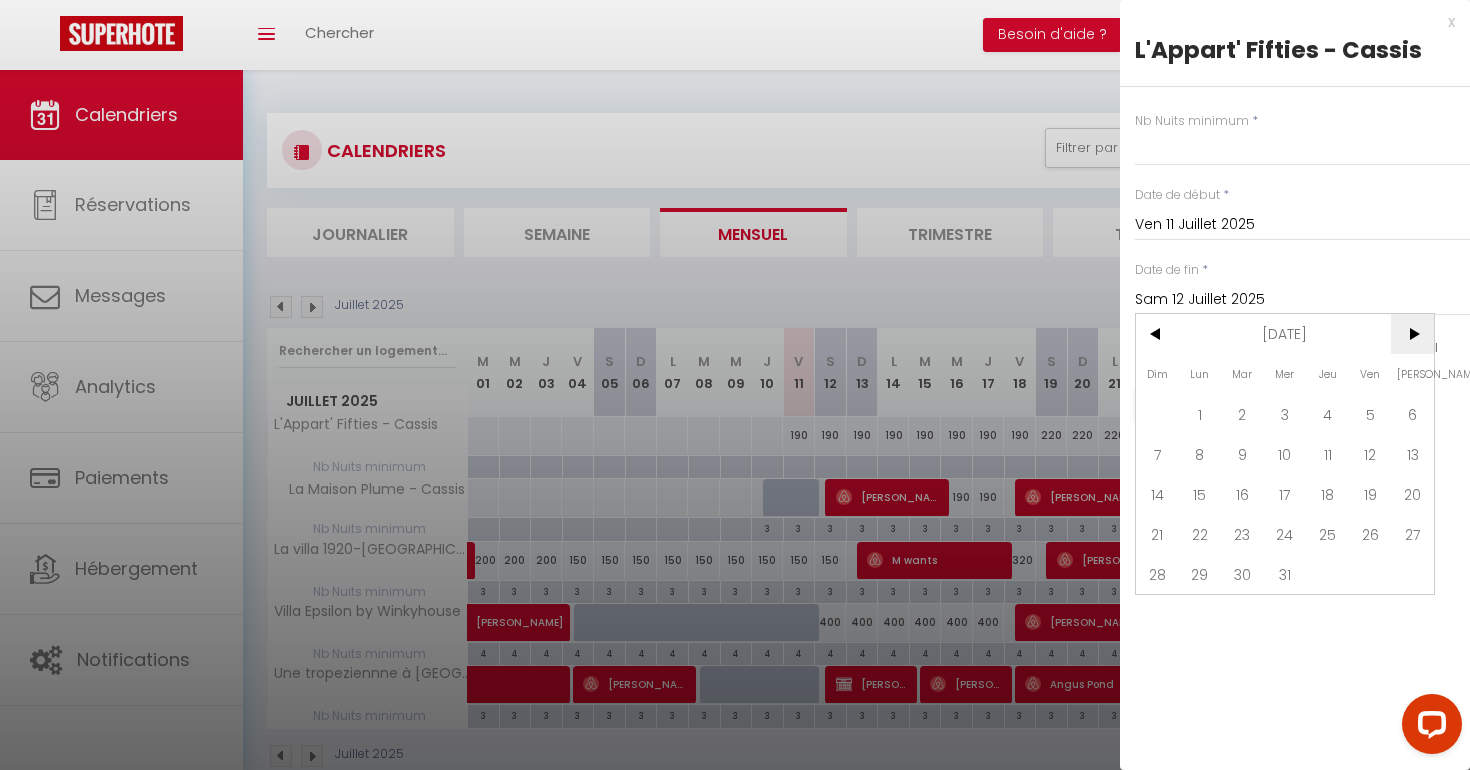 click on ">" at bounding box center [1412, 334] 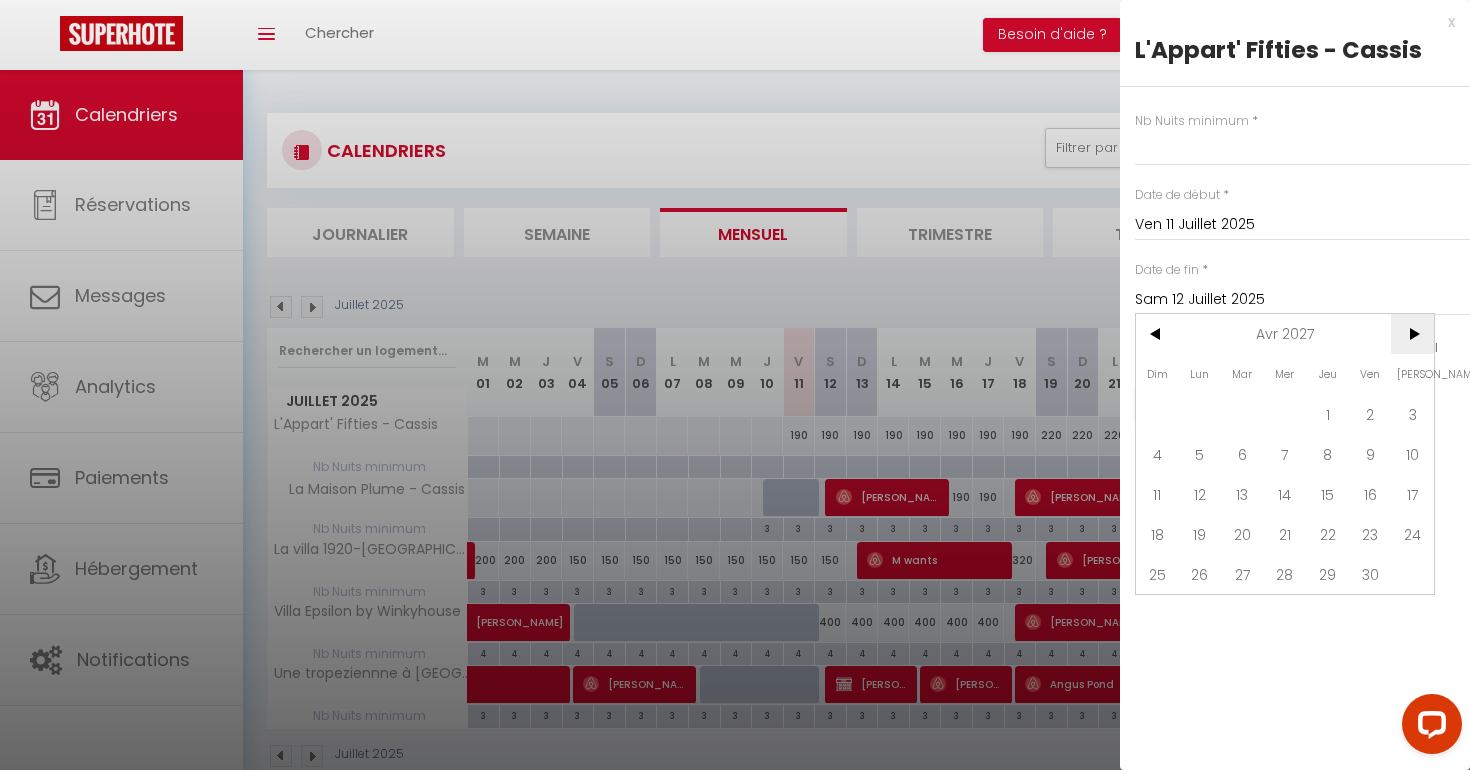 click on ">" at bounding box center [1412, 334] 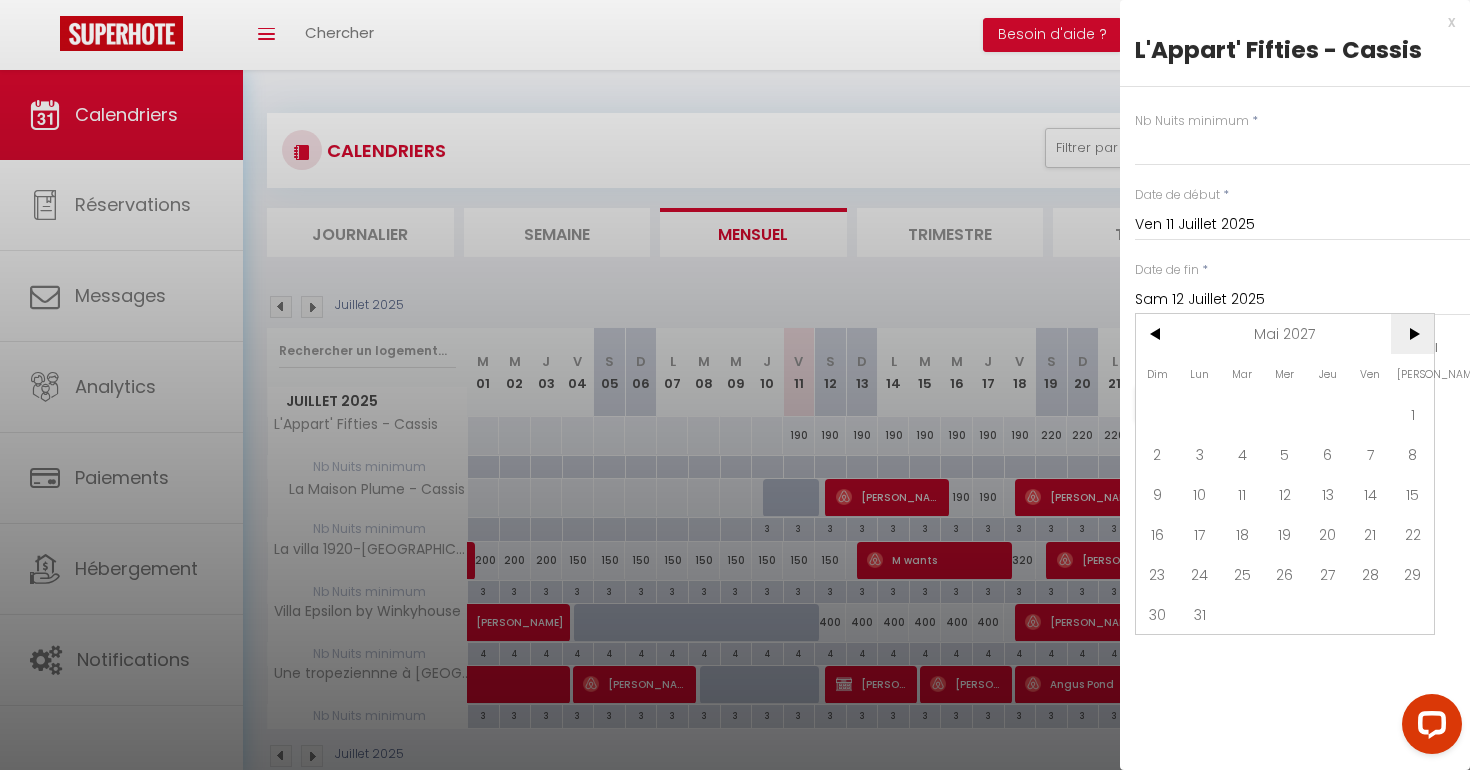 click on ">" at bounding box center [1412, 334] 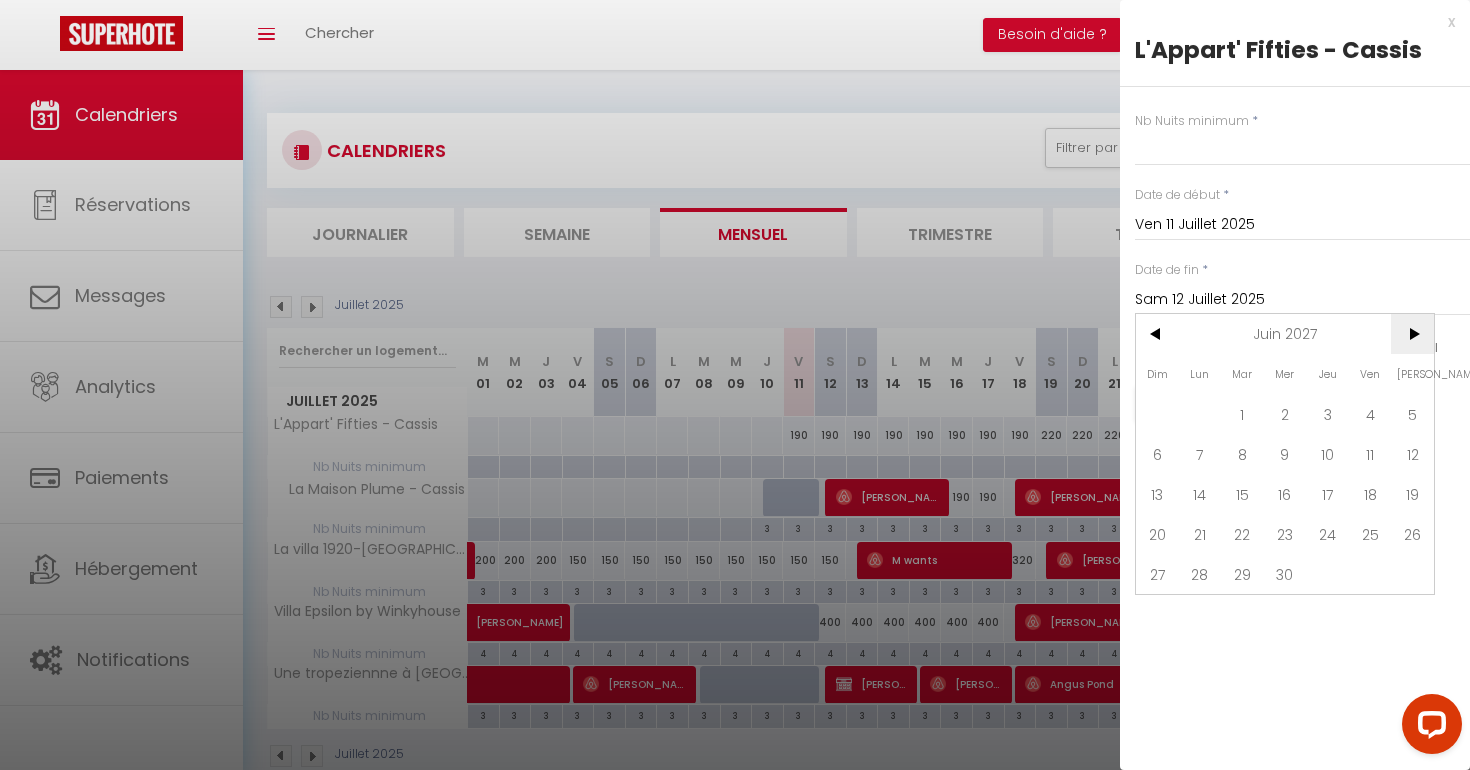 click on ">" at bounding box center [1412, 334] 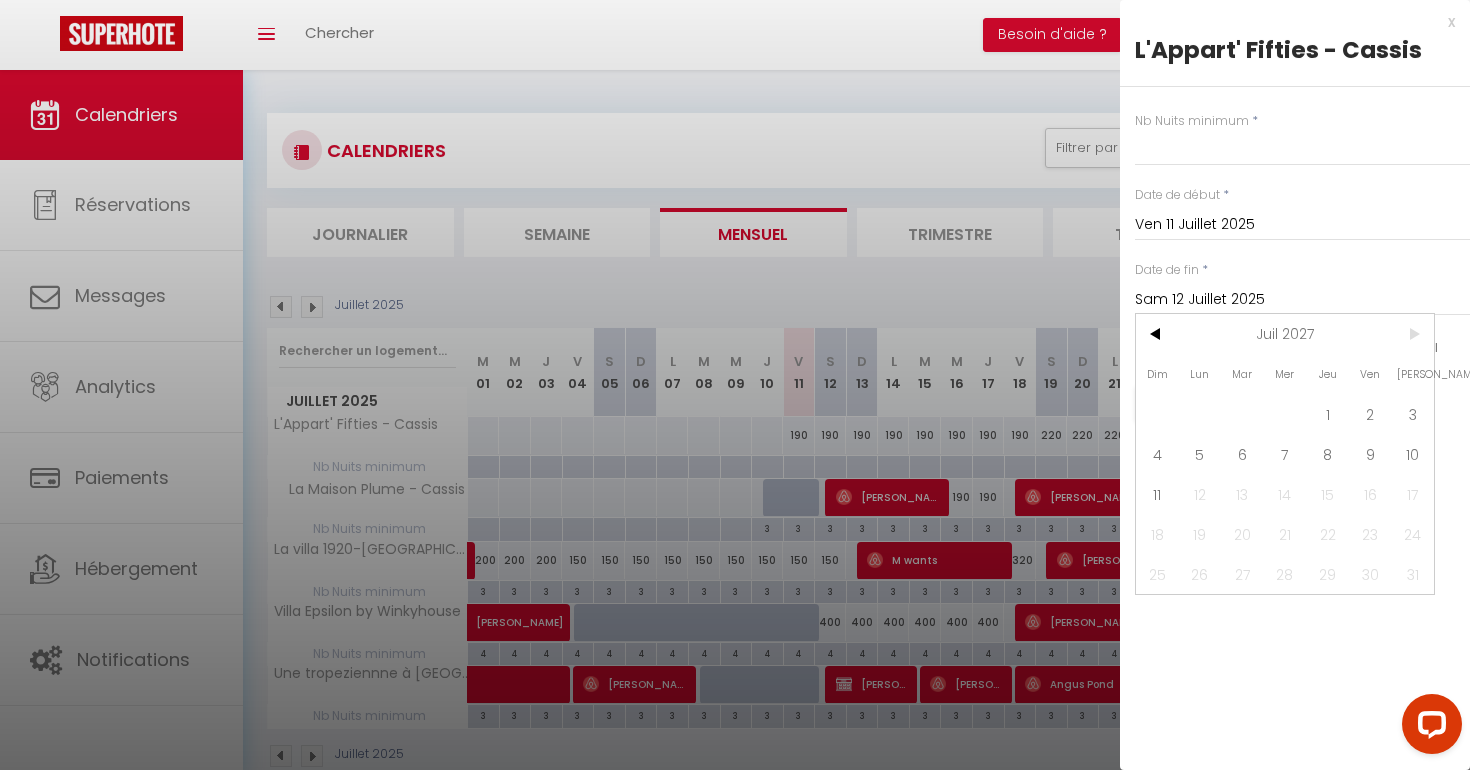 click on ">" at bounding box center [1412, 334] 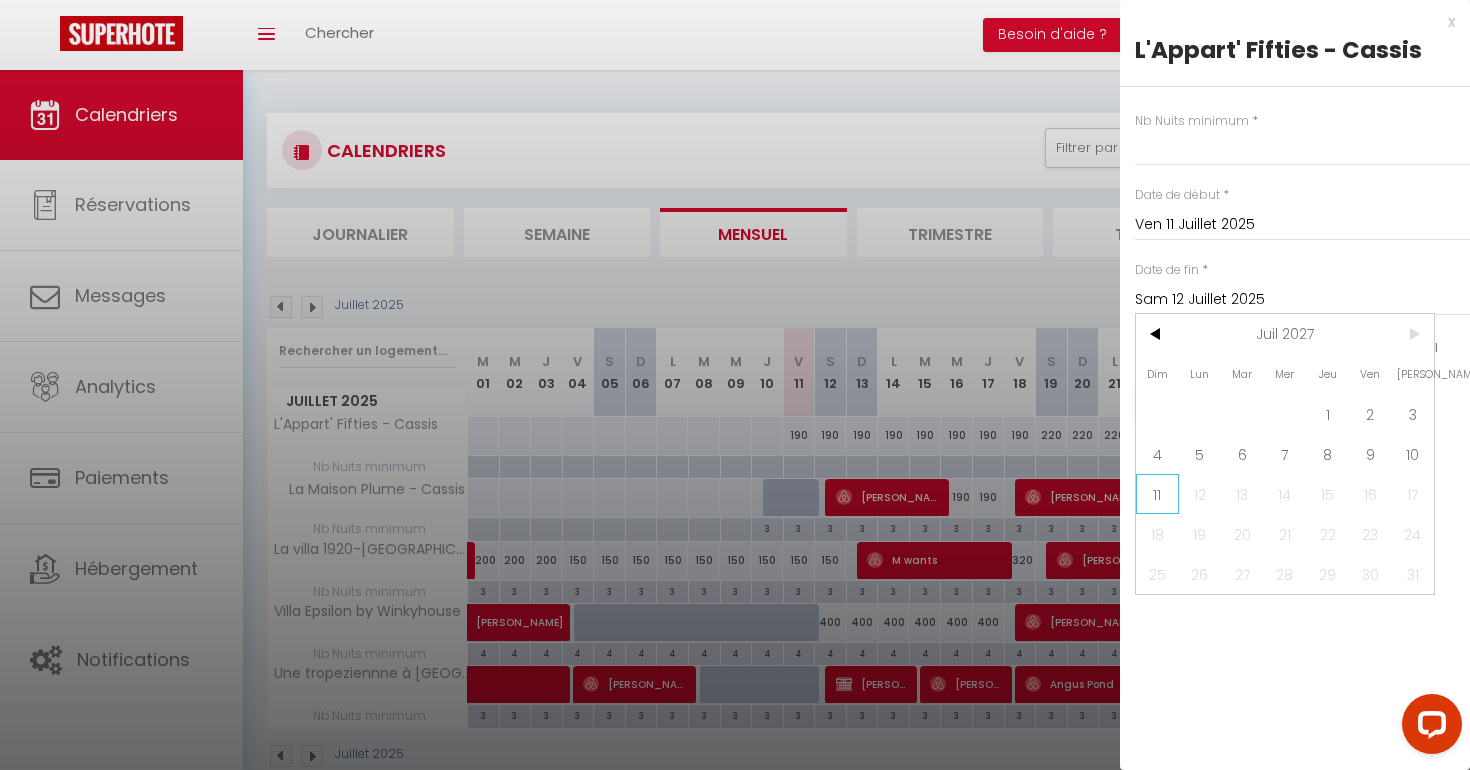 click on "11" at bounding box center [1157, 494] 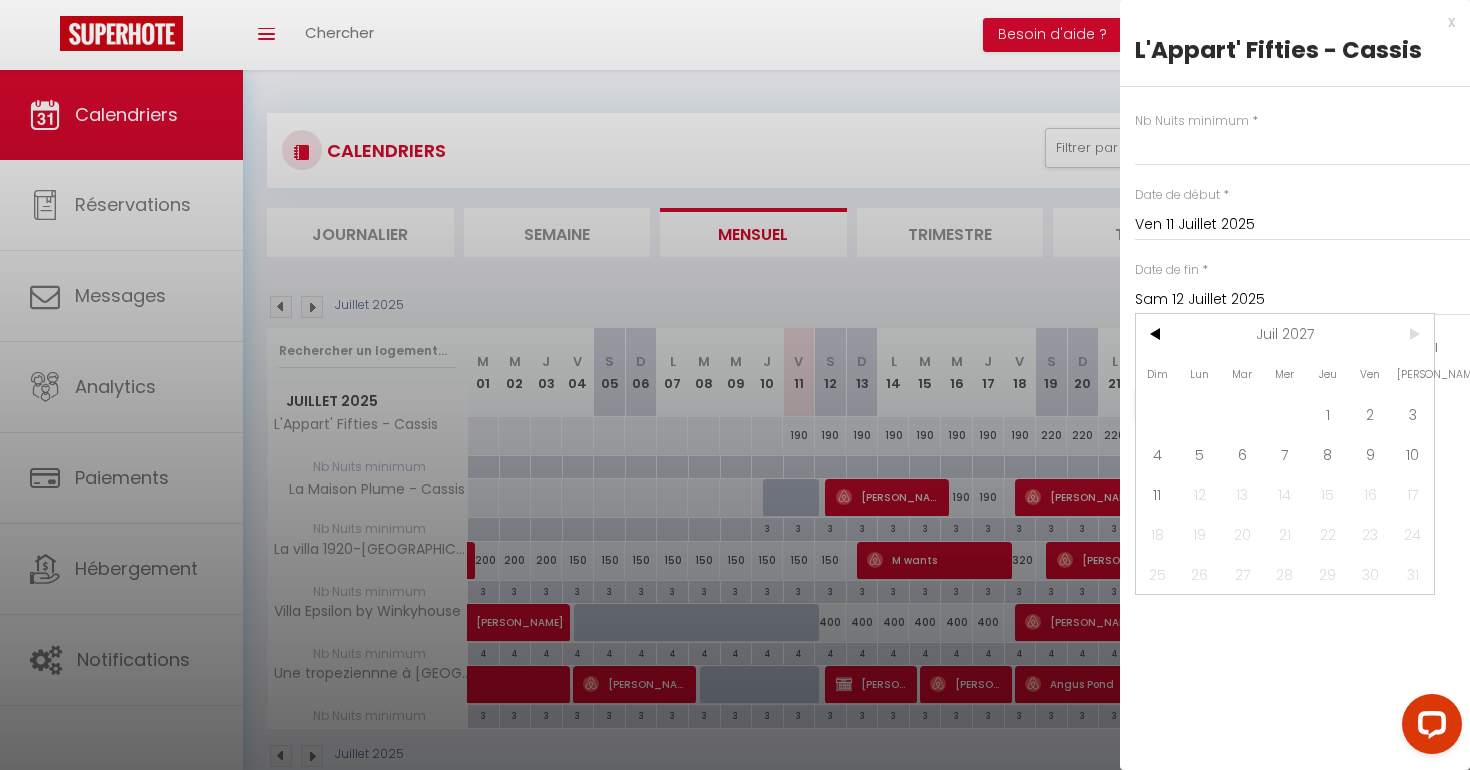 type on "[DATE]" 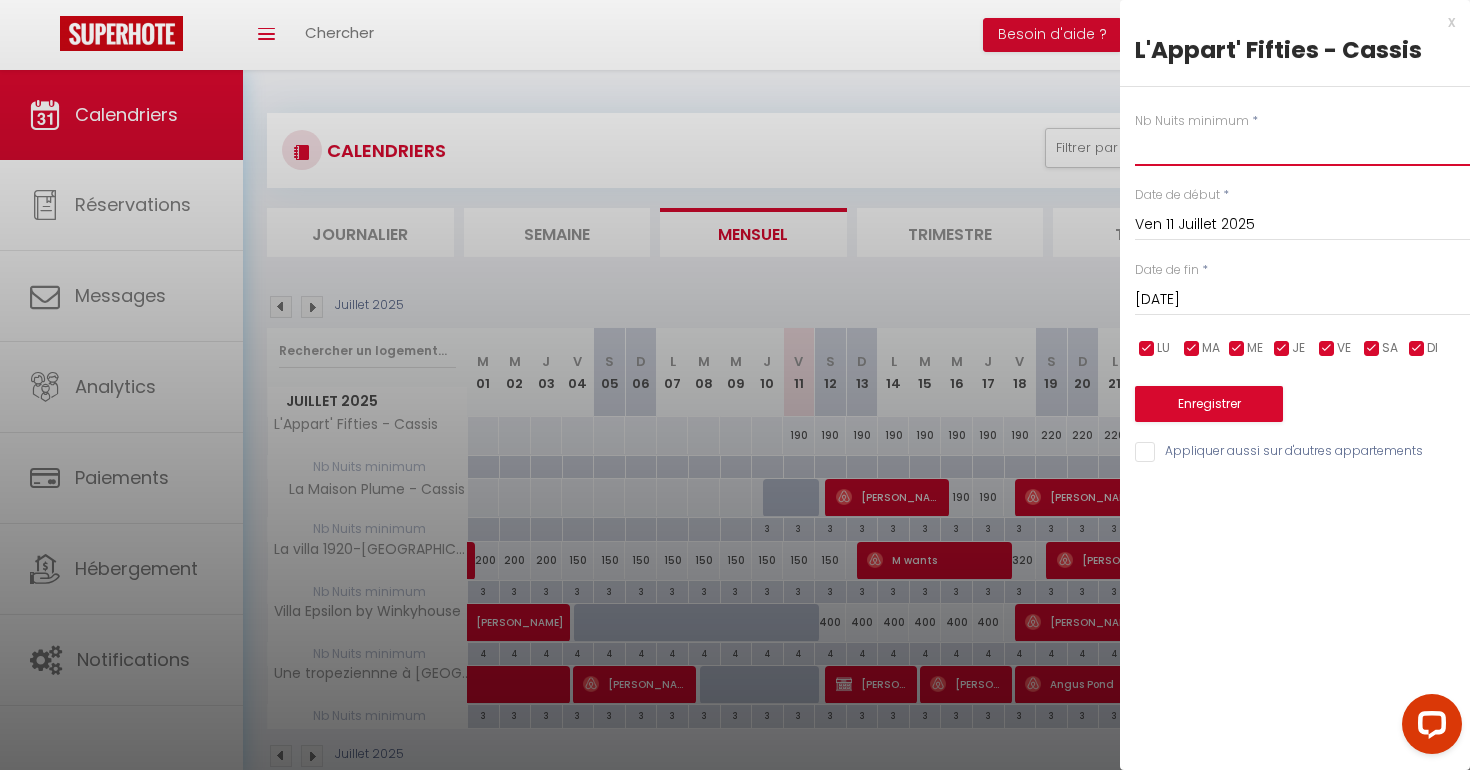 click at bounding box center (1302, 148) 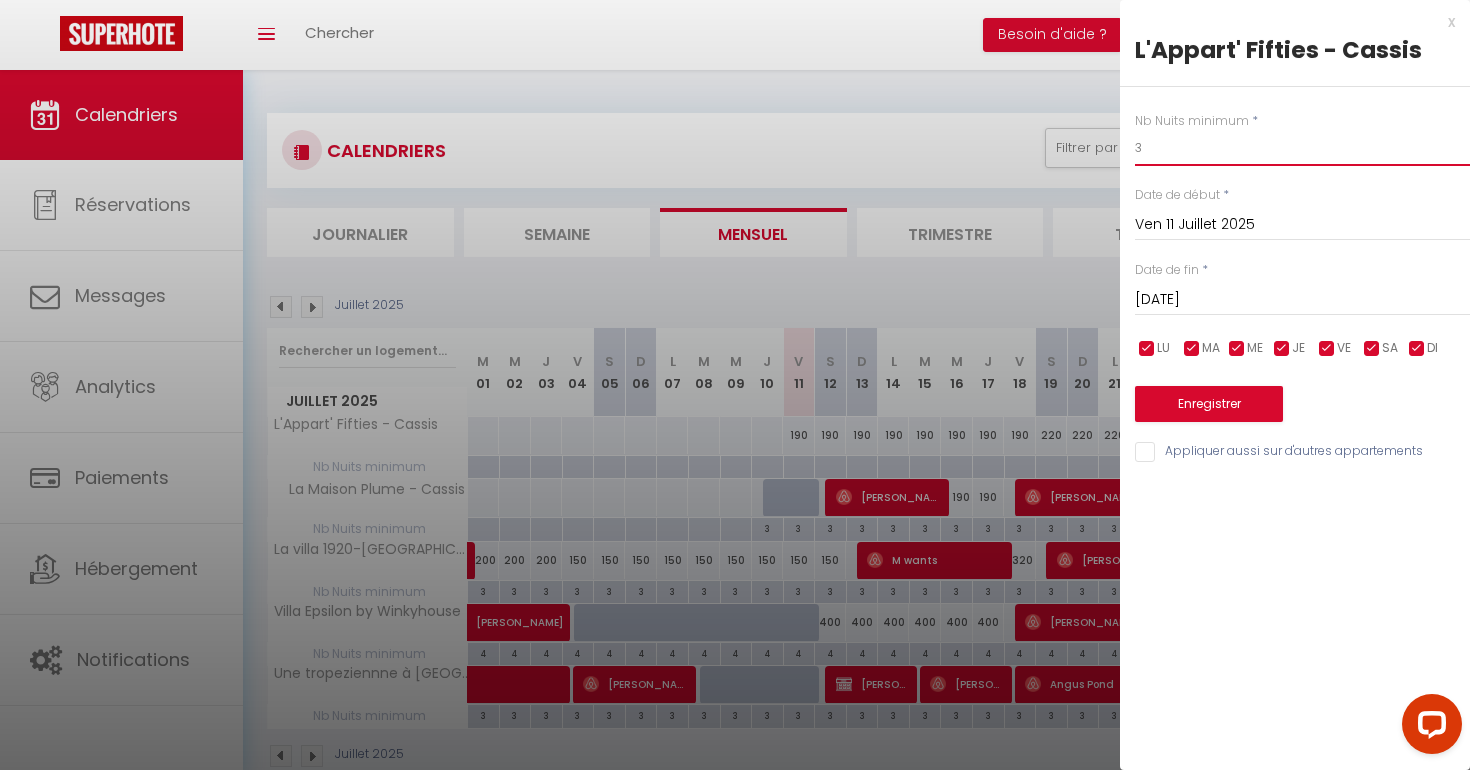 type on "3" 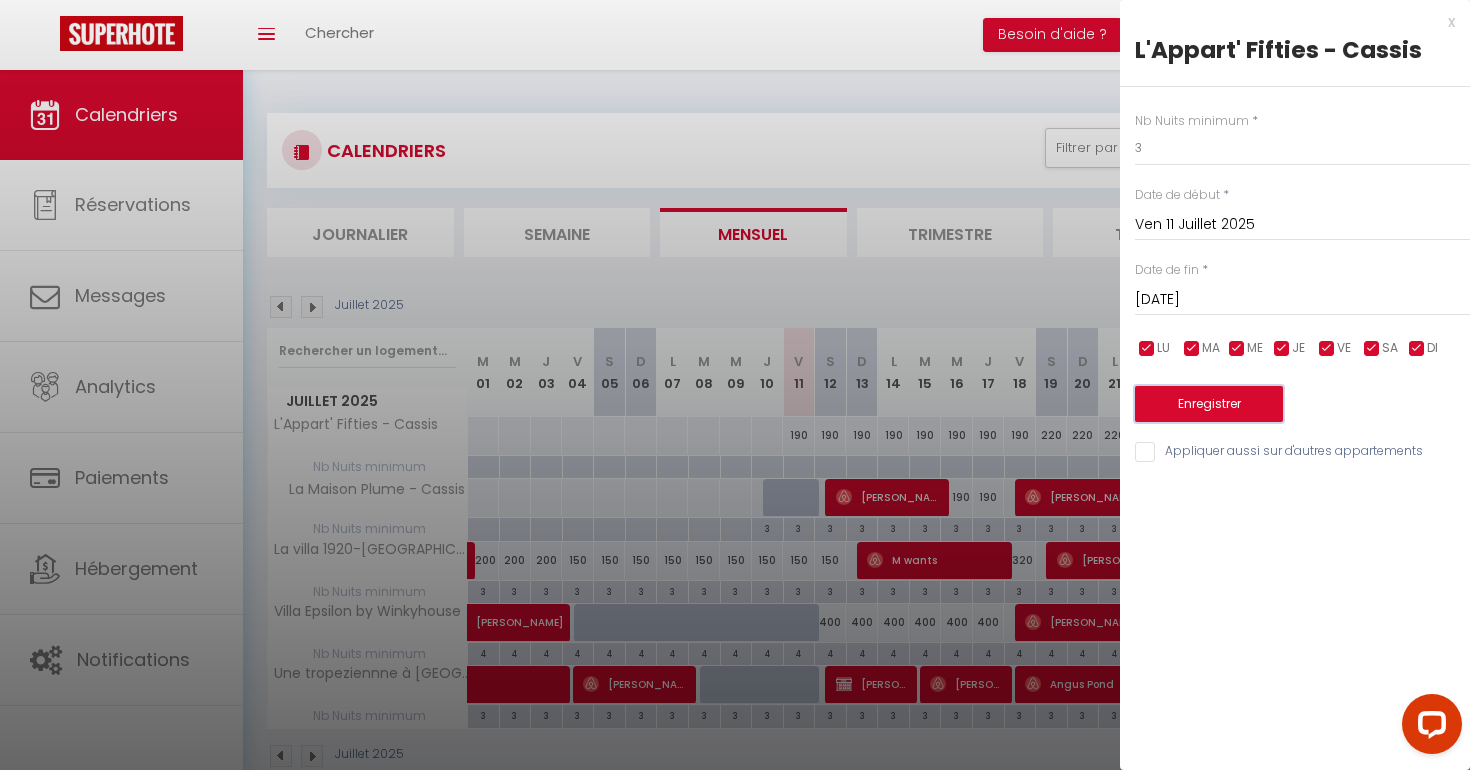 click on "Enregistrer" at bounding box center [1209, 404] 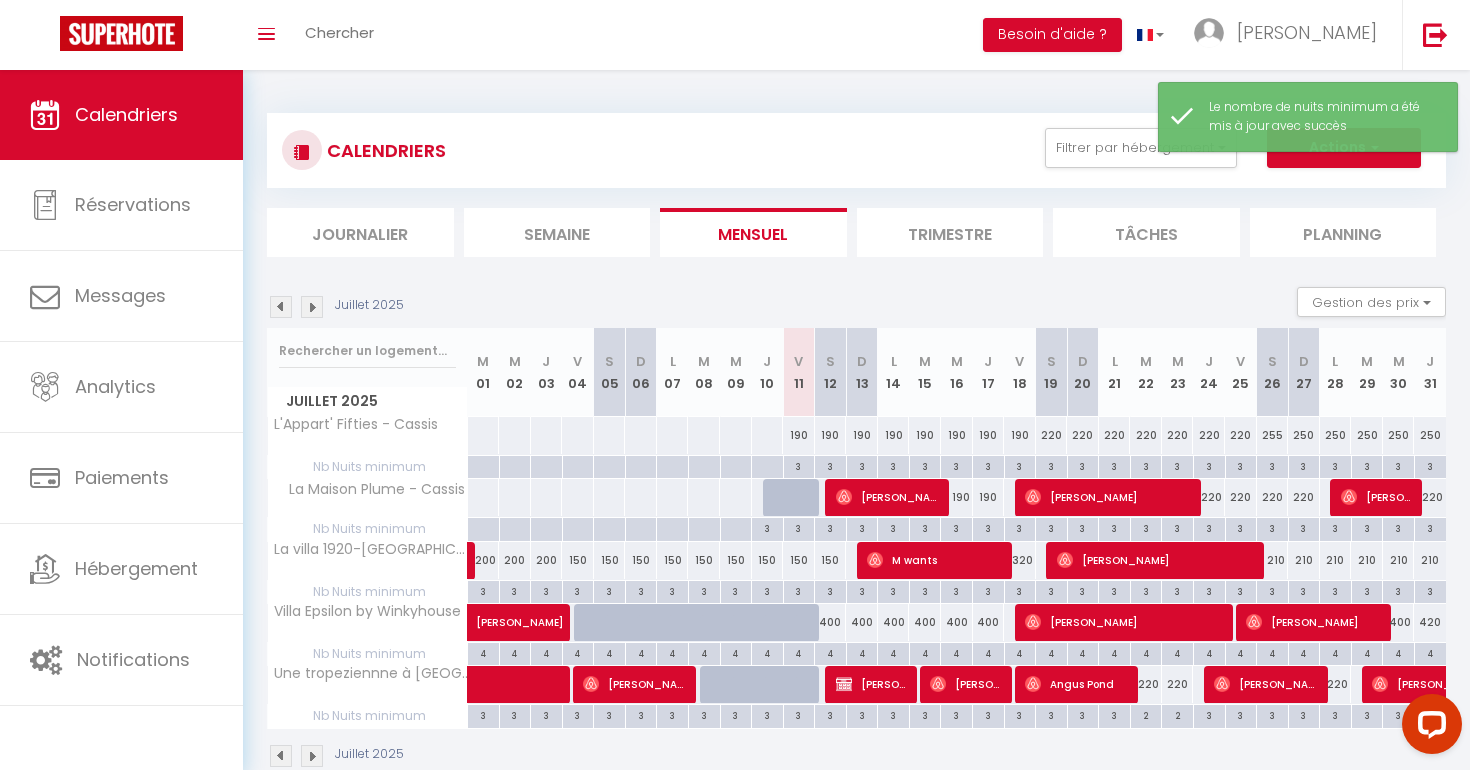 click at bounding box center (312, 307) 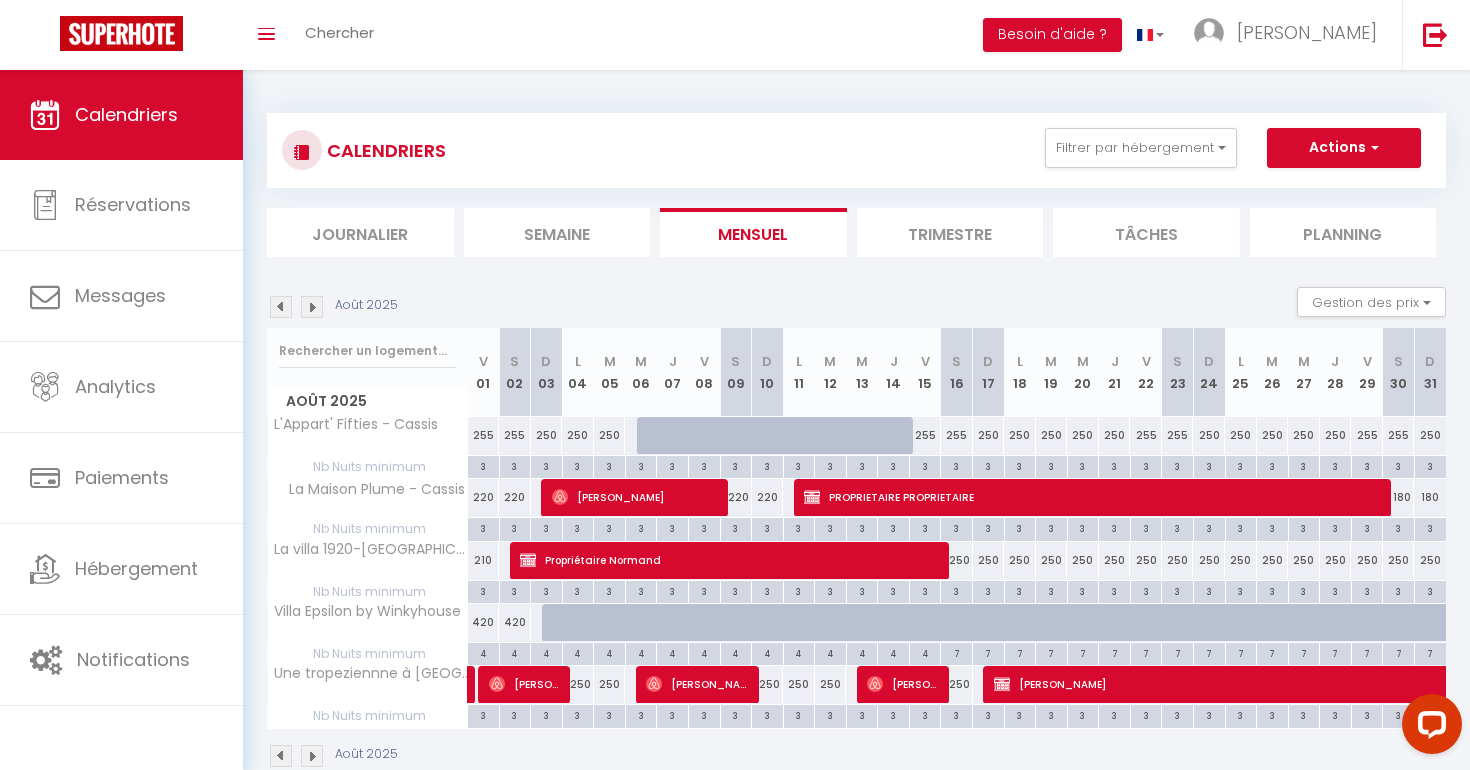 click on "255" at bounding box center [484, 435] 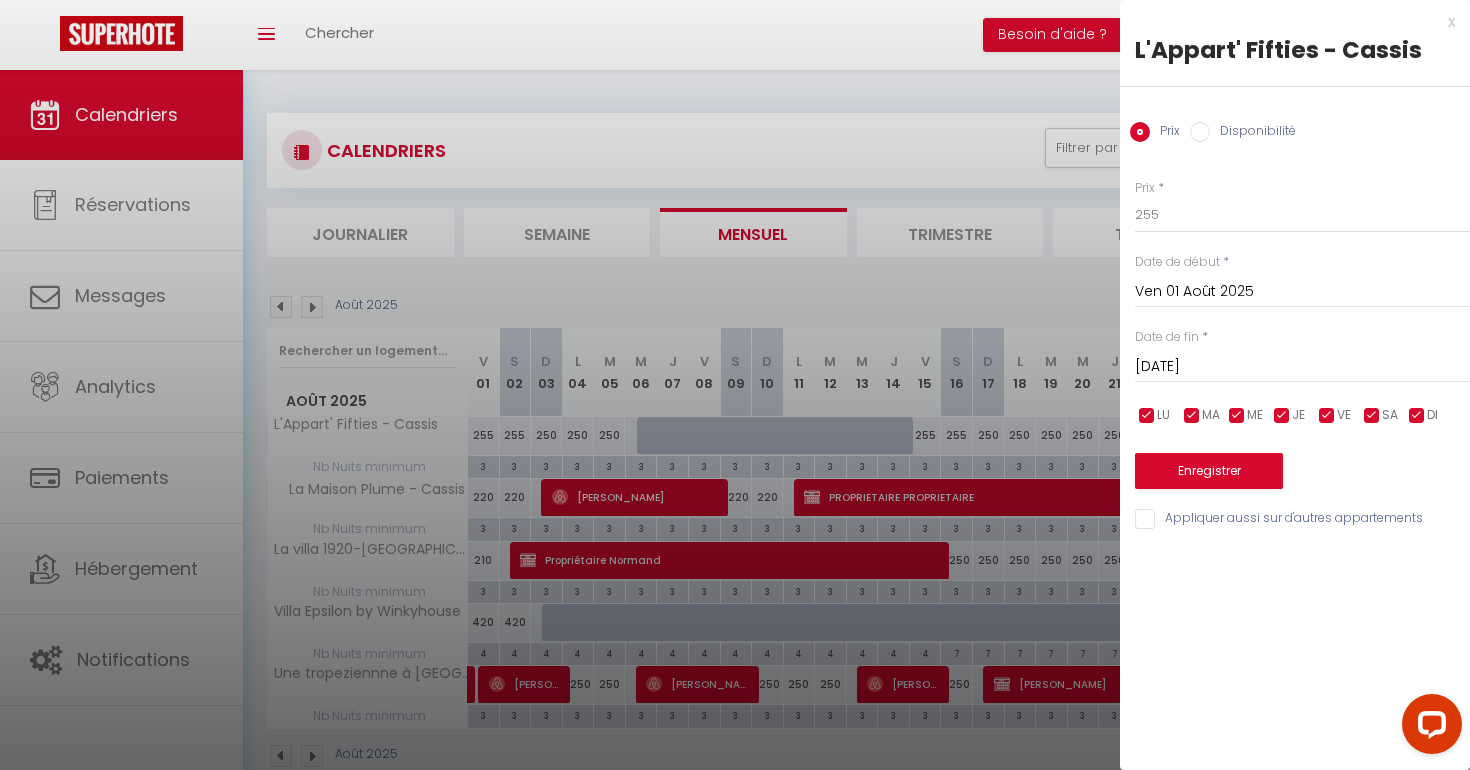 drag, startPoint x: 1450, startPoint y: 23, endPoint x: 1258, endPoint y: 55, distance: 194.6484 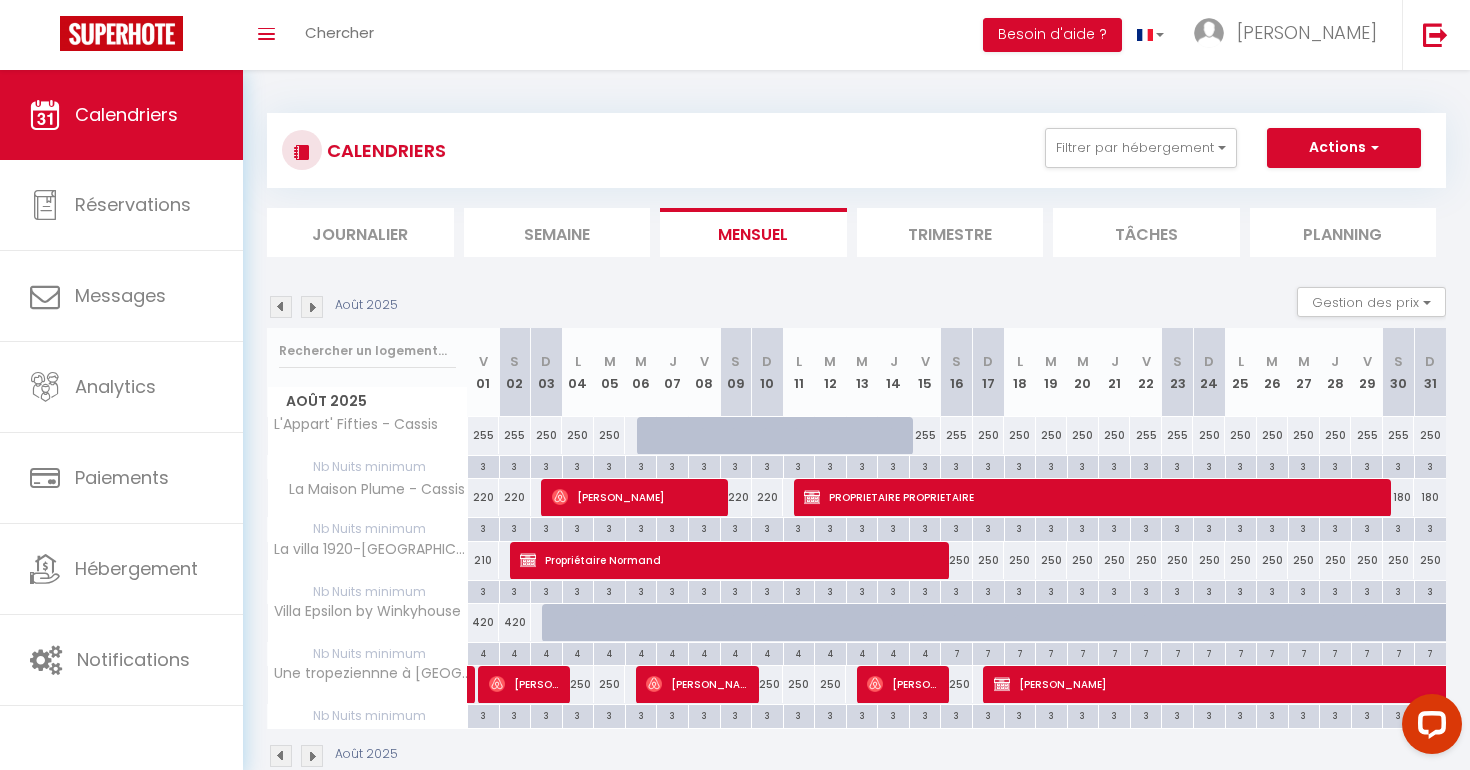 click at bounding box center (281, 307) 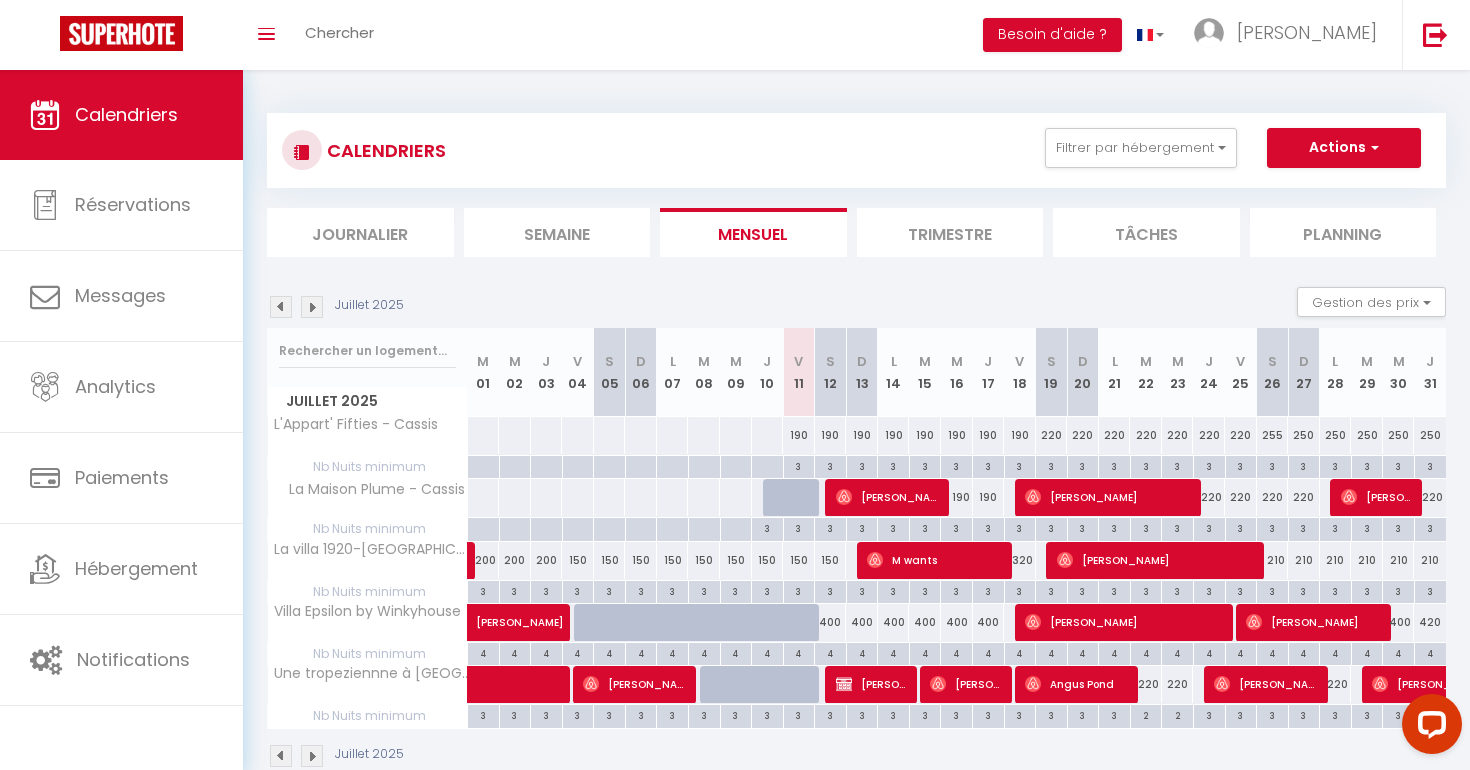click on "255" at bounding box center [1273, 435] 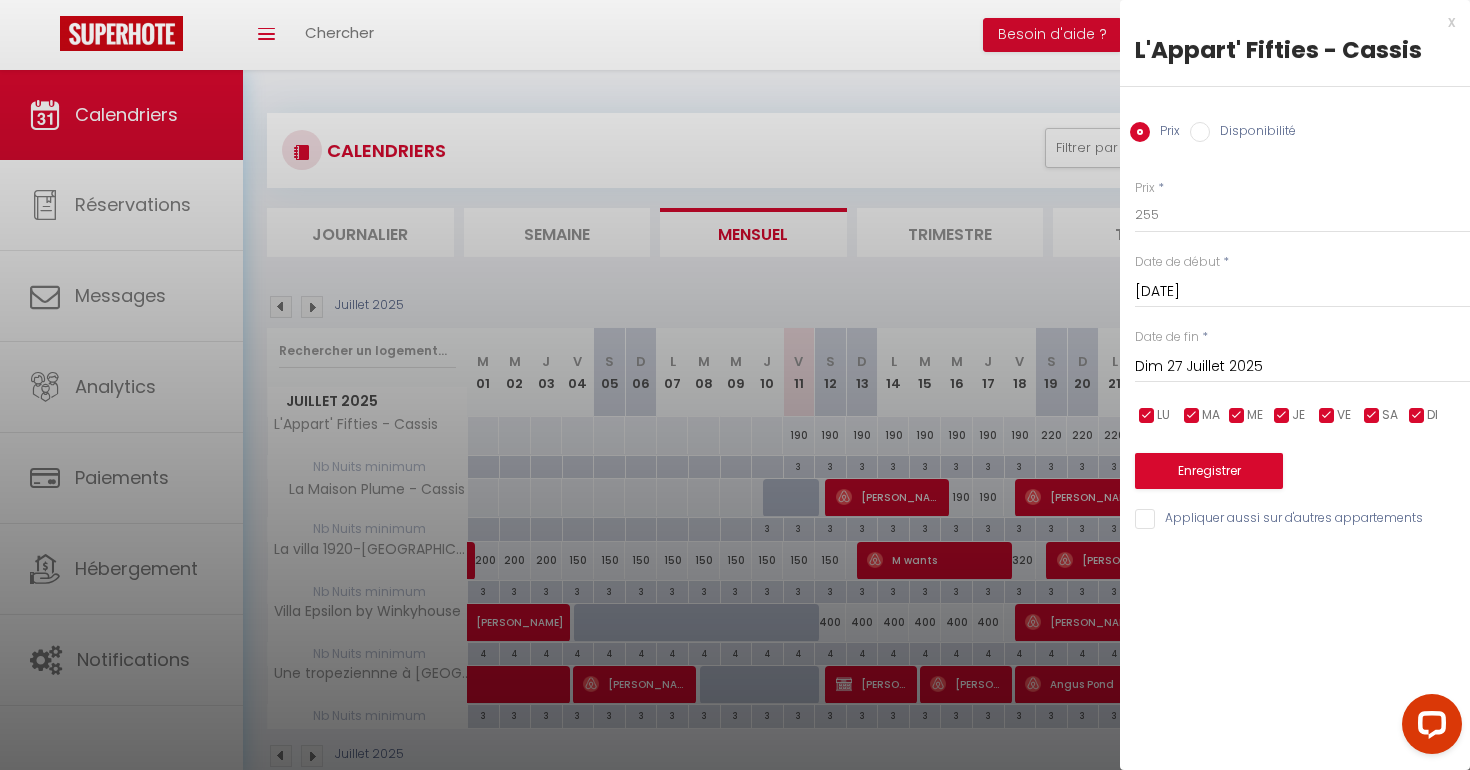 click on "Dim 27 Juillet 2025" at bounding box center [1302, 367] 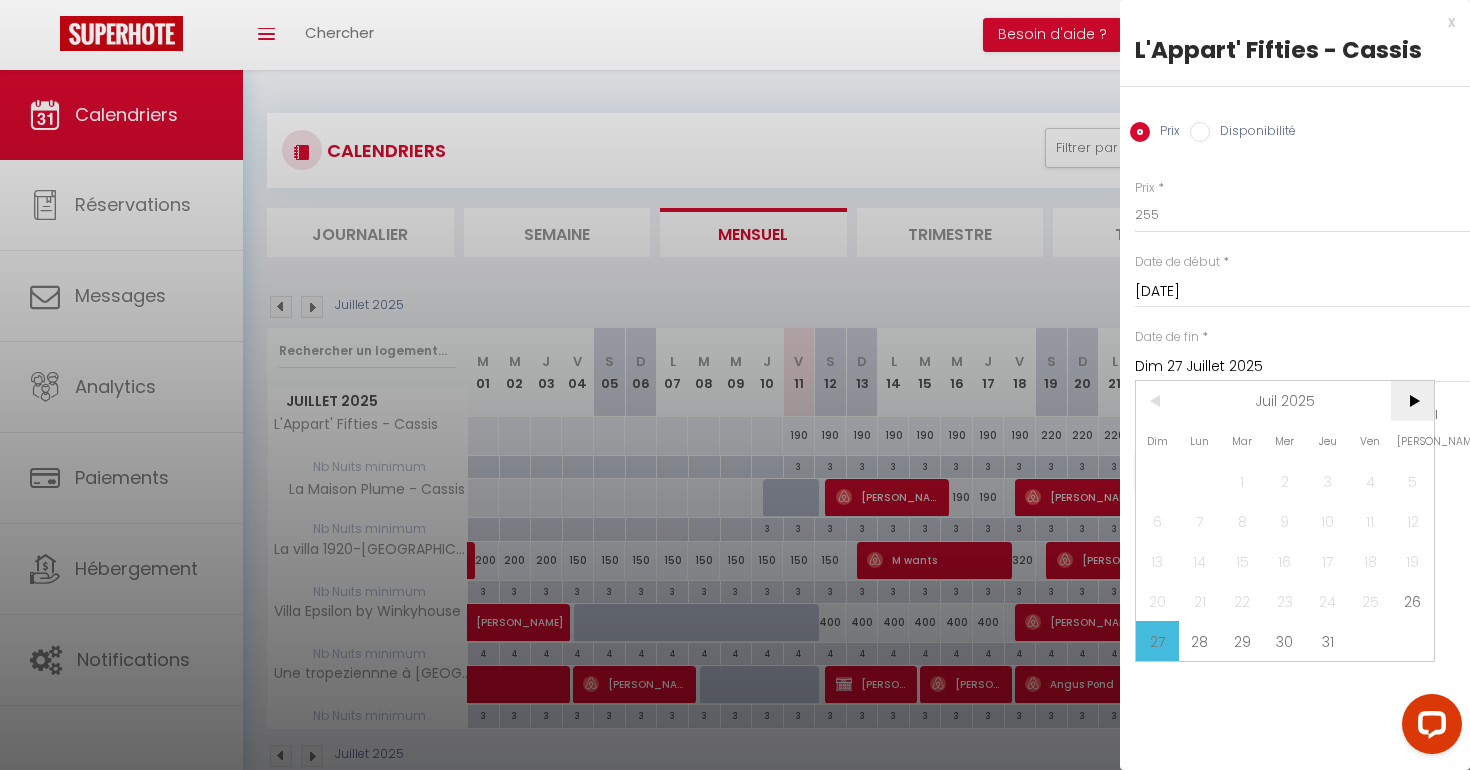 click on ">" at bounding box center [1412, 401] 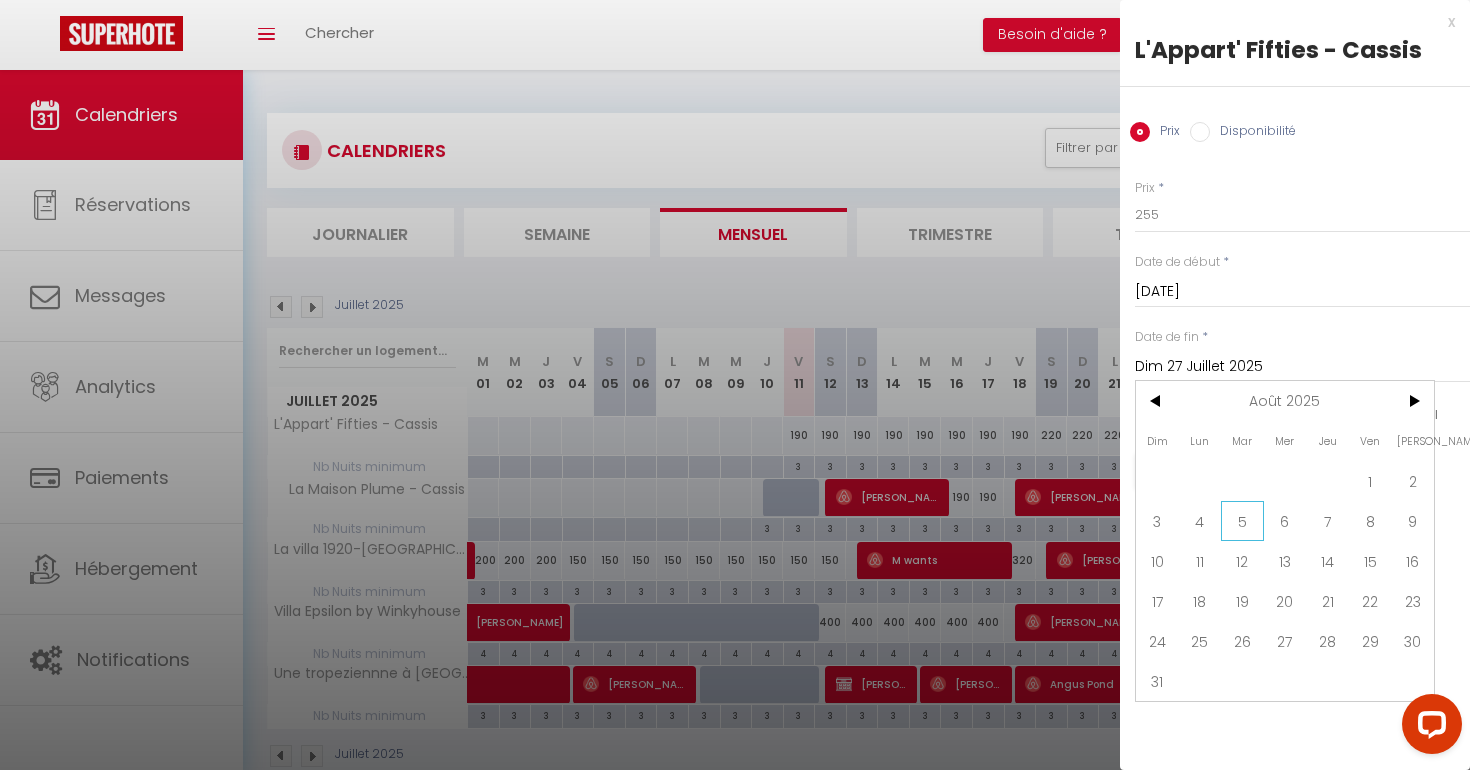 click on "5" at bounding box center (1242, 521) 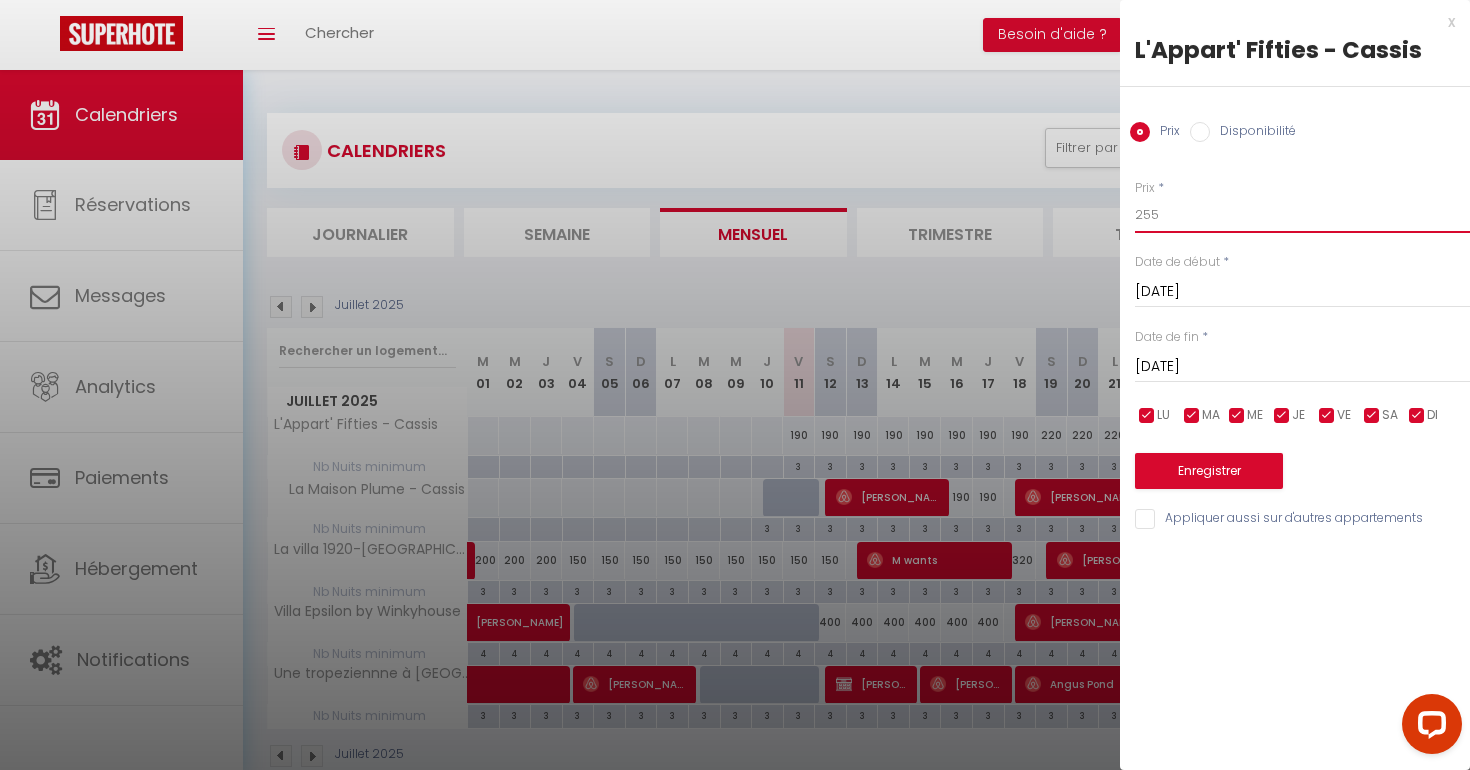 drag, startPoint x: 1172, startPoint y: 219, endPoint x: 1088, endPoint y: 216, distance: 84.05355 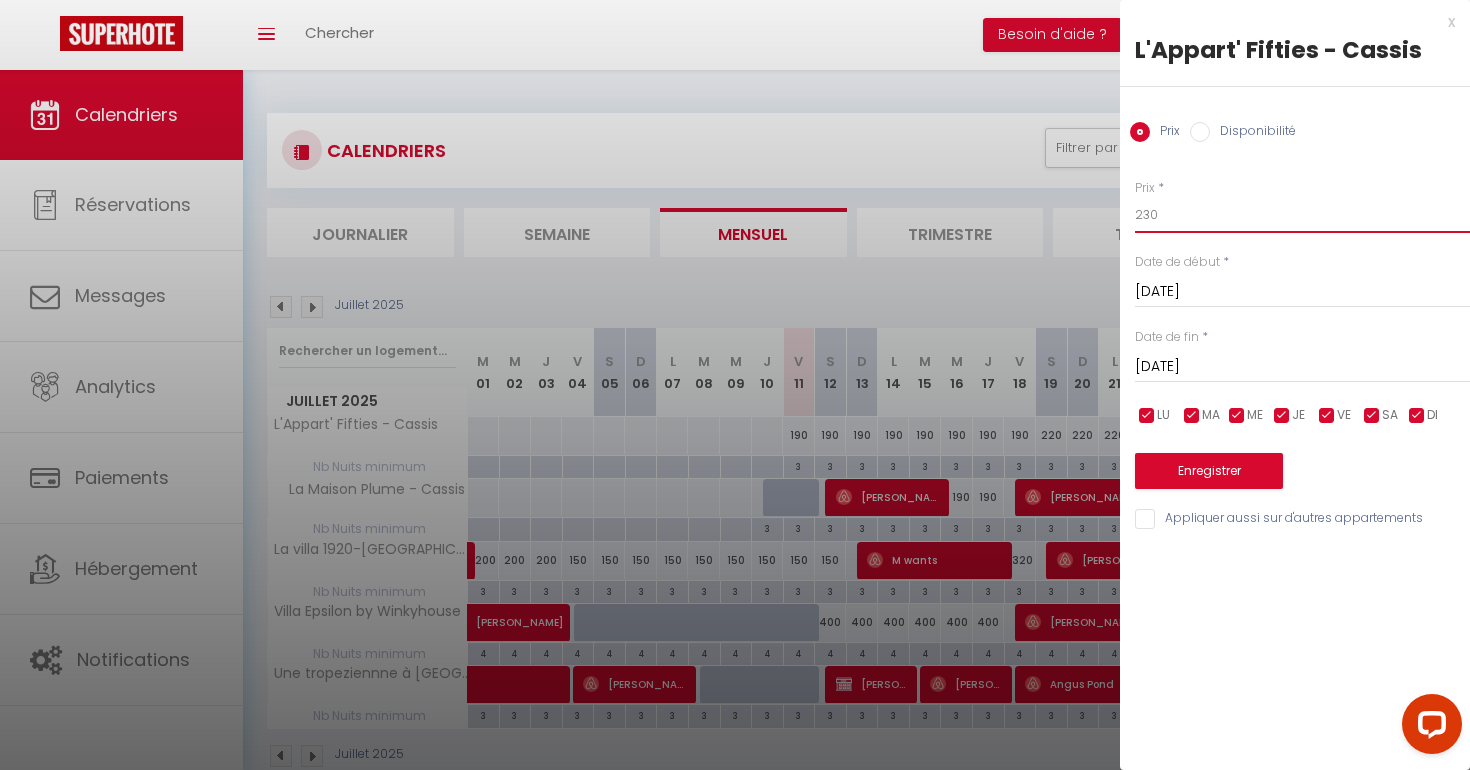 type on "230" 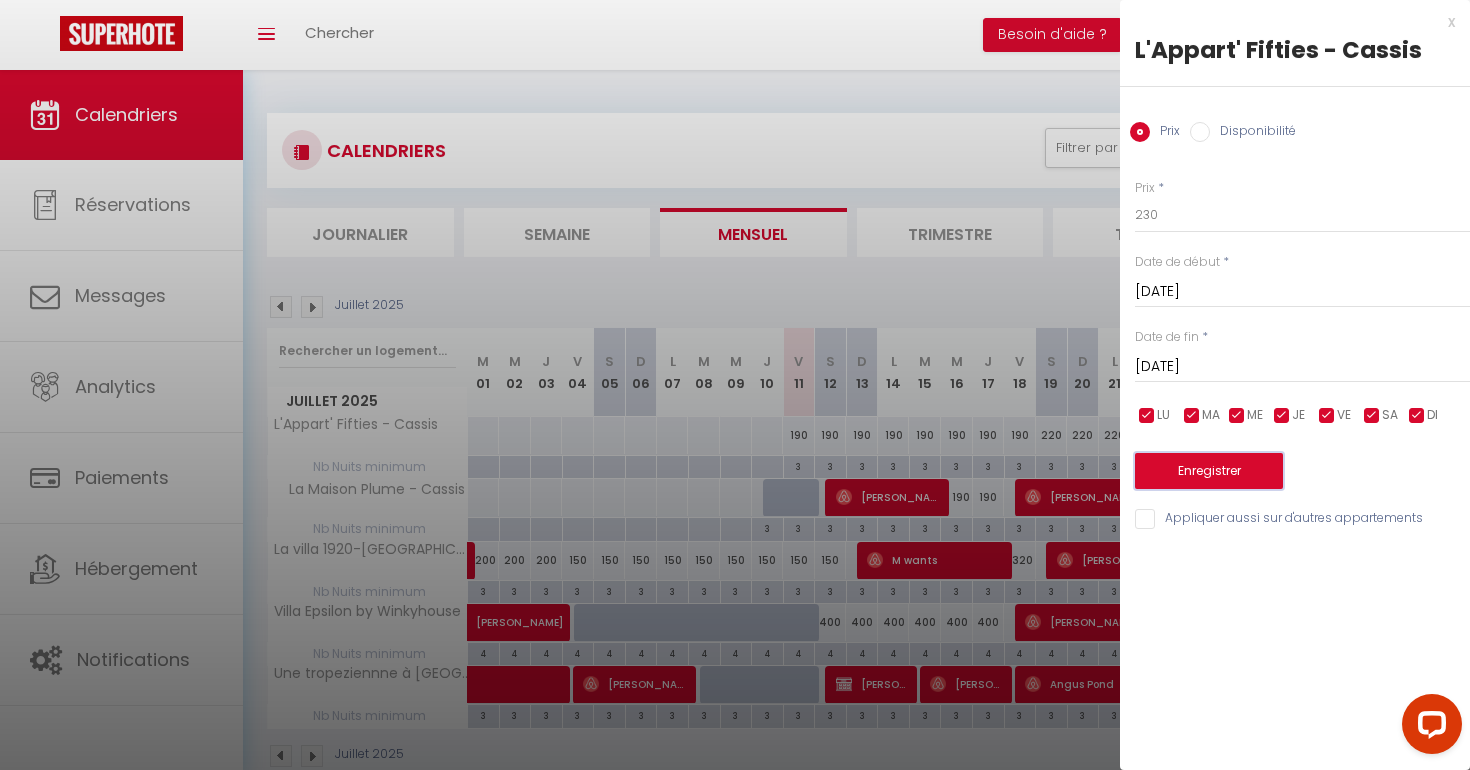 click on "Enregistrer" at bounding box center (1209, 471) 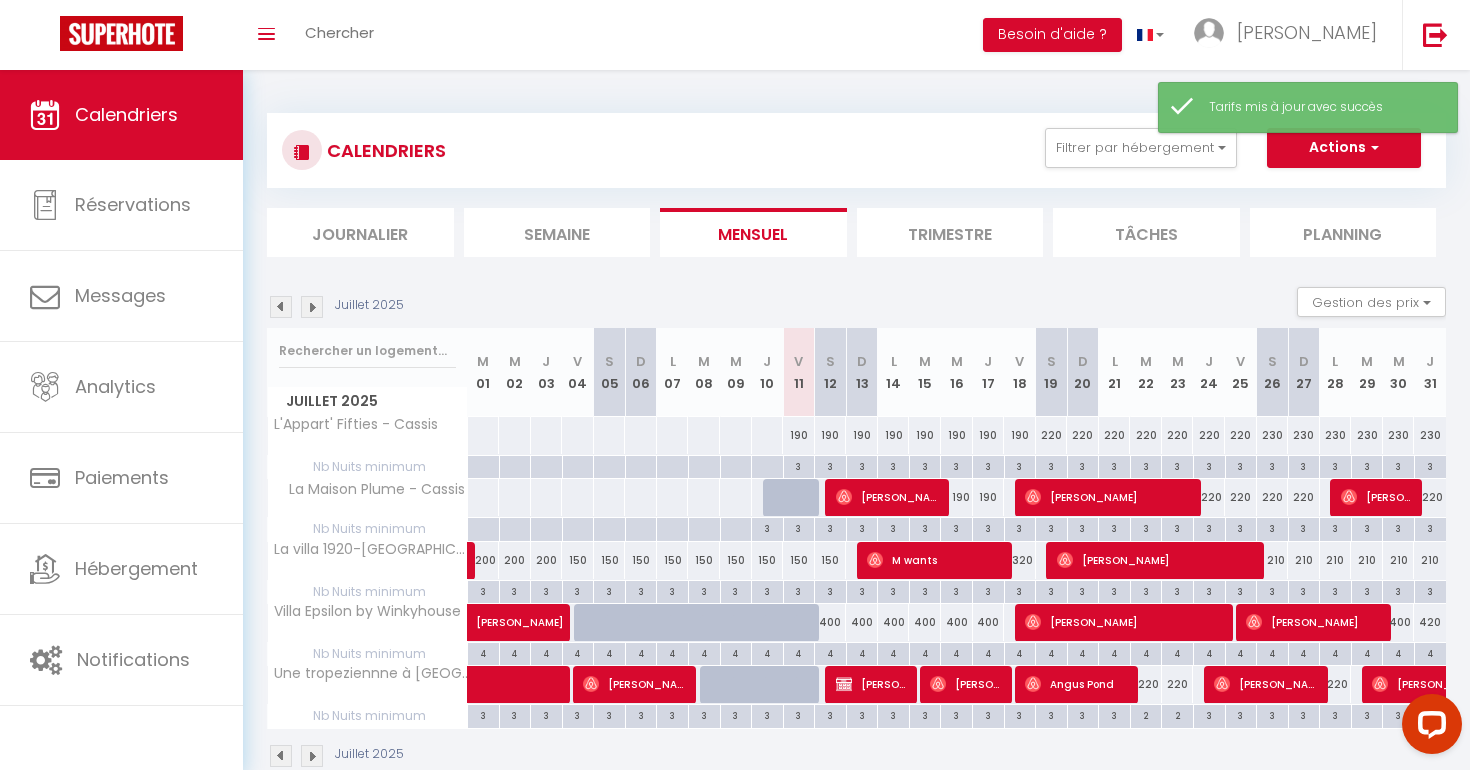 click at bounding box center [312, 307] 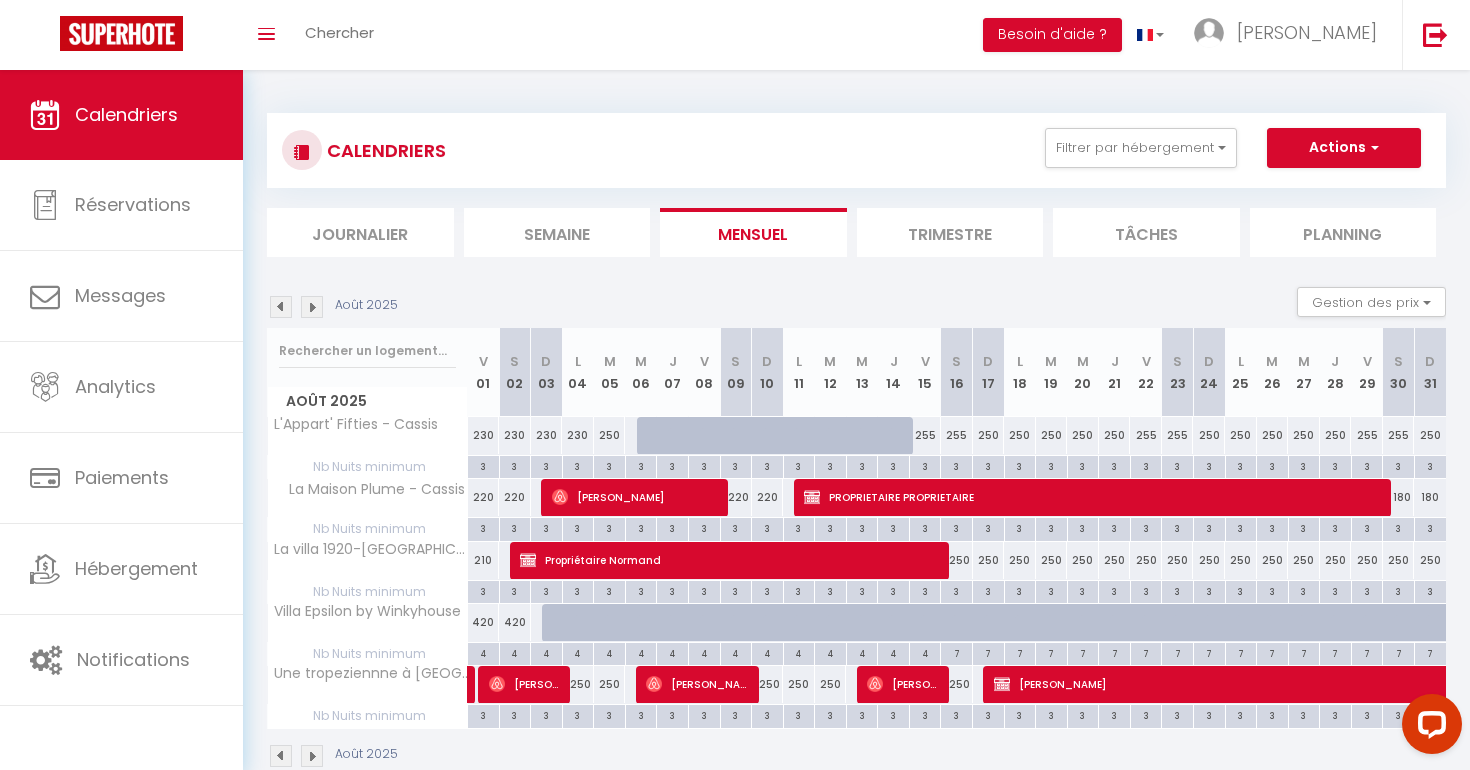 click on "250" at bounding box center [610, 435] 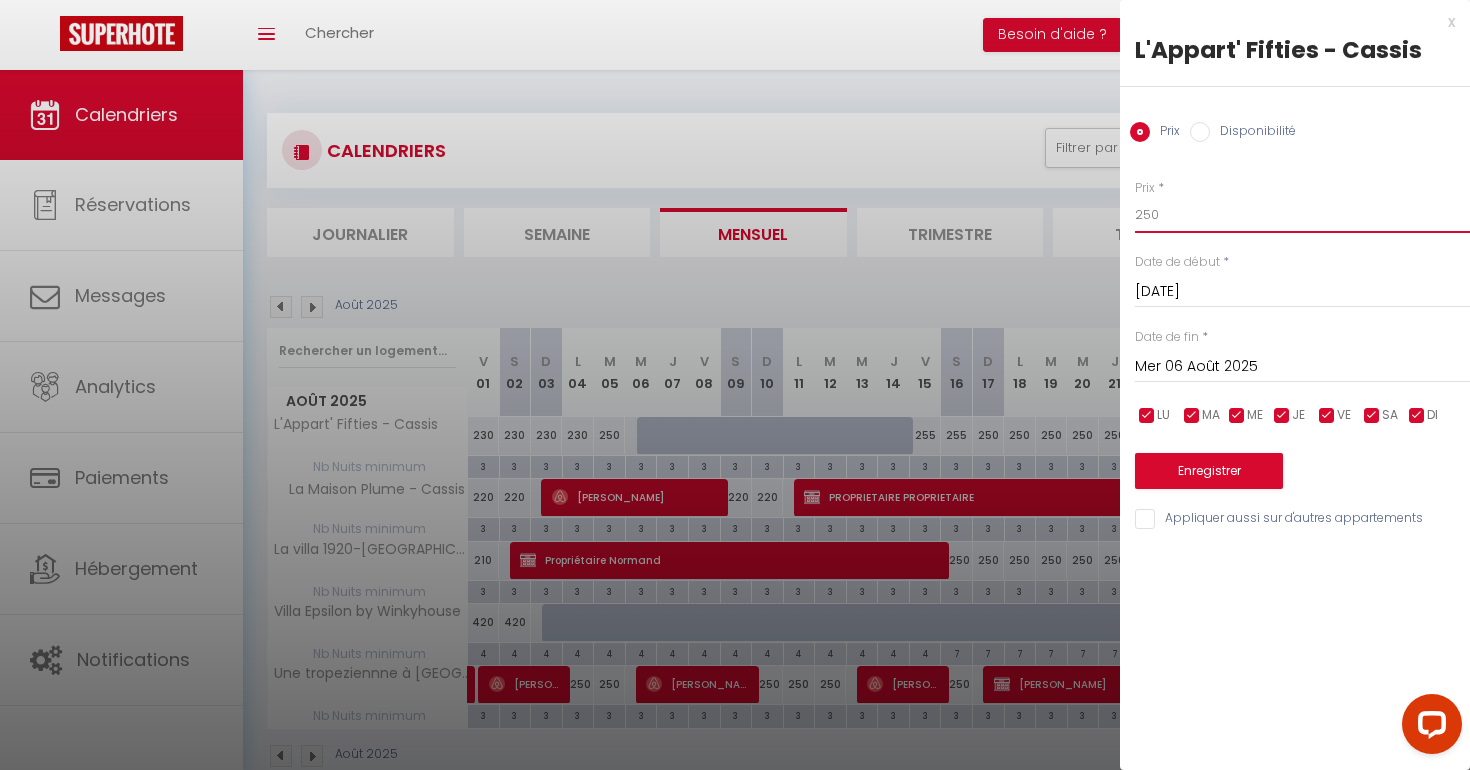 drag, startPoint x: 1159, startPoint y: 208, endPoint x: 1124, endPoint y: 209, distance: 35.014282 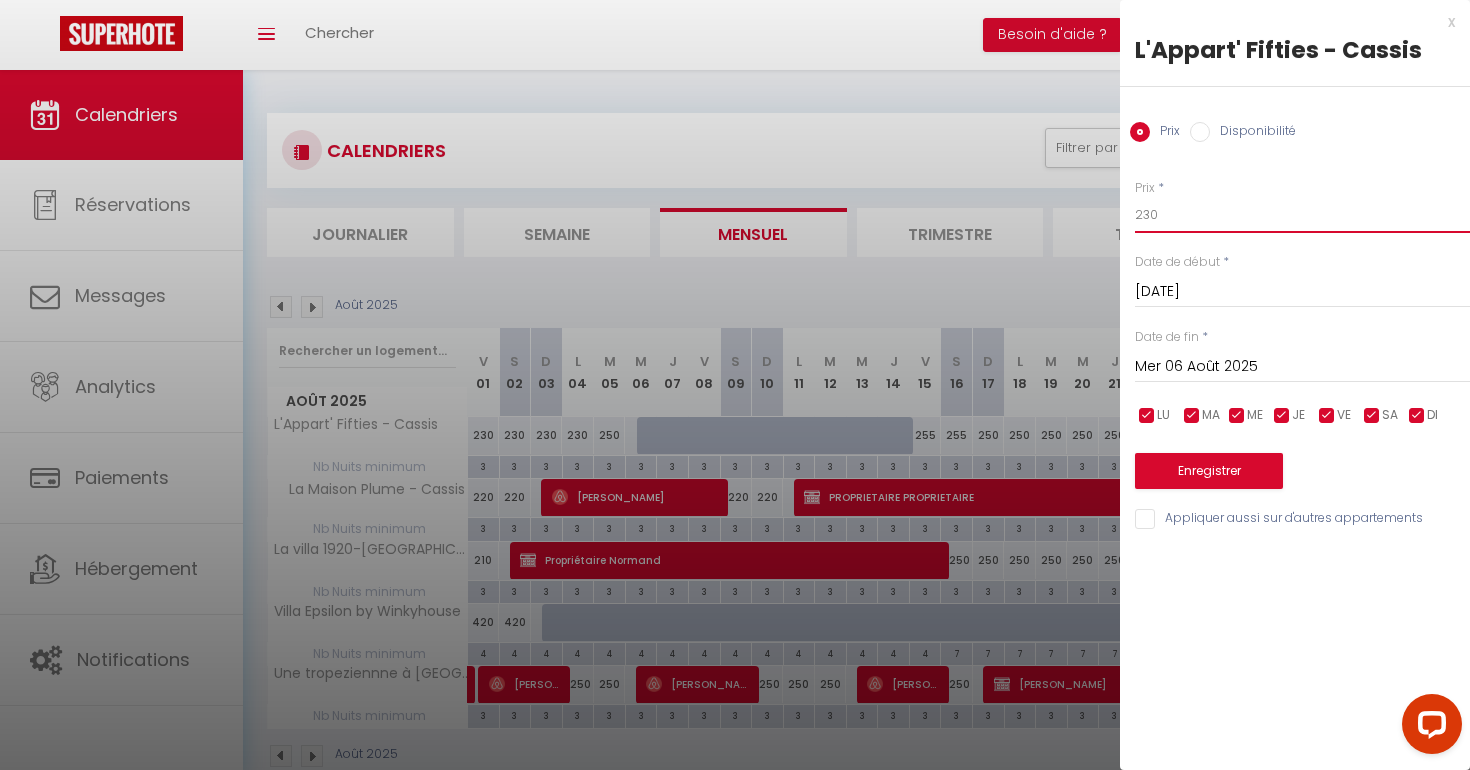 type on "230" 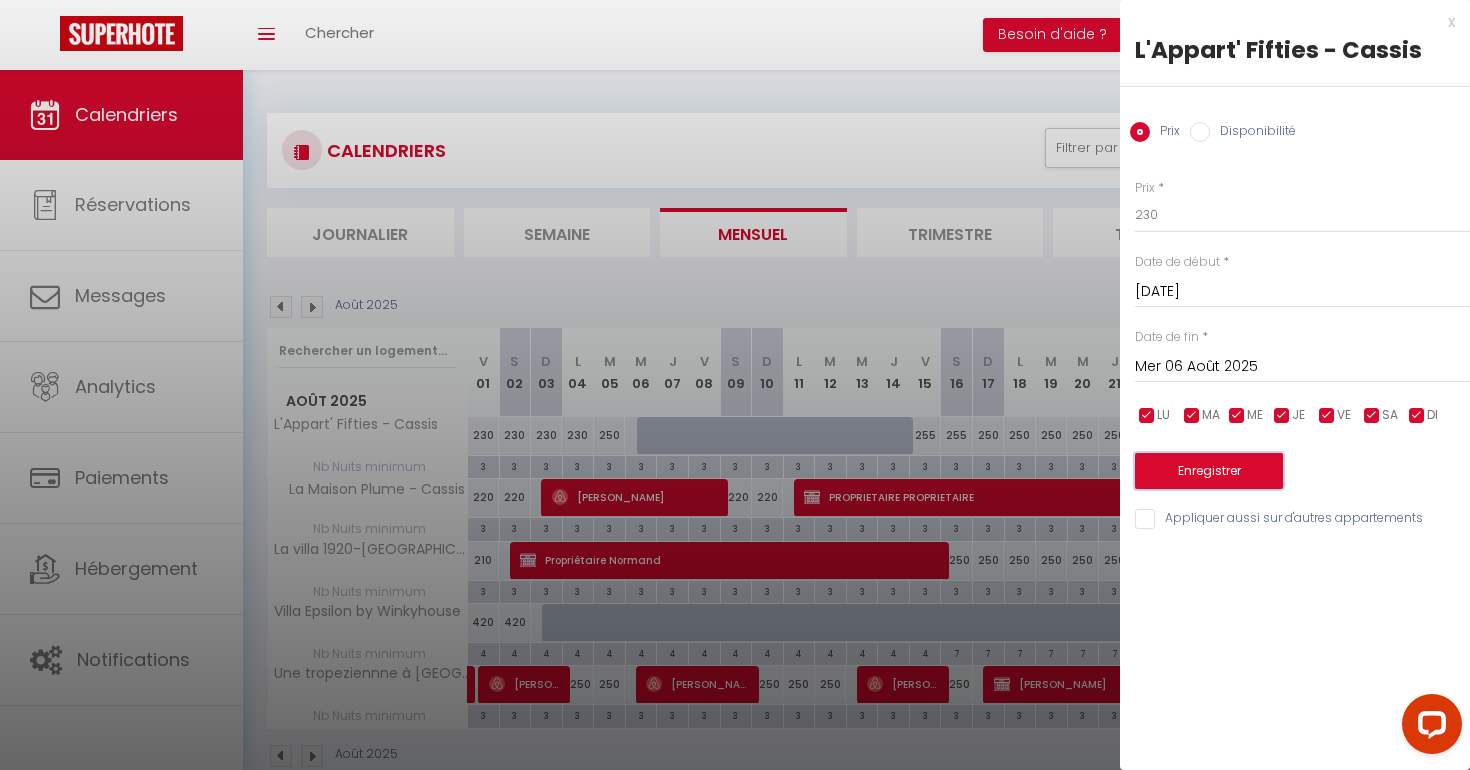 click on "Enregistrer" at bounding box center (1209, 471) 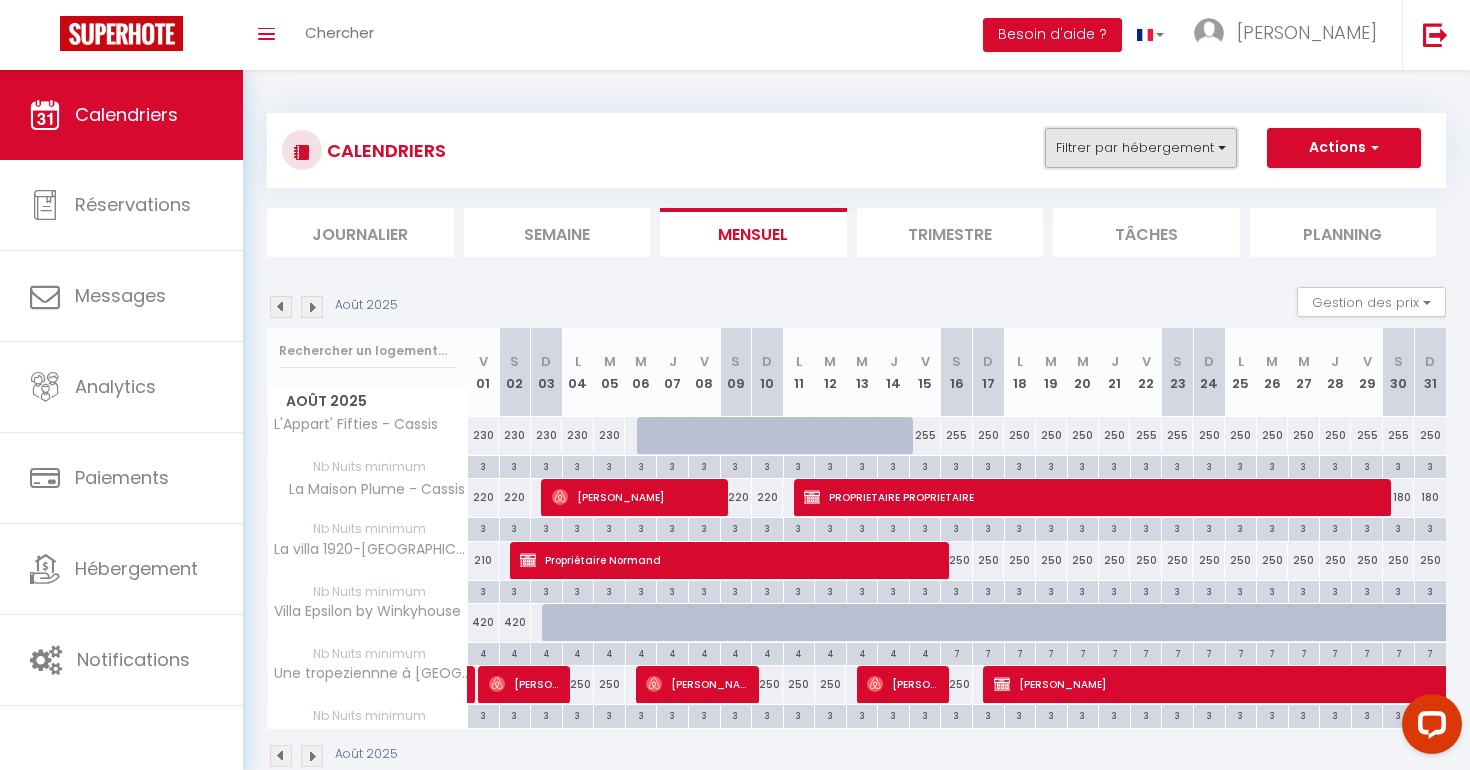 click on "Filtrer par hébergement" at bounding box center [1141, 148] 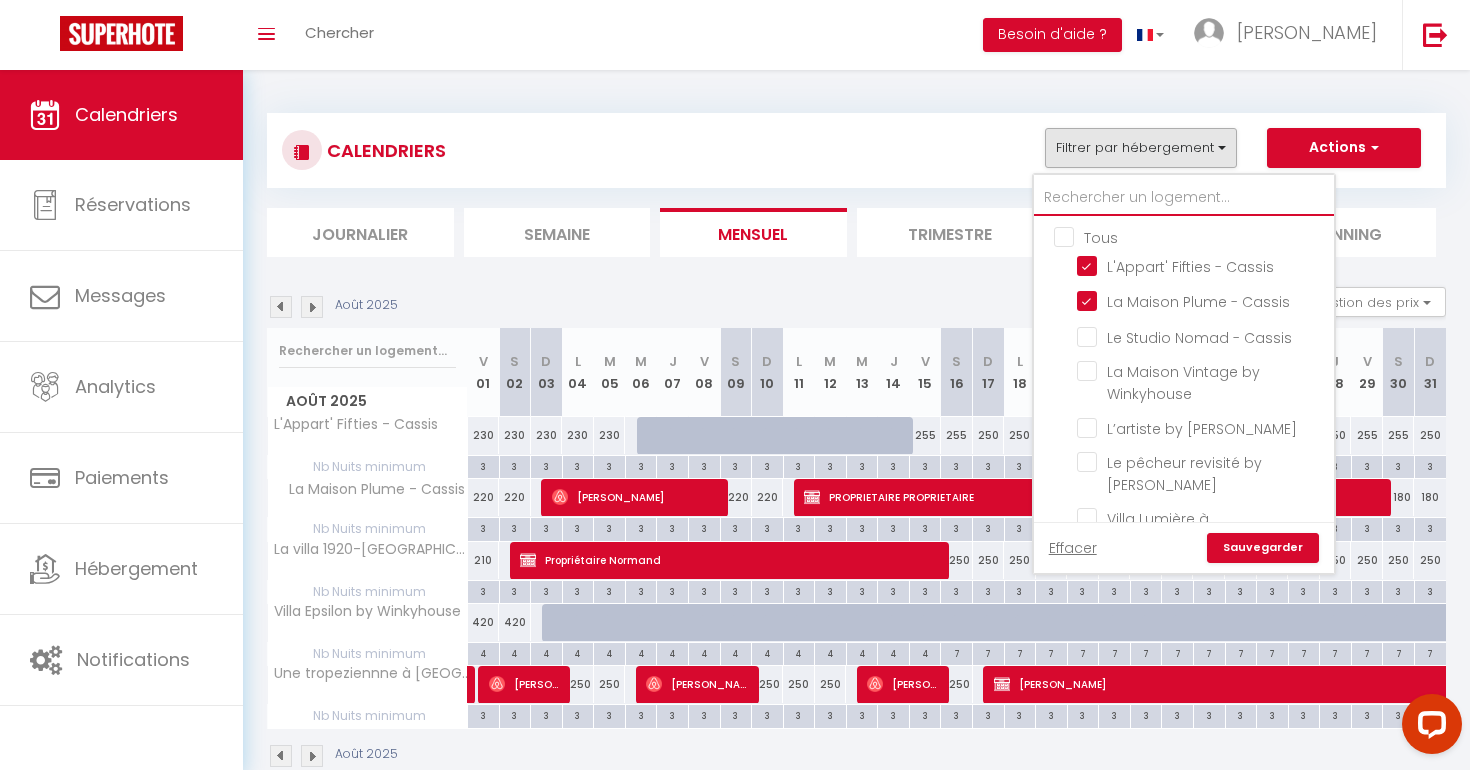 click at bounding box center (1184, 198) 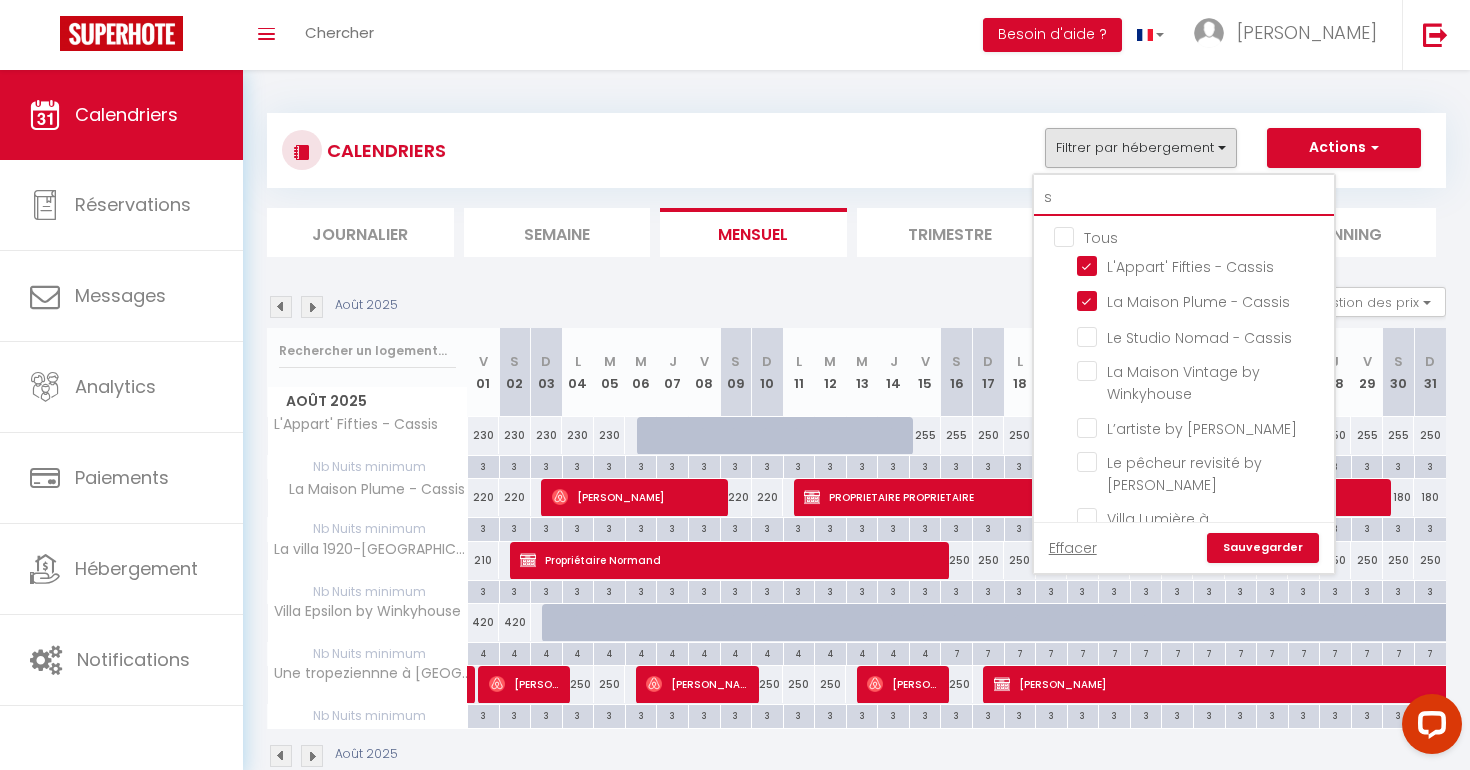 checkbox on "false" 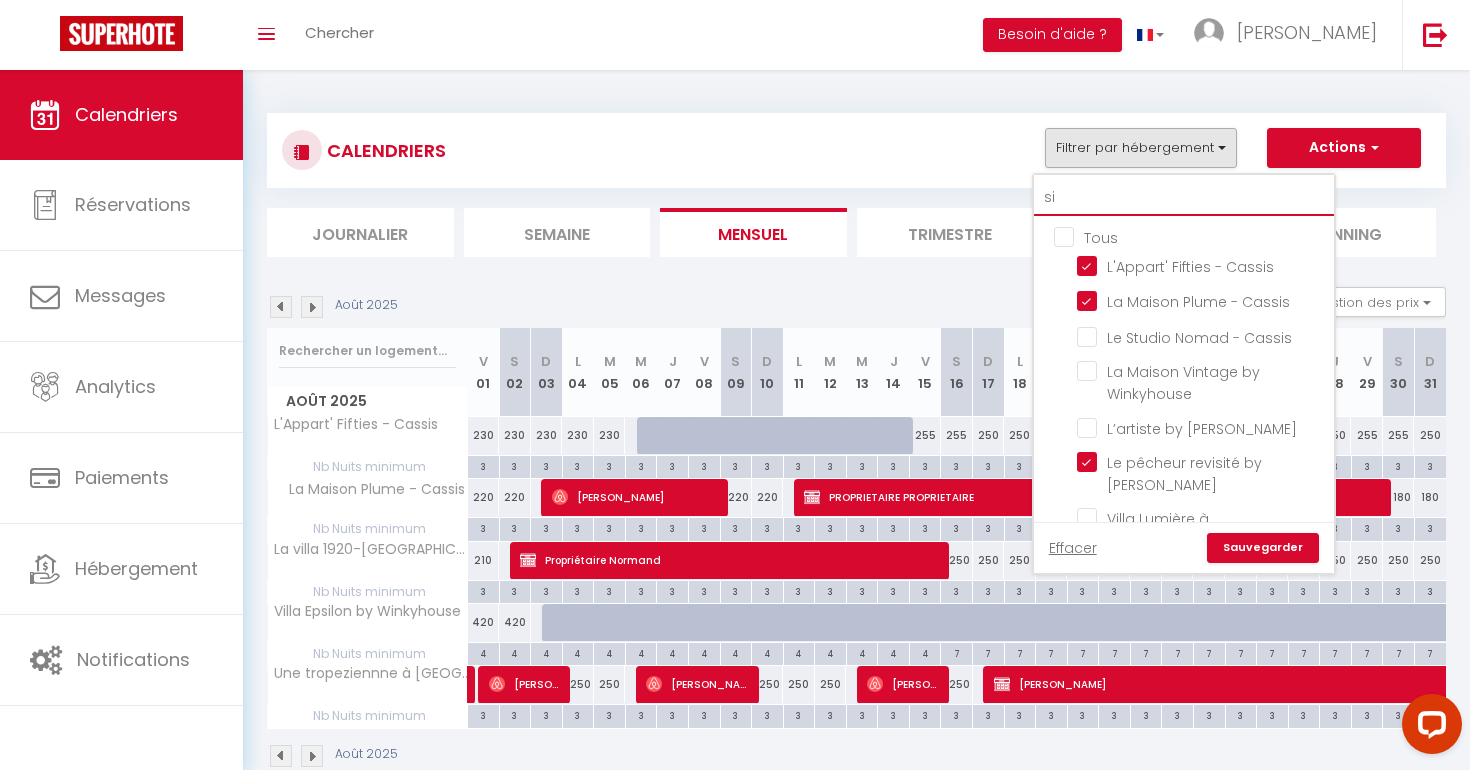checkbox on "false" 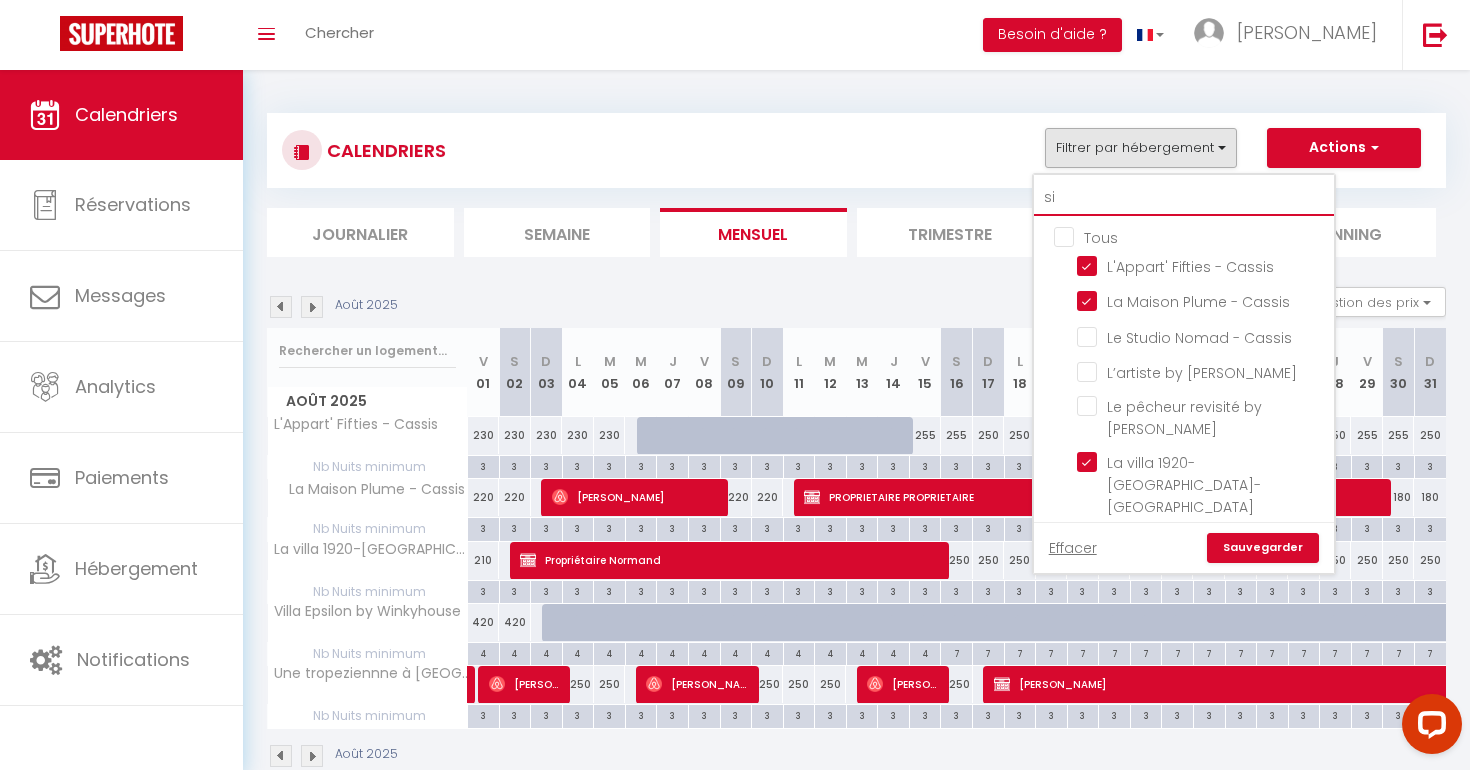 type on "sim" 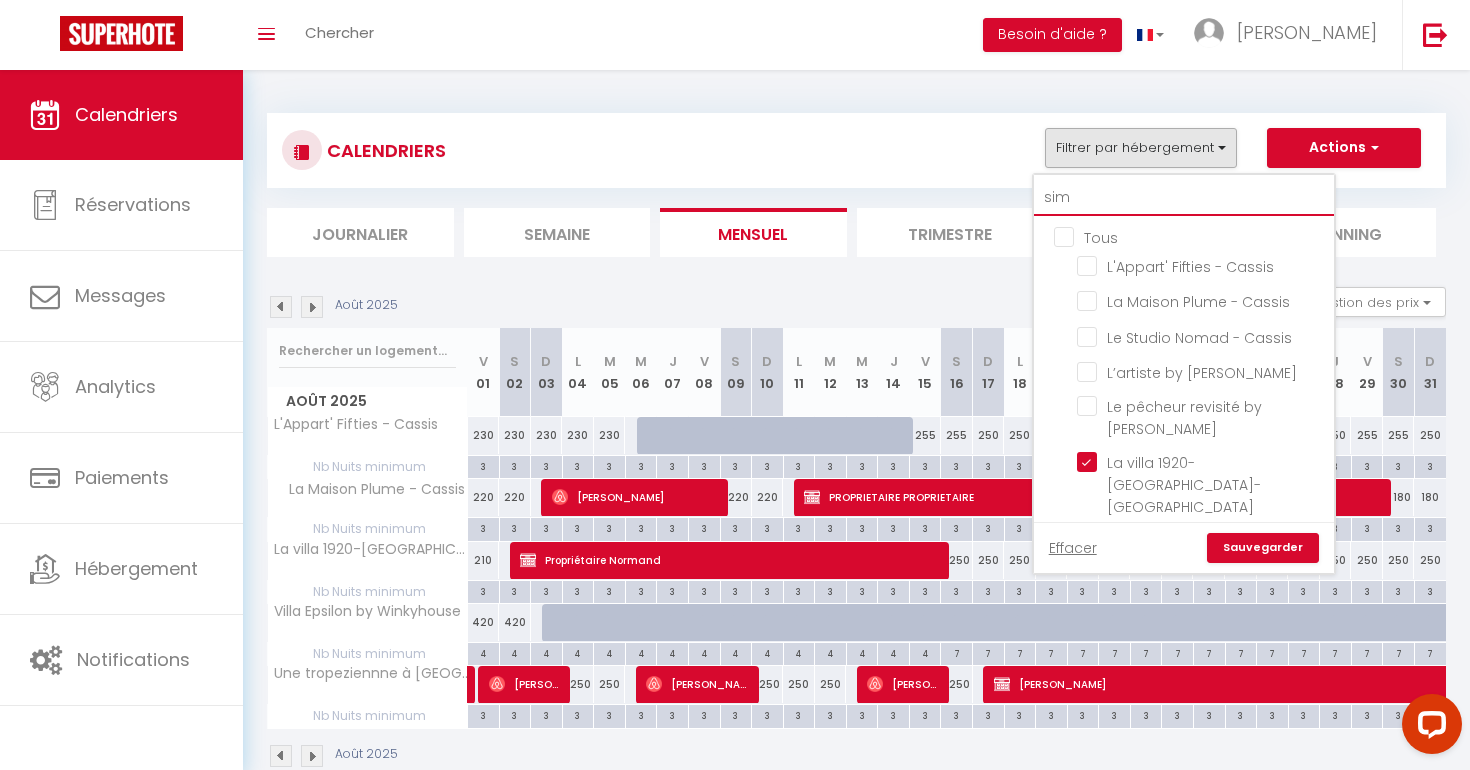 checkbox on "false" 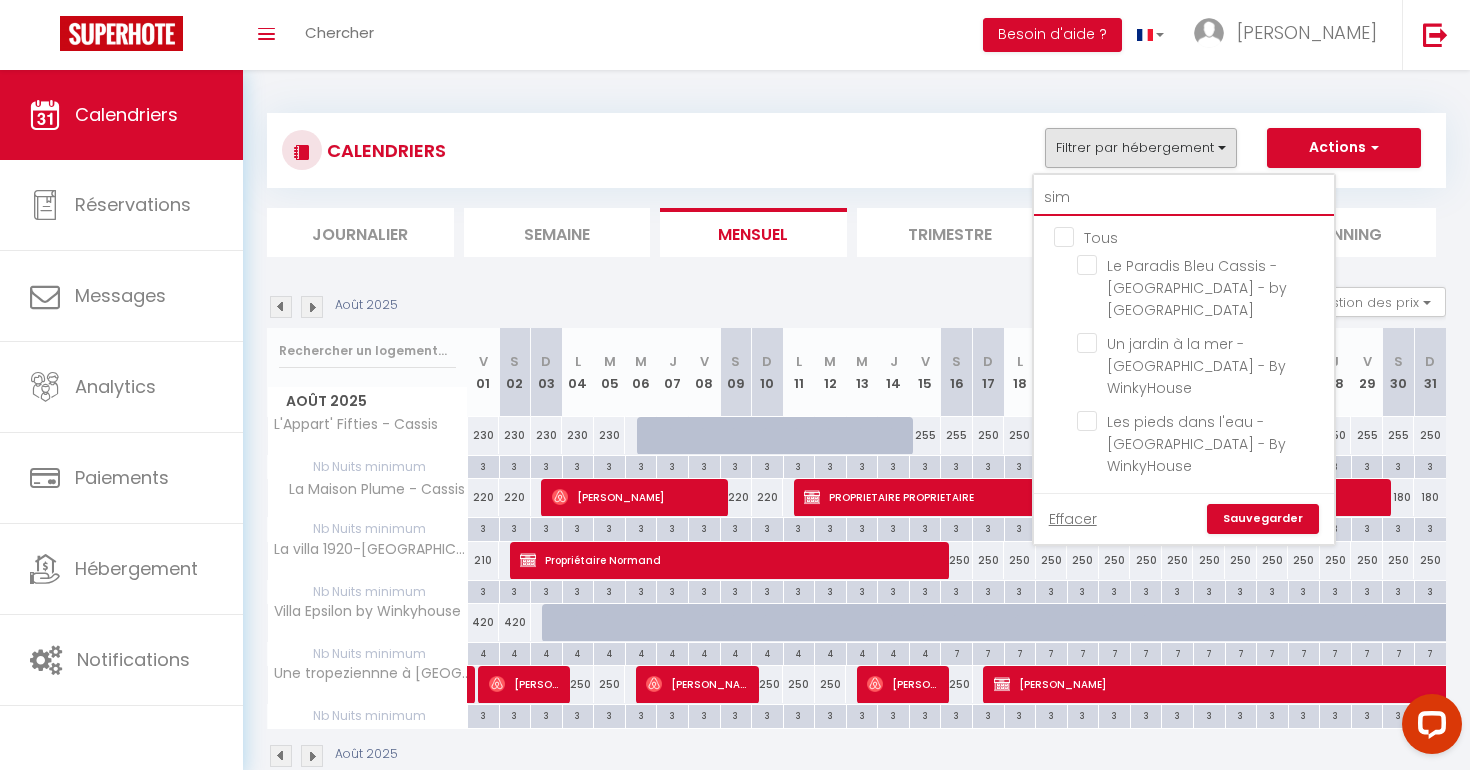 type on "simb" 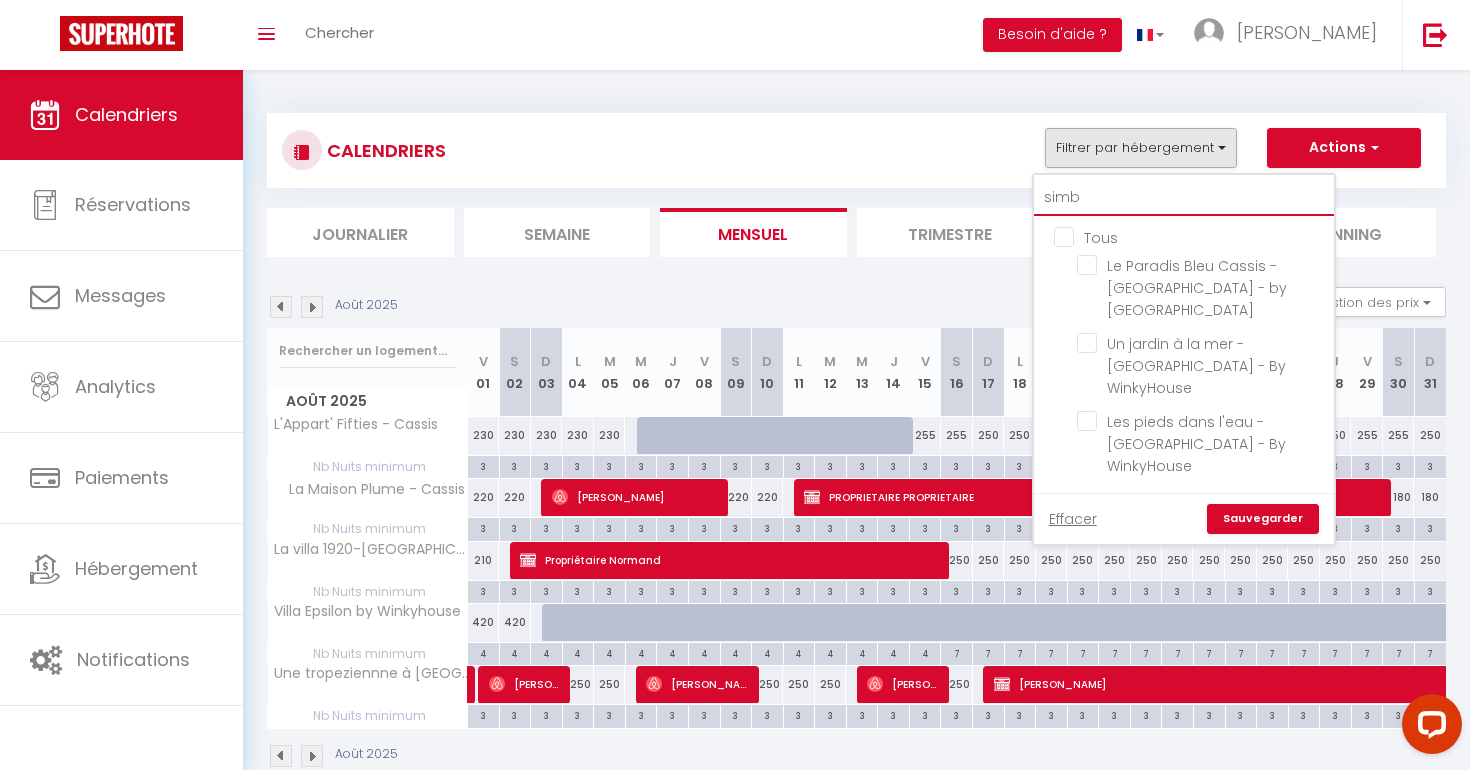checkbox on "false" 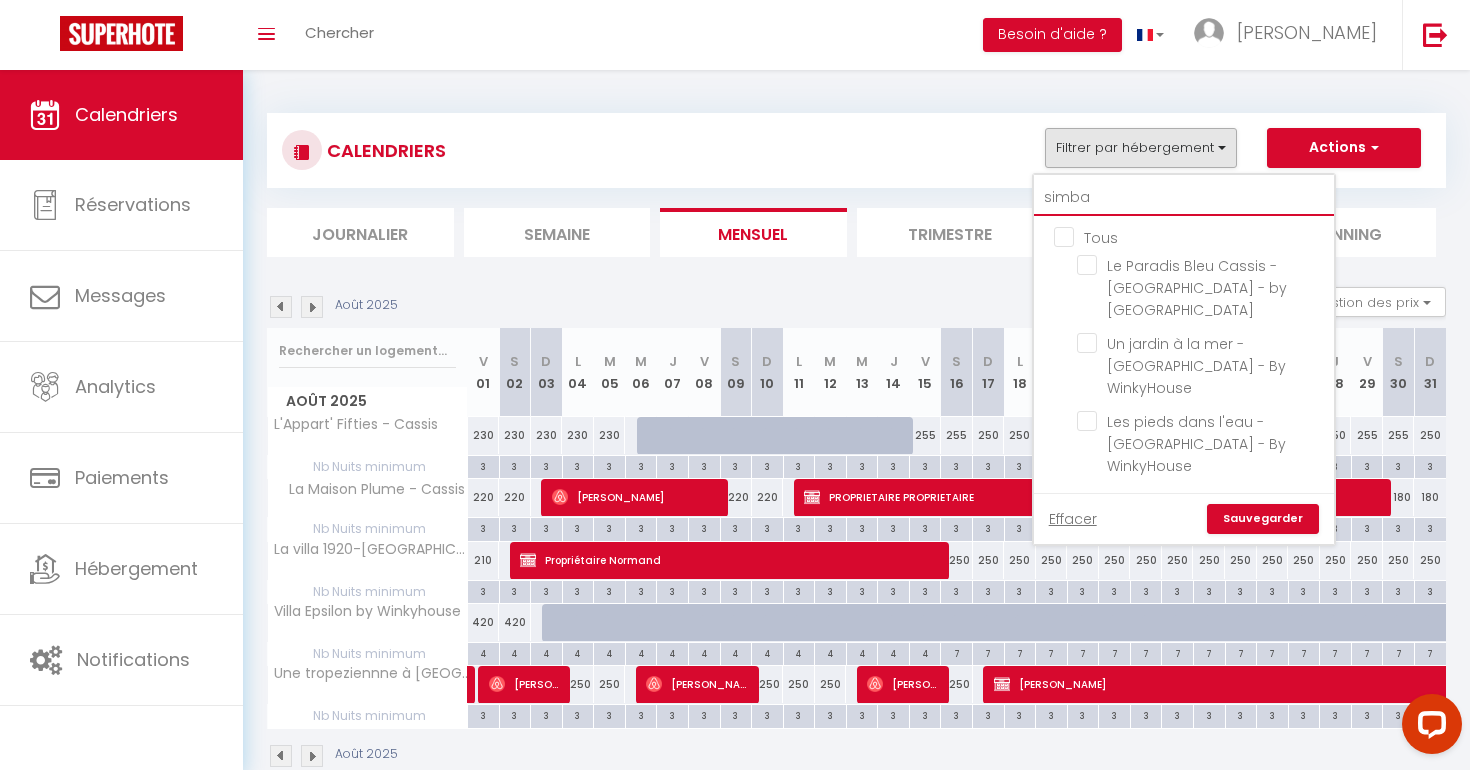 checkbox on "false" 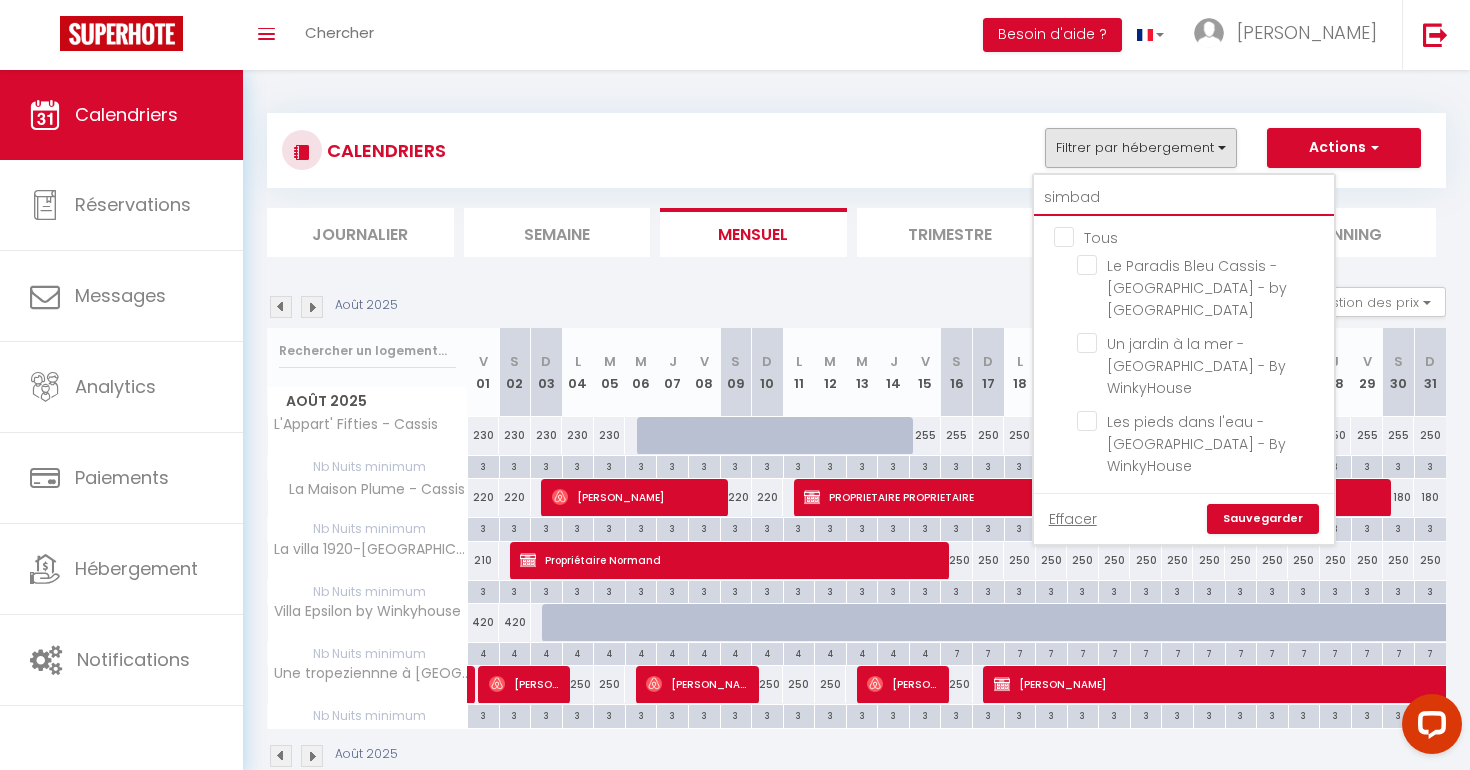 checkbox on "false" 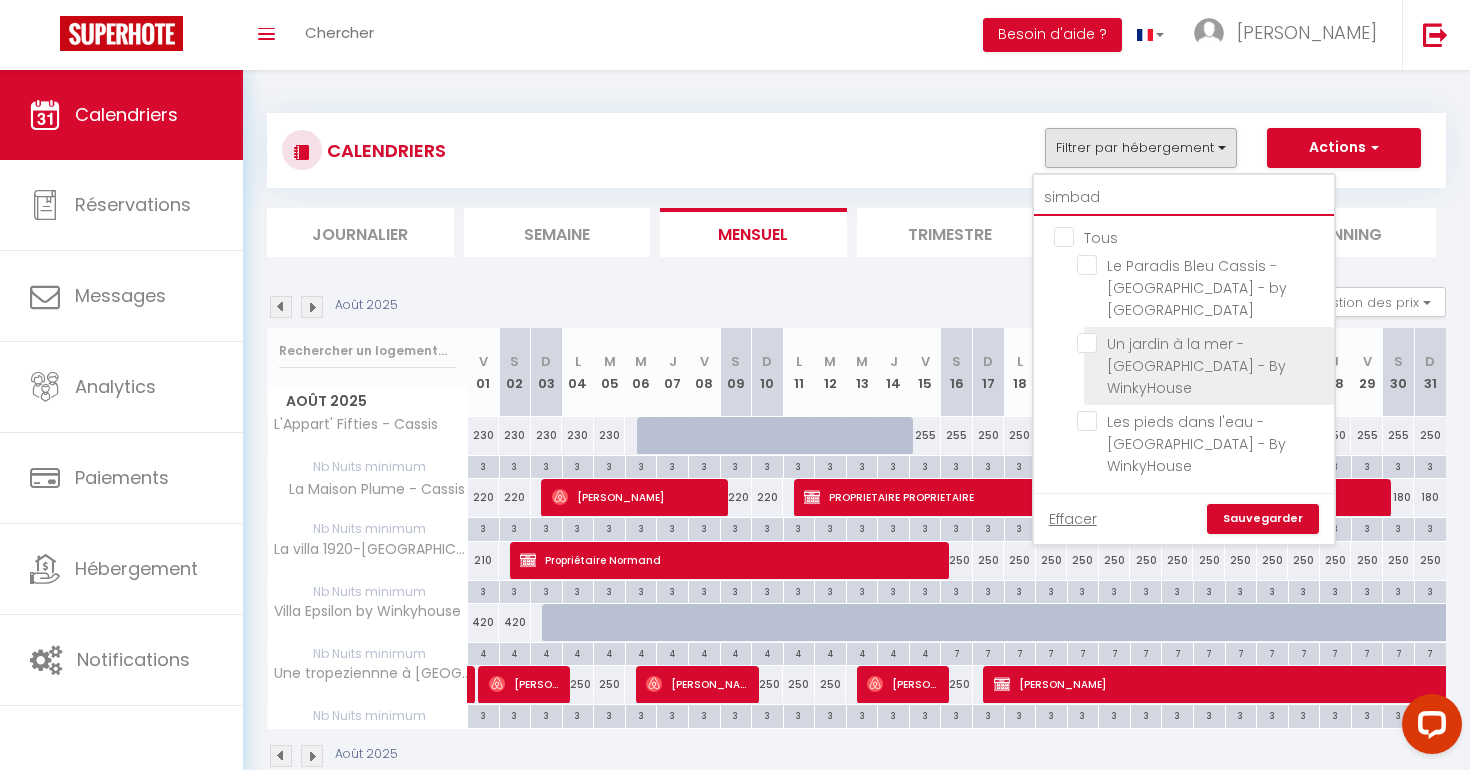 type on "simbad" 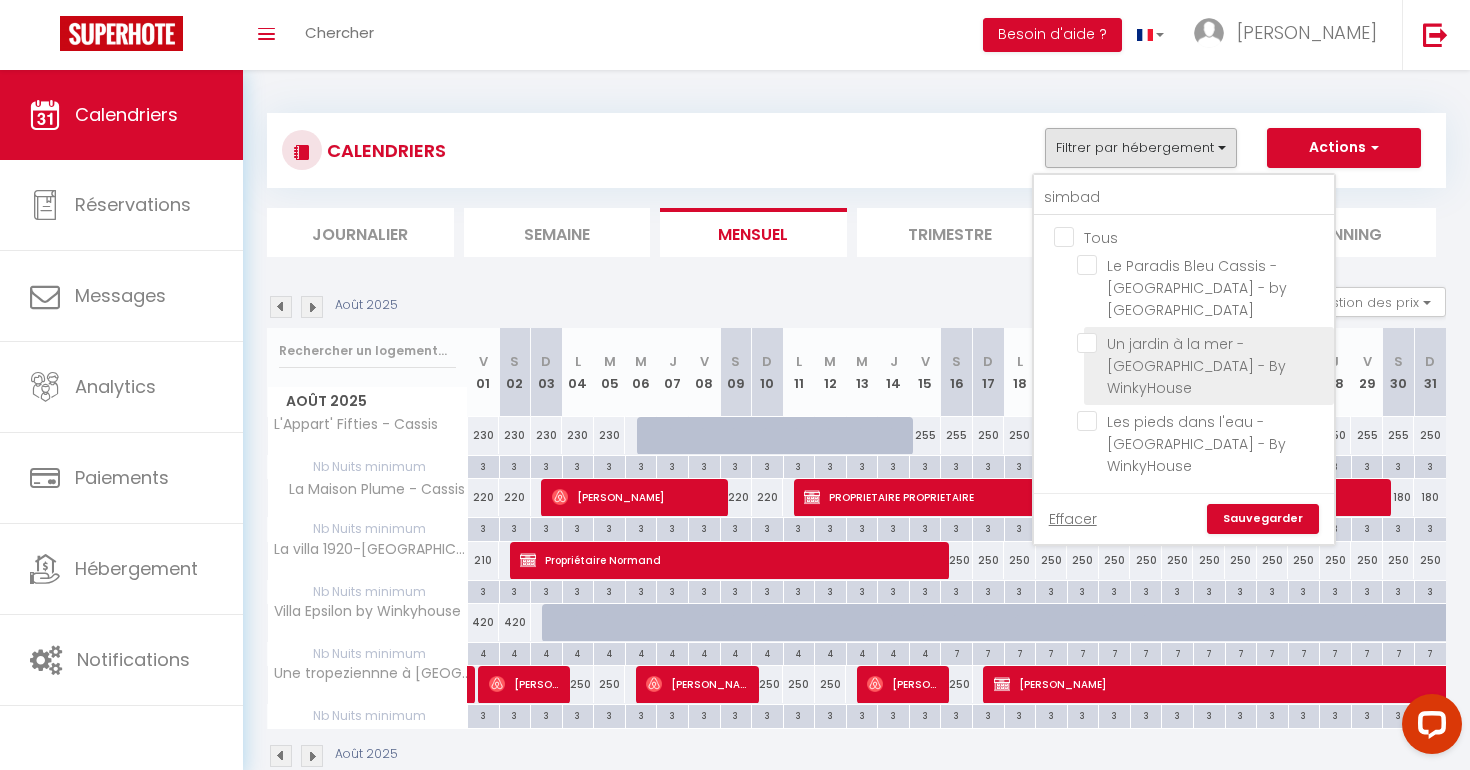click on "Un jardin à la mer - [GEOGRAPHIC_DATA] - By WinkyHouse" at bounding box center (1202, 343) 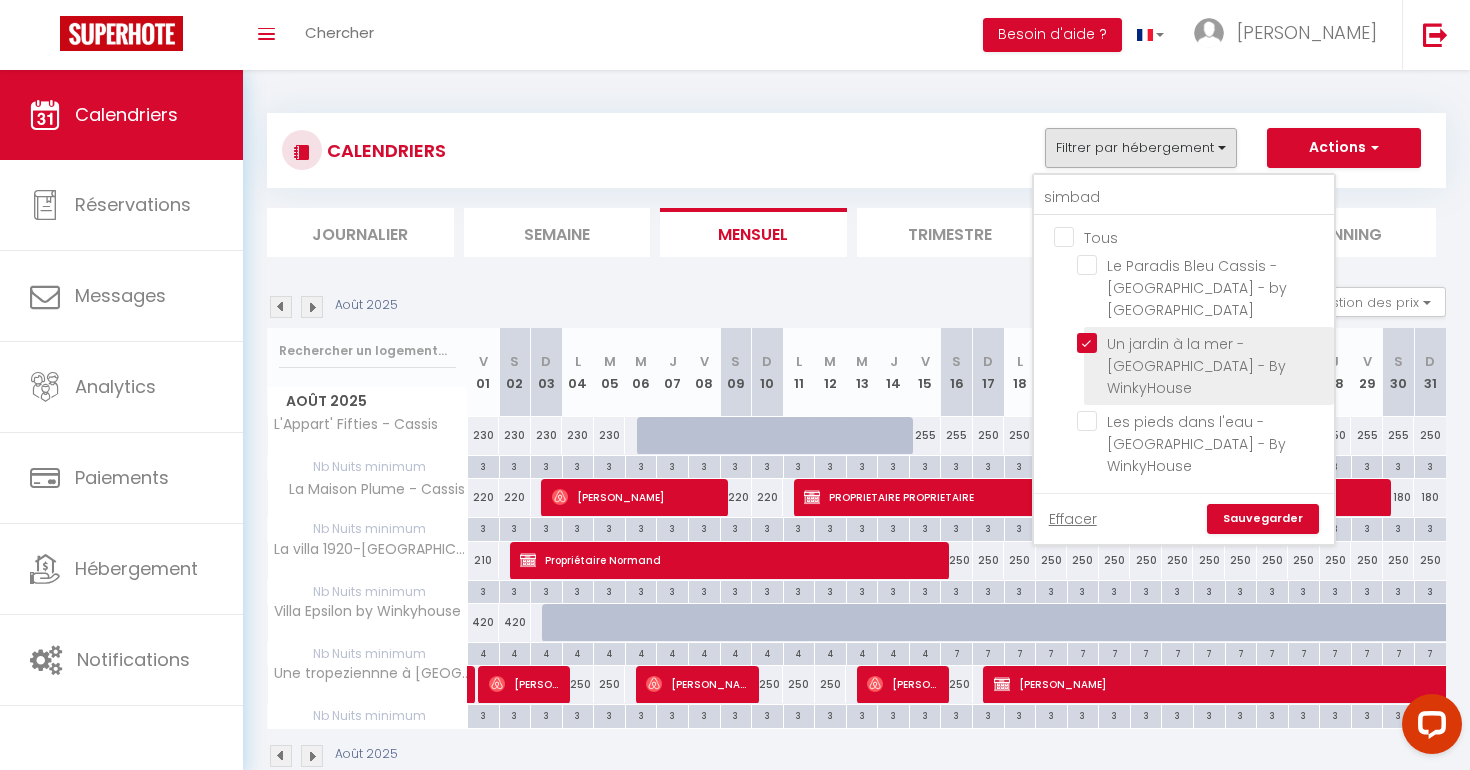 checkbox on "false" 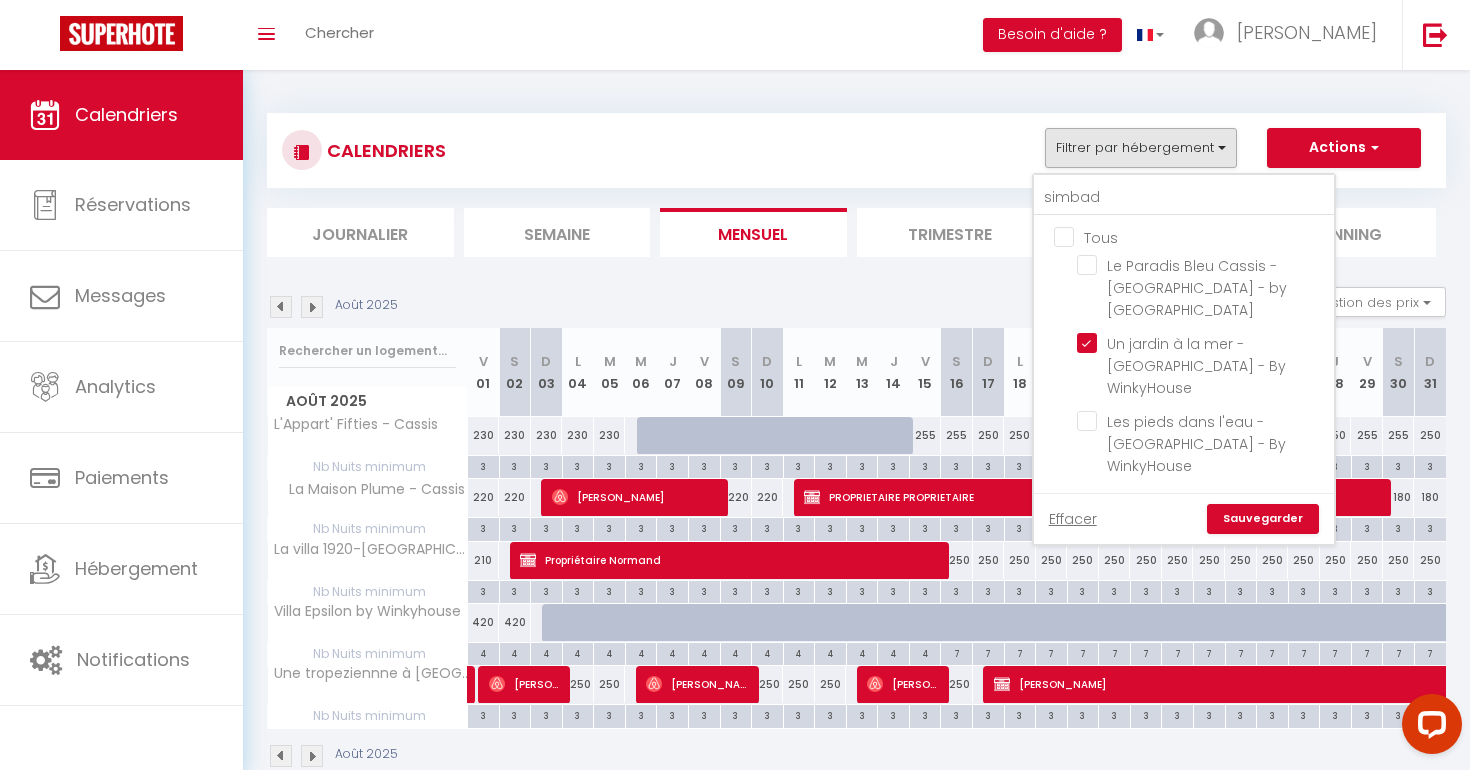 click on "Sauvegarder" at bounding box center [1263, 519] 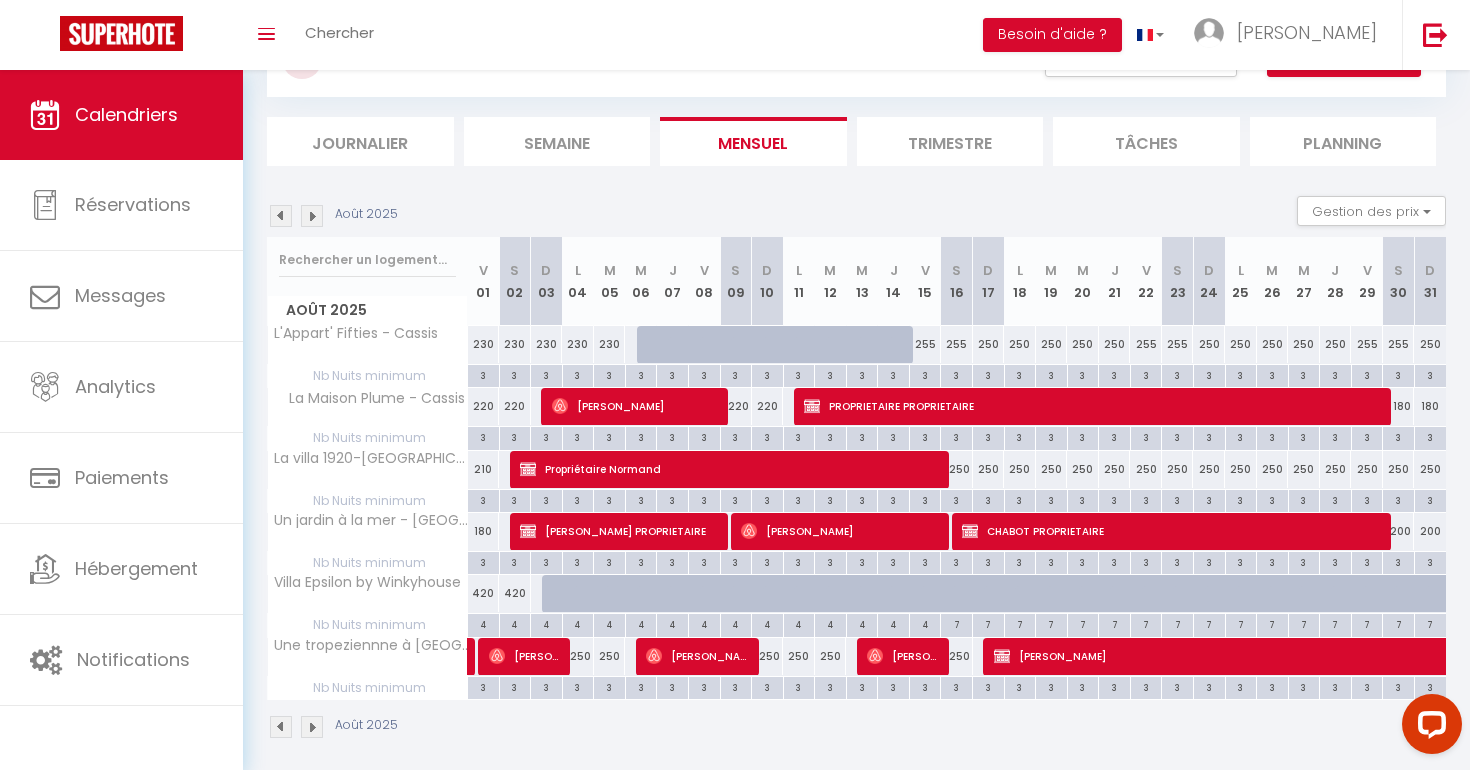 scroll, scrollTop: 104, scrollLeft: 0, axis: vertical 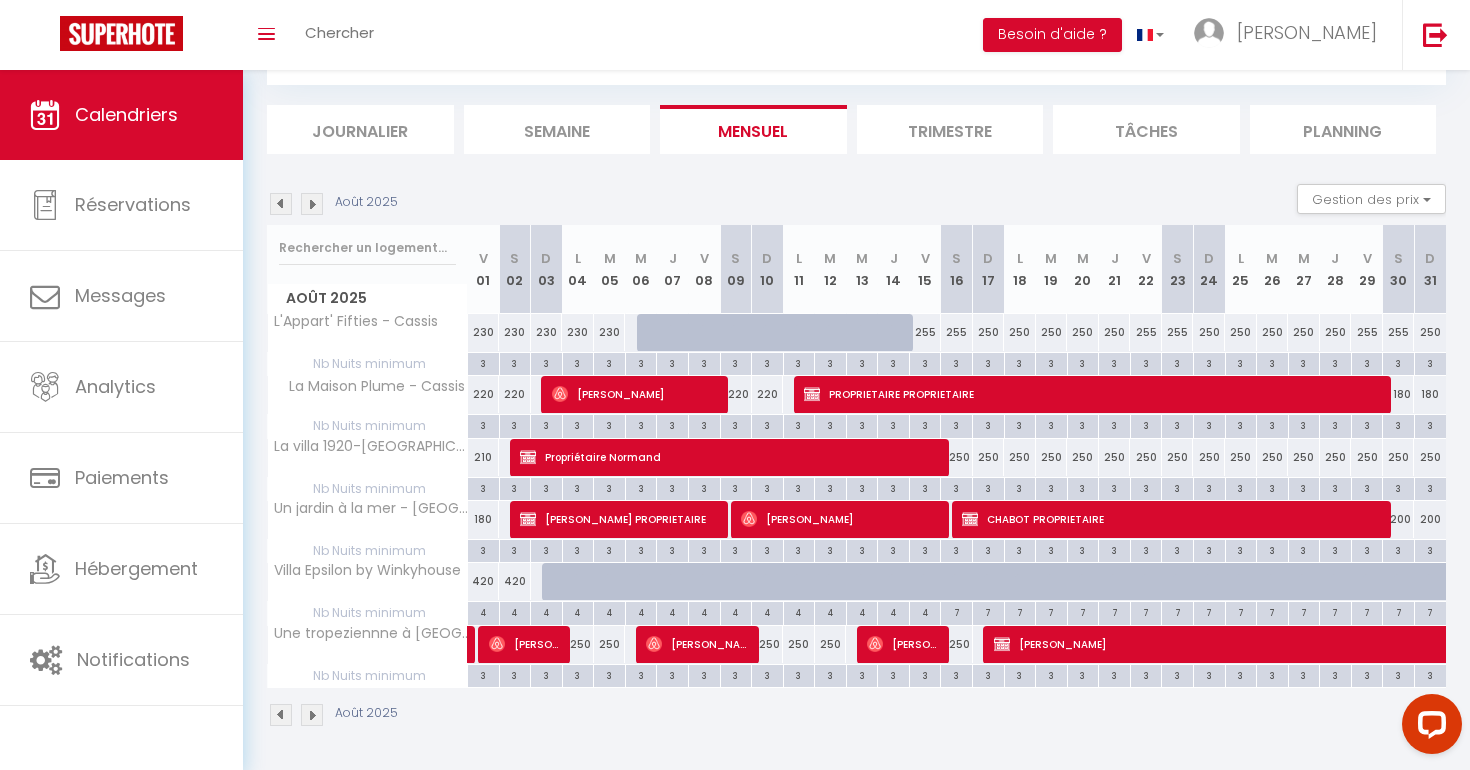 click at bounding box center (312, 204) 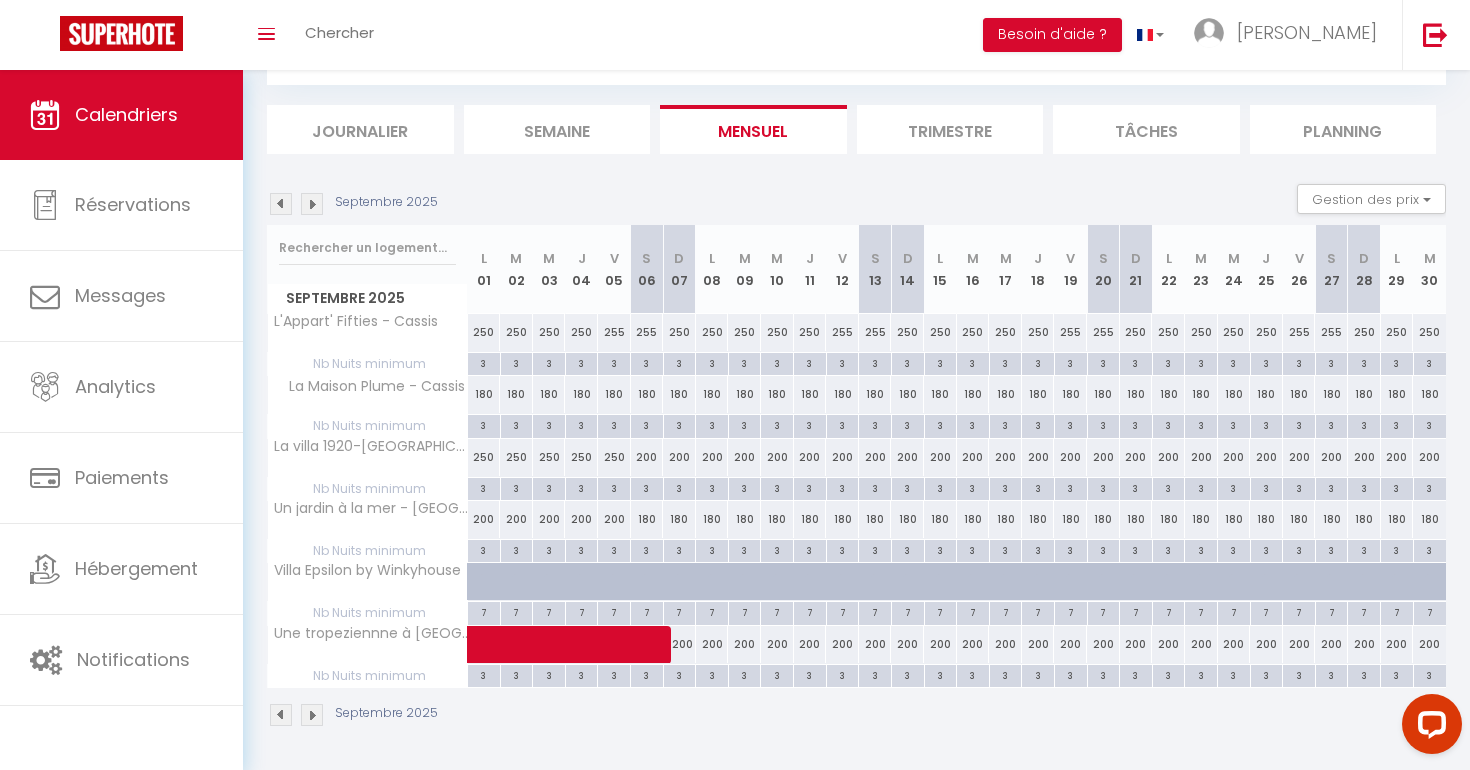 click at bounding box center [312, 204] 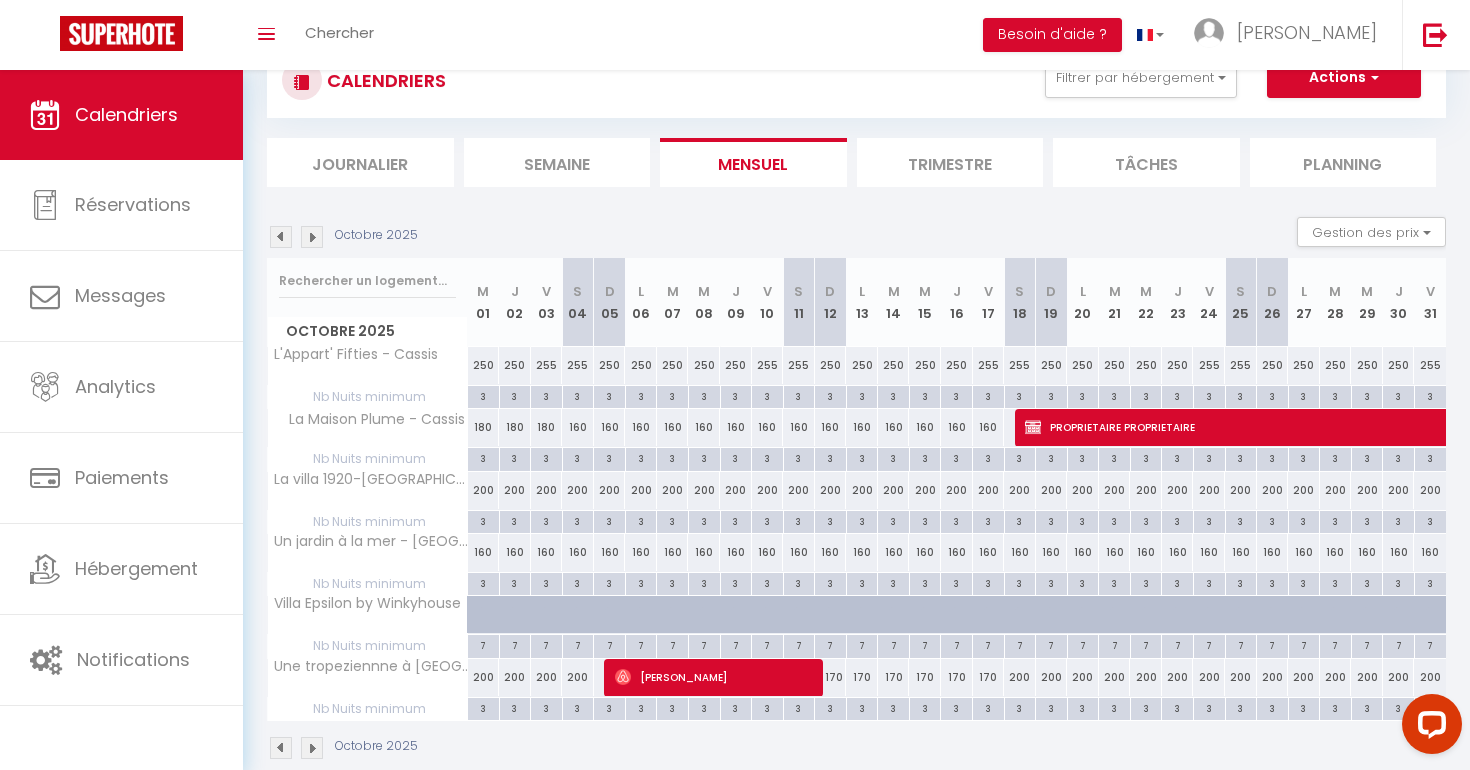click at bounding box center (312, 237) 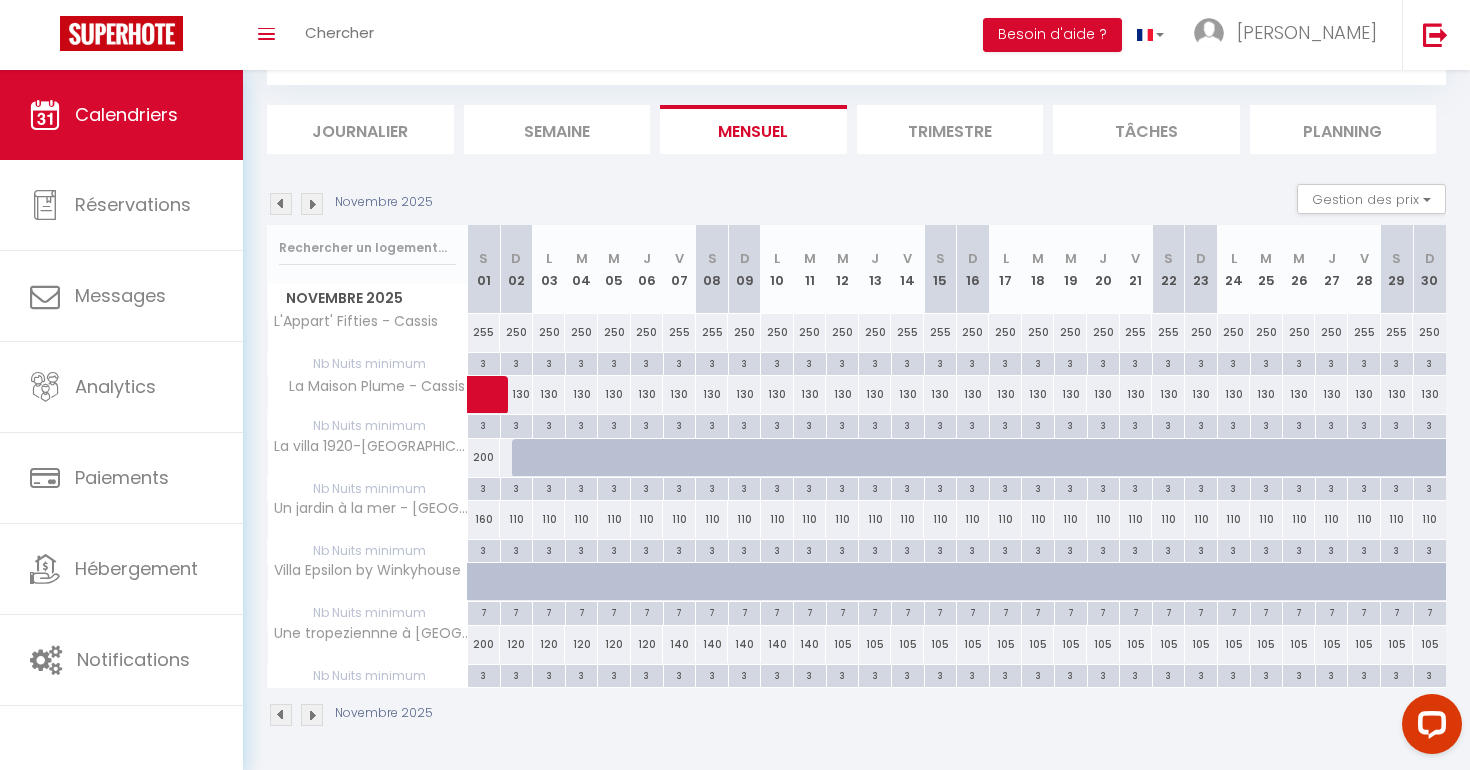 click at bounding box center (312, 204) 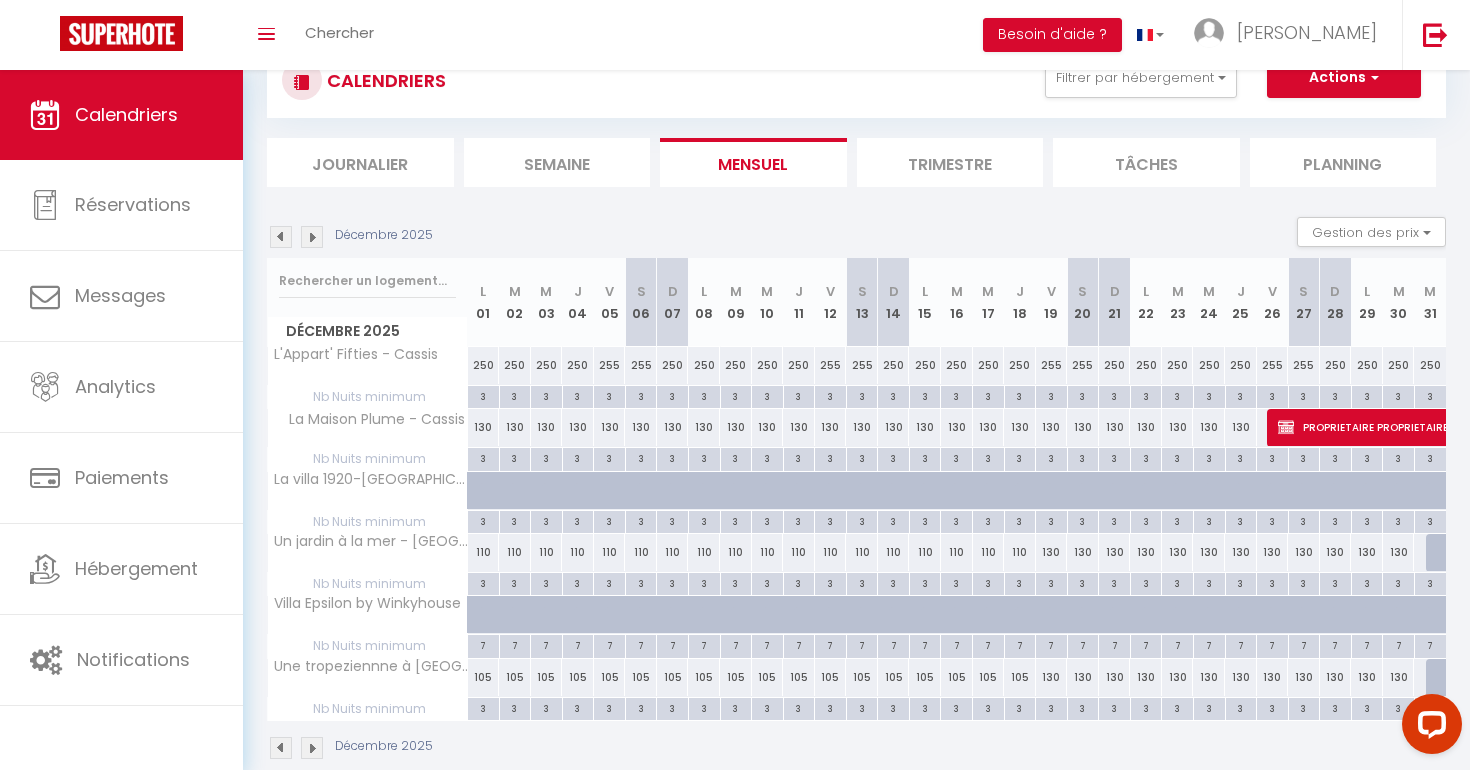 scroll, scrollTop: 103, scrollLeft: 0, axis: vertical 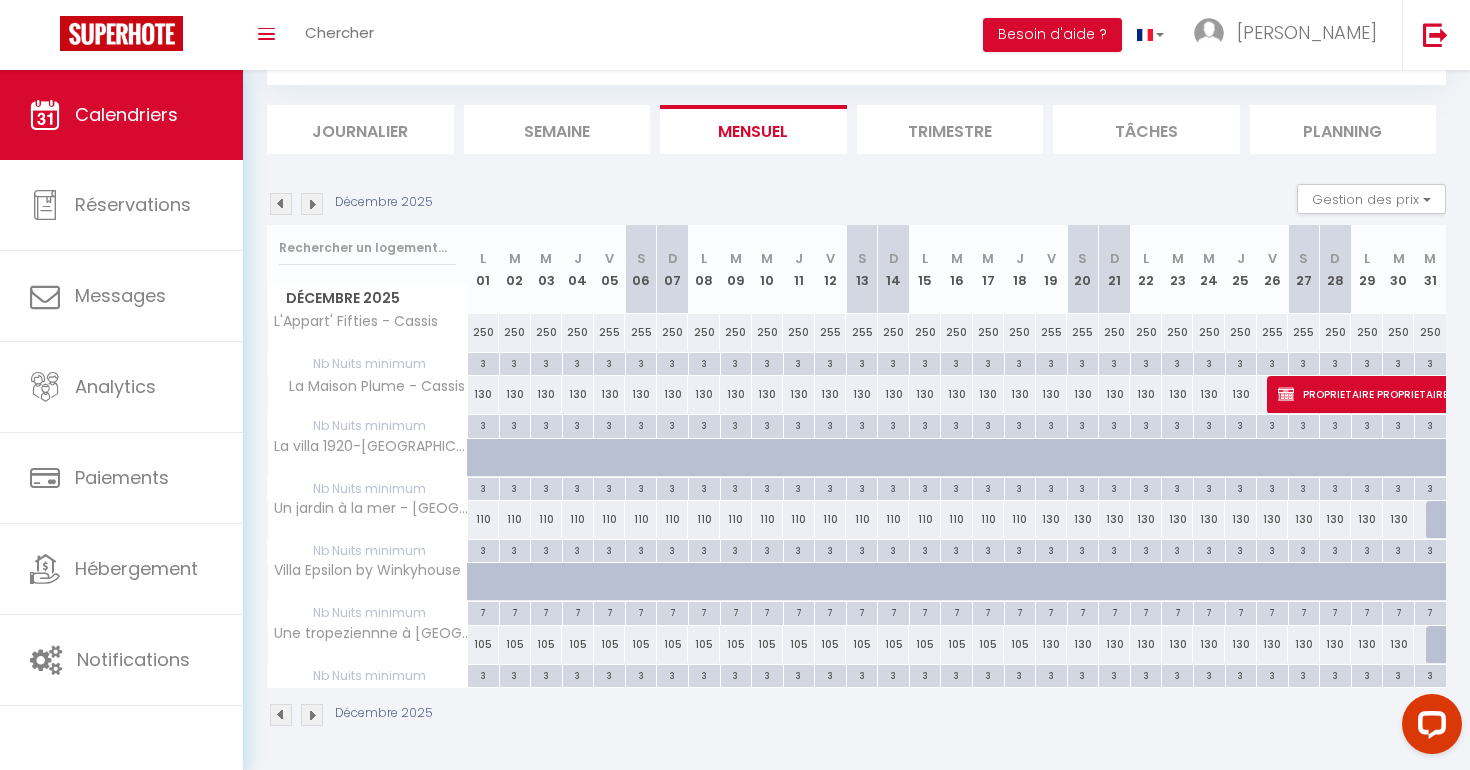 click at bounding box center (312, 204) 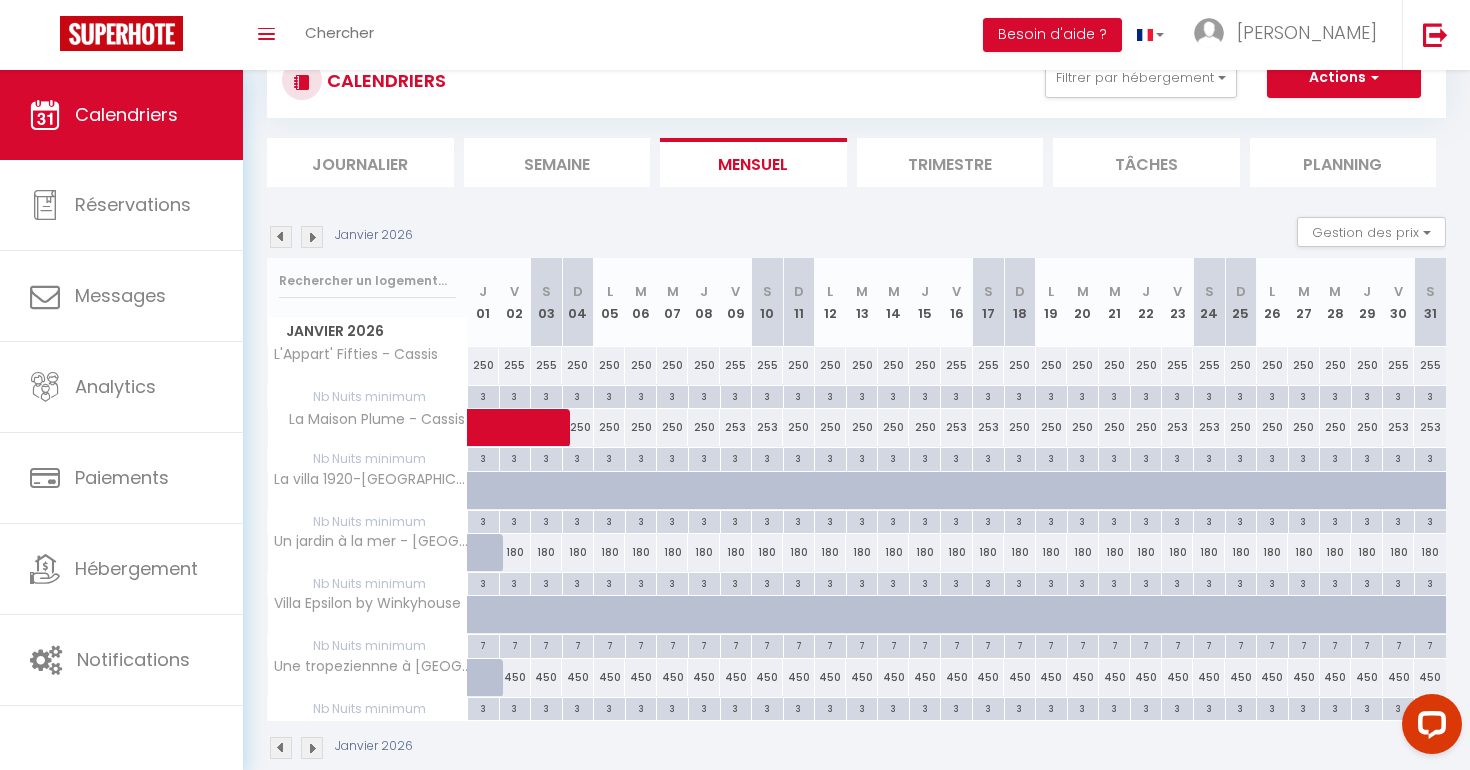 scroll, scrollTop: 103, scrollLeft: 0, axis: vertical 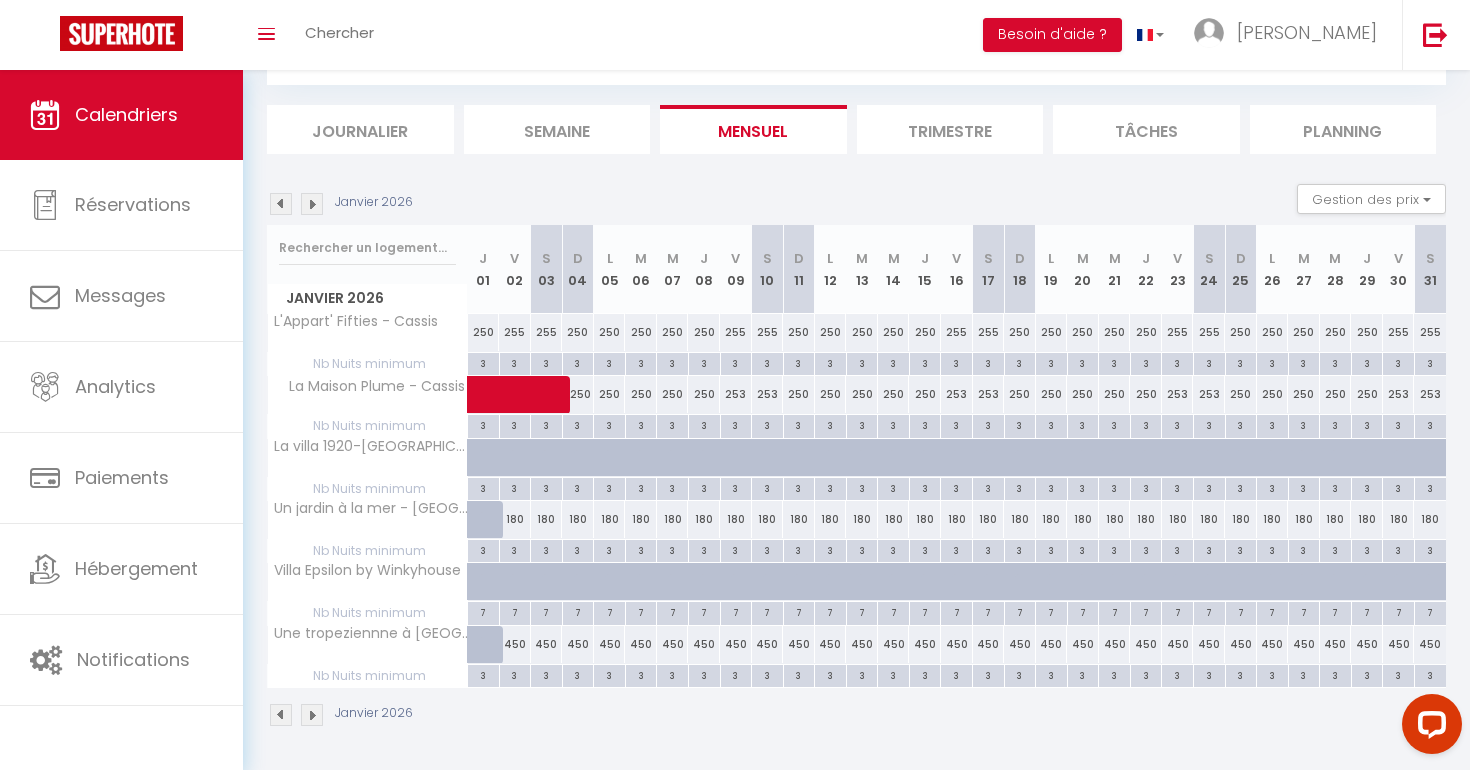 click at bounding box center (312, 204) 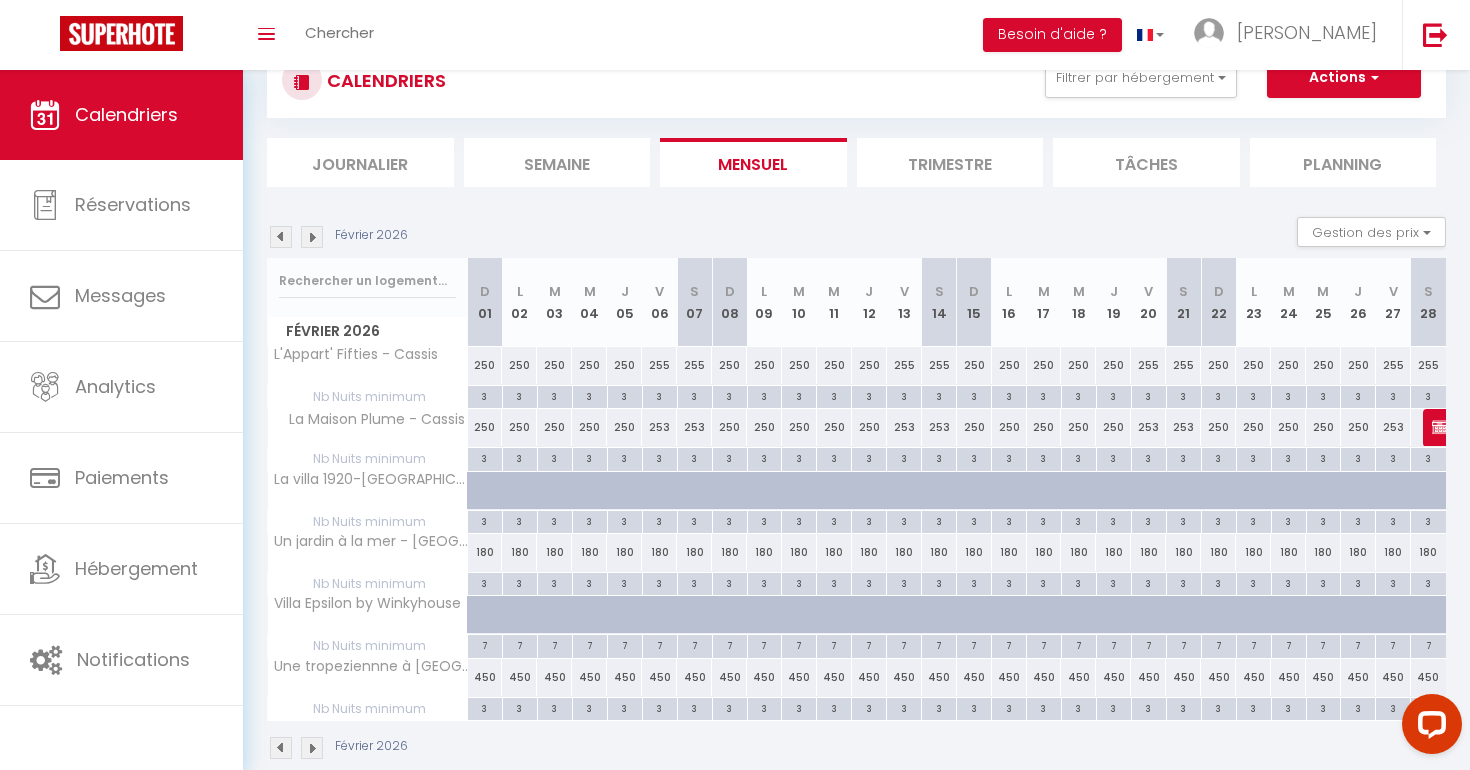 scroll, scrollTop: 103, scrollLeft: 0, axis: vertical 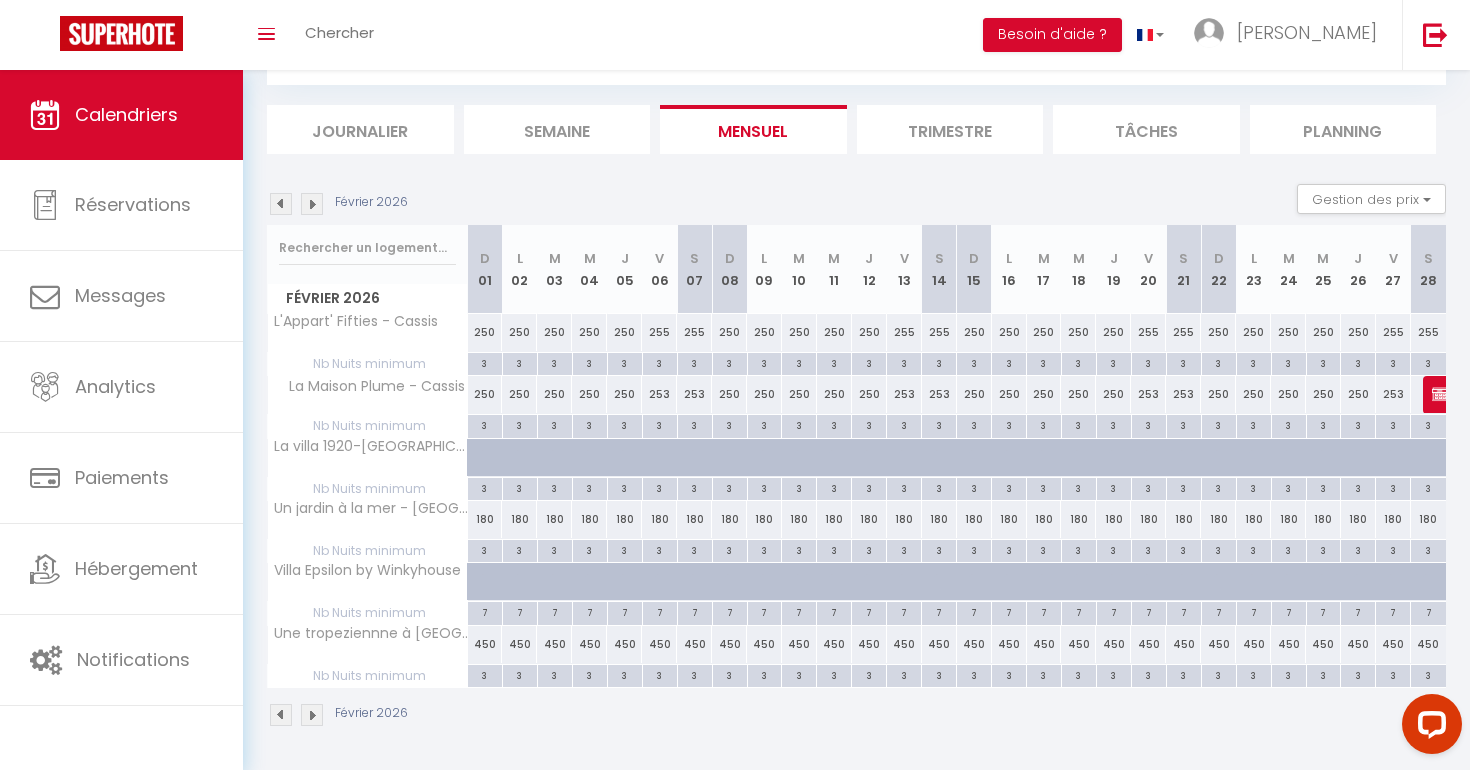click at bounding box center (312, 204) 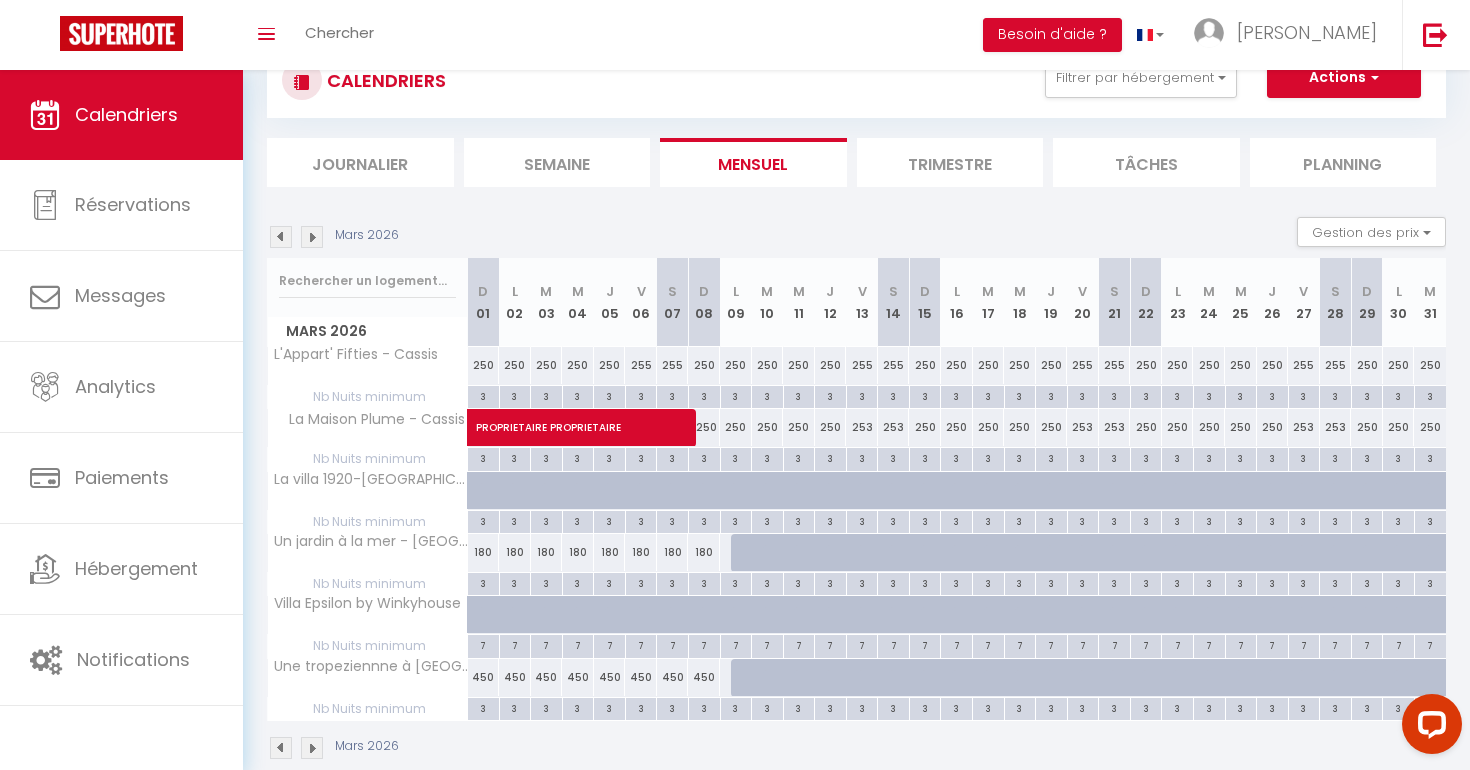 scroll, scrollTop: 103, scrollLeft: 0, axis: vertical 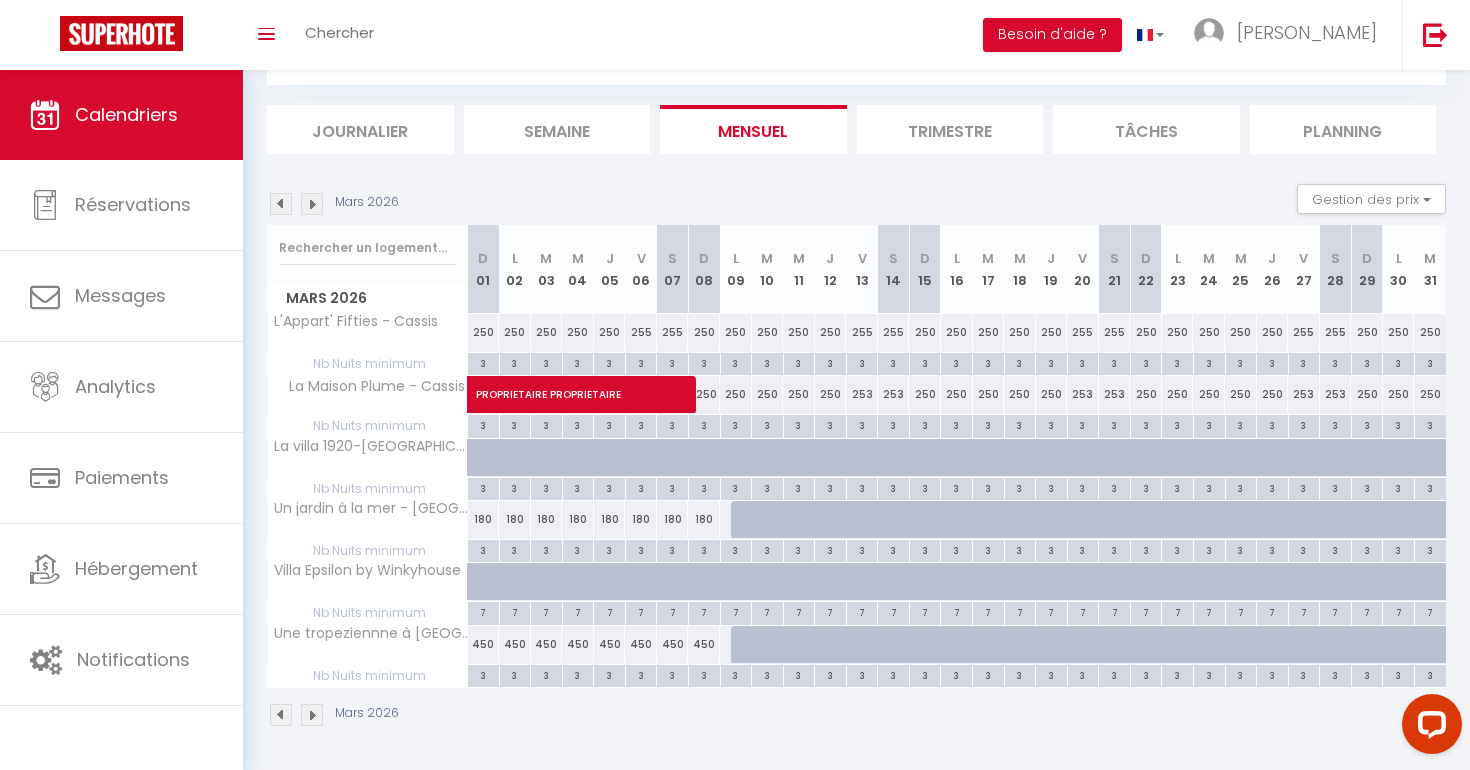 click at bounding box center (312, 204) 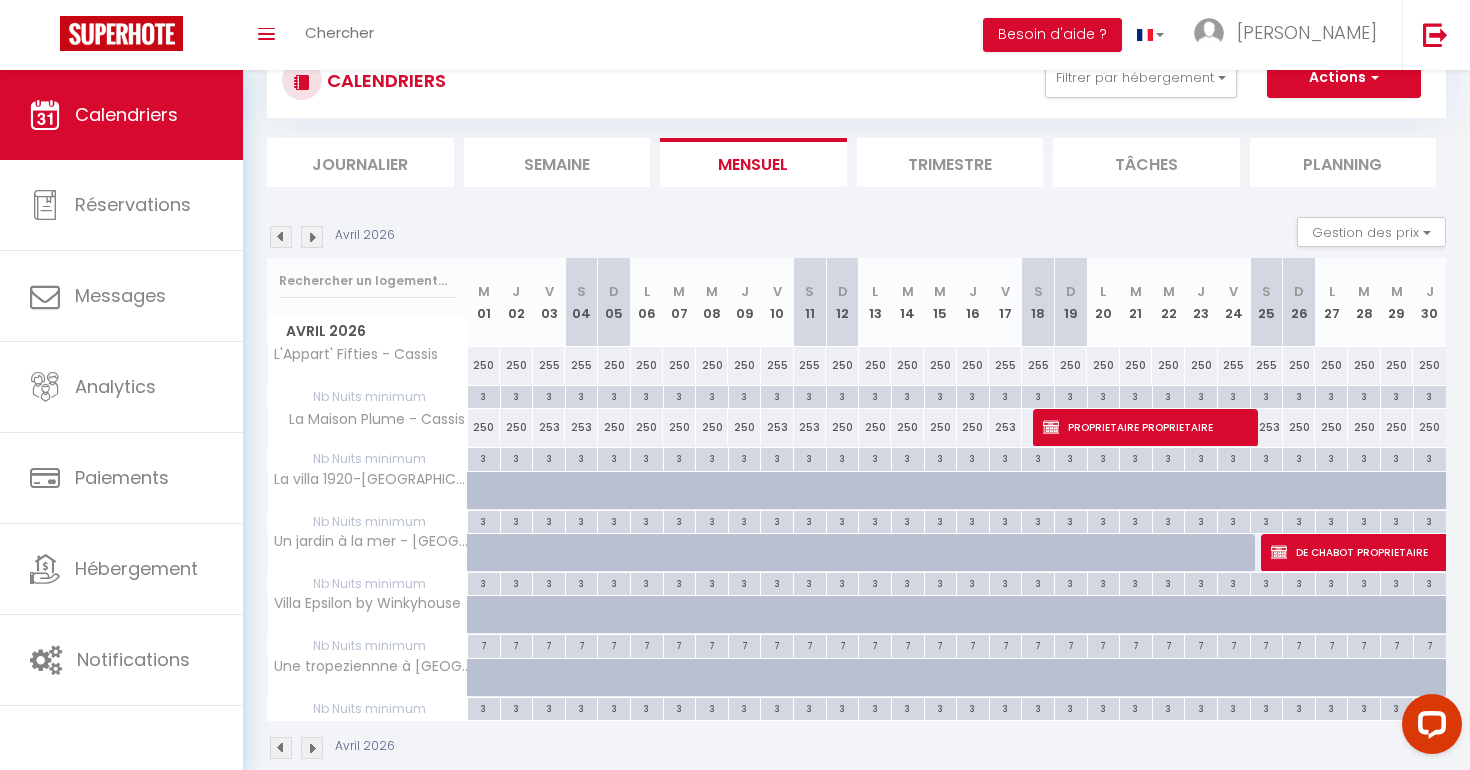 scroll, scrollTop: 103, scrollLeft: 0, axis: vertical 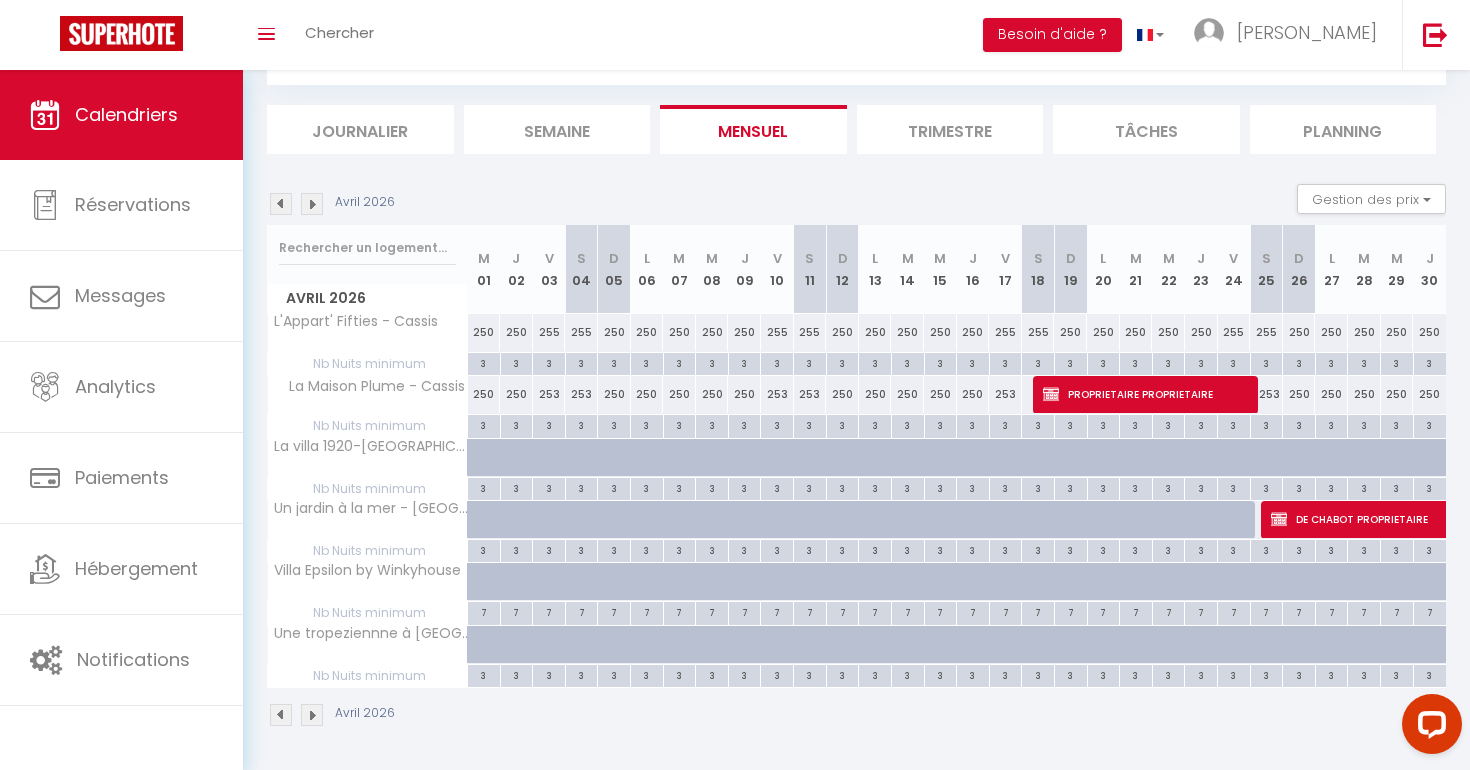 click at bounding box center [281, 204] 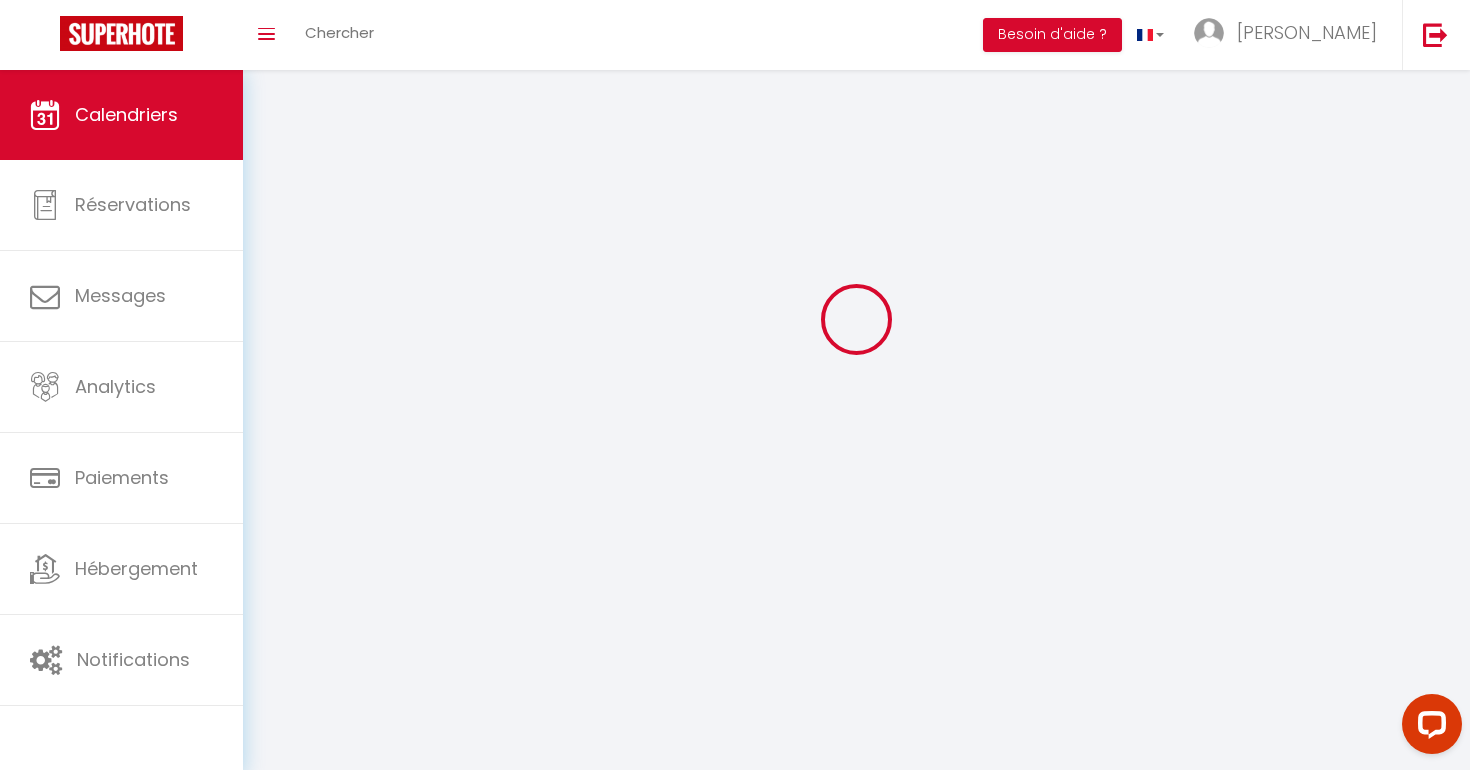 scroll, scrollTop: 103, scrollLeft: 0, axis: vertical 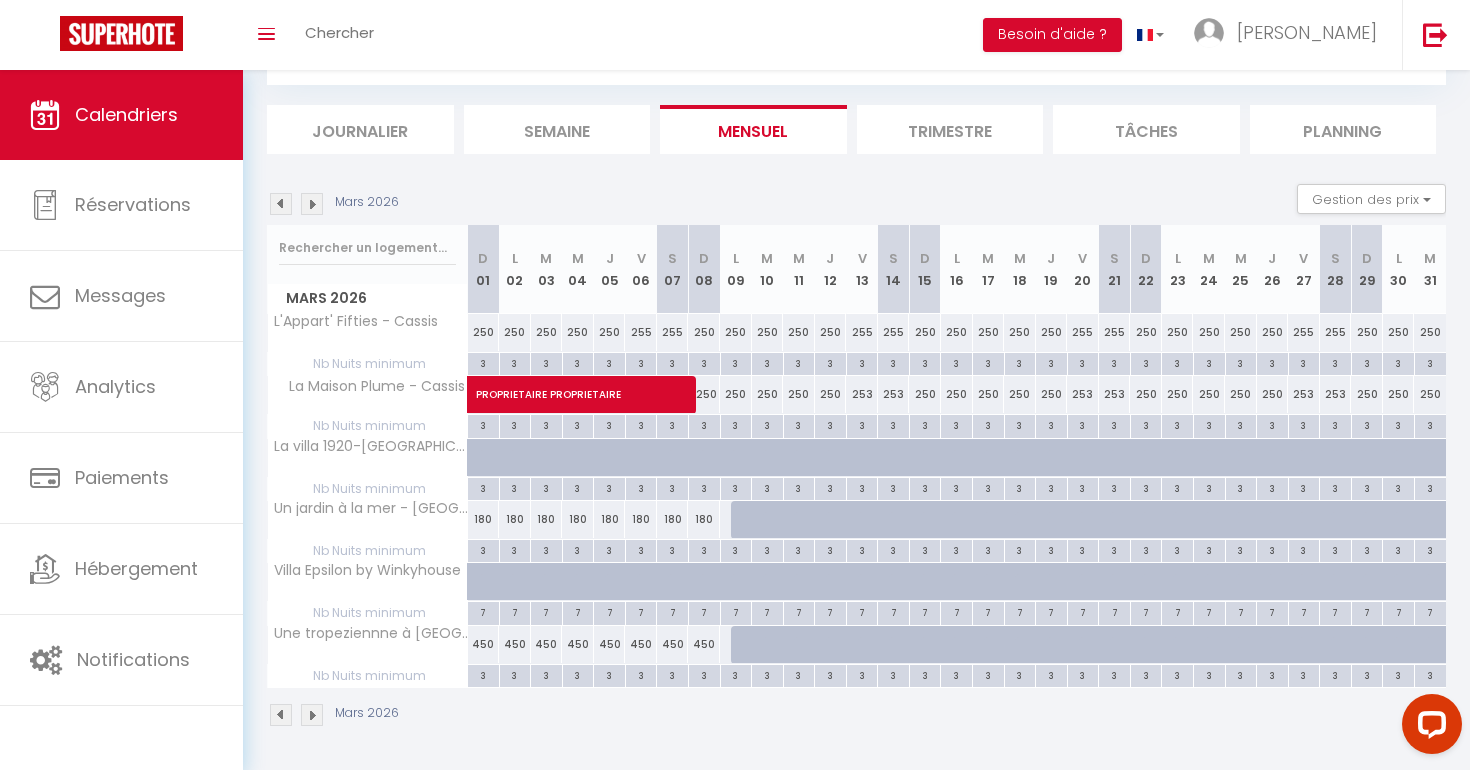 click at bounding box center (312, 204) 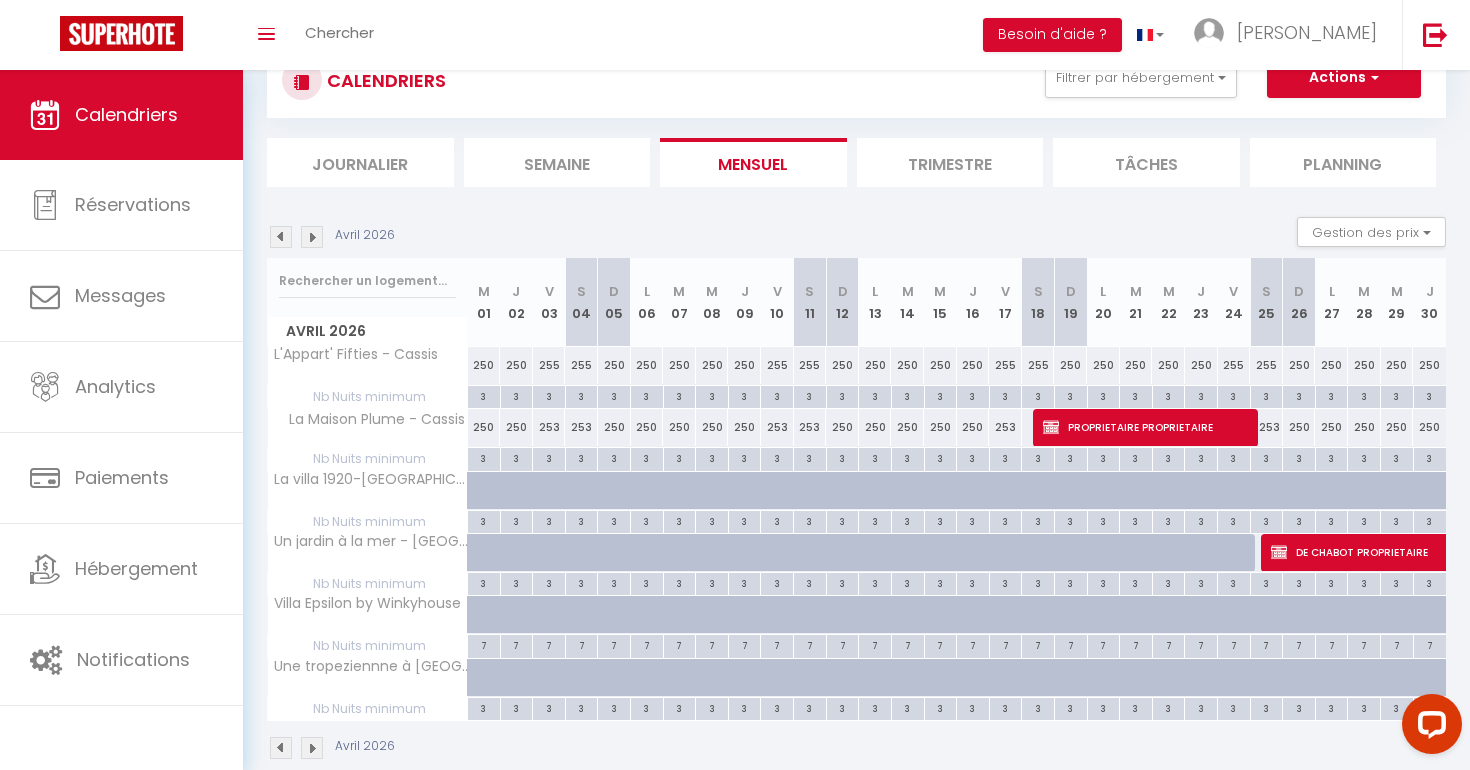 scroll, scrollTop: 103, scrollLeft: 0, axis: vertical 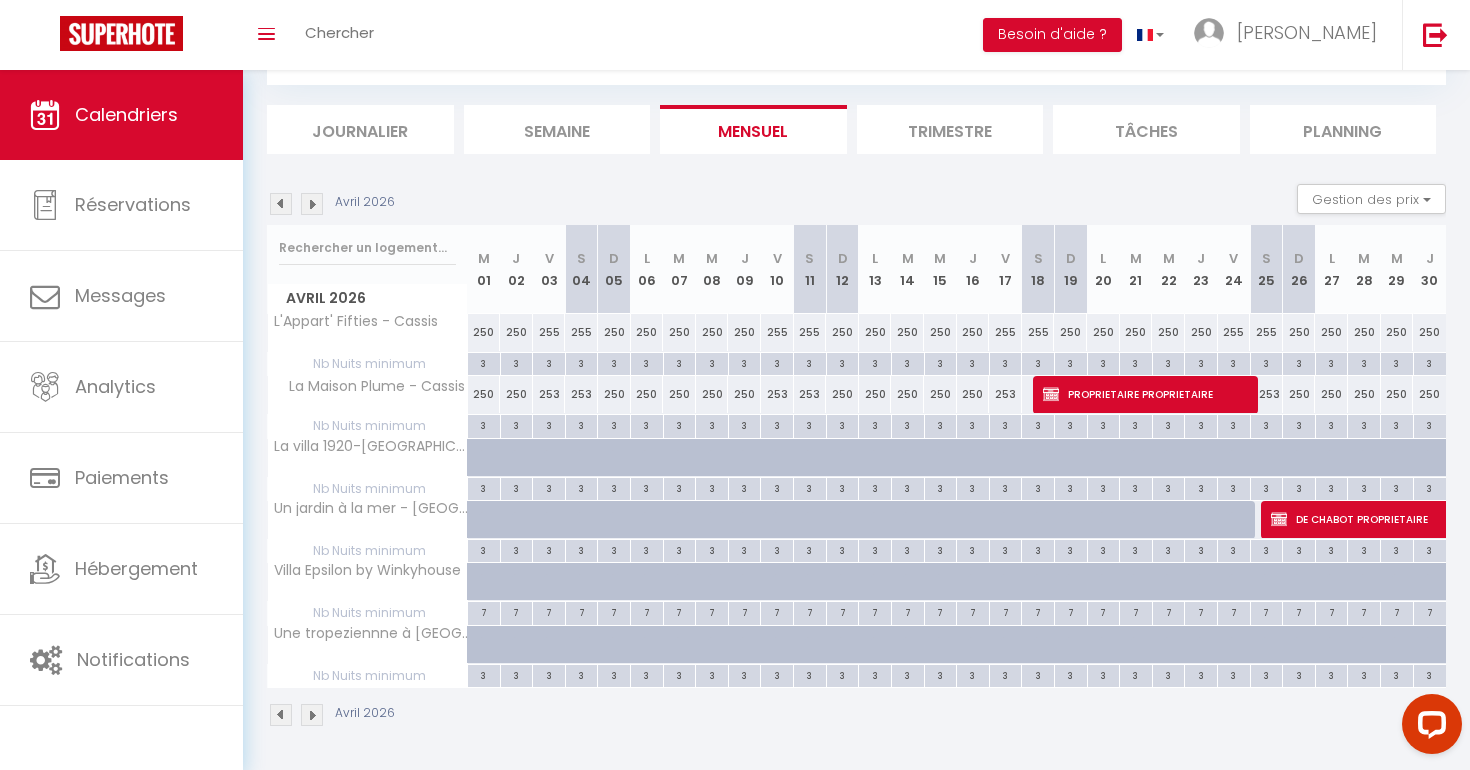 click at bounding box center [281, 204] 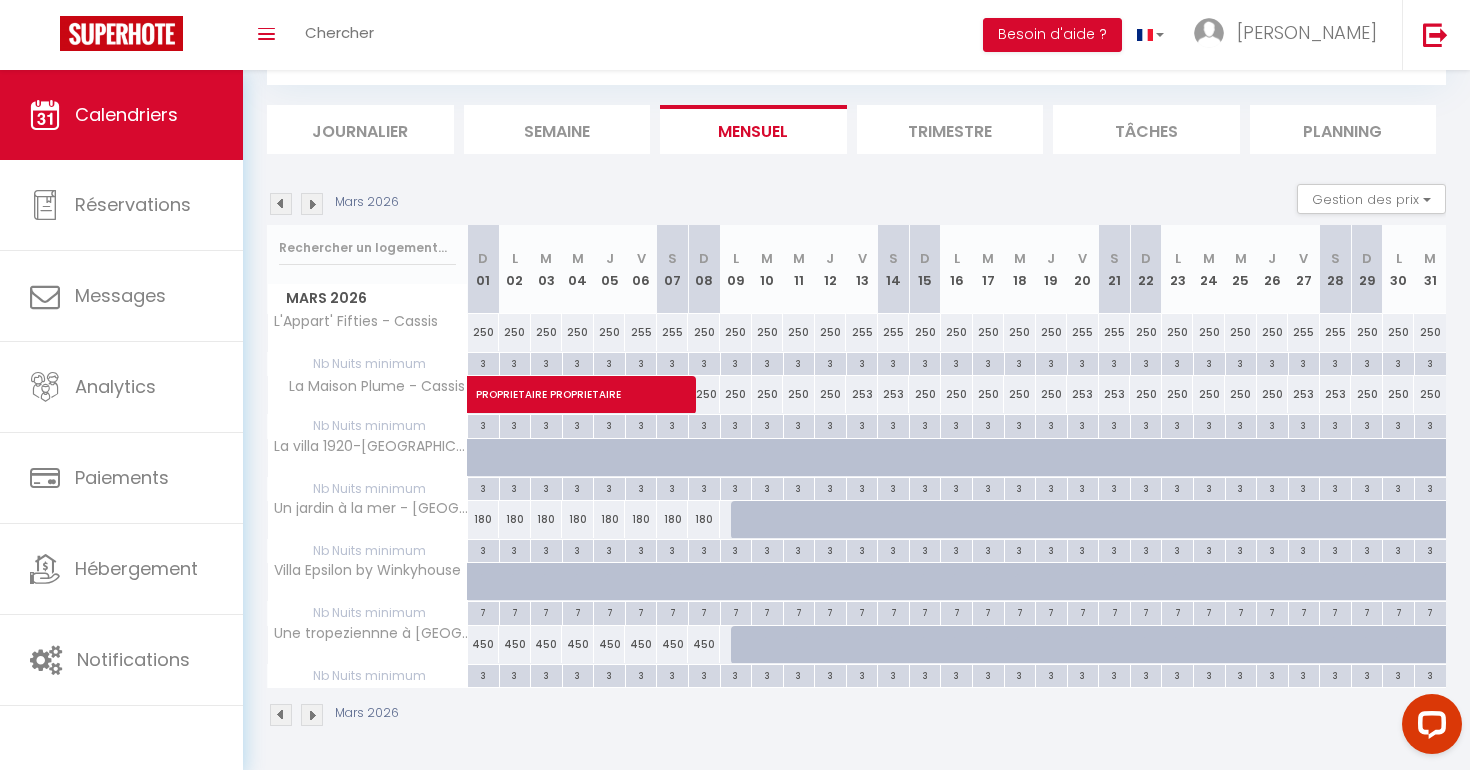 scroll, scrollTop: 98, scrollLeft: 0, axis: vertical 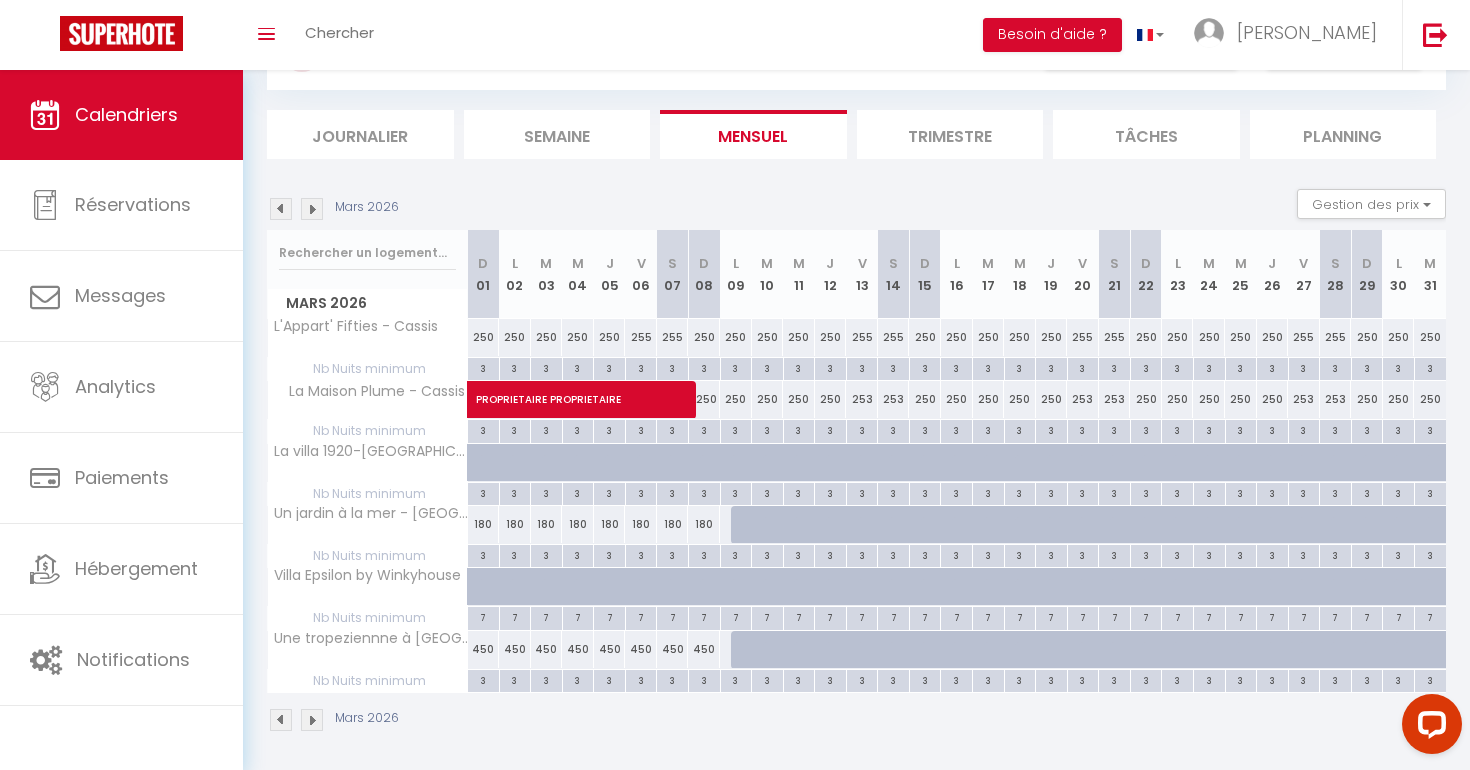 click at bounding box center (747, 525) 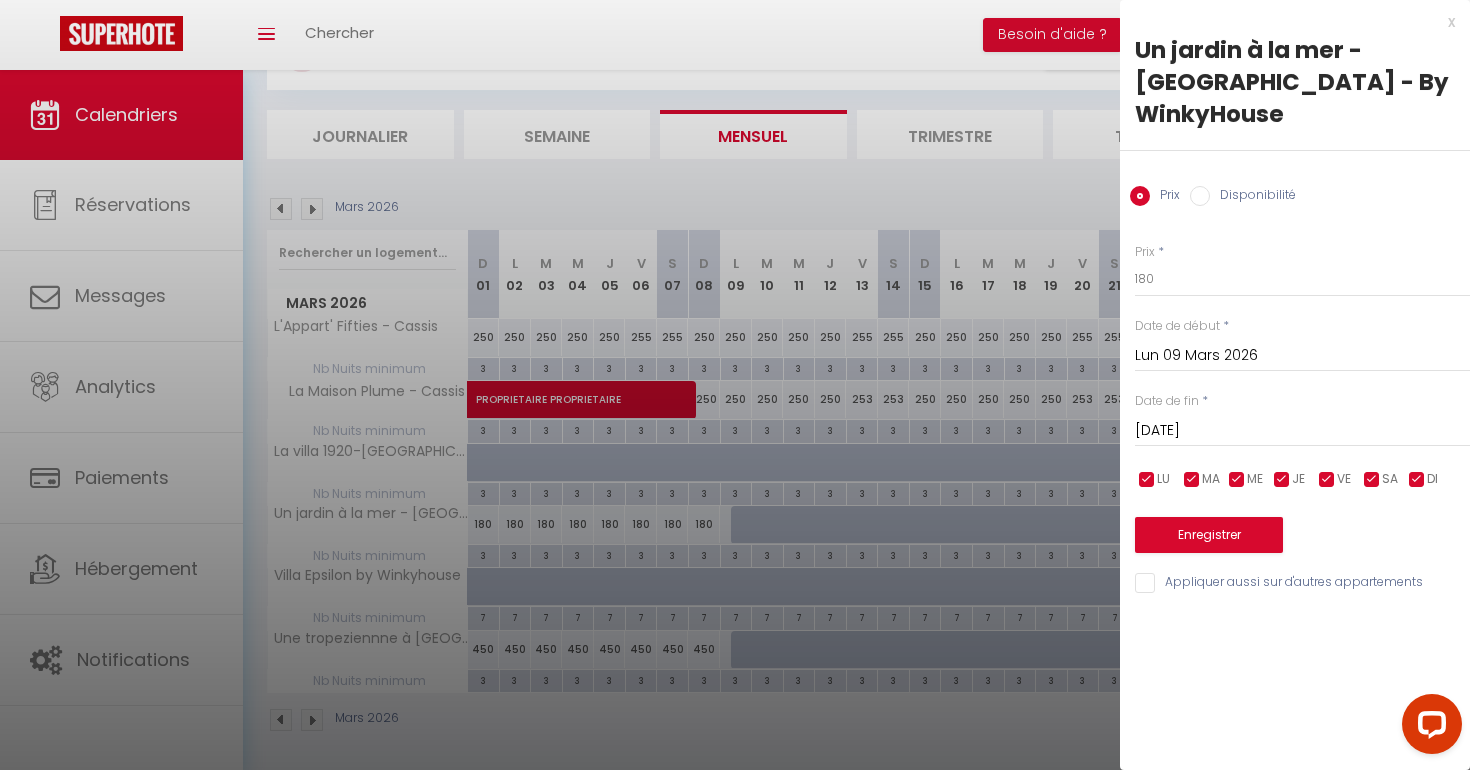 click on "[DATE]" at bounding box center (1302, 431) 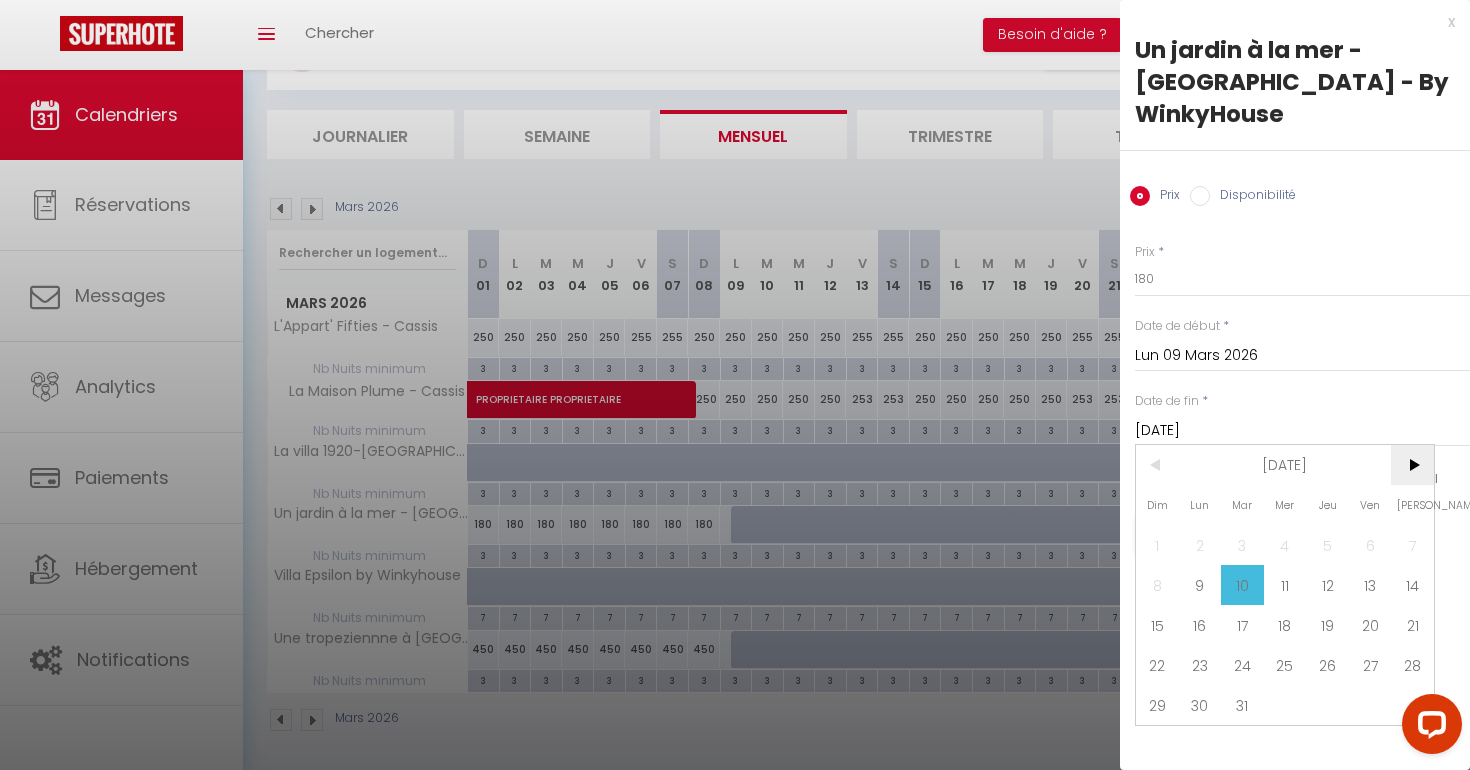 click on ">" at bounding box center [1412, 465] 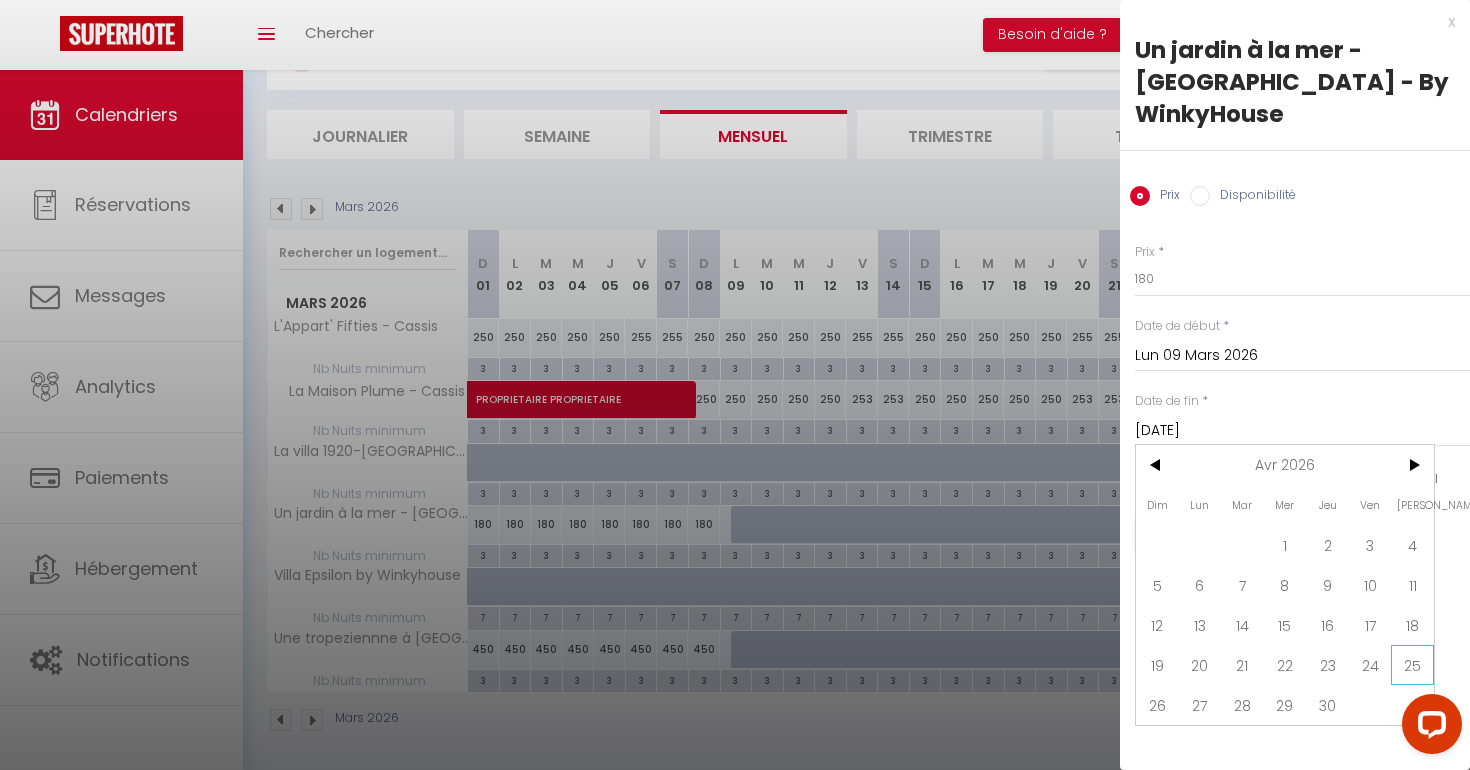 click on "25" at bounding box center [1412, 665] 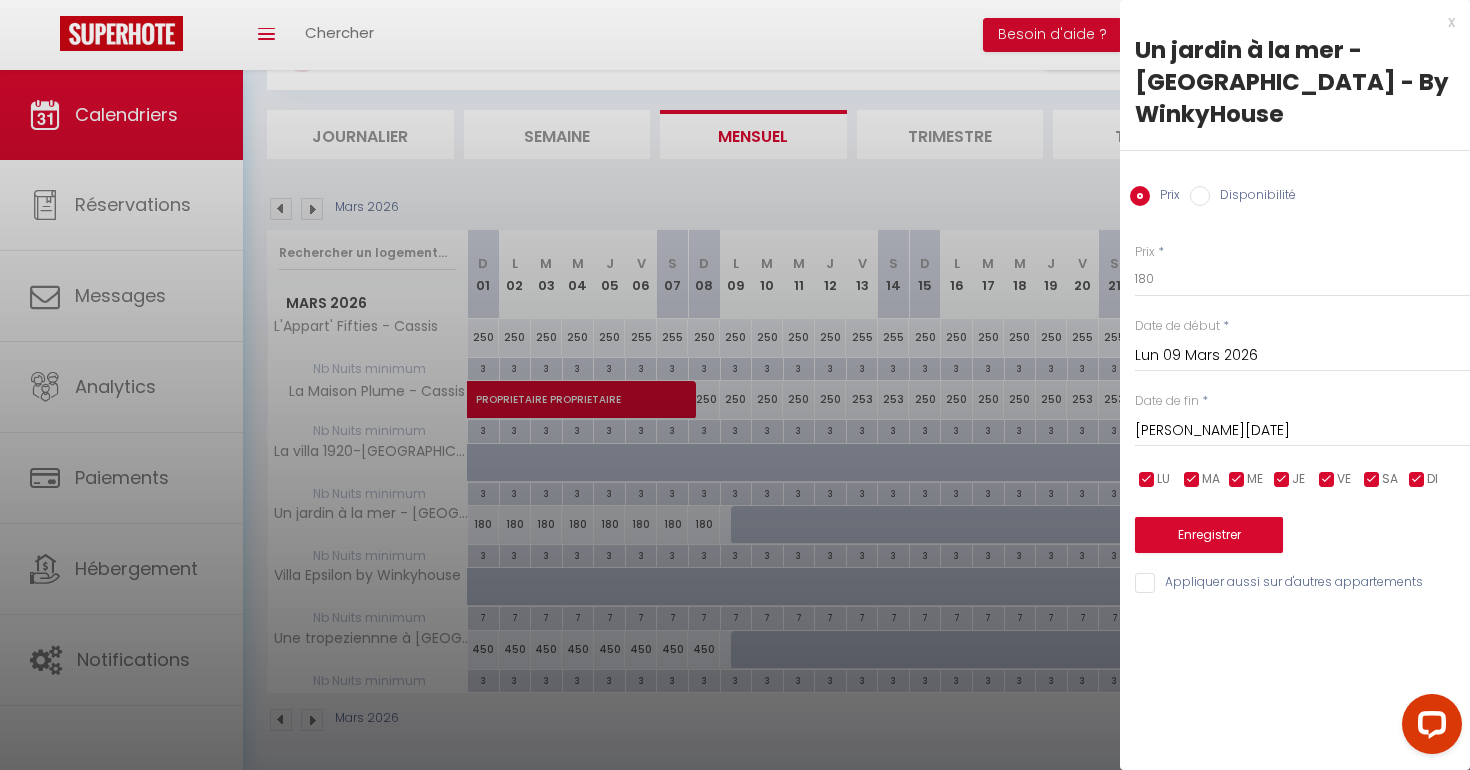 click on "Disponibilité" at bounding box center [1200, 196] 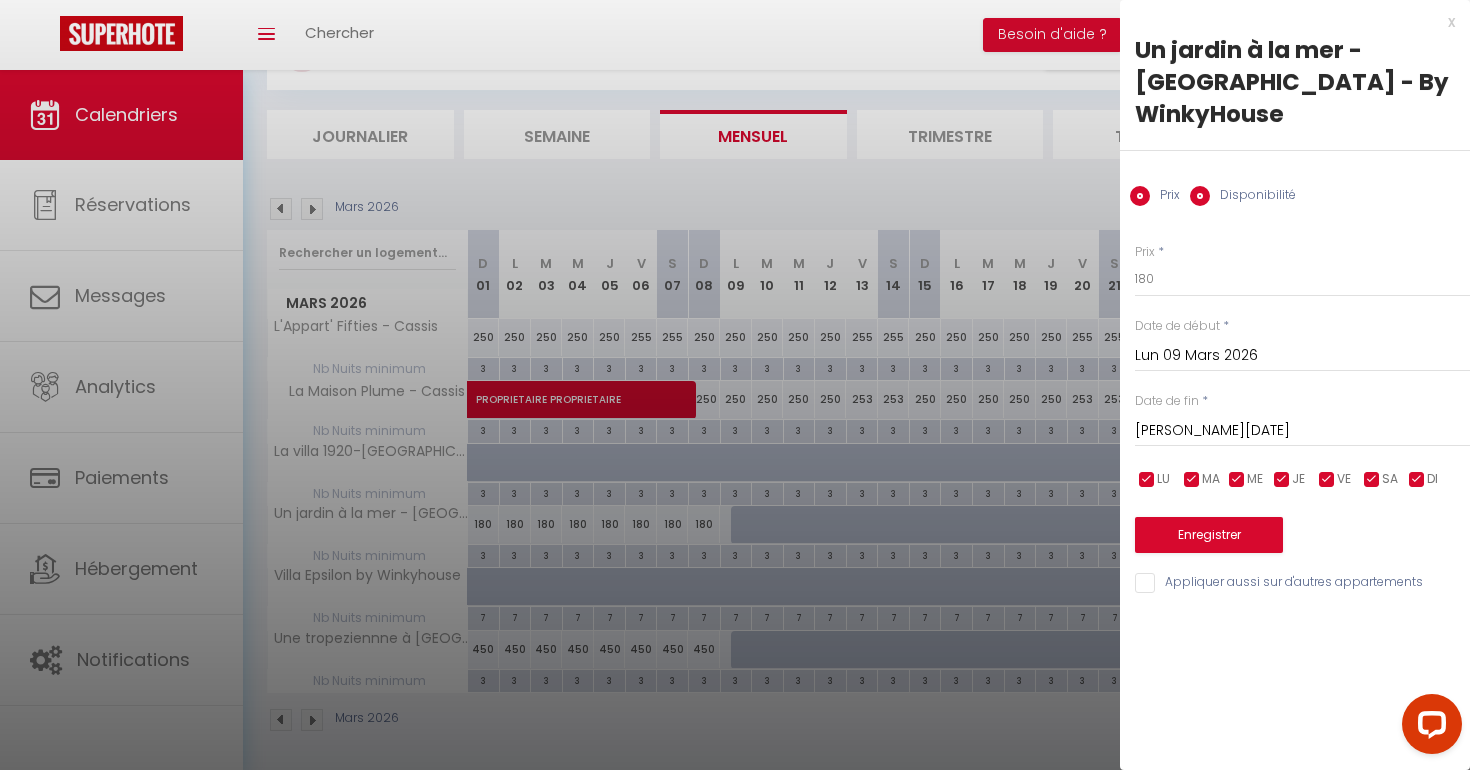 radio on "false" 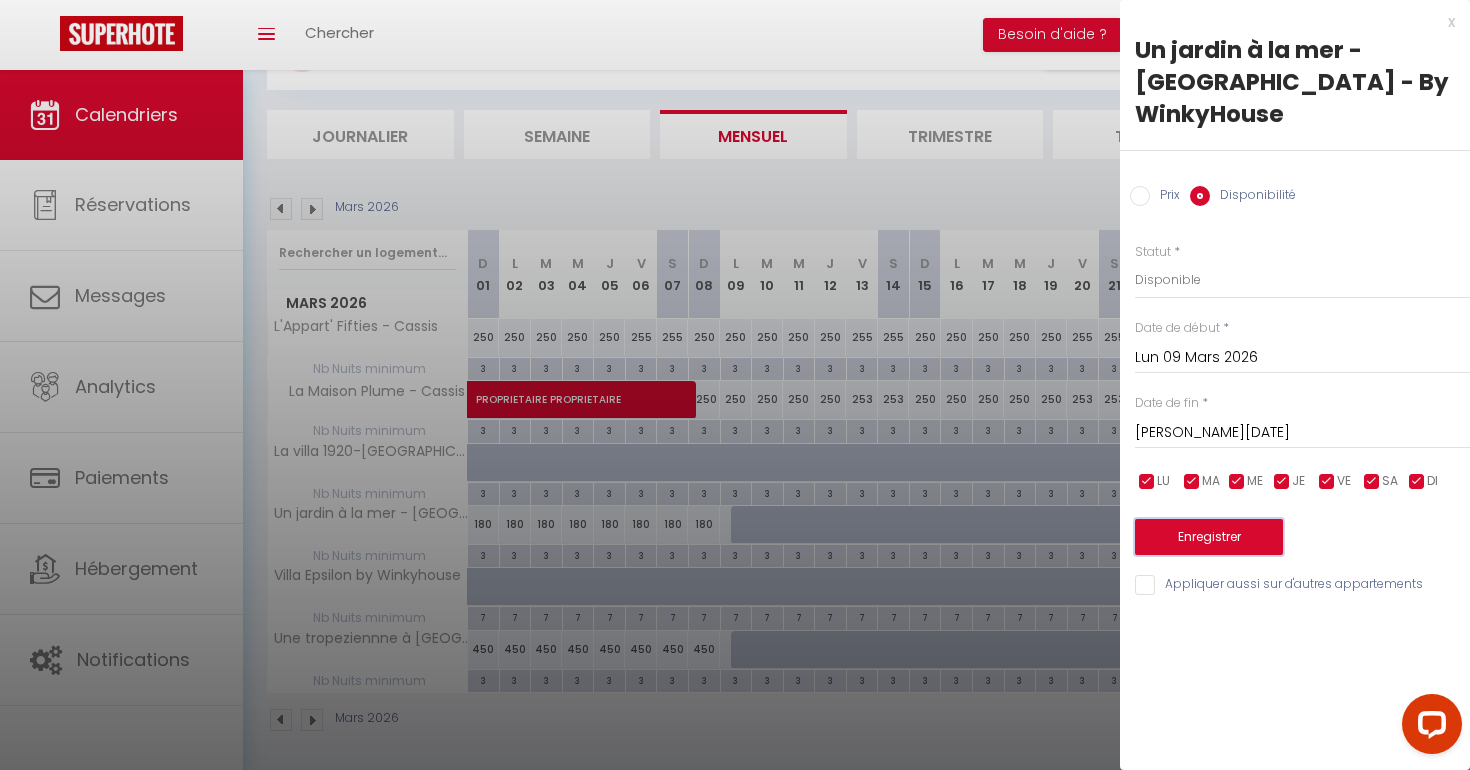 click on "Enregistrer" at bounding box center (1209, 537) 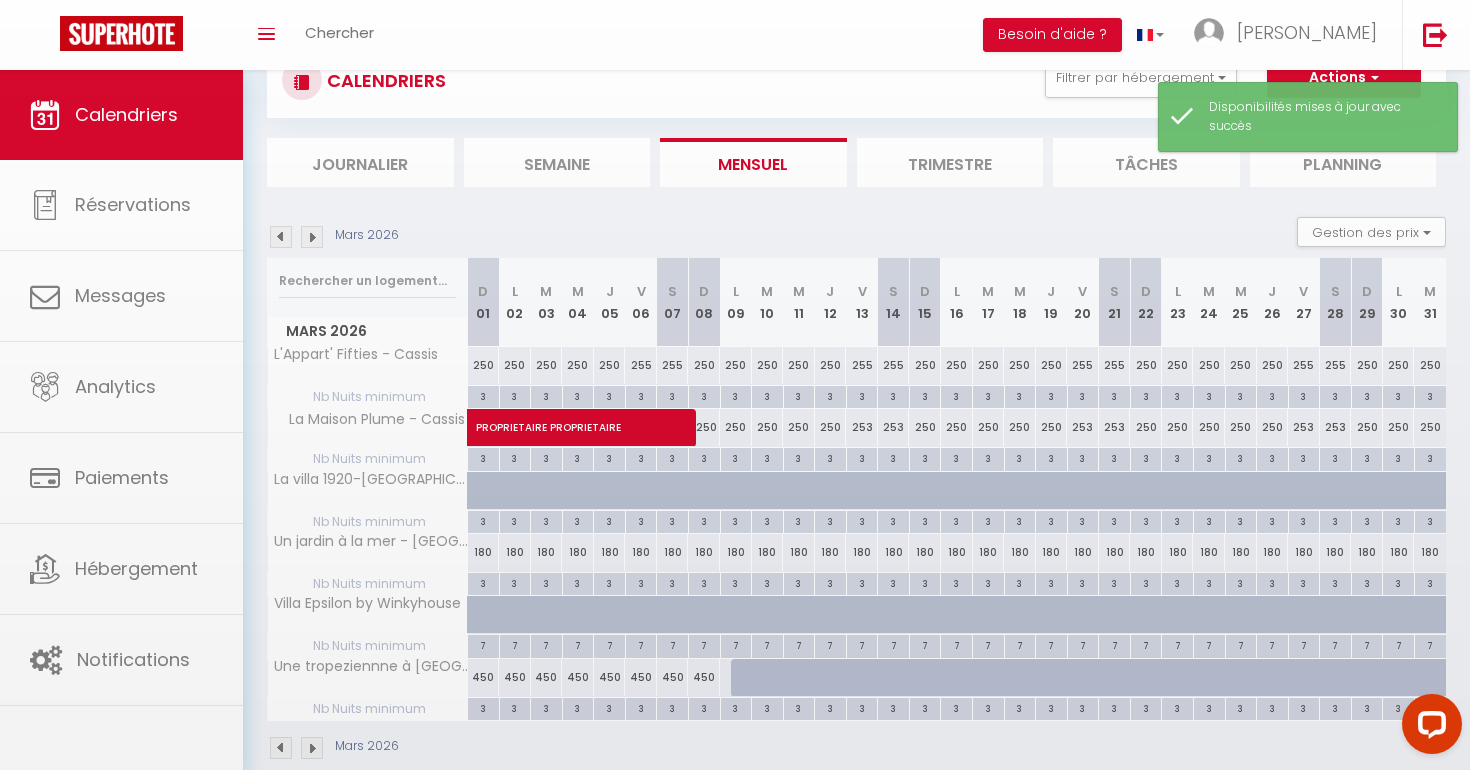 scroll, scrollTop: 98, scrollLeft: 0, axis: vertical 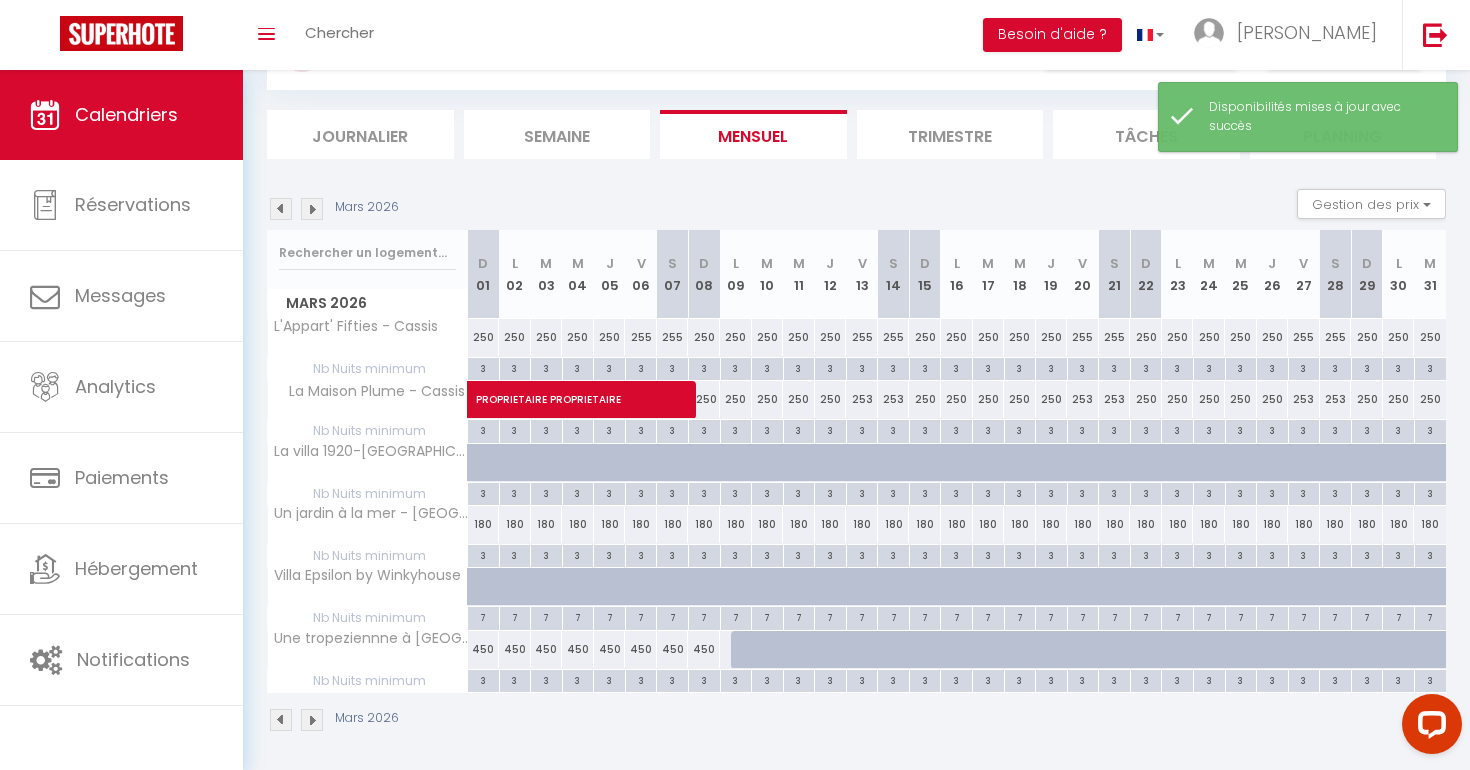 click at bounding box center [312, 209] 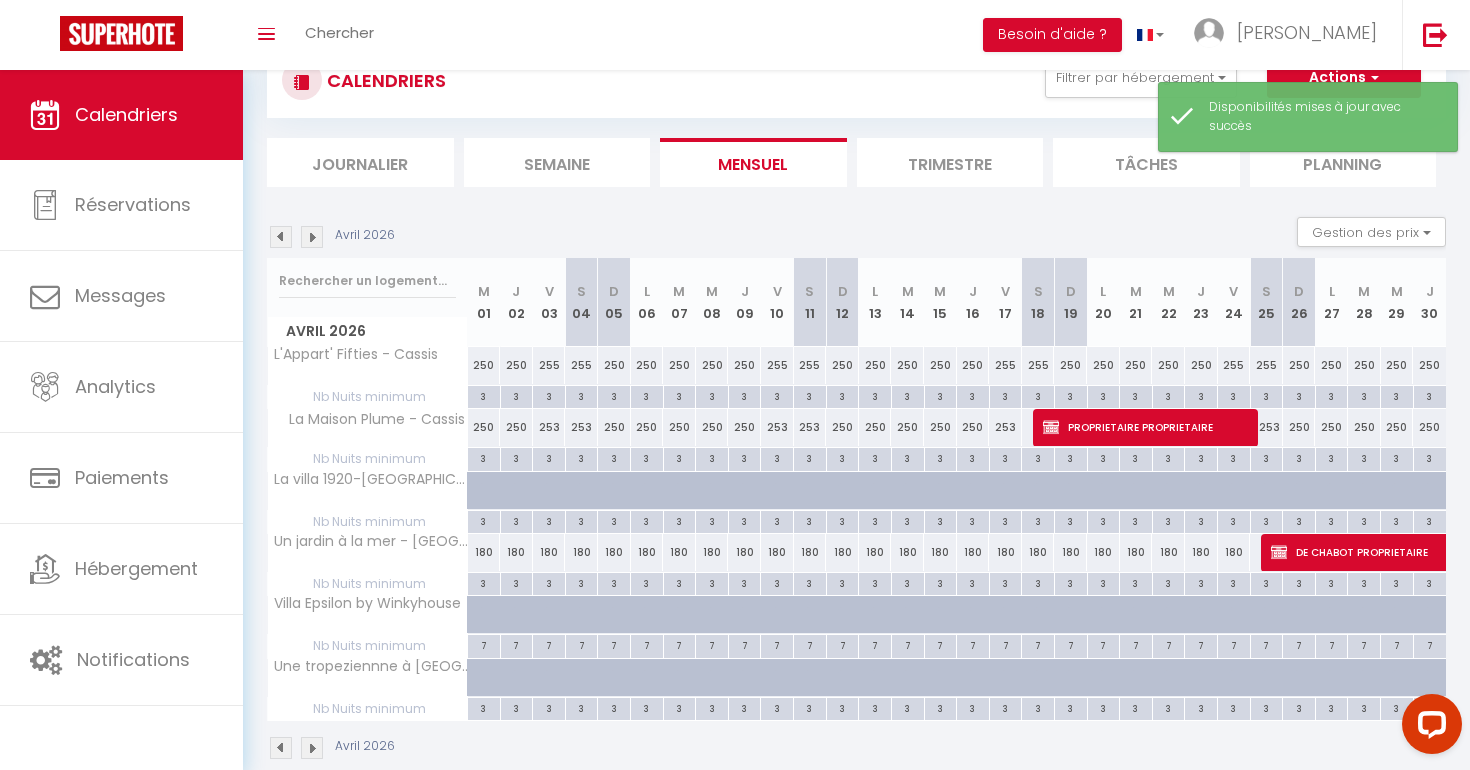 scroll, scrollTop: 98, scrollLeft: 0, axis: vertical 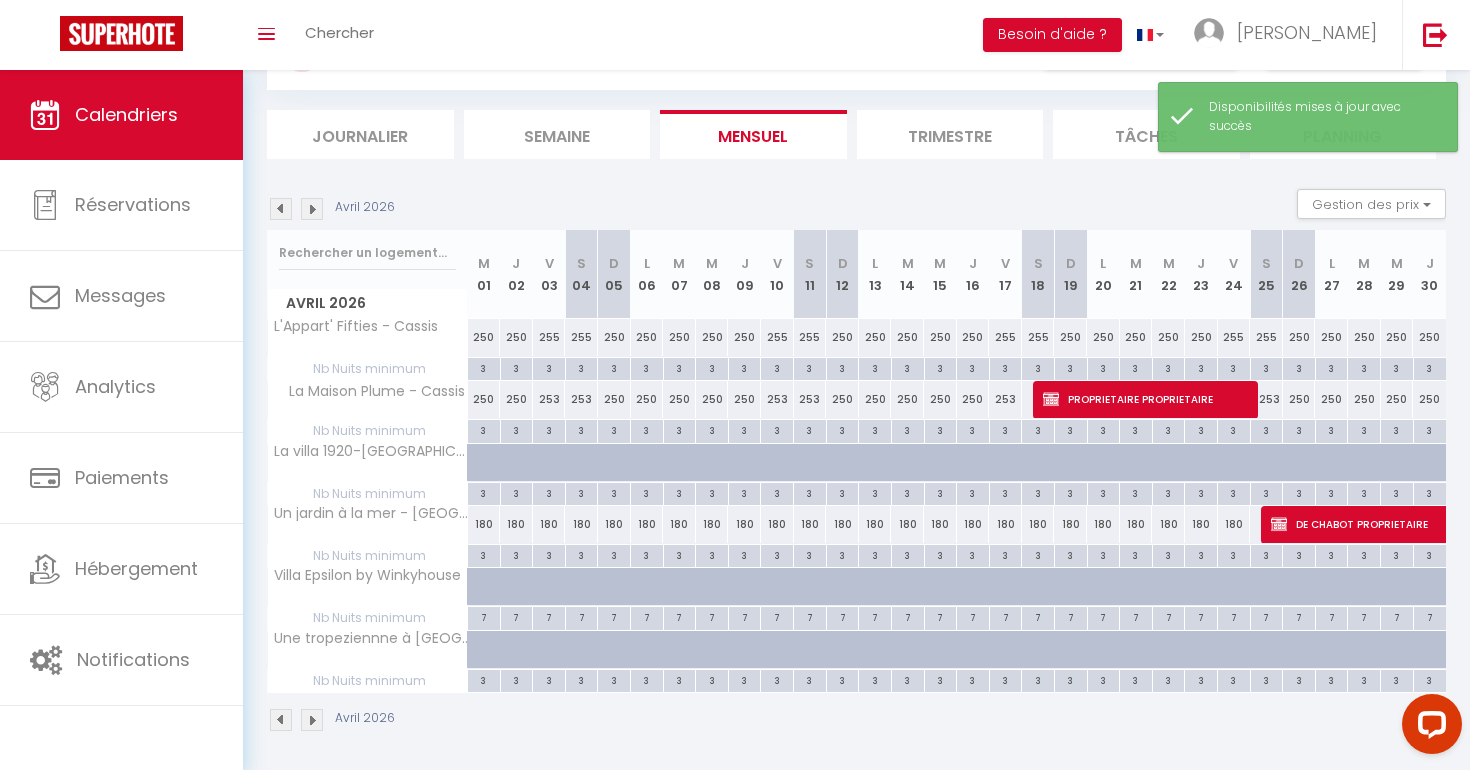 click at bounding box center (312, 209) 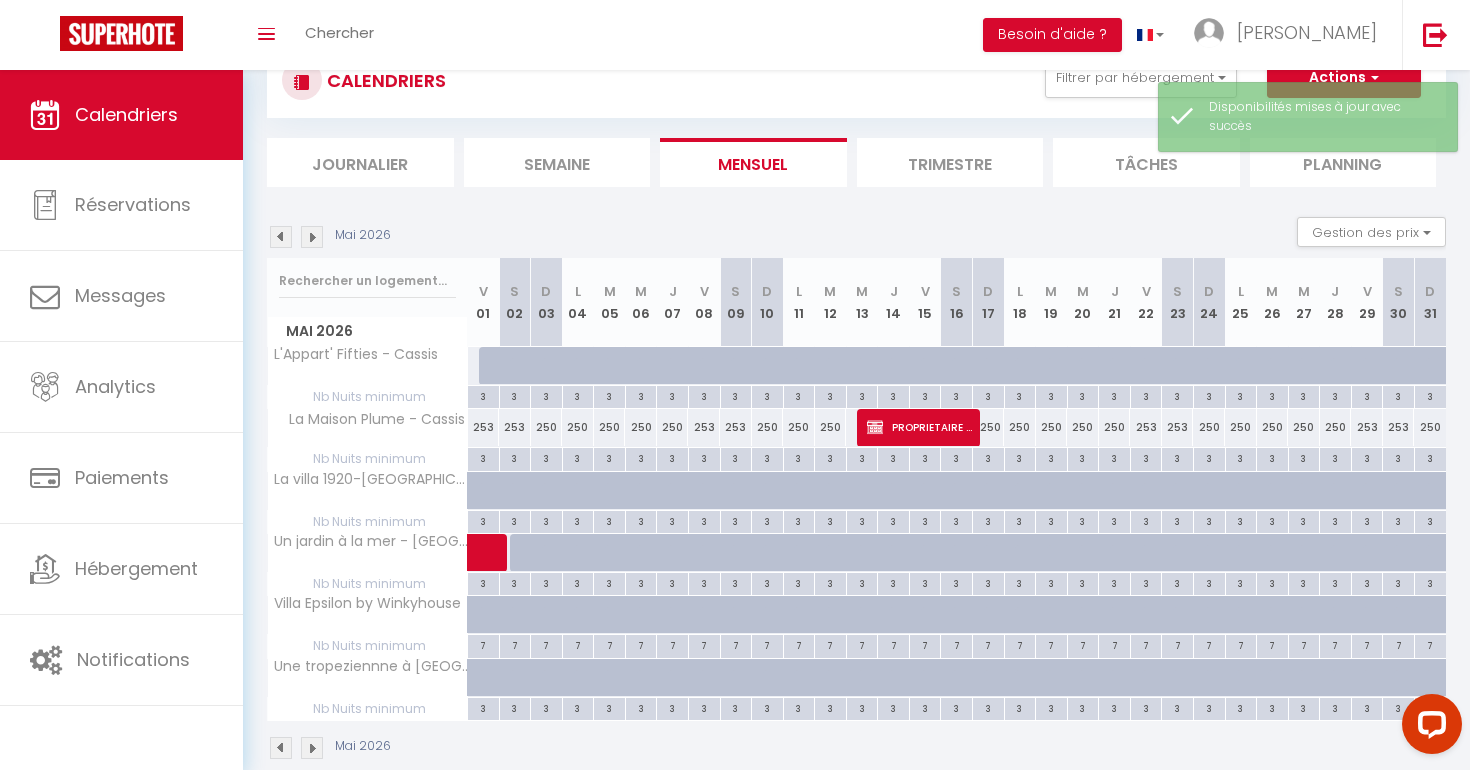 scroll, scrollTop: 98, scrollLeft: 0, axis: vertical 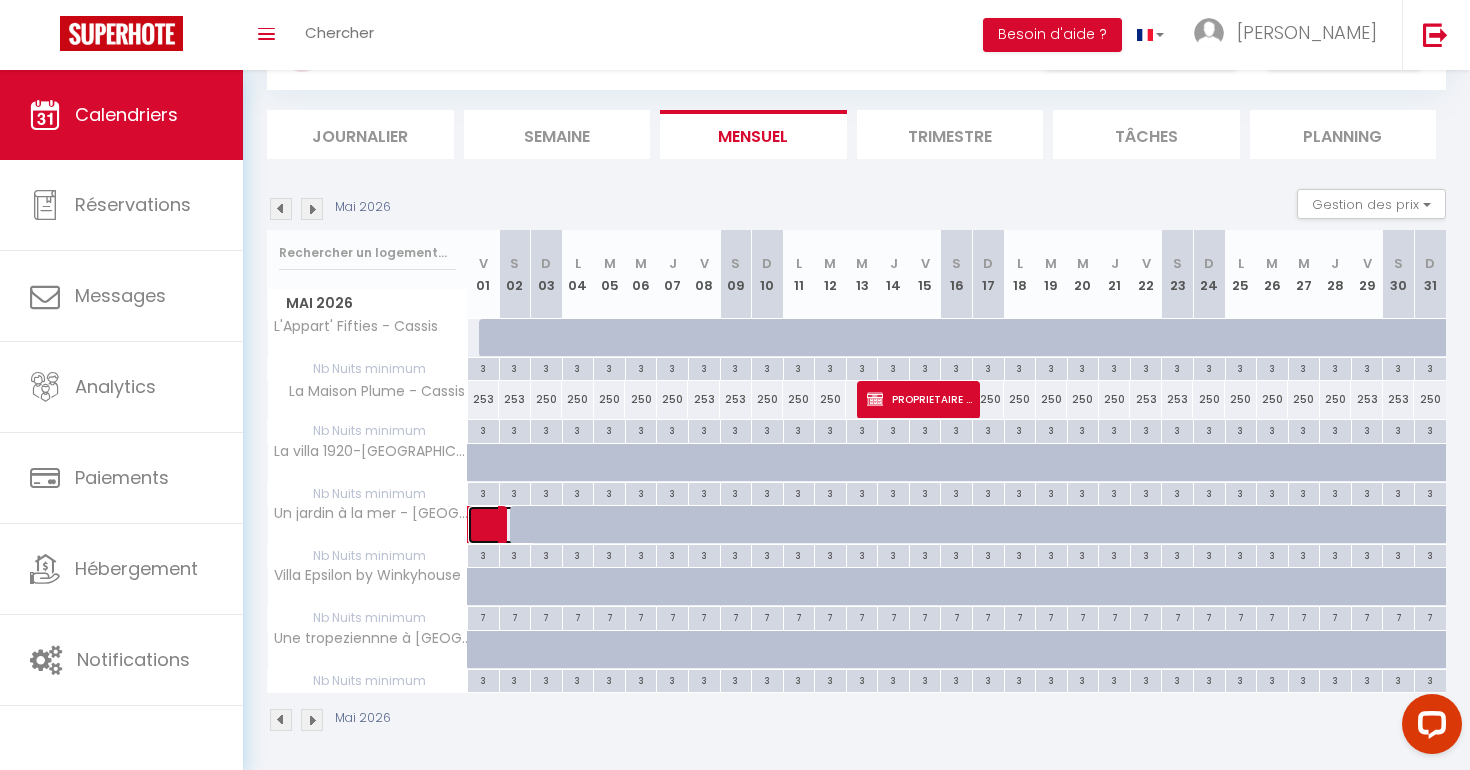 click at bounding box center [512, 525] 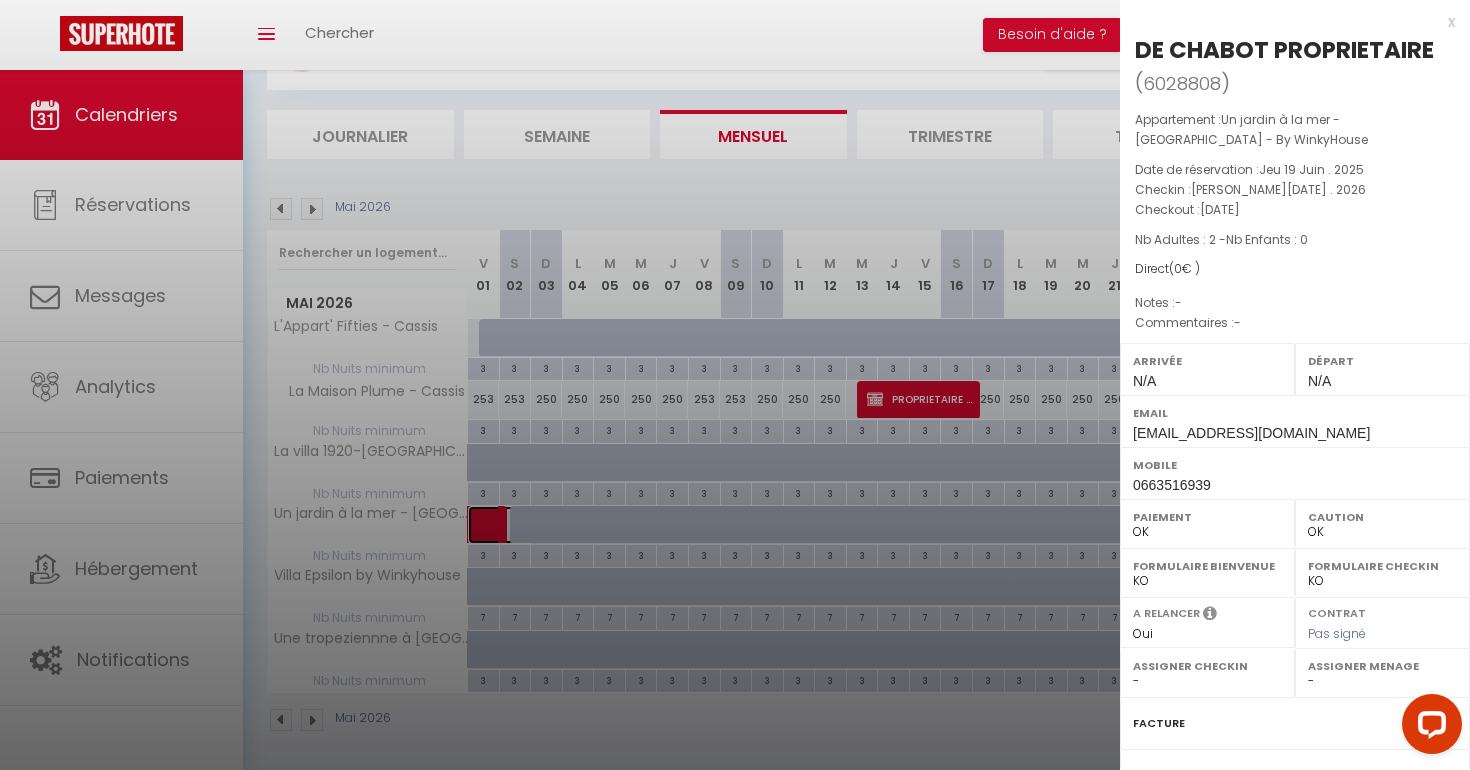select on "41266" 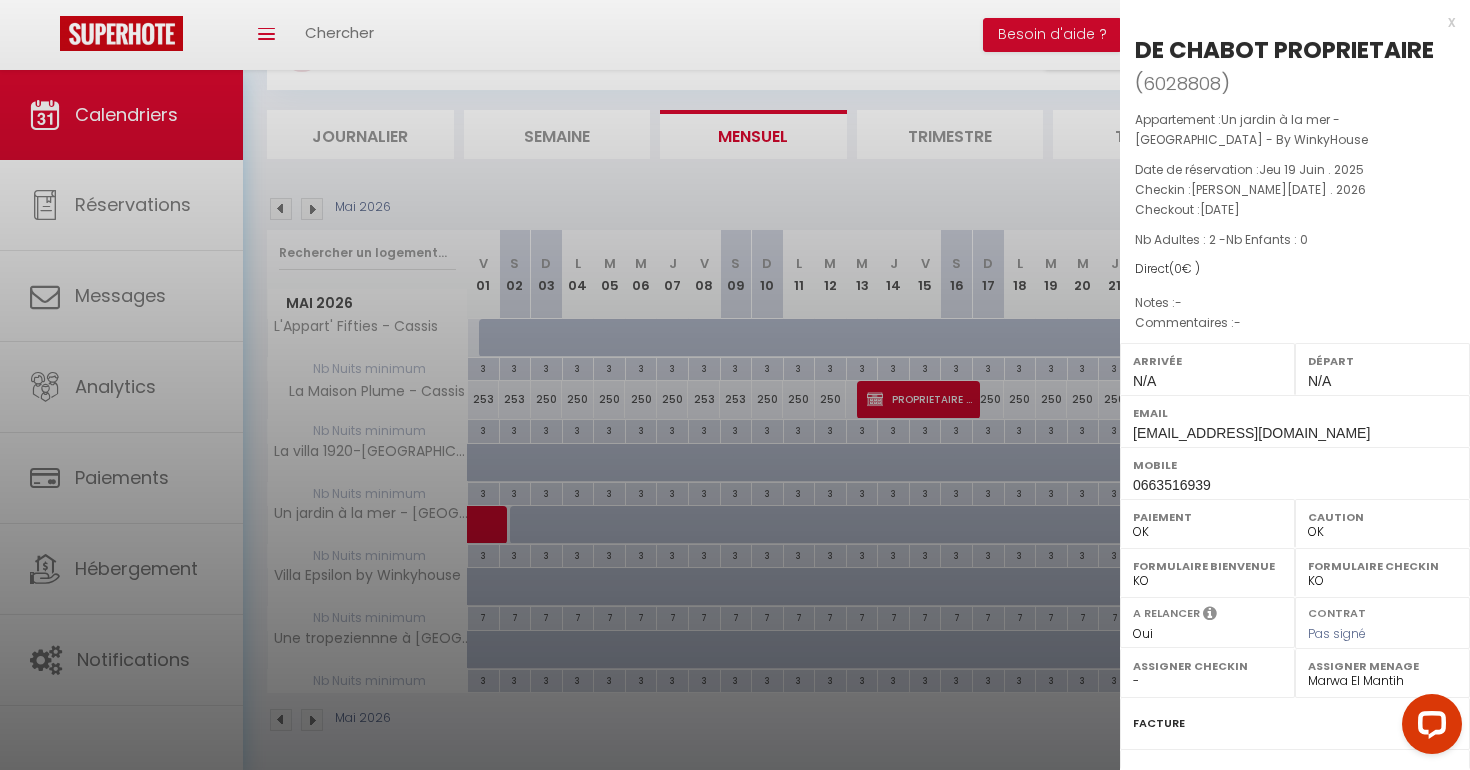 click at bounding box center (735, 385) 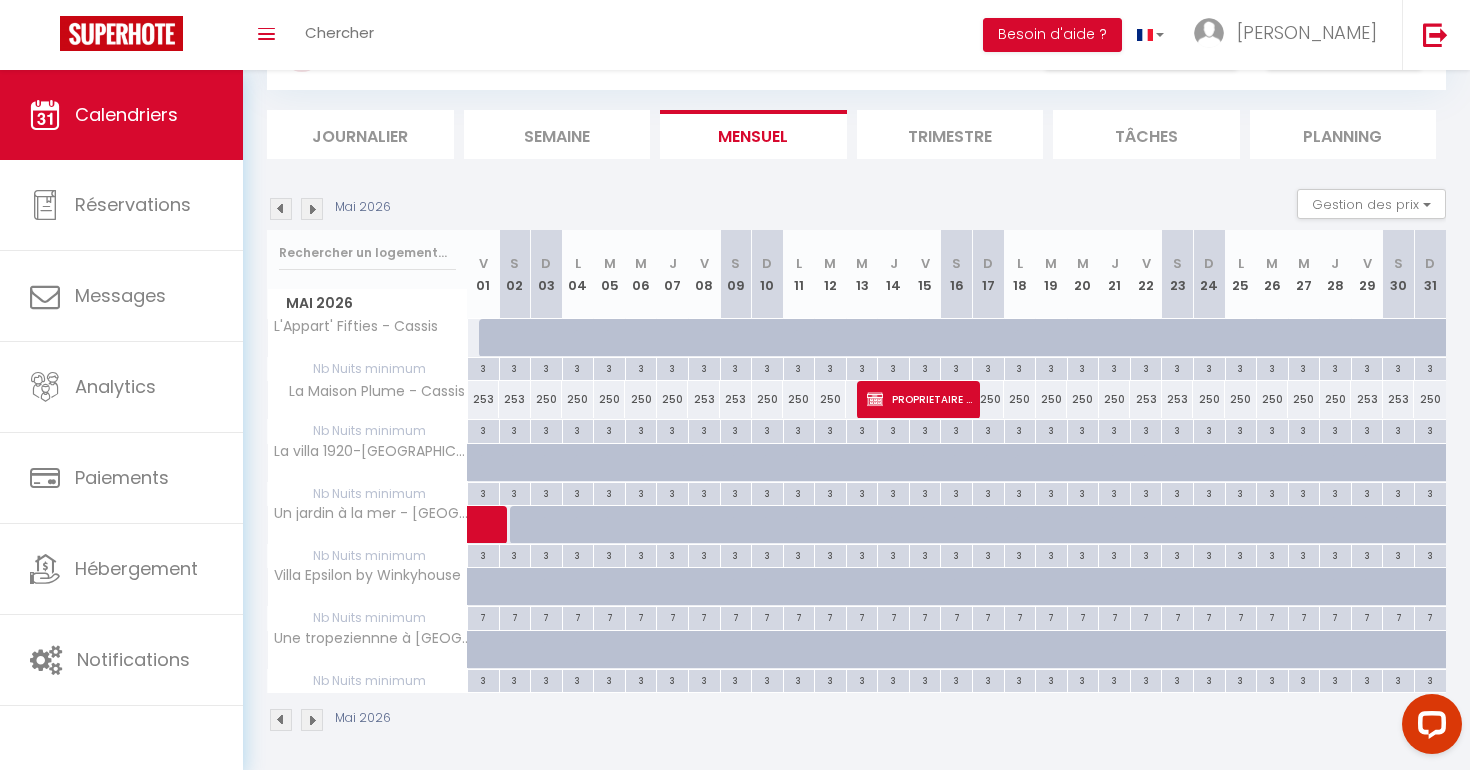 click at bounding box center (641, 525) 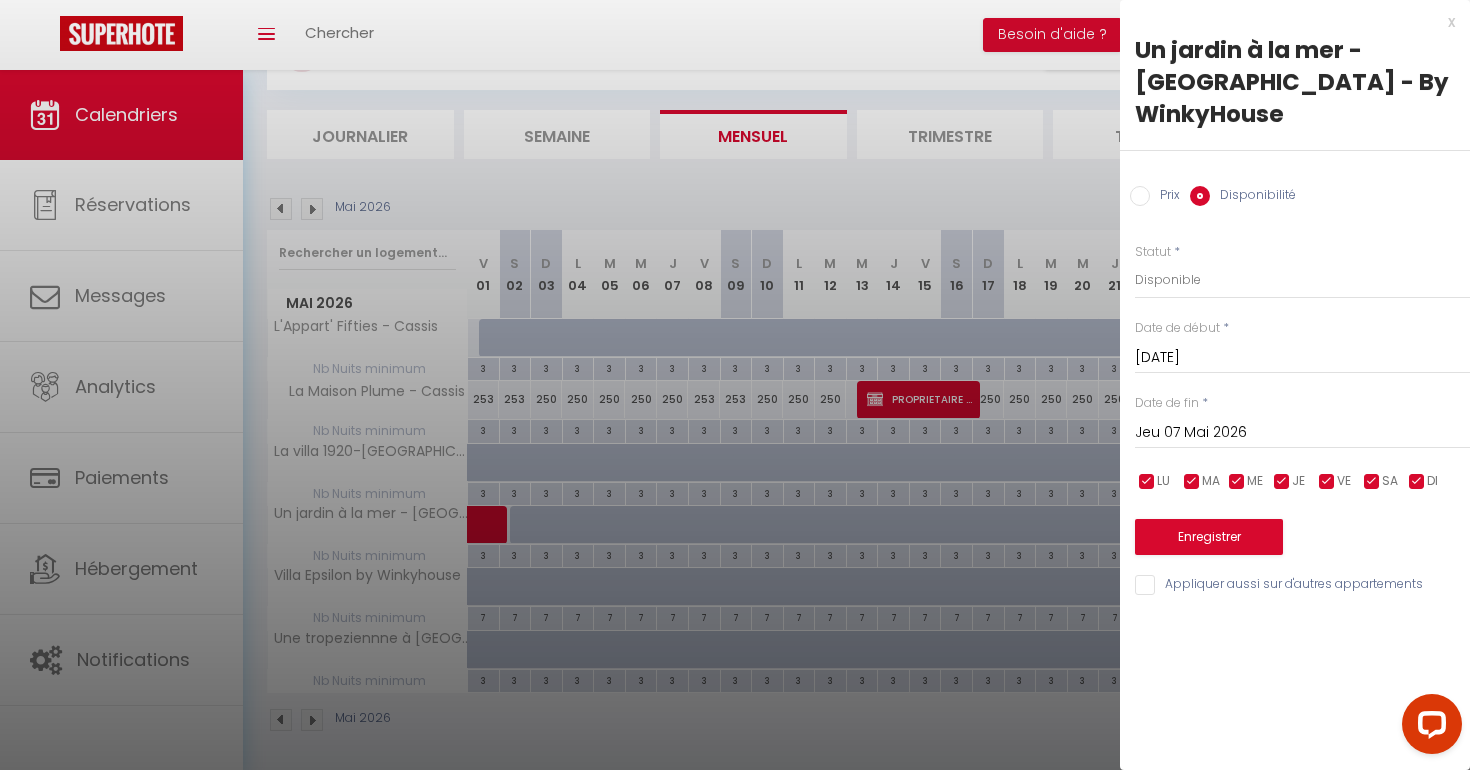 drag, startPoint x: 990, startPoint y: 704, endPoint x: 777, endPoint y: 663, distance: 216.91013 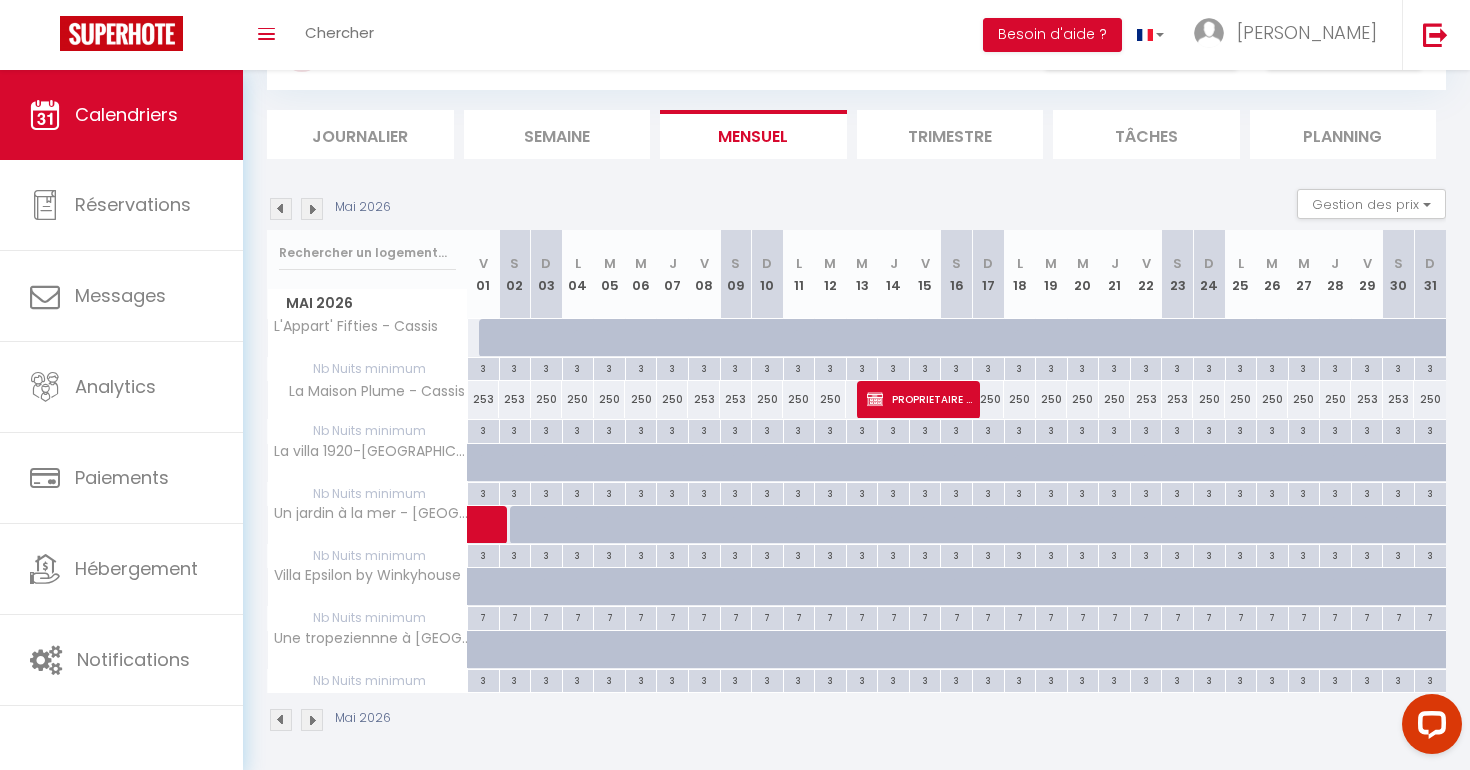 click at bounding box center [312, 209] 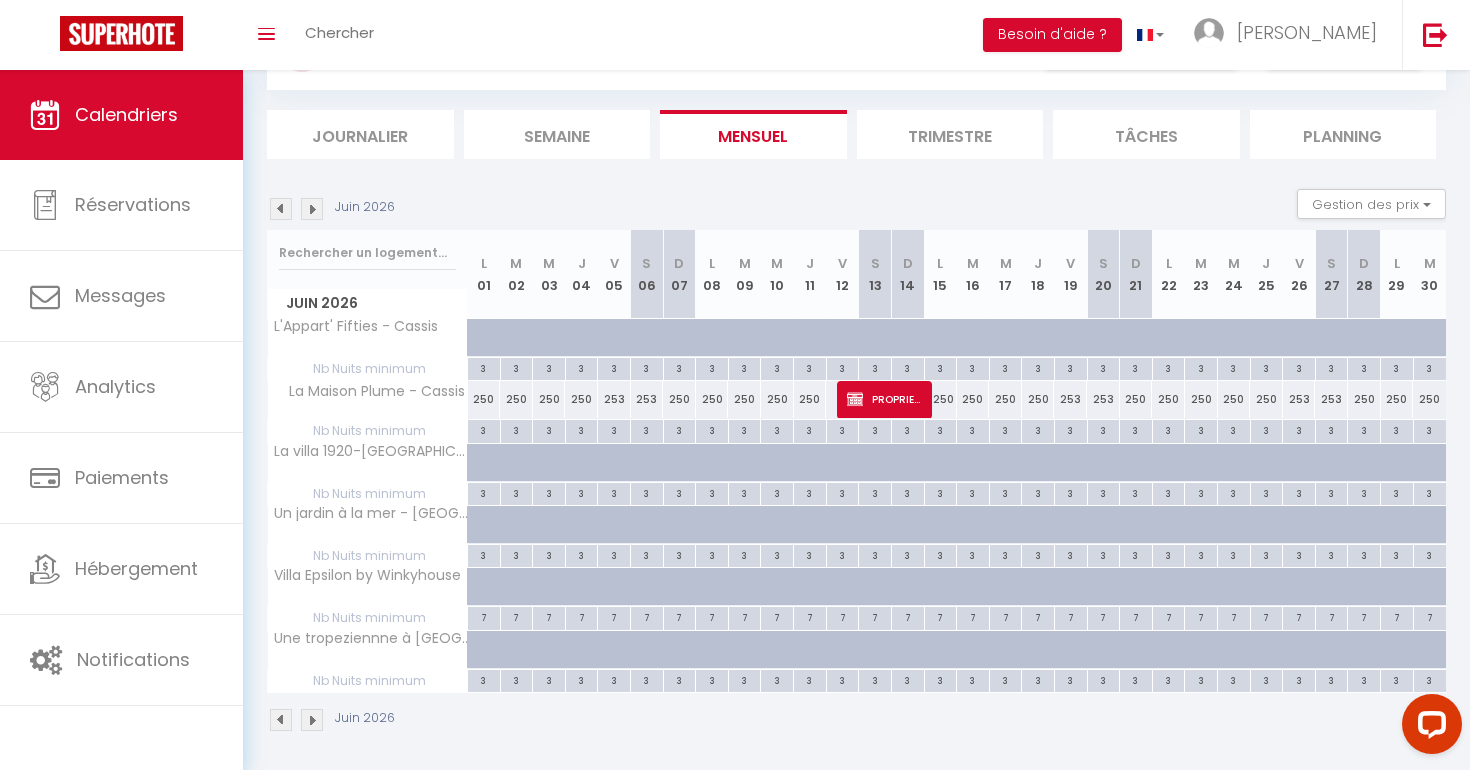 click at bounding box center [312, 209] 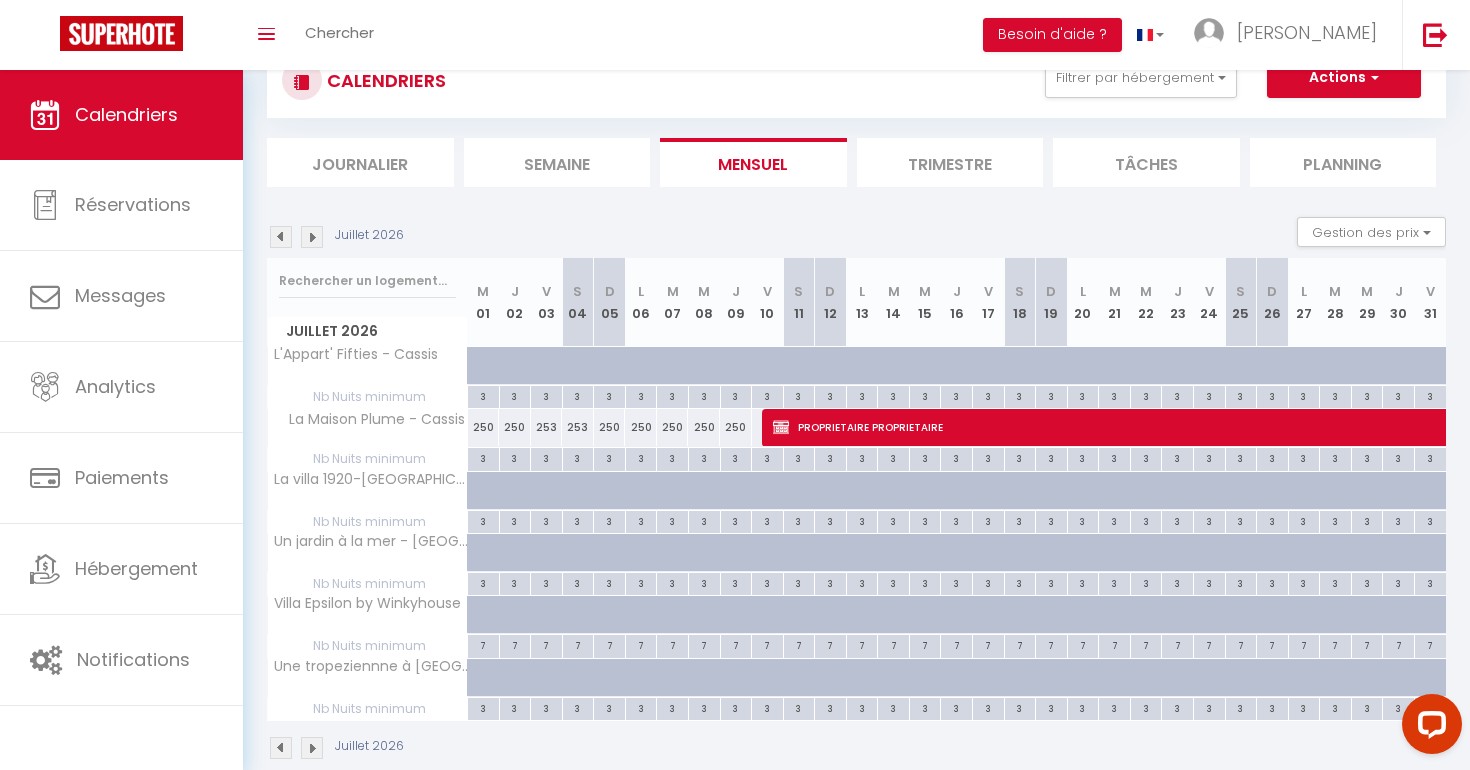 scroll, scrollTop: 98, scrollLeft: 0, axis: vertical 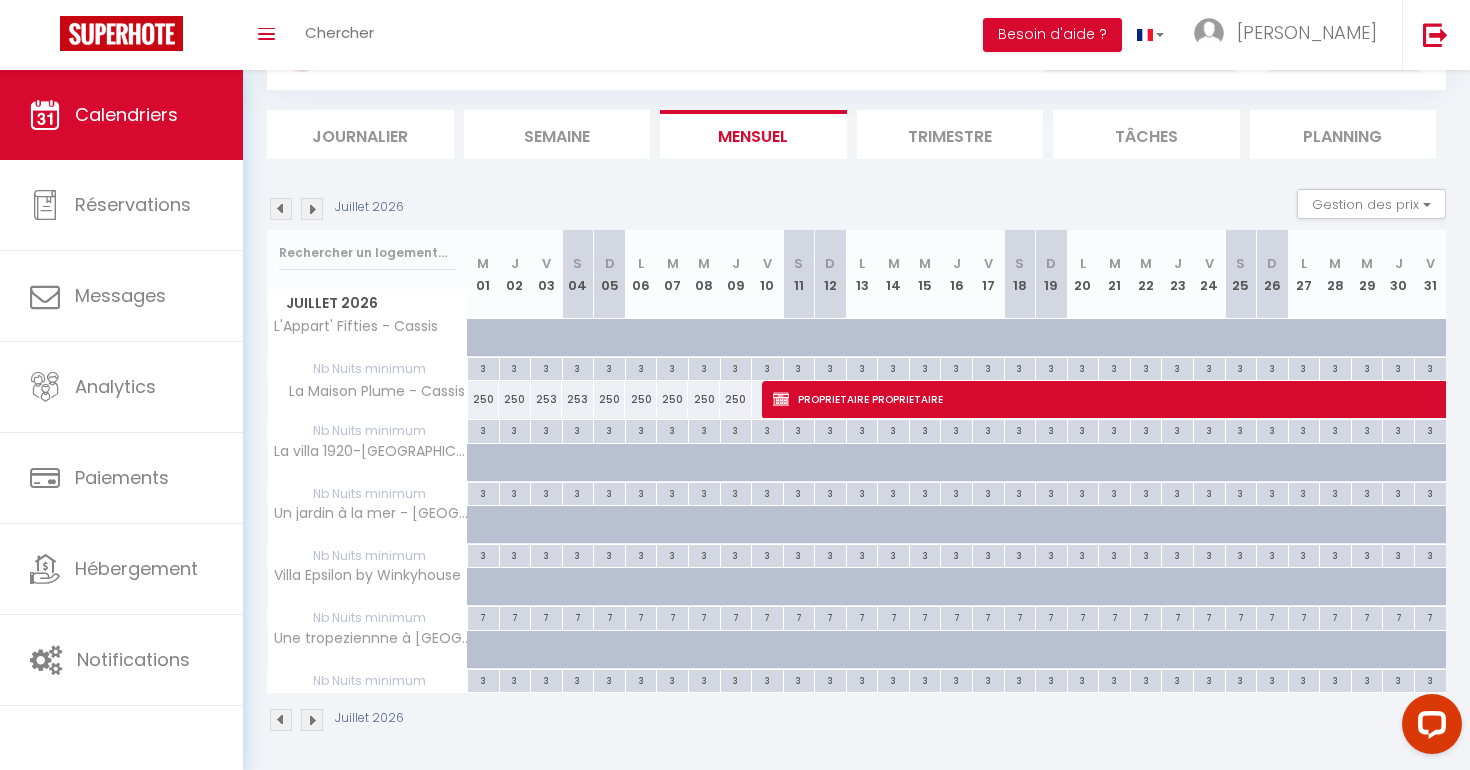 click at bounding box center [312, 209] 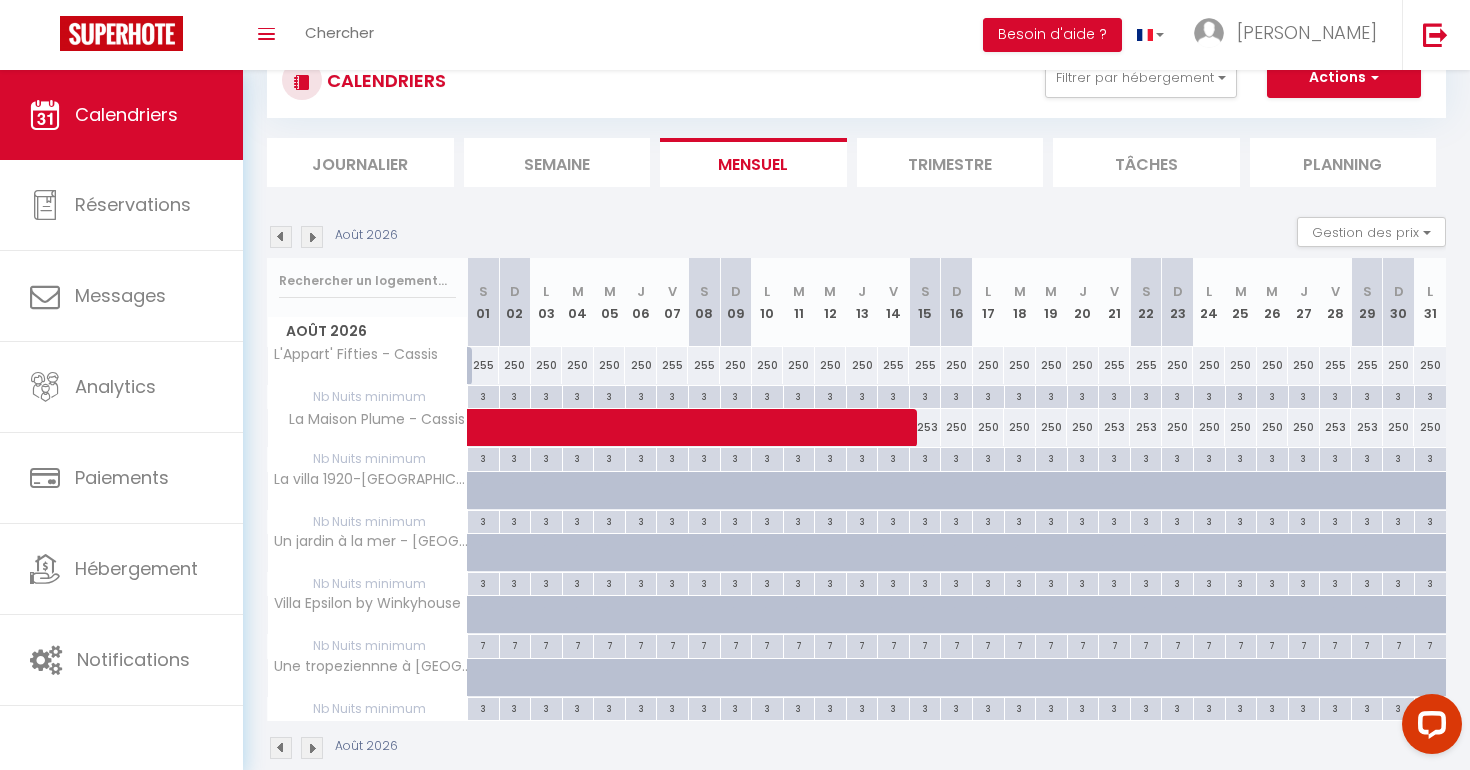 scroll, scrollTop: 98, scrollLeft: 0, axis: vertical 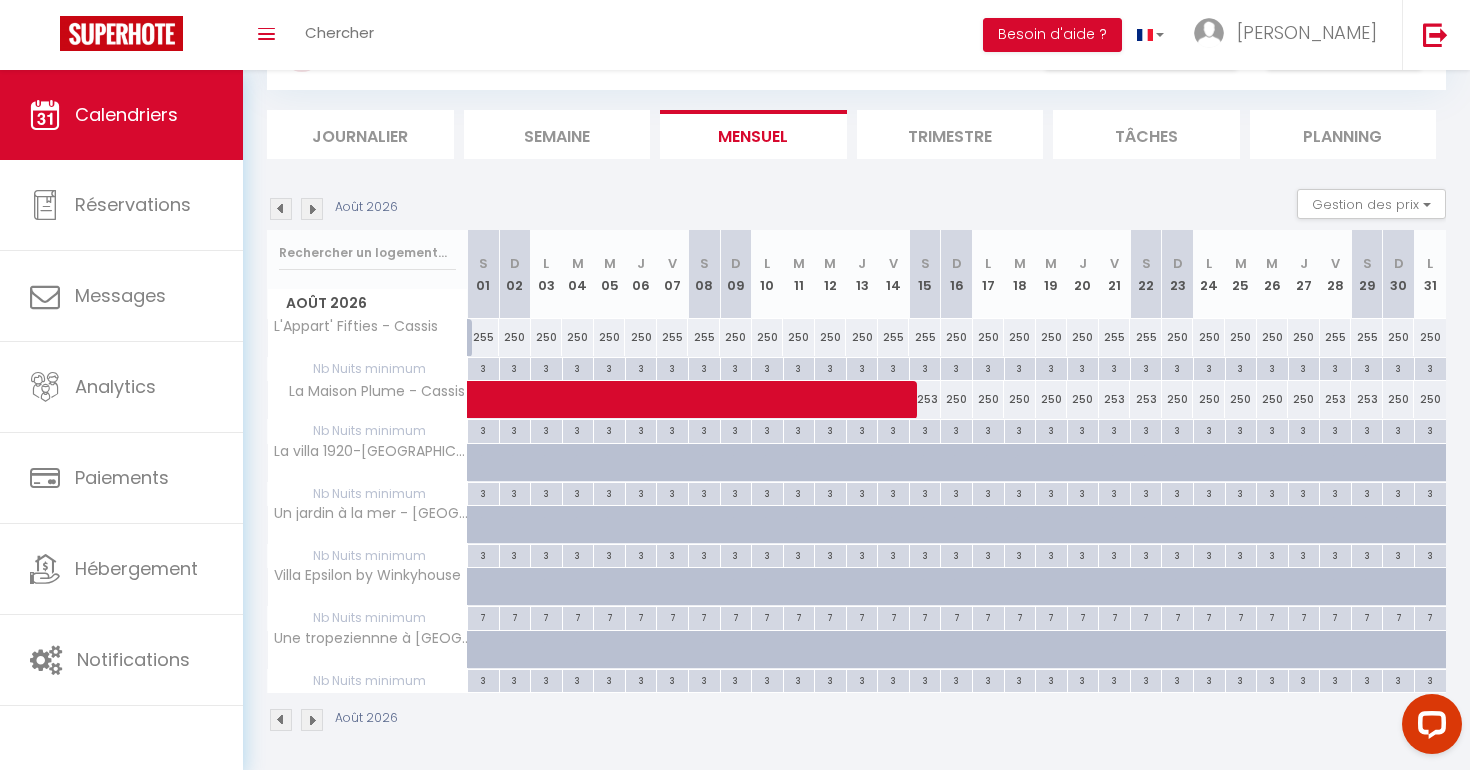 click at bounding box center [281, 209] 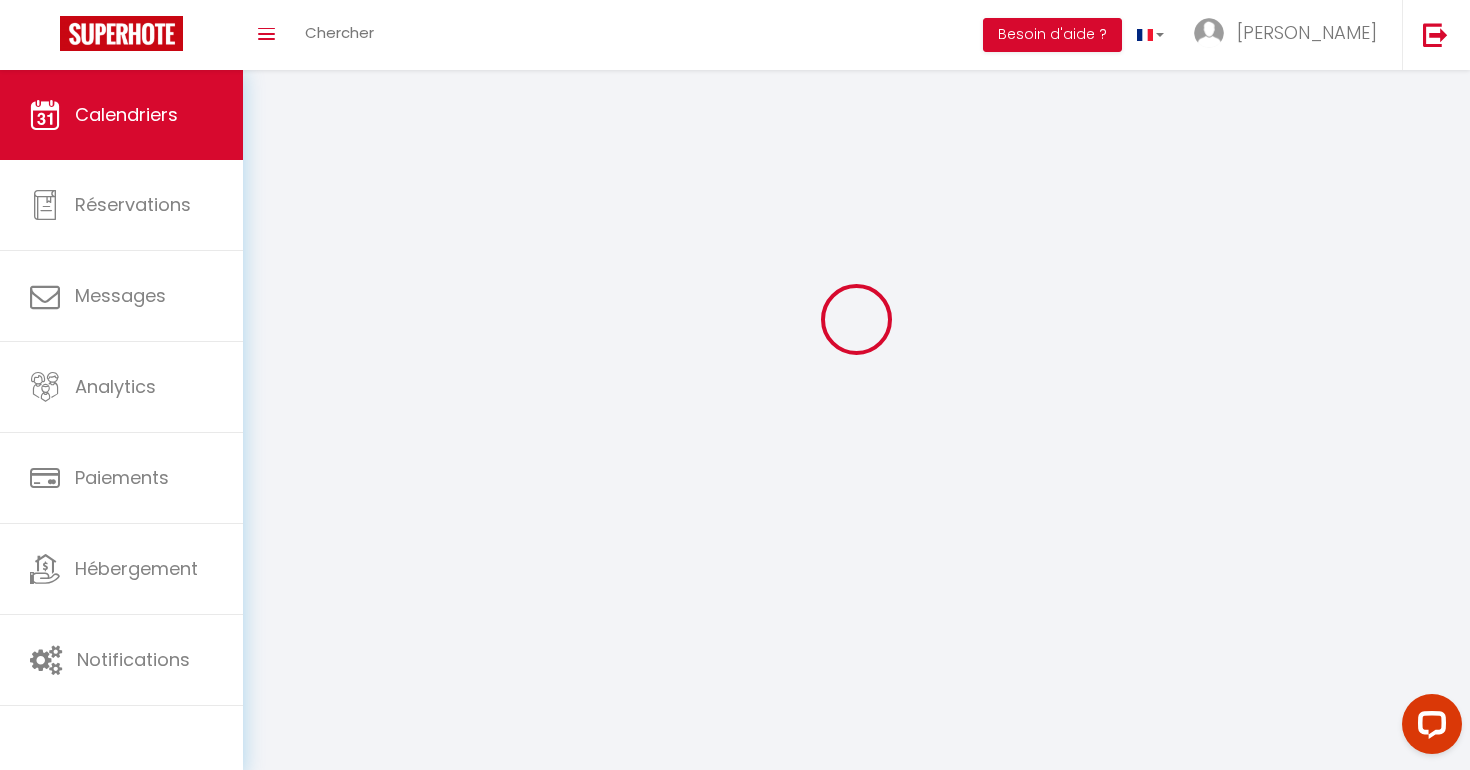 scroll, scrollTop: 98, scrollLeft: 0, axis: vertical 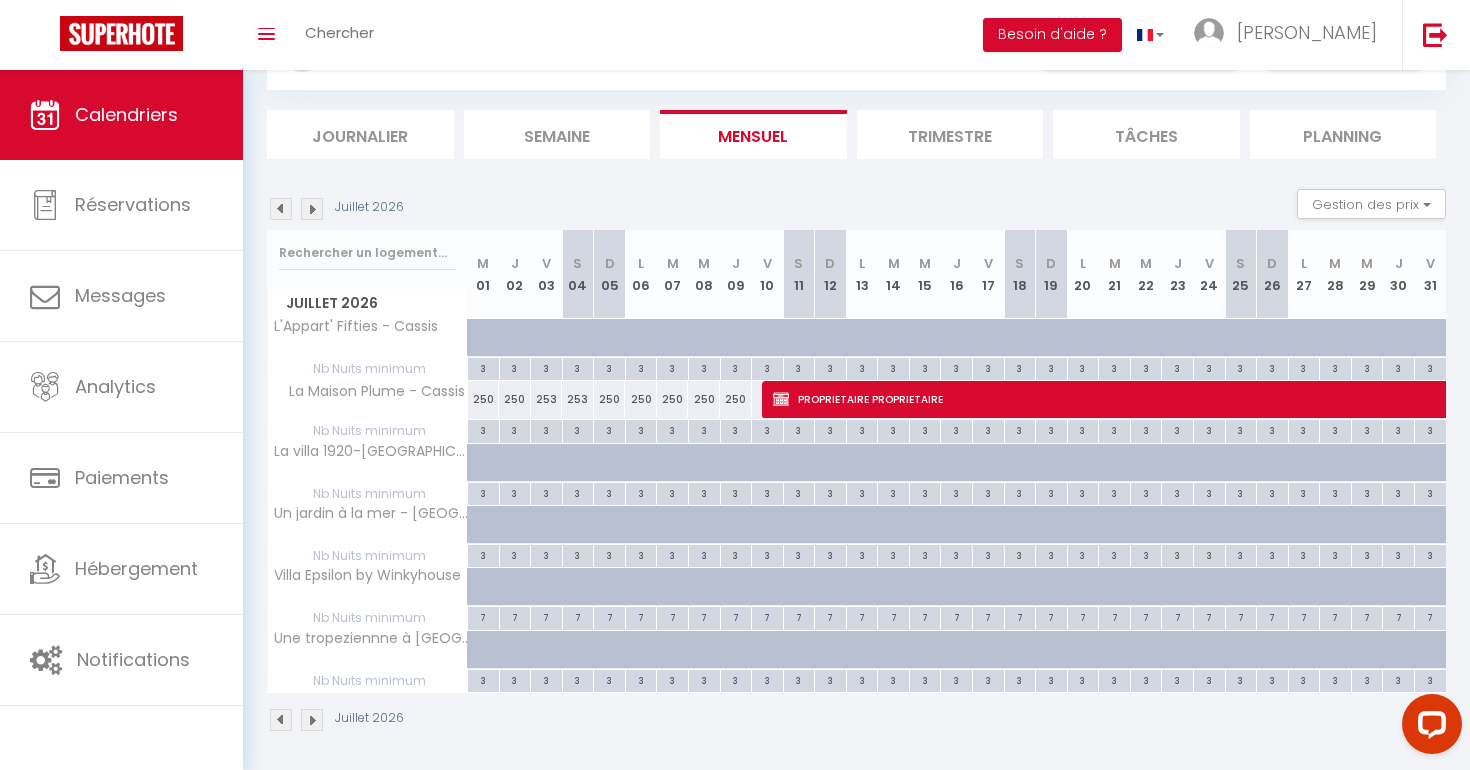 click at bounding box center [281, 209] 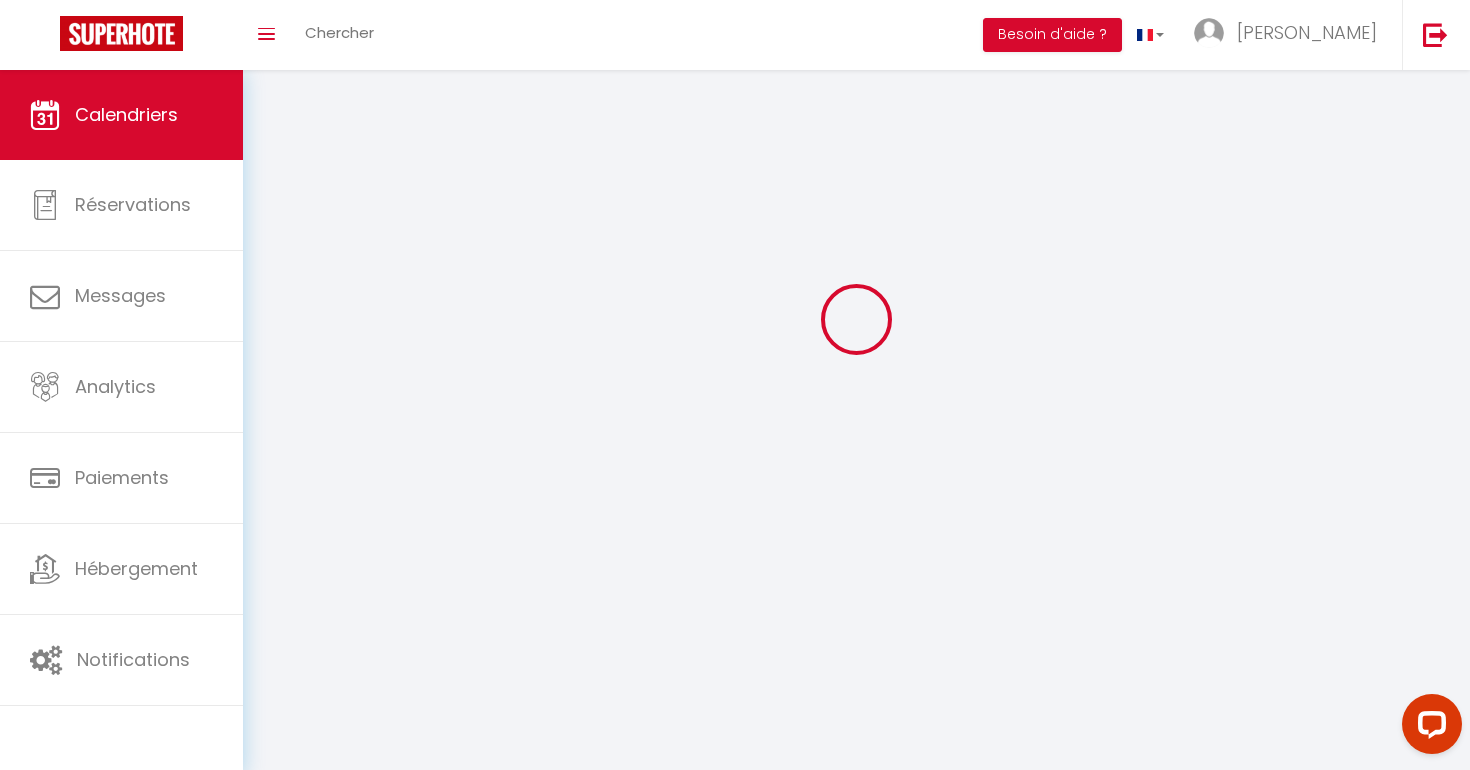 scroll, scrollTop: 98, scrollLeft: 0, axis: vertical 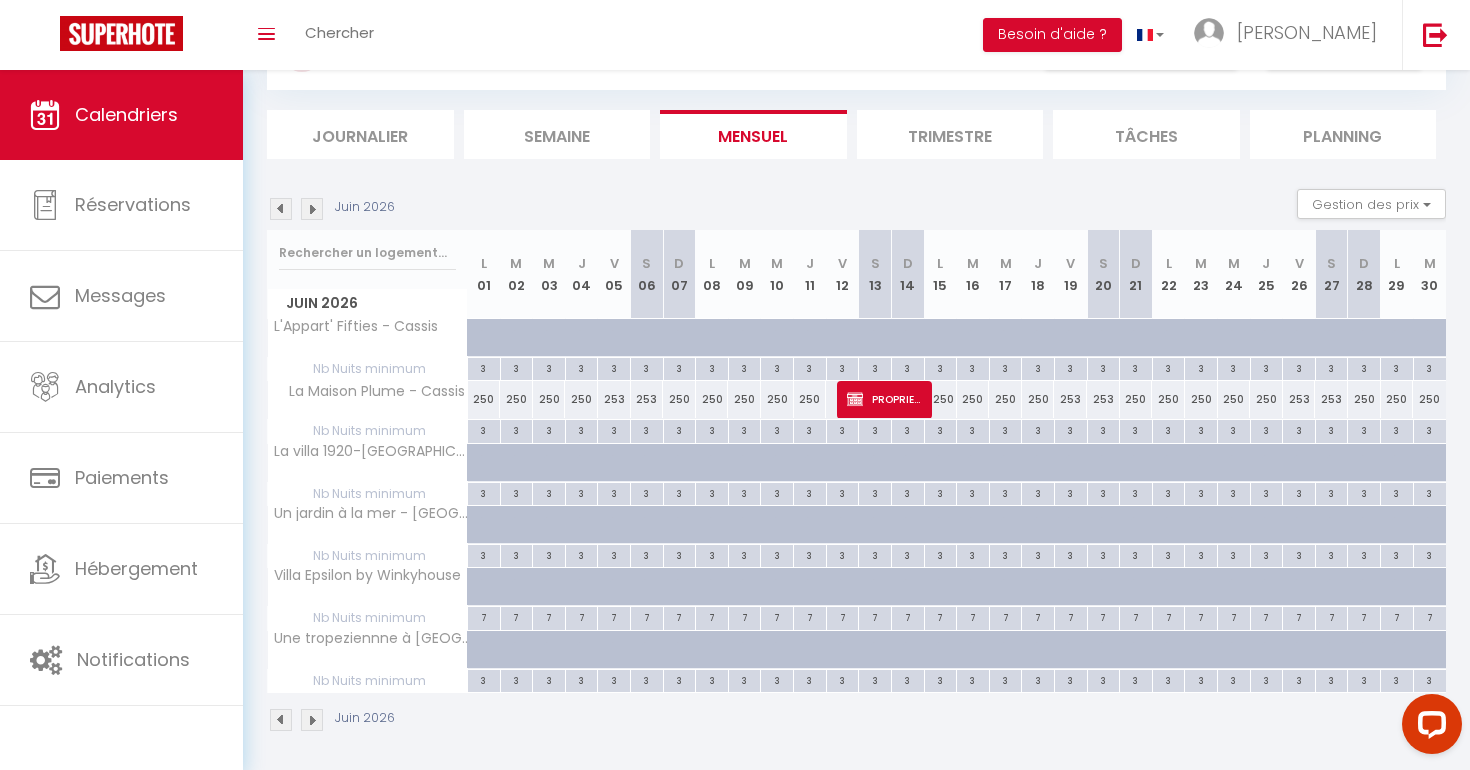 click at bounding box center [281, 209] 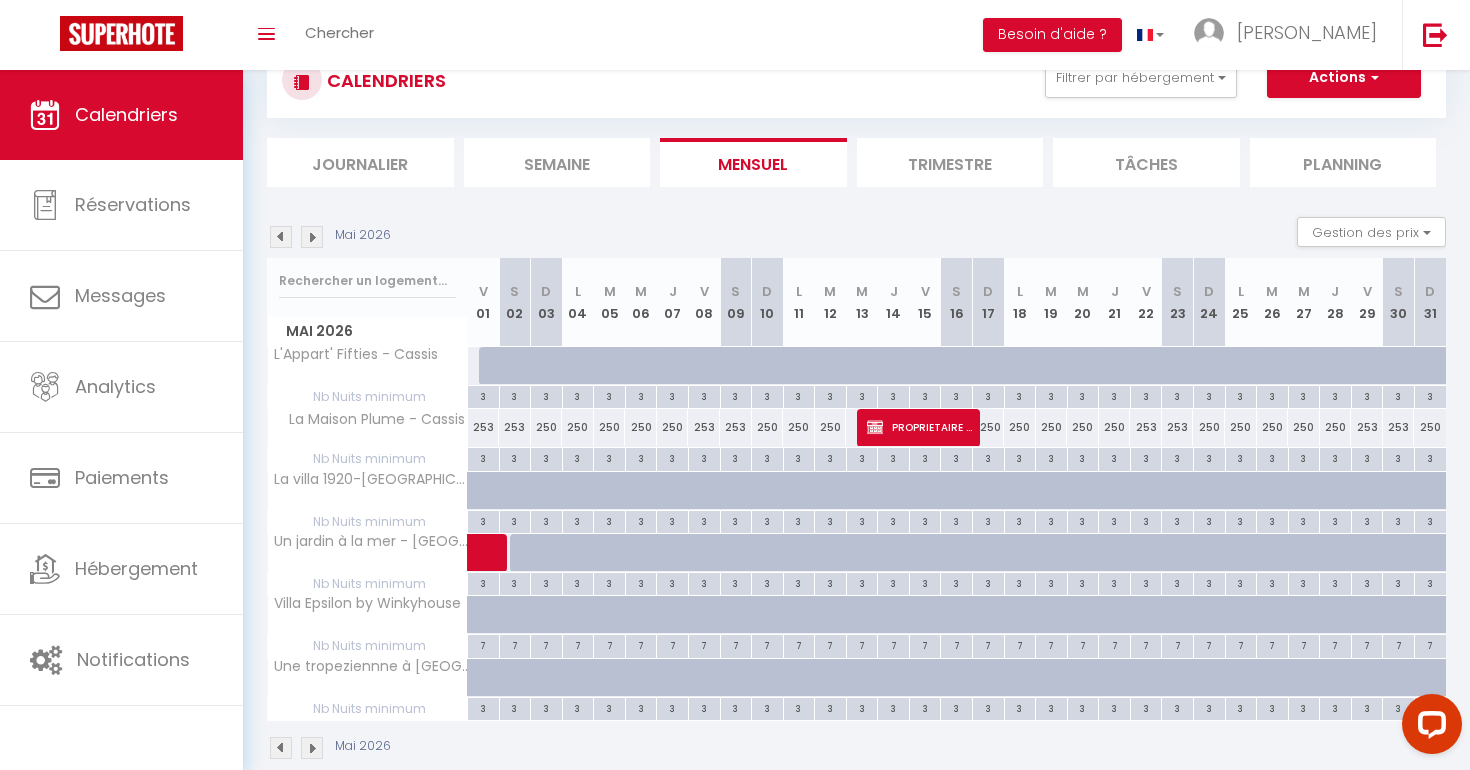 scroll, scrollTop: 98, scrollLeft: 0, axis: vertical 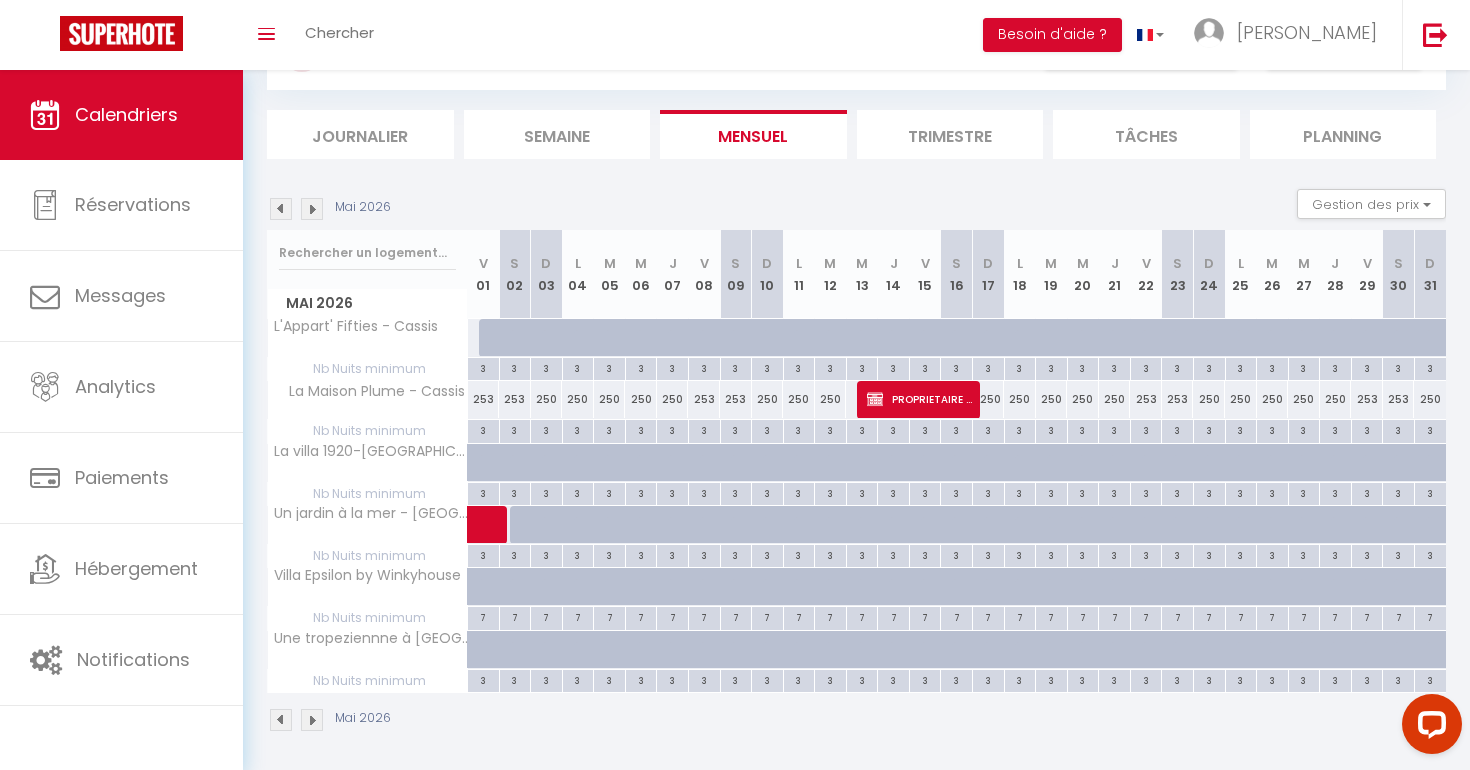 click at bounding box center (281, 209) 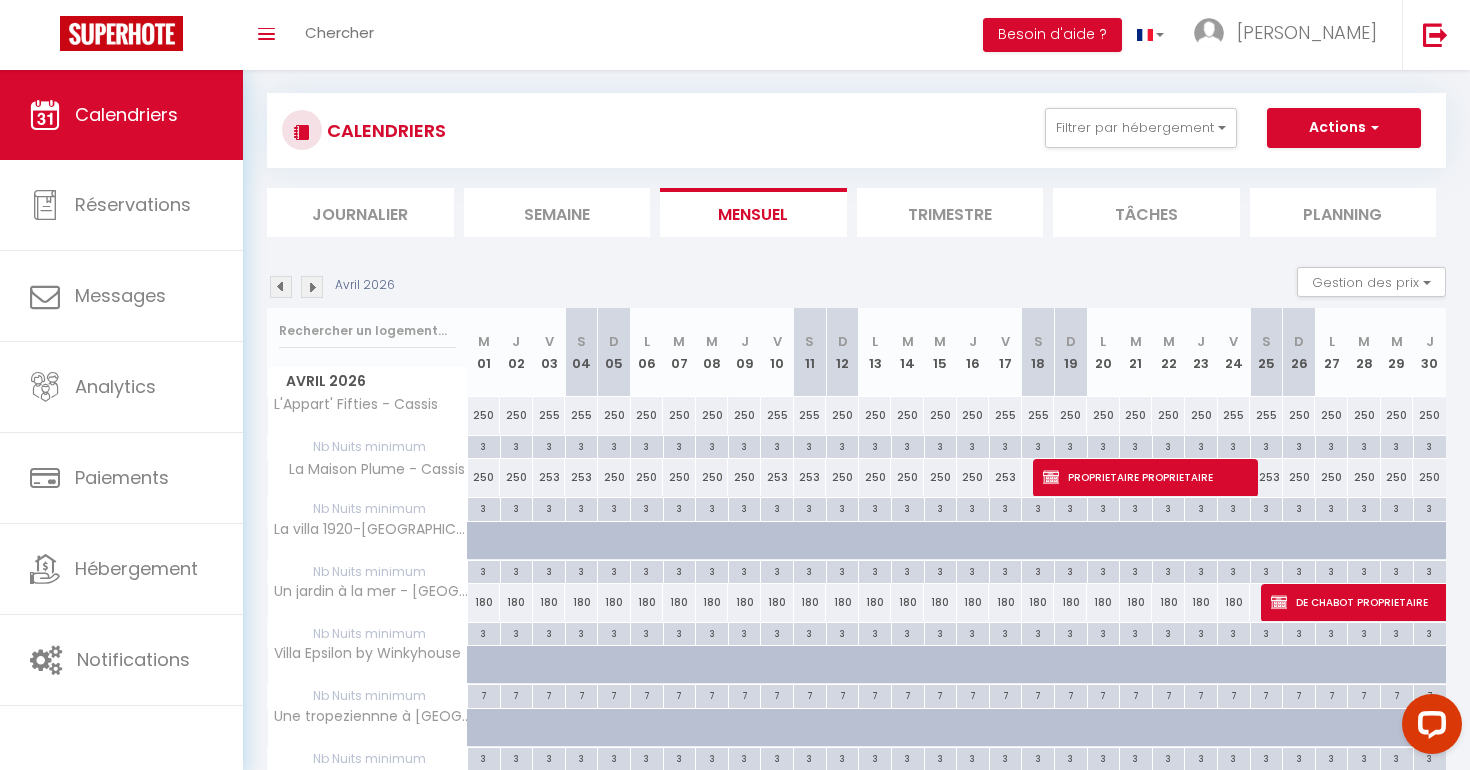 scroll, scrollTop: 0, scrollLeft: 0, axis: both 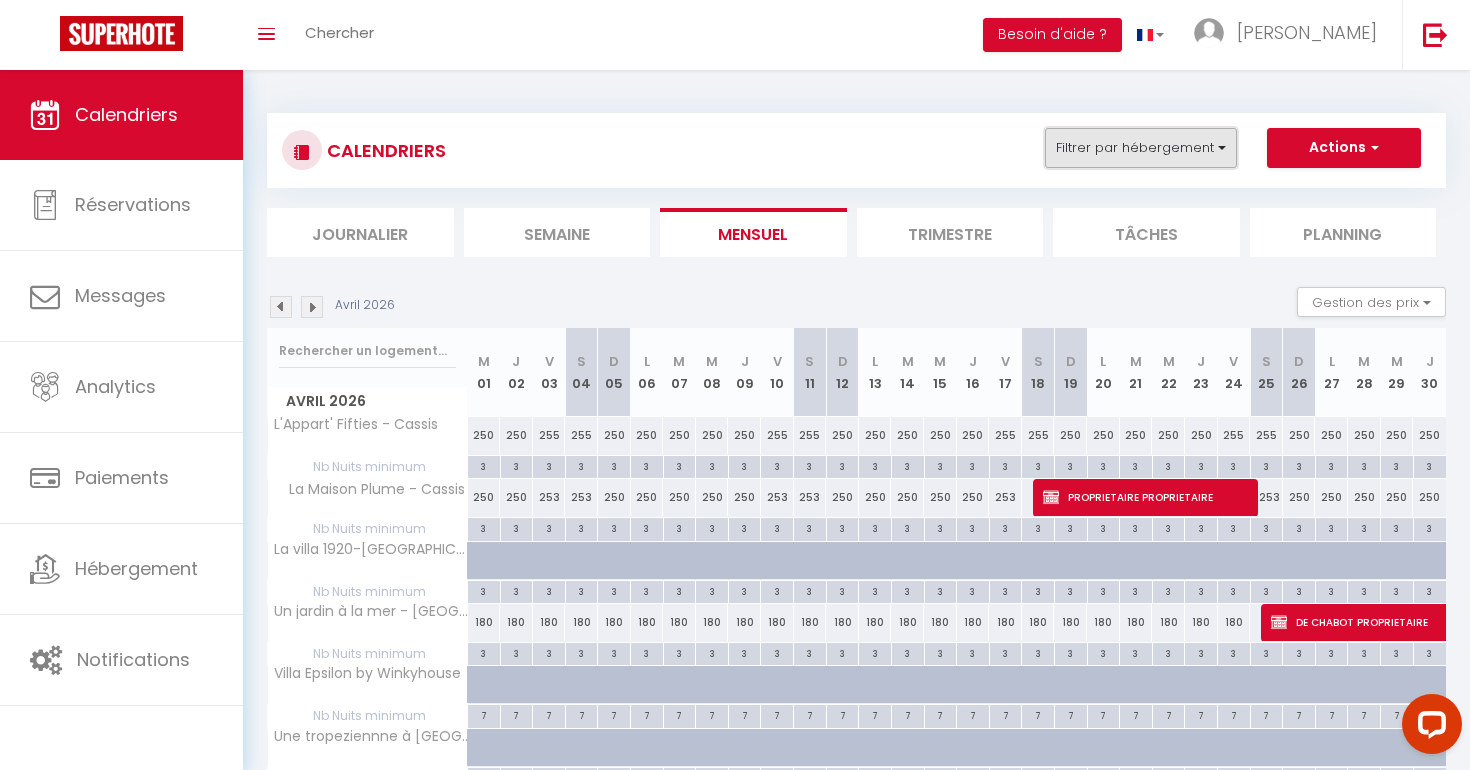 click on "Filtrer par hébergement" at bounding box center [1141, 148] 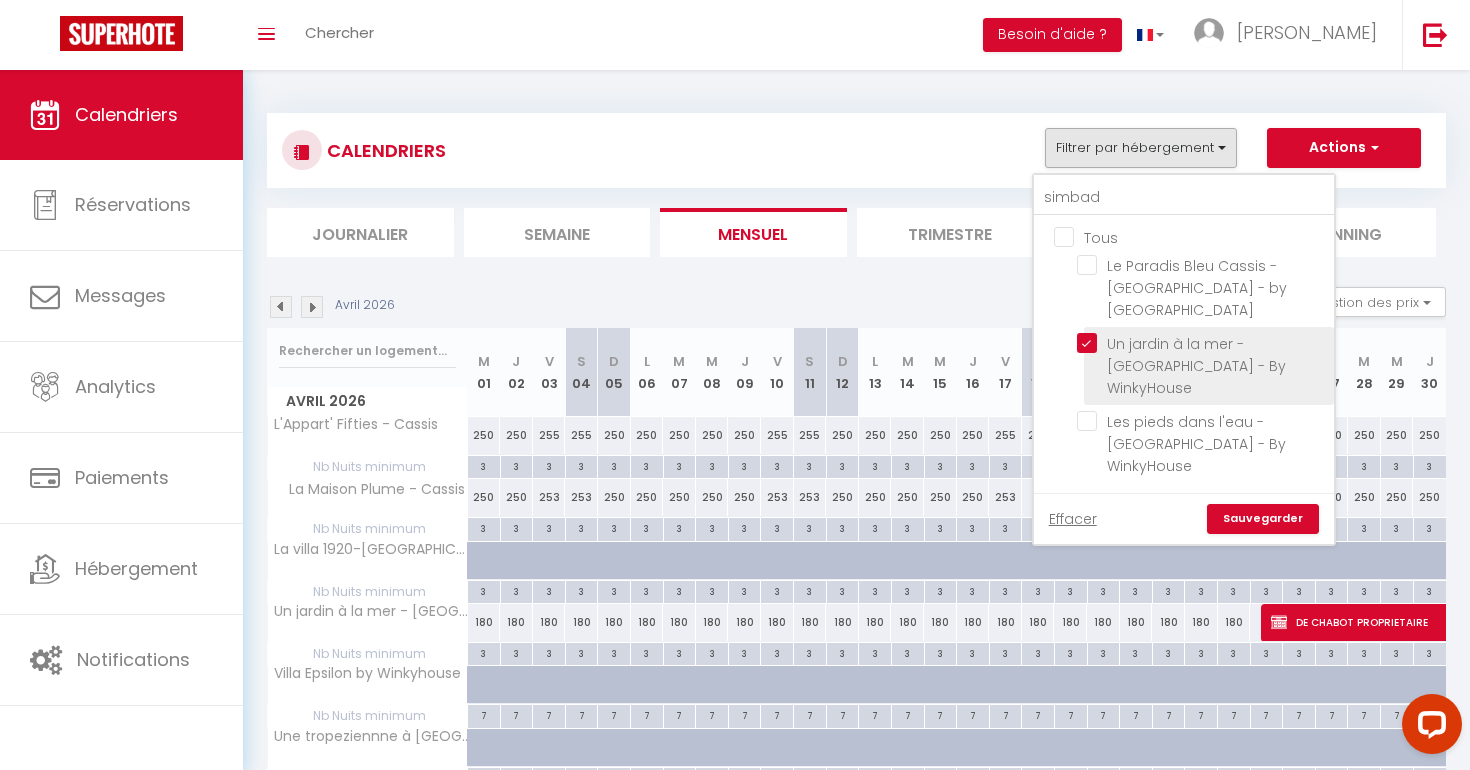 click on "Un jardin à la mer - [GEOGRAPHIC_DATA] - By WinkyHouse" at bounding box center [1202, 343] 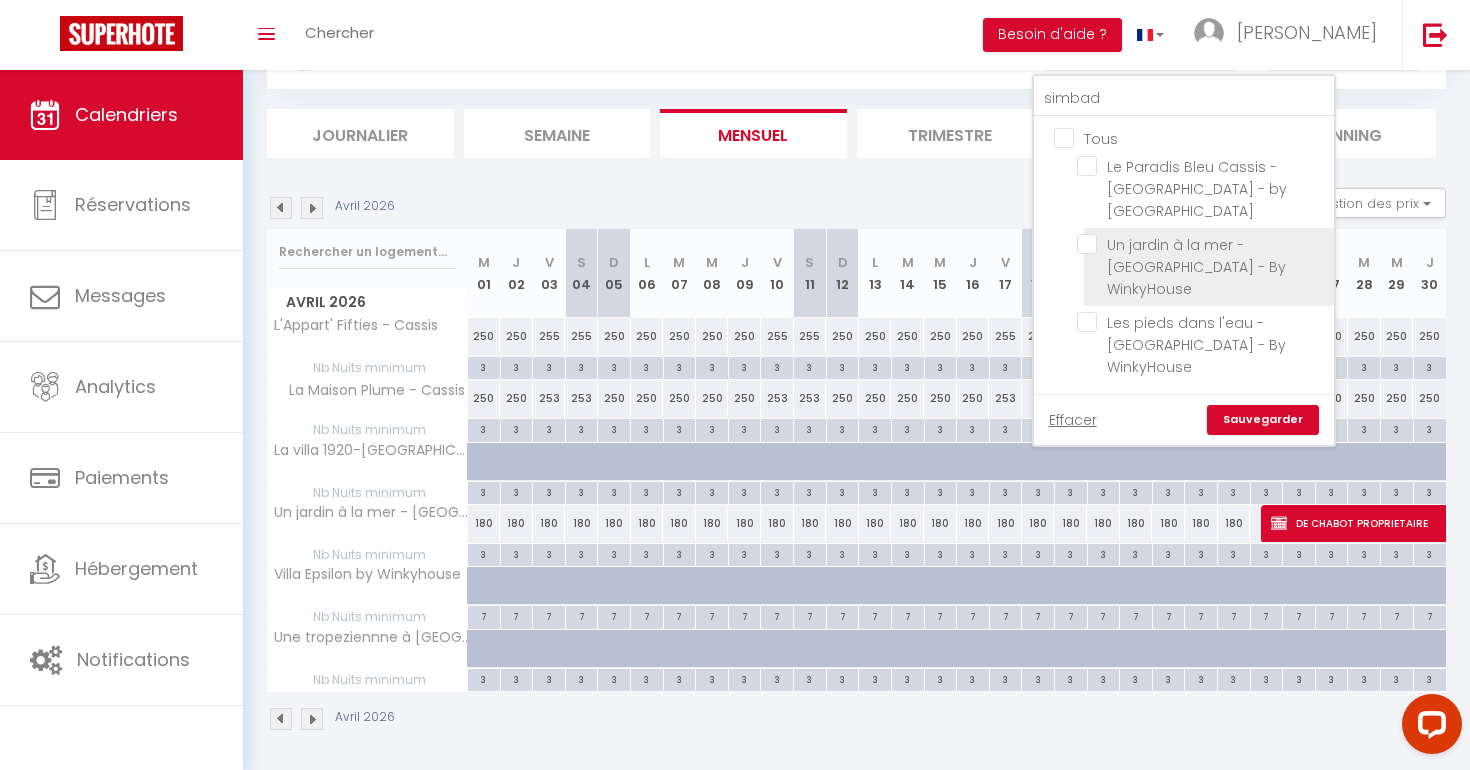 scroll, scrollTop: 104, scrollLeft: 0, axis: vertical 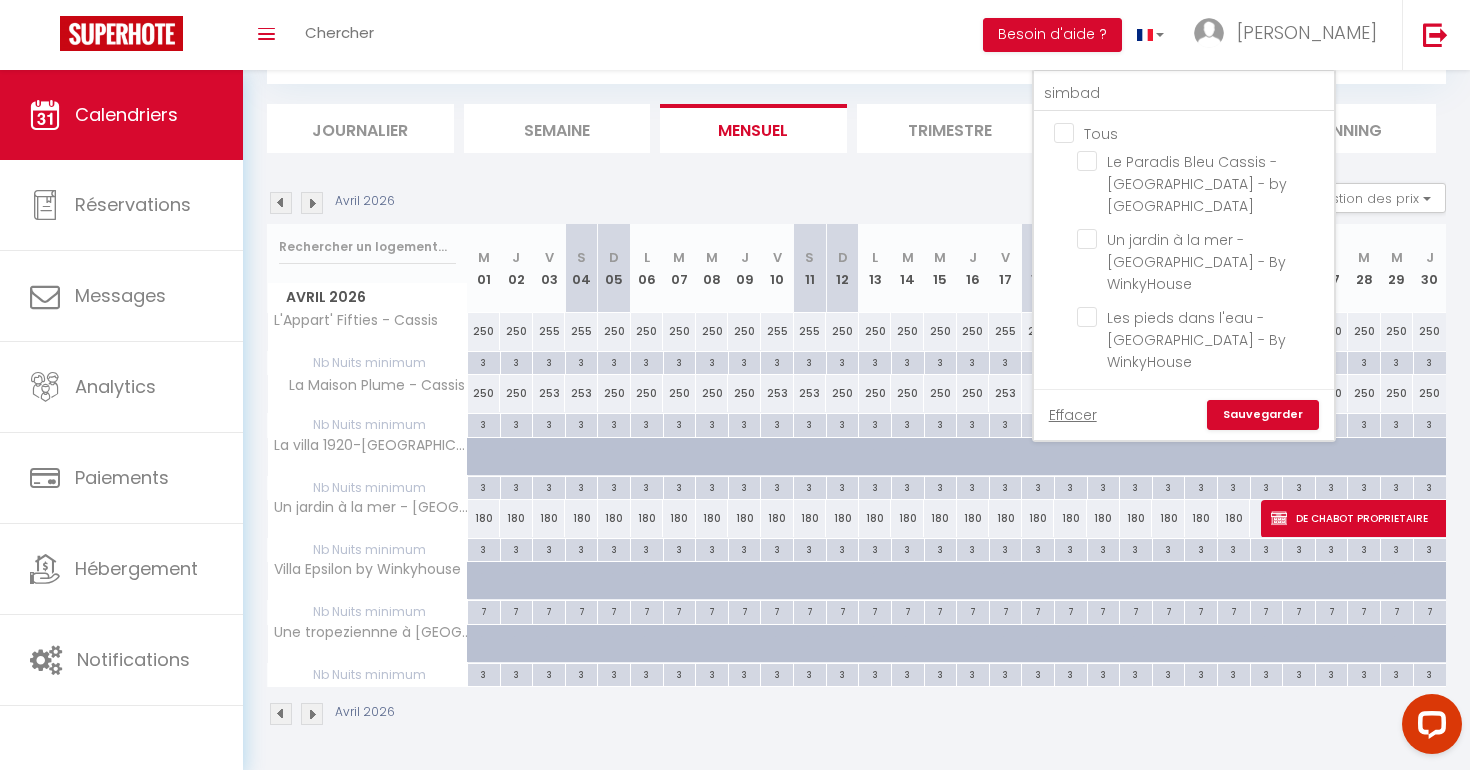 click on "Sauvegarder" at bounding box center (1263, 415) 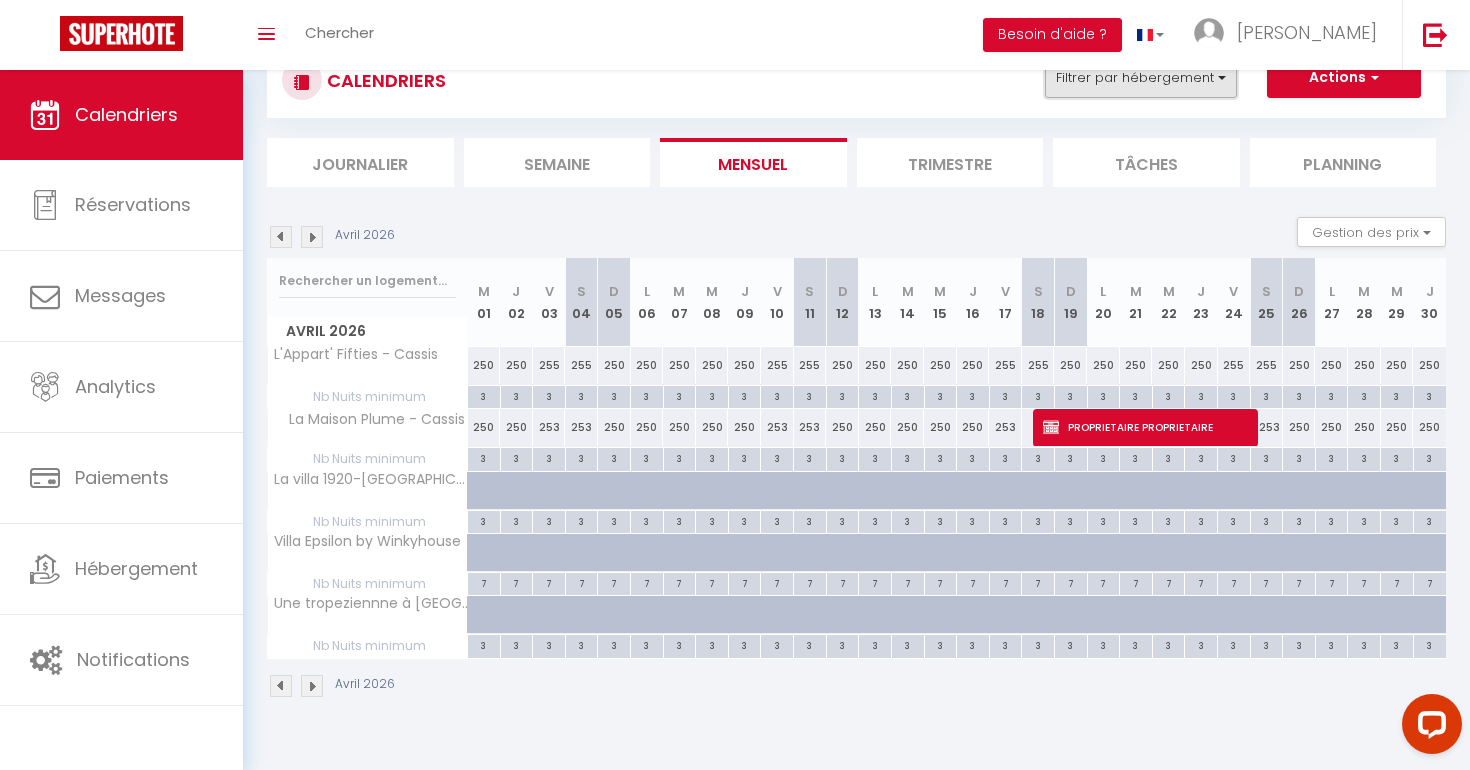 click on "Filtrer par hébergement" at bounding box center [1141, 78] 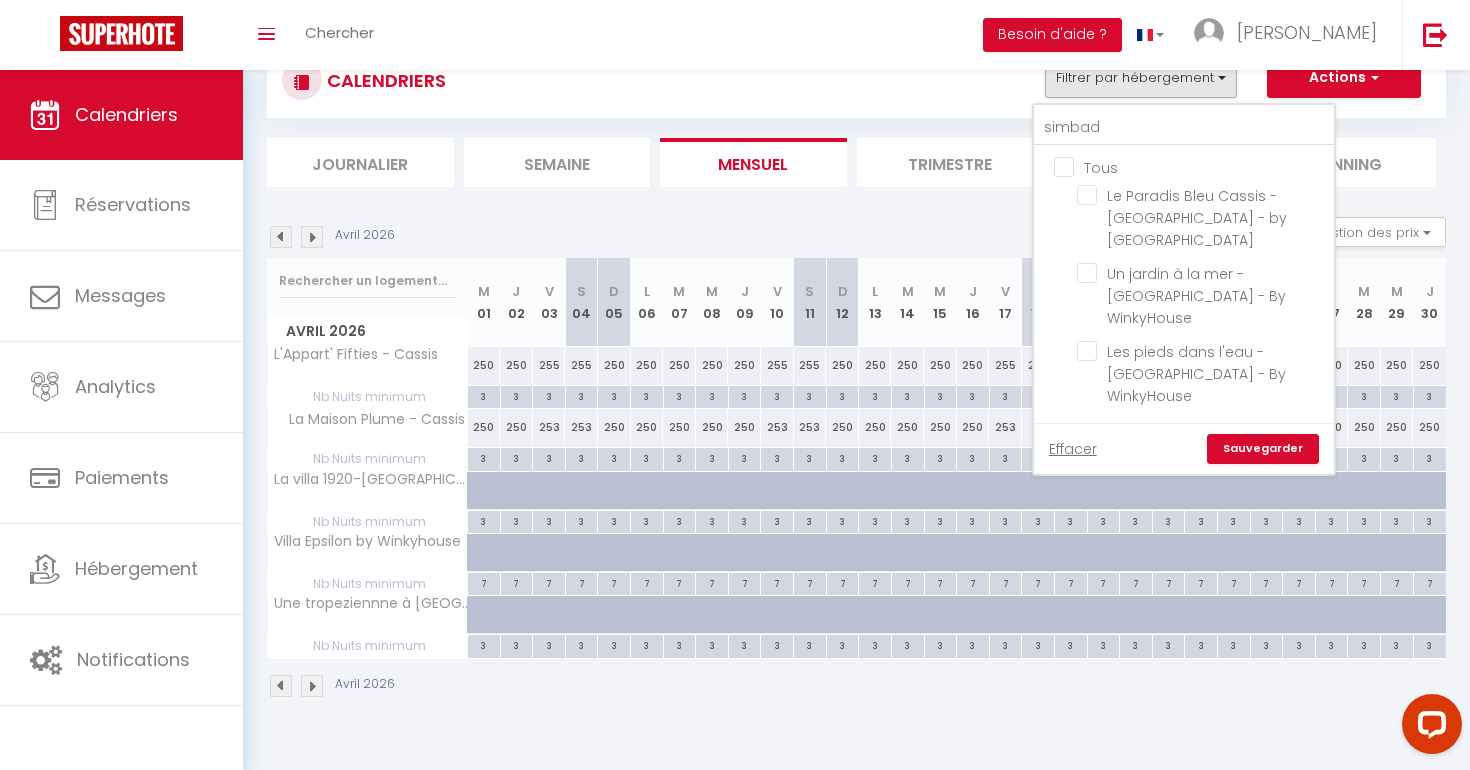 click on "Tous" at bounding box center (1204, 166) 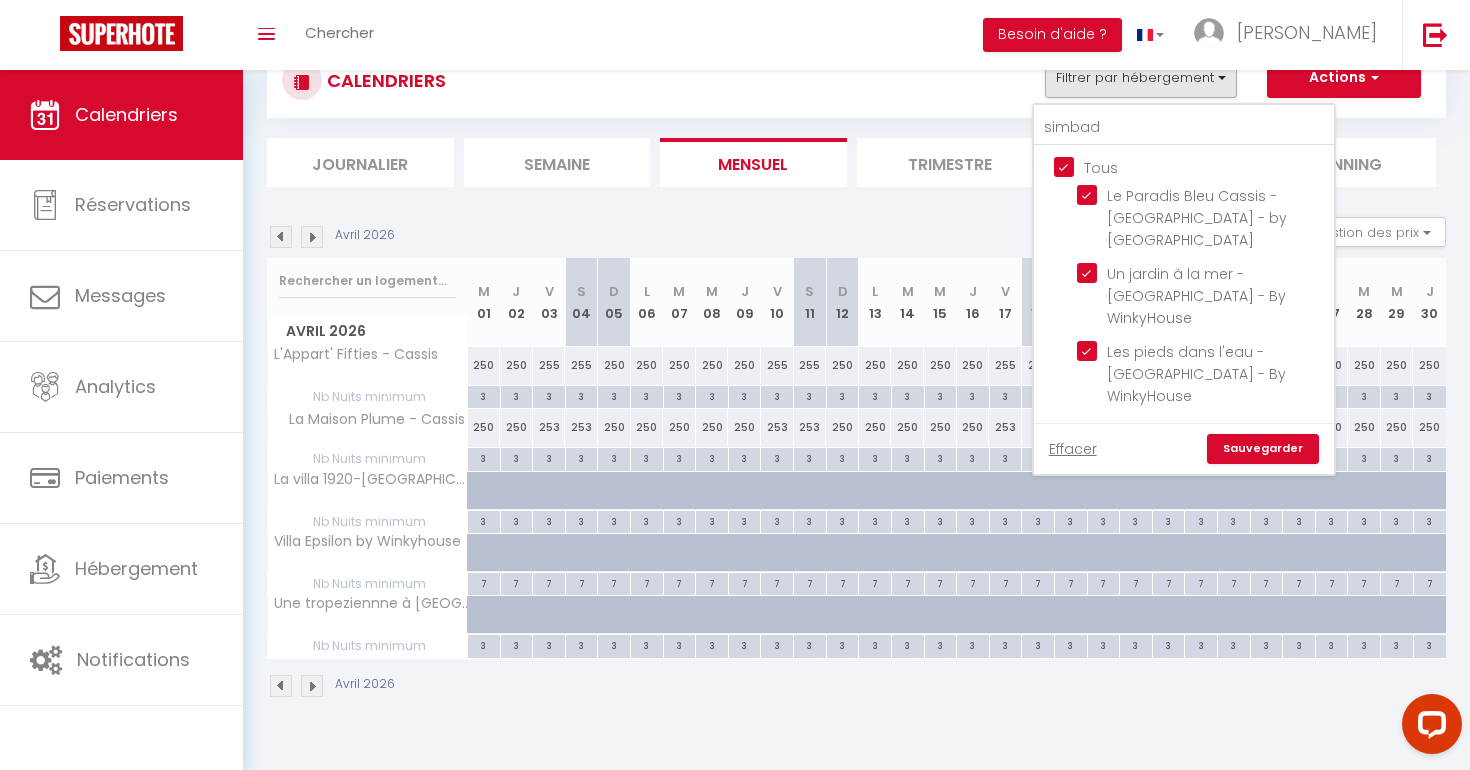 drag, startPoint x: 1066, startPoint y: 163, endPoint x: 1111, endPoint y: 137, distance: 51.971146 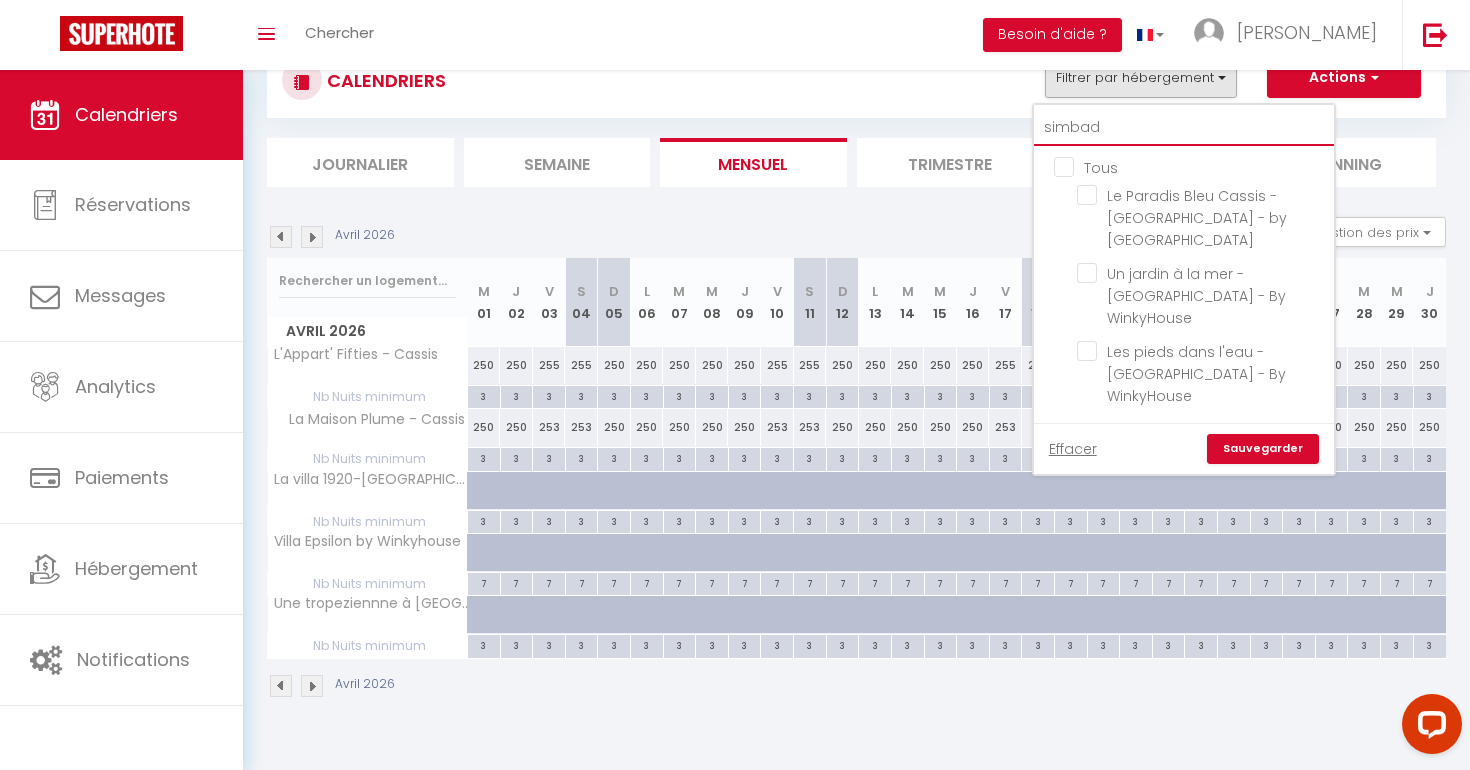 click on "simbad" at bounding box center [1184, 128] 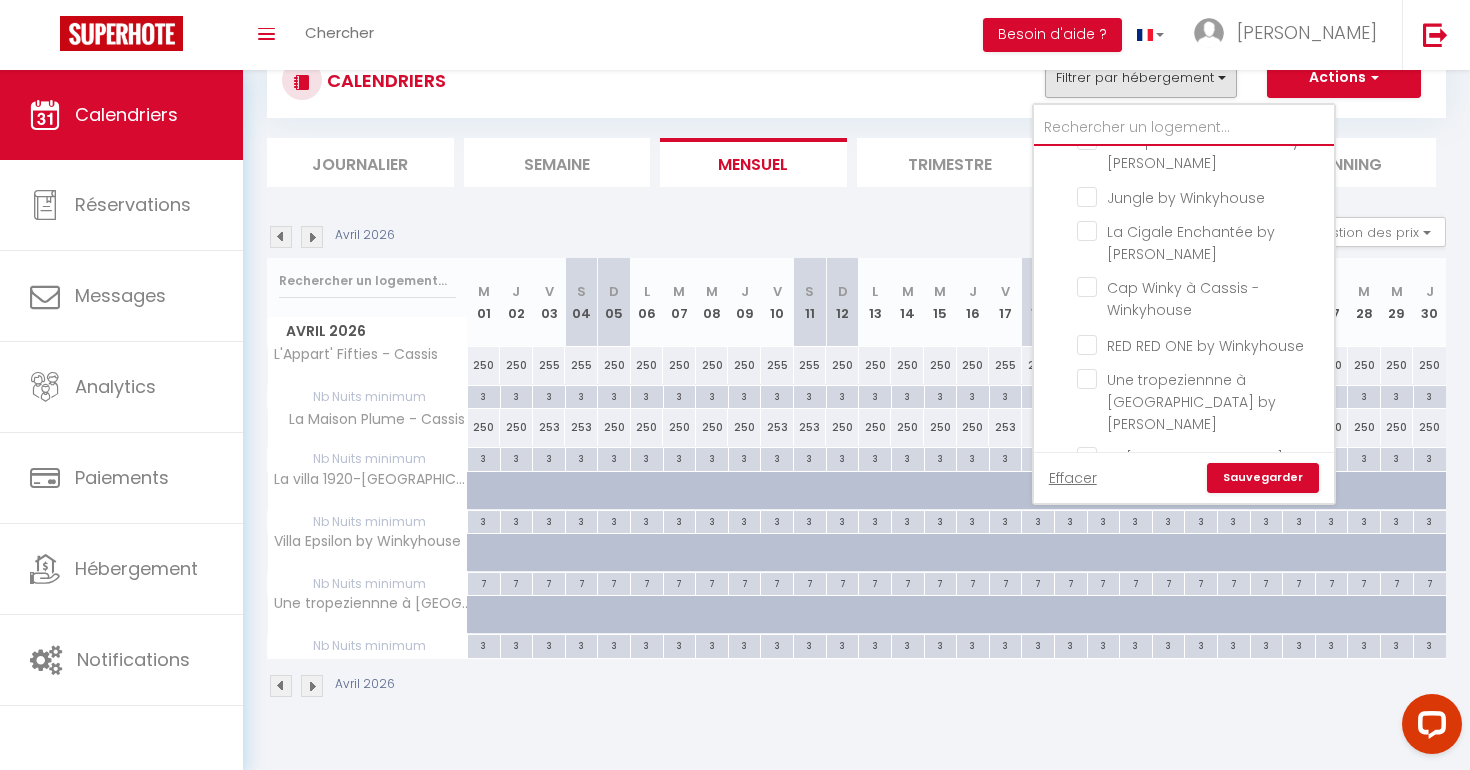 scroll, scrollTop: 1163, scrollLeft: 0, axis: vertical 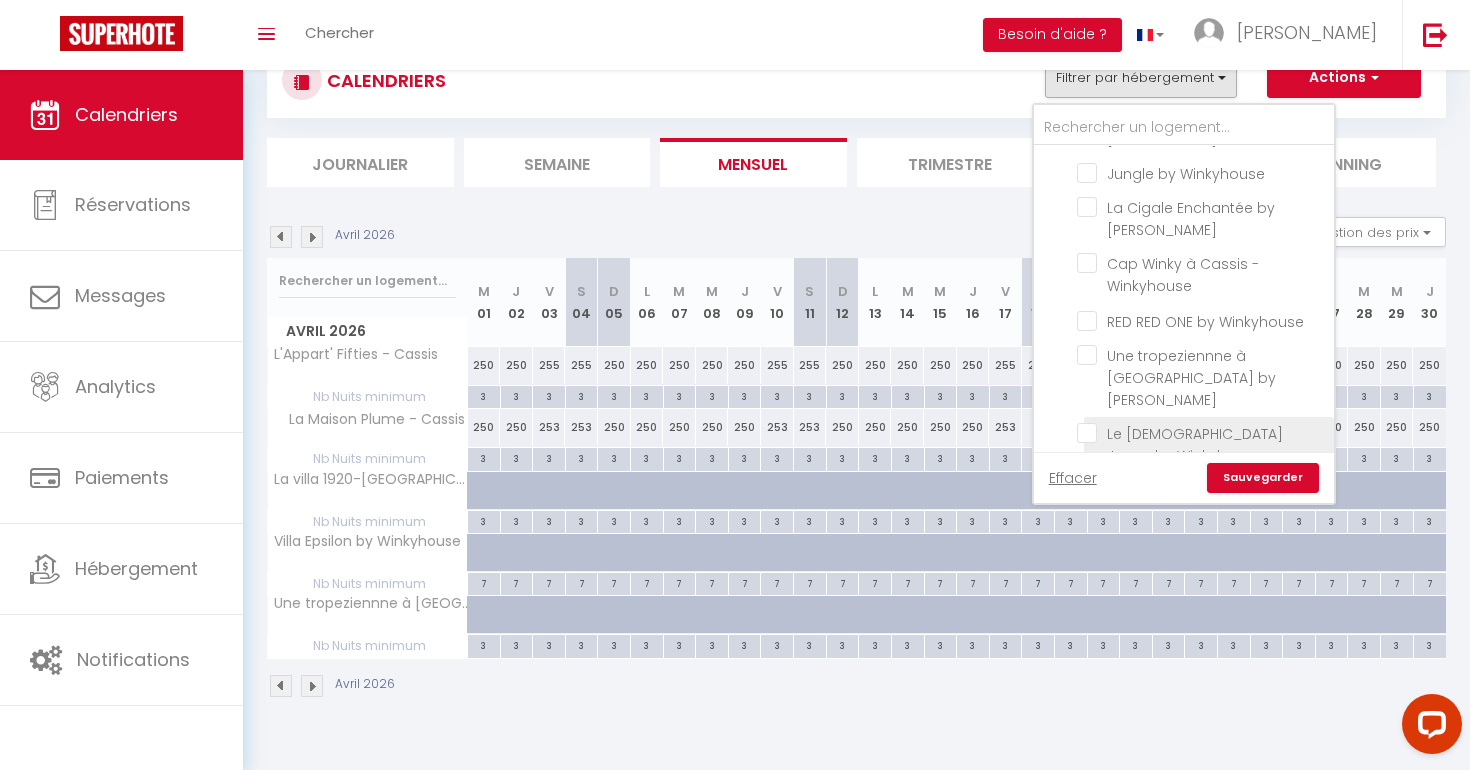 drag, startPoint x: 1091, startPoint y: 298, endPoint x: 1089, endPoint y: 328, distance: 30.066593 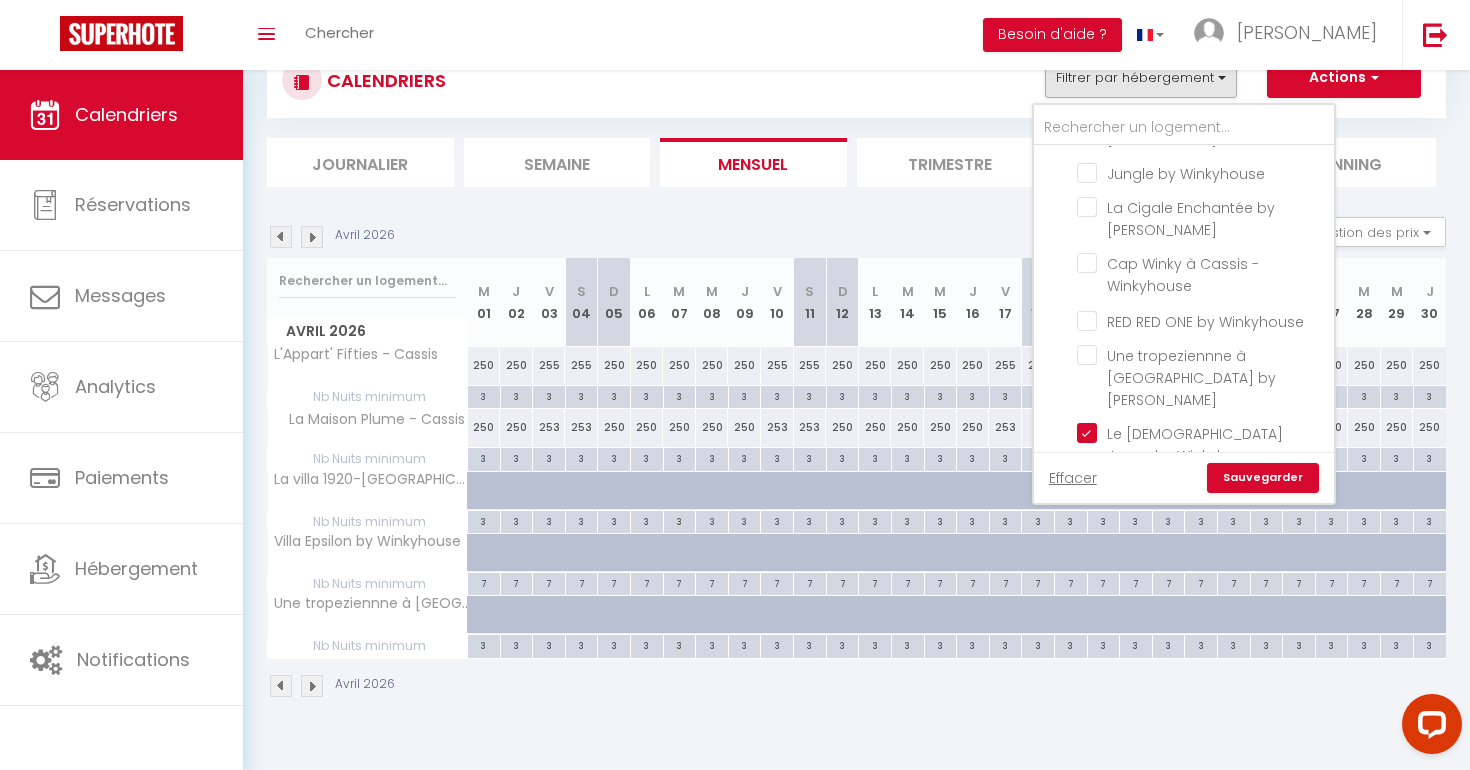 click on "PEPSI CASSIS by Winkyhouse" at bounding box center (1202, 489) 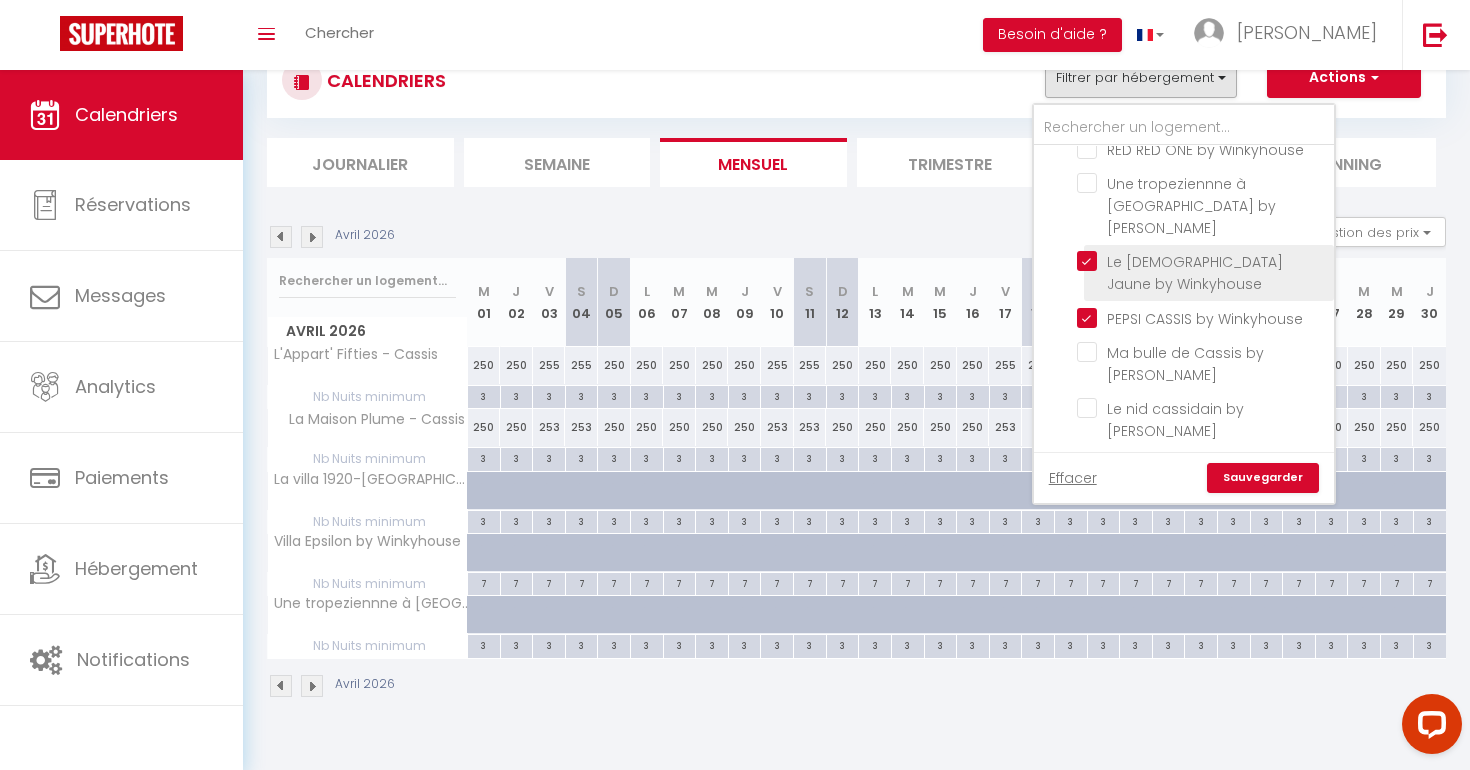 scroll, scrollTop: 1228, scrollLeft: 0, axis: vertical 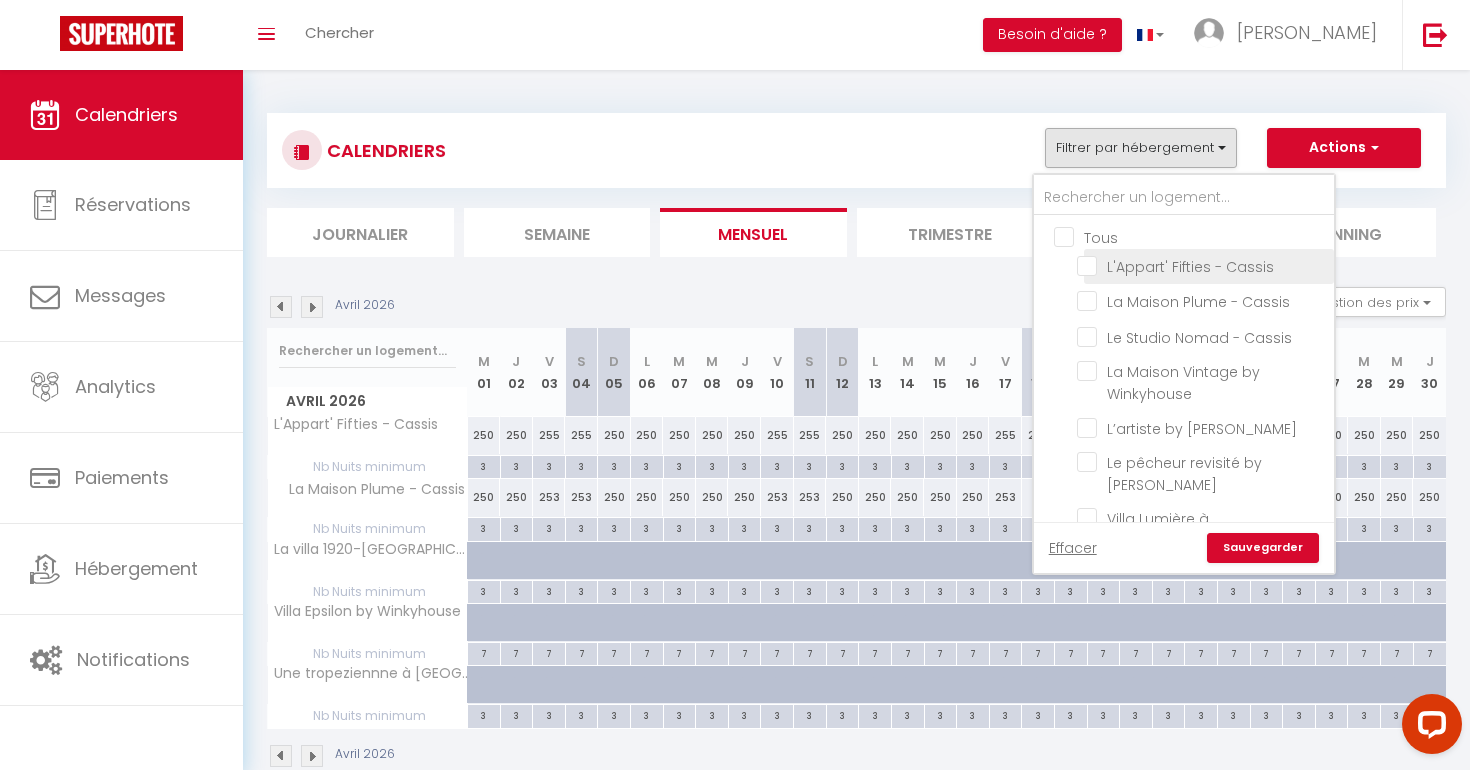 drag, startPoint x: 1082, startPoint y: 261, endPoint x: 1091, endPoint y: 279, distance: 20.12461 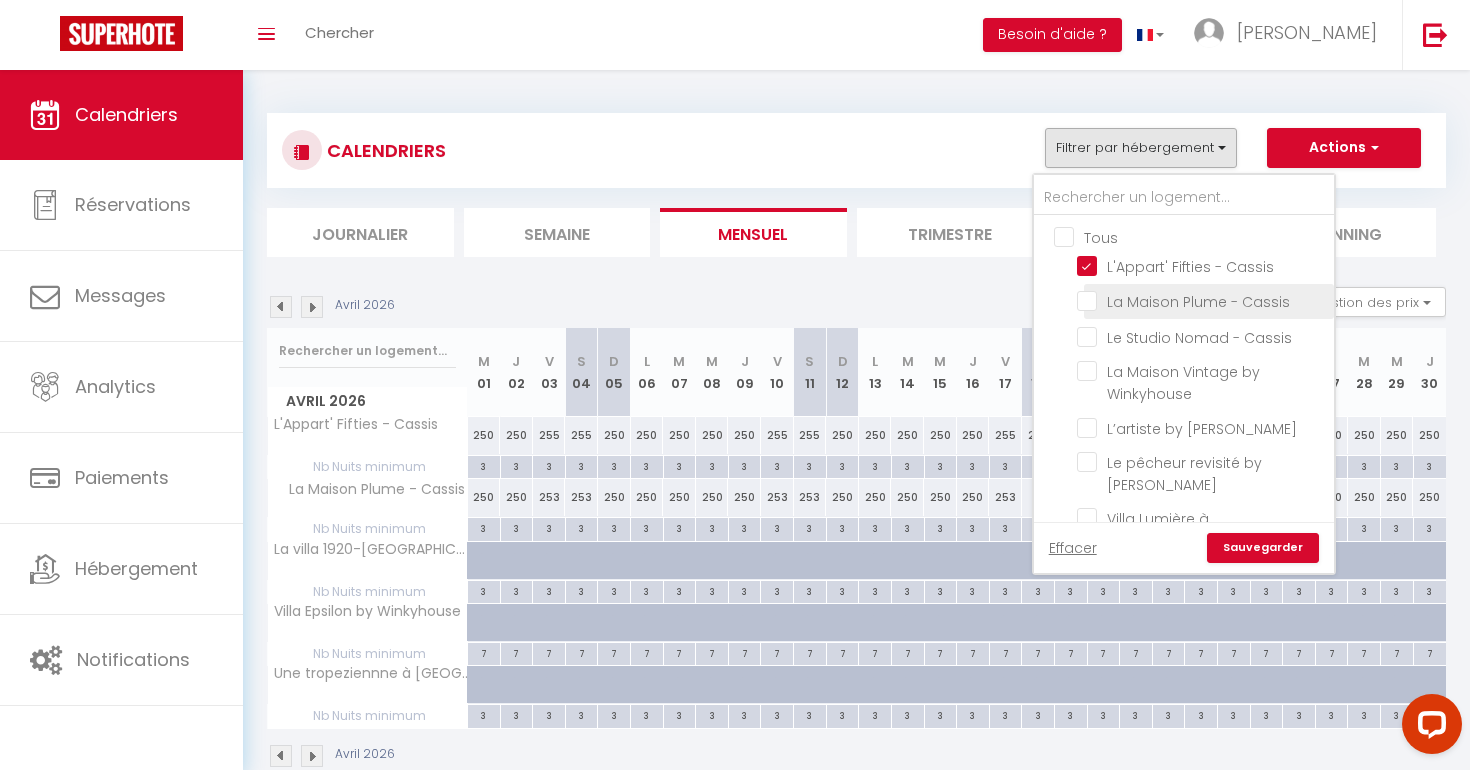 click on "La Maison Plume - Cassis" at bounding box center [1202, 300] 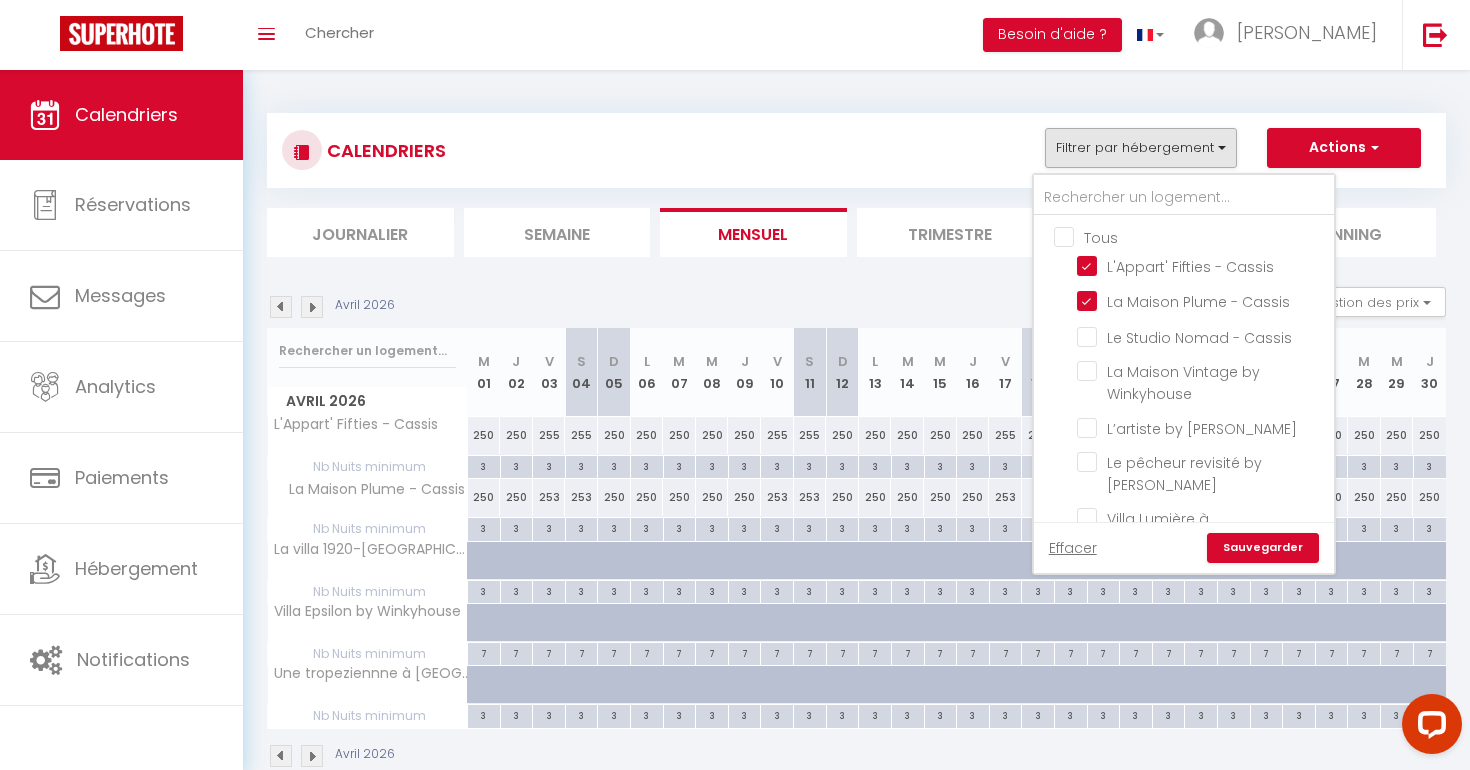 click on "Sauvegarder" at bounding box center (1263, 548) 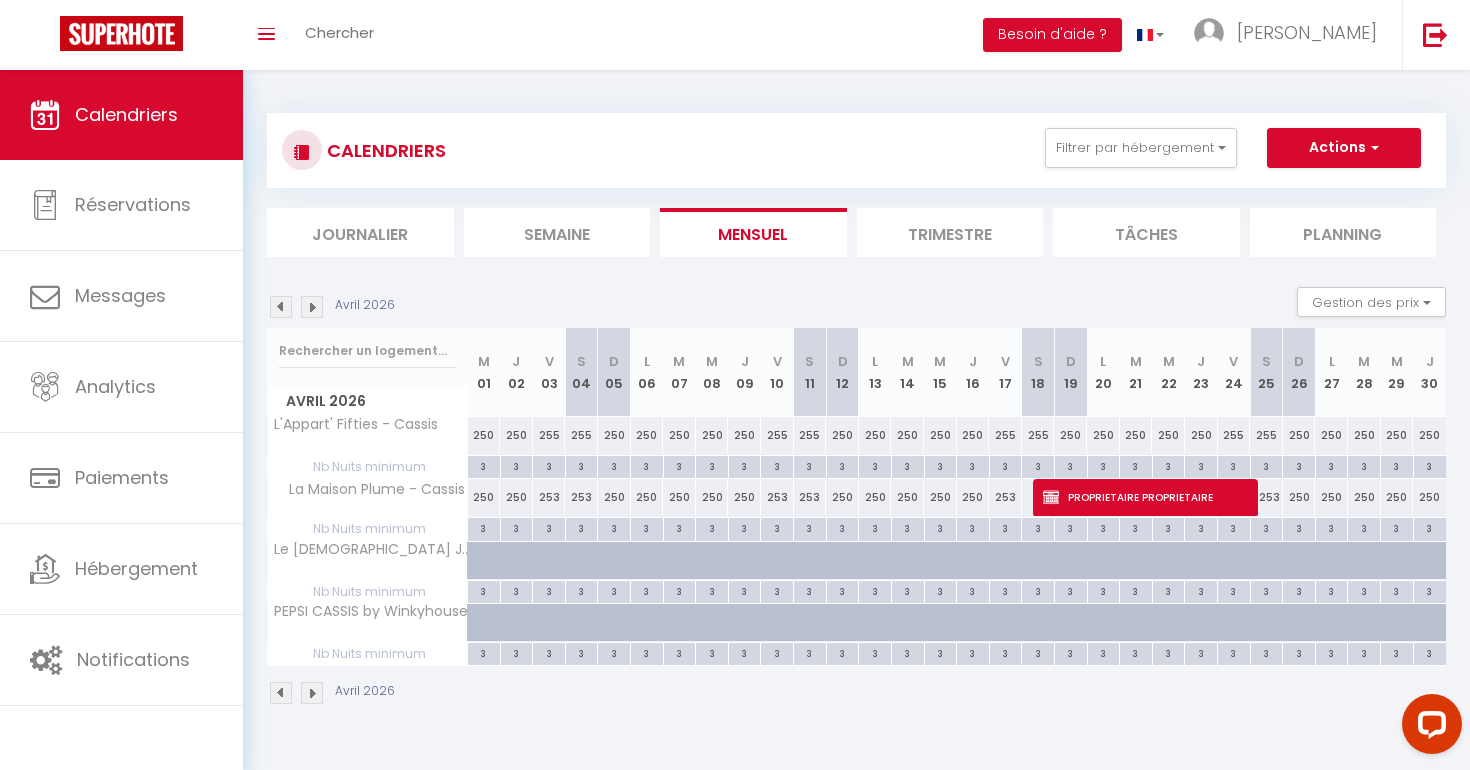 click at bounding box center (281, 307) 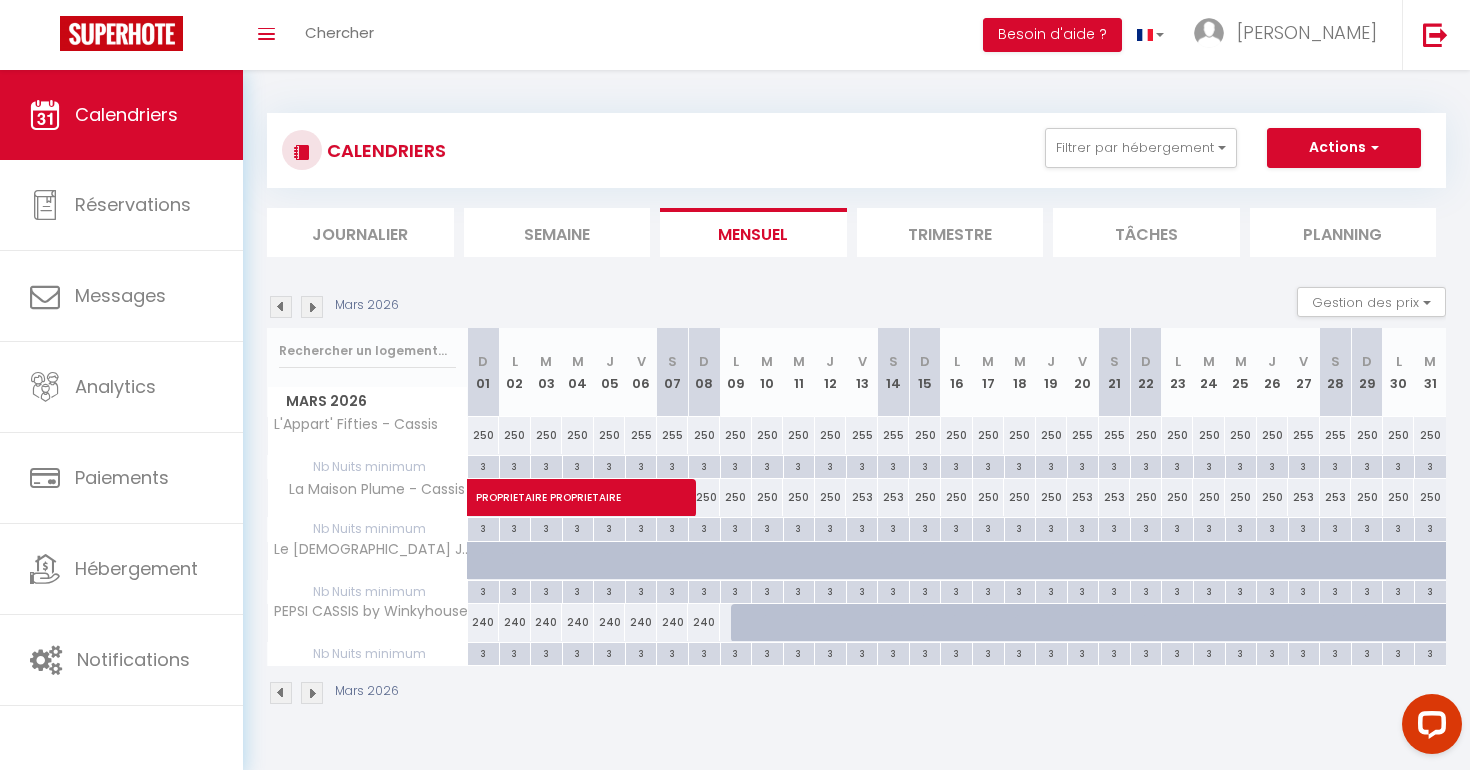 click at bounding box center [281, 307] 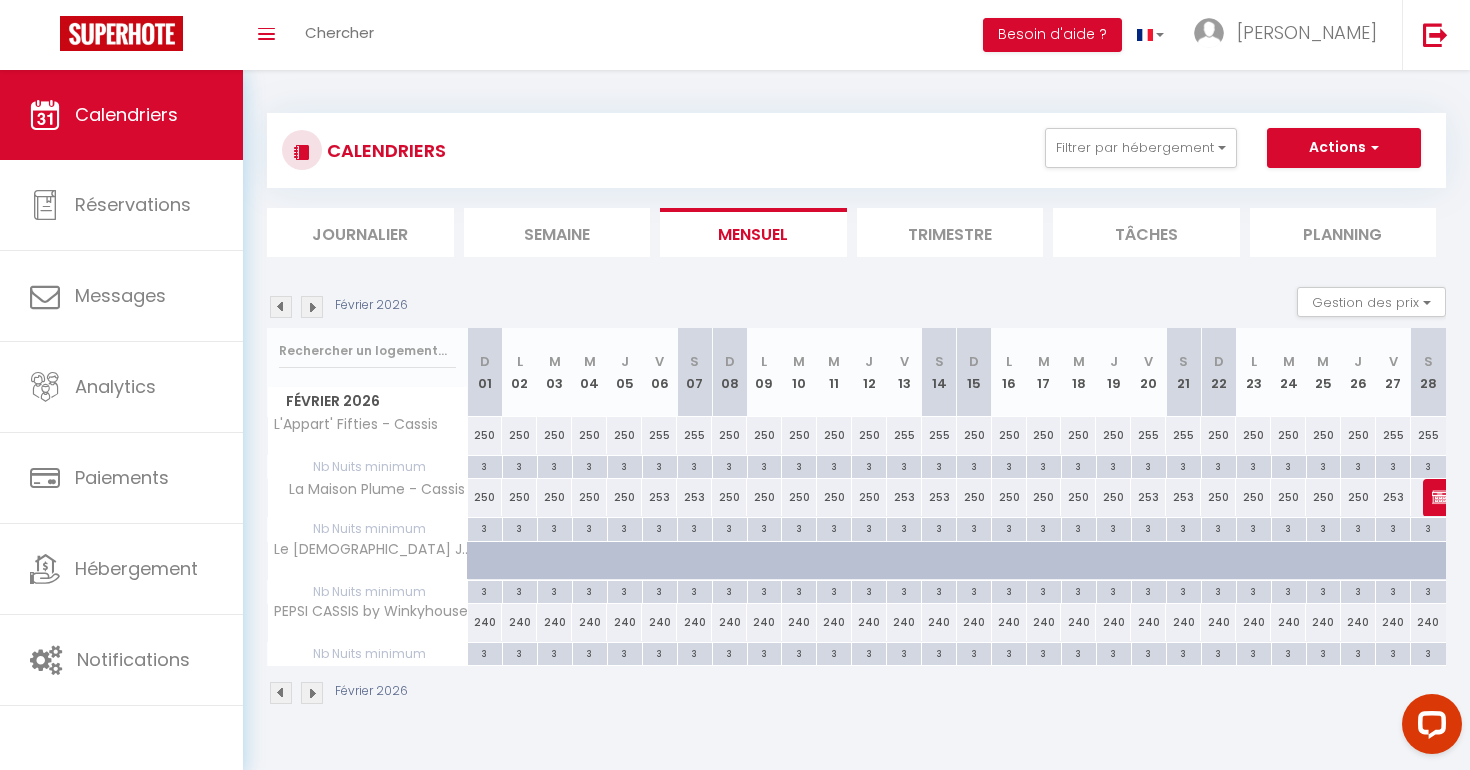 click at bounding box center (281, 307) 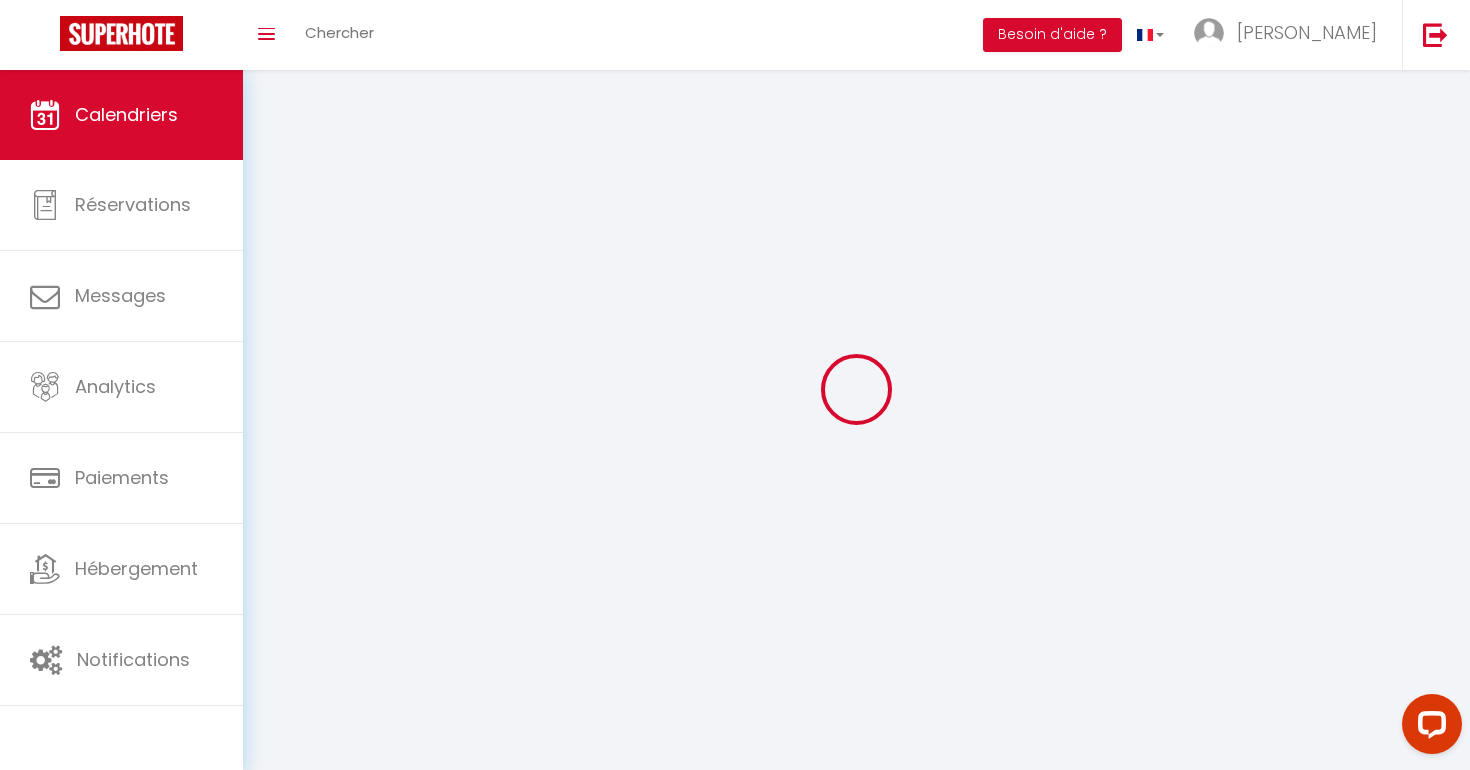 click at bounding box center (856, 389) 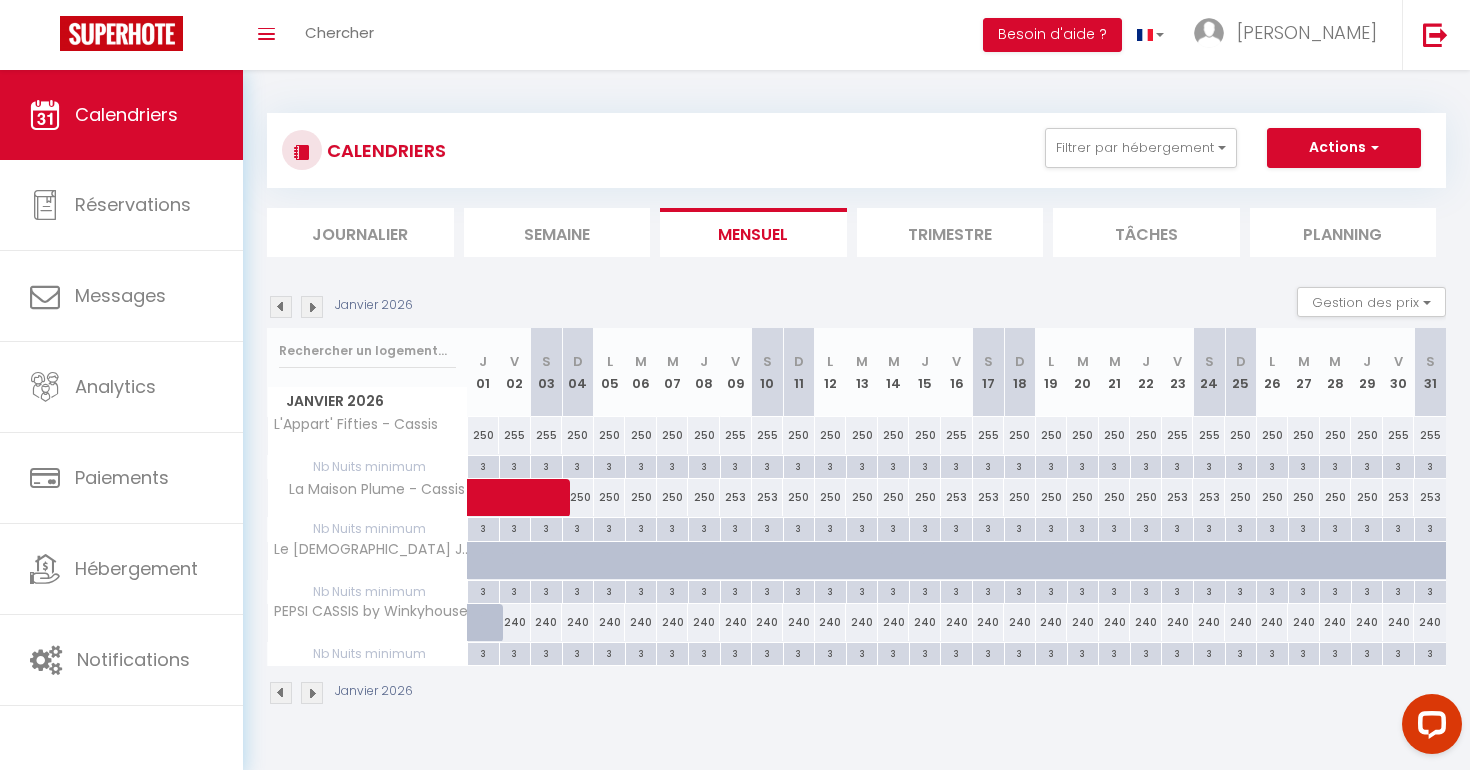 click at bounding box center [281, 307] 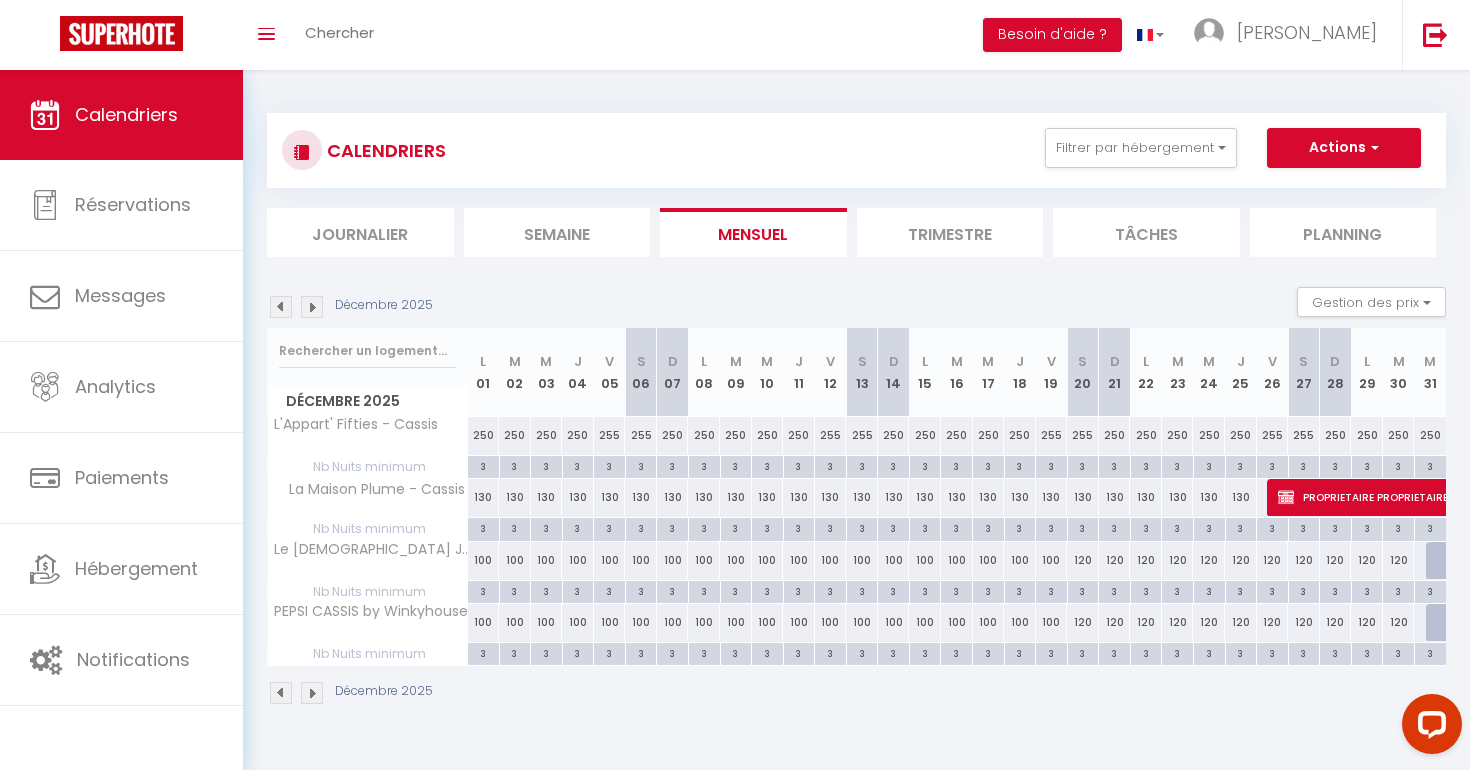 click at bounding box center [281, 307] 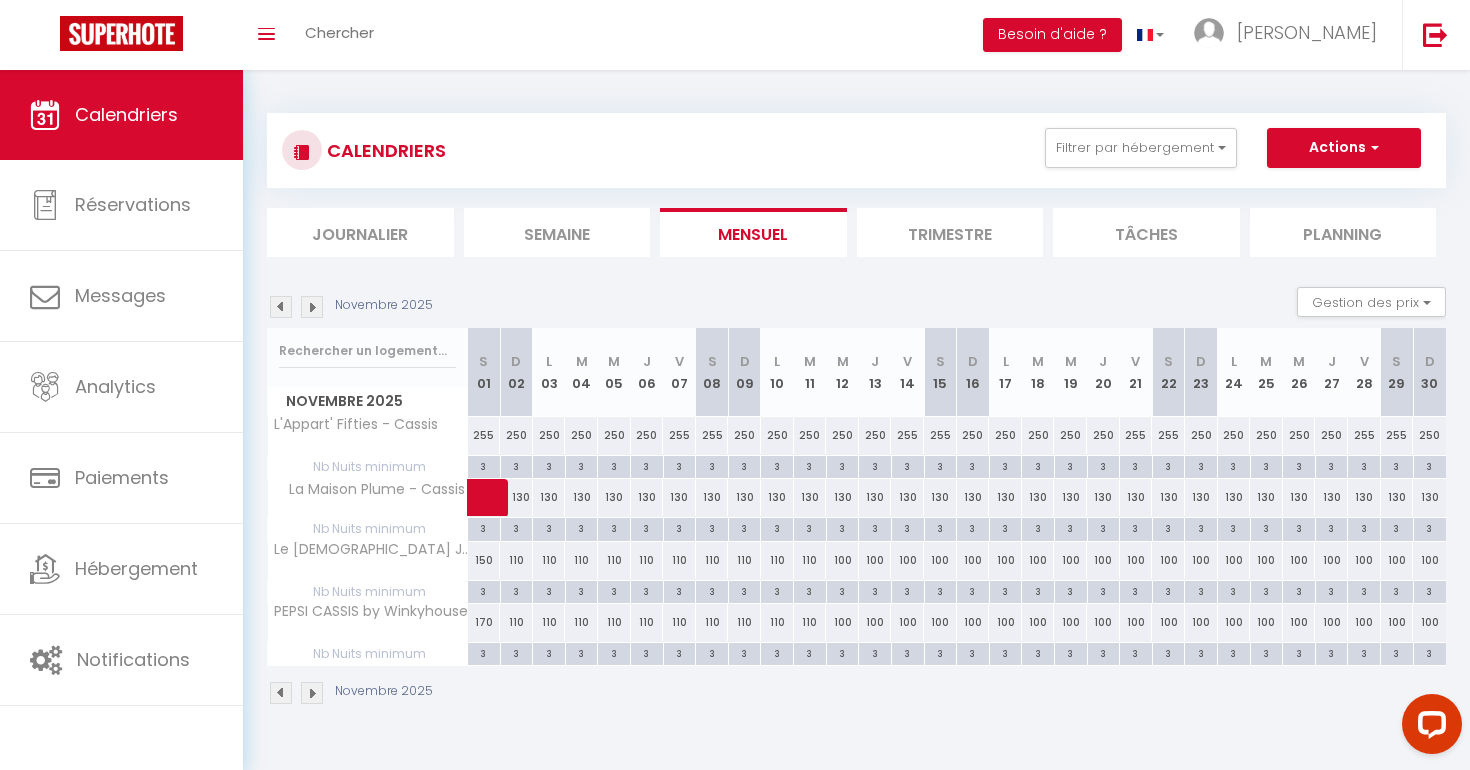 click at bounding box center (281, 307) 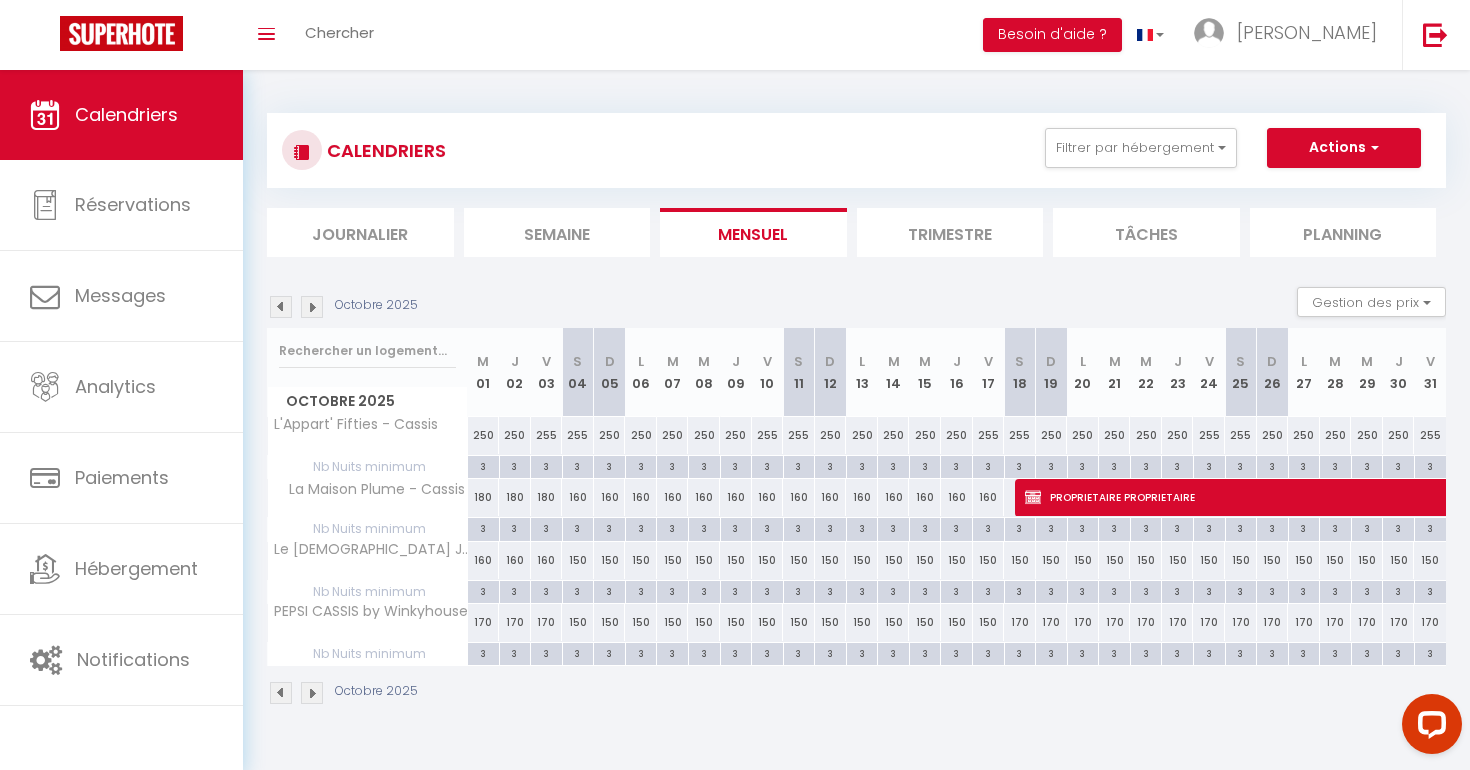 click at bounding box center (281, 307) 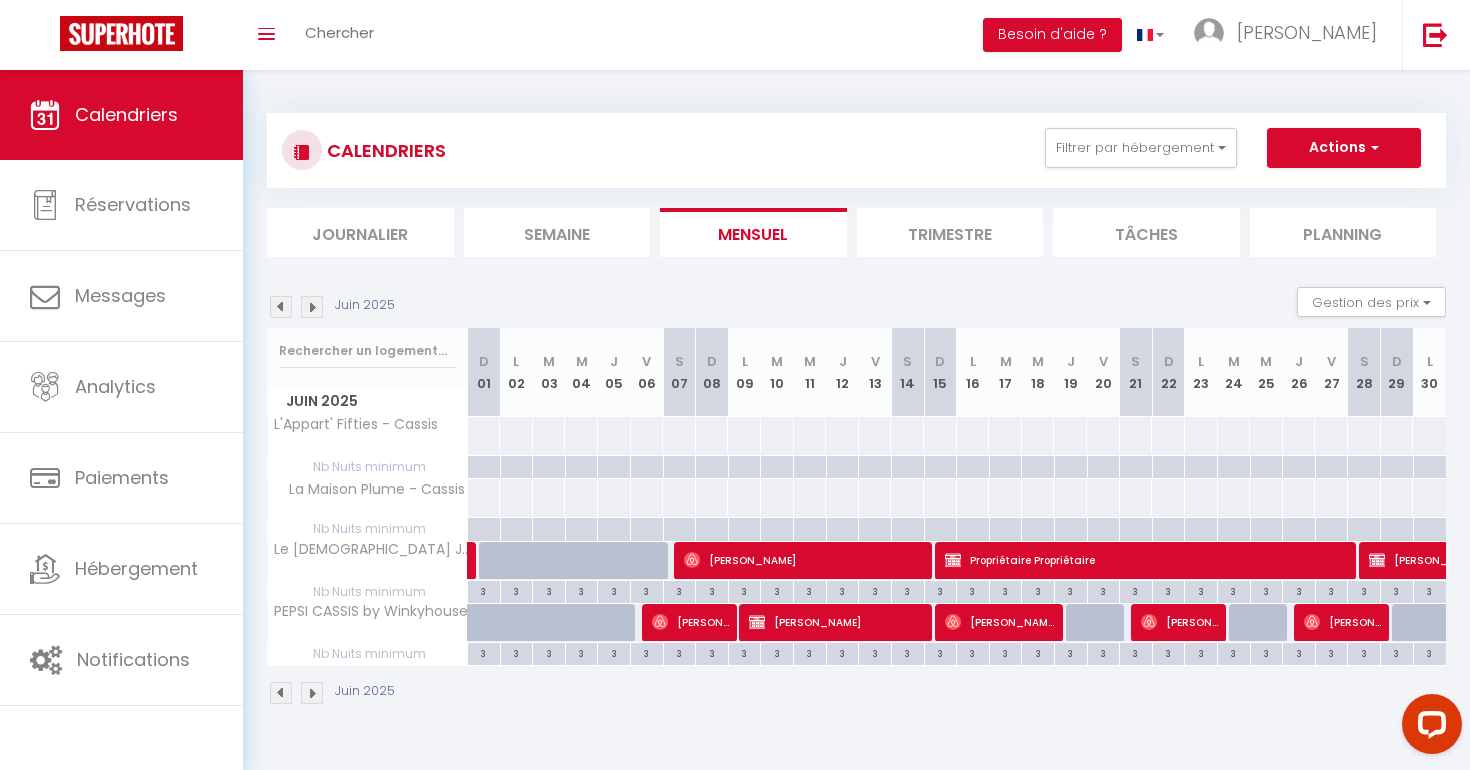 click at bounding box center [312, 307] 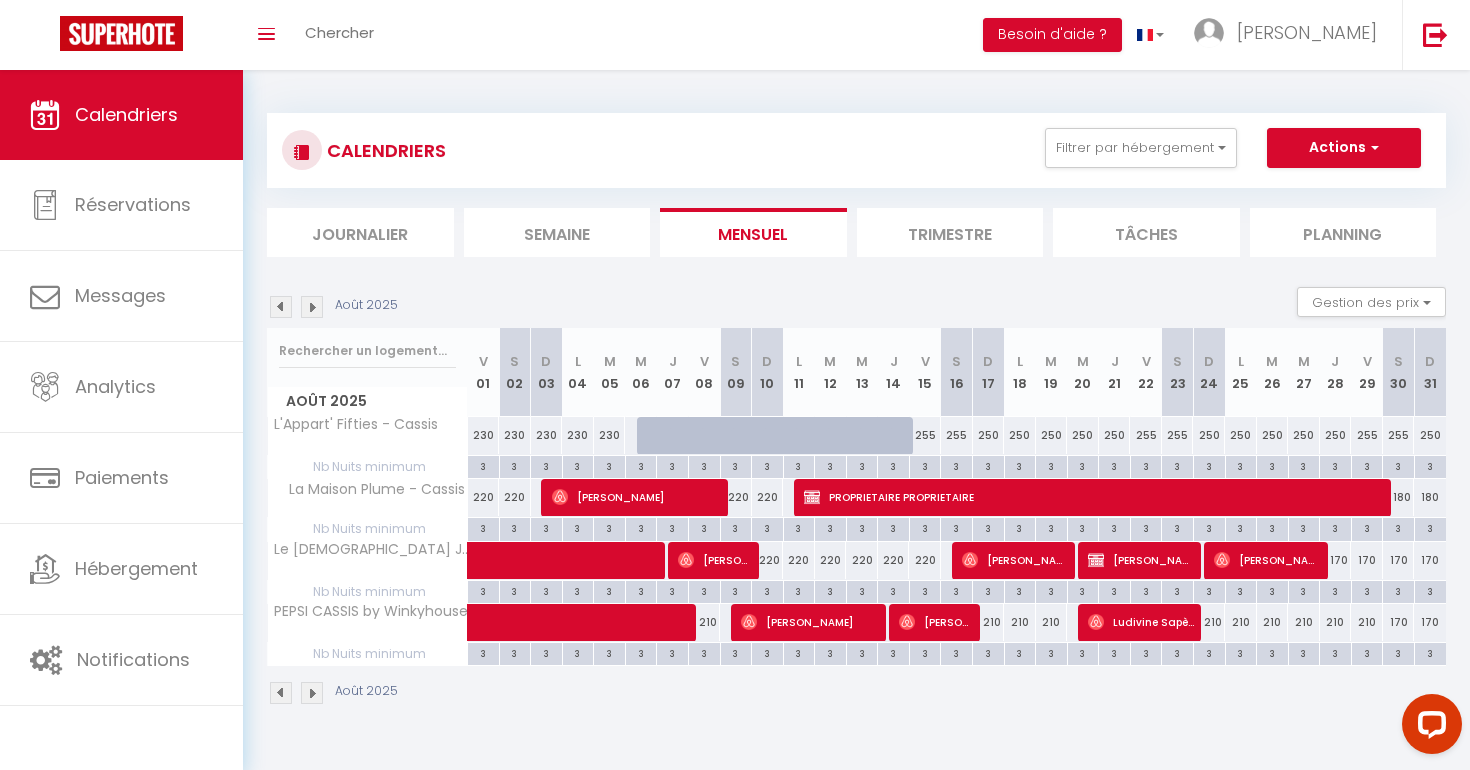 click at bounding box center [312, 307] 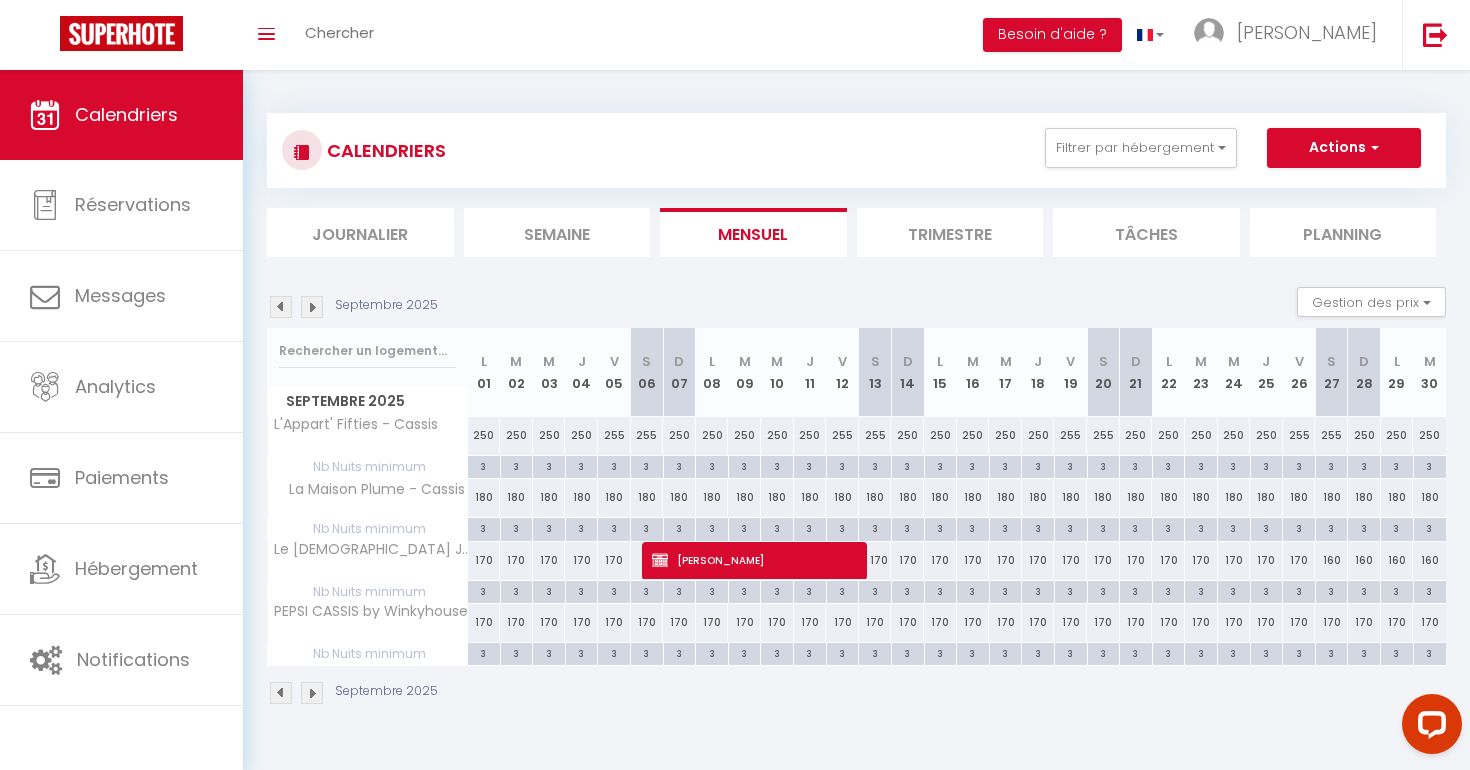 click at bounding box center (281, 307) 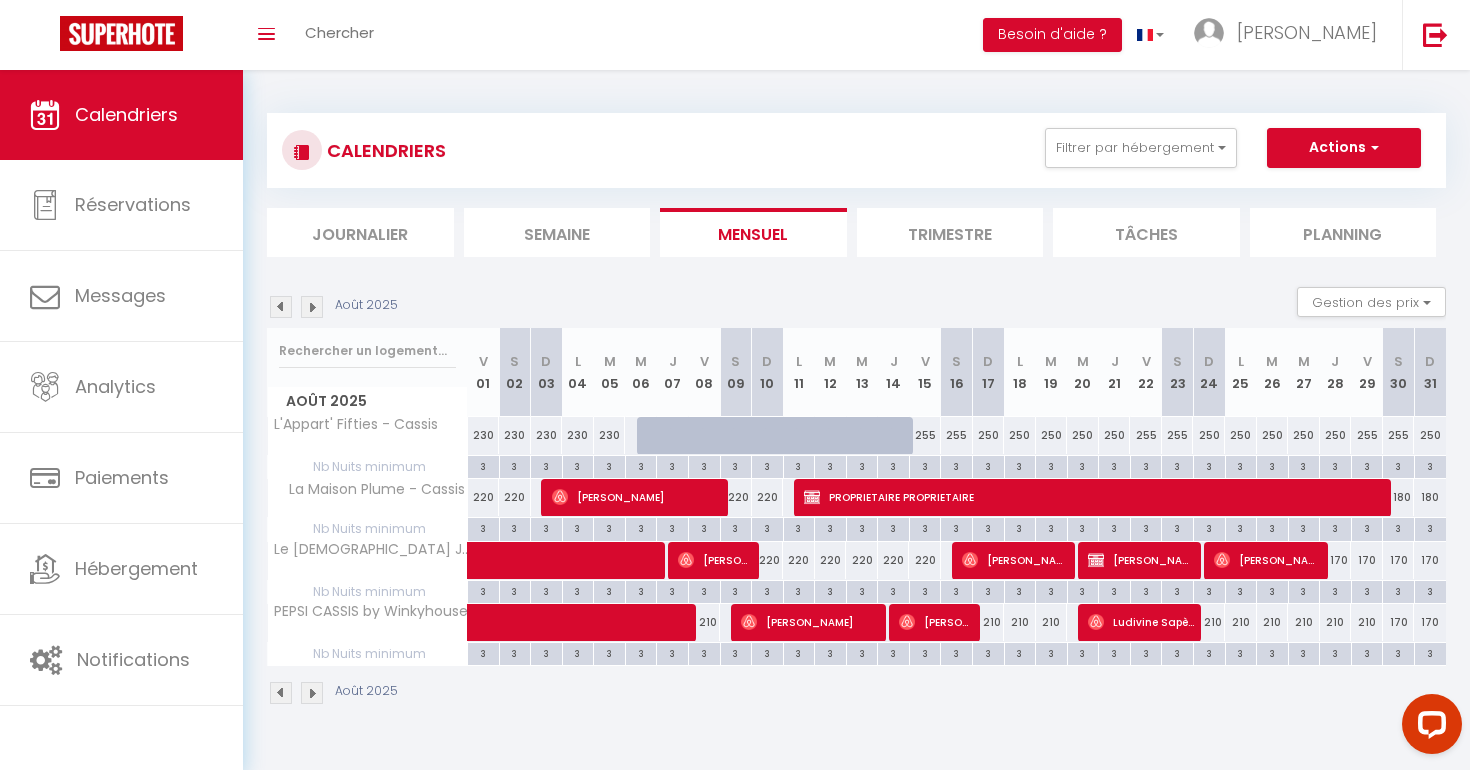 click on "255" at bounding box center (925, 435) 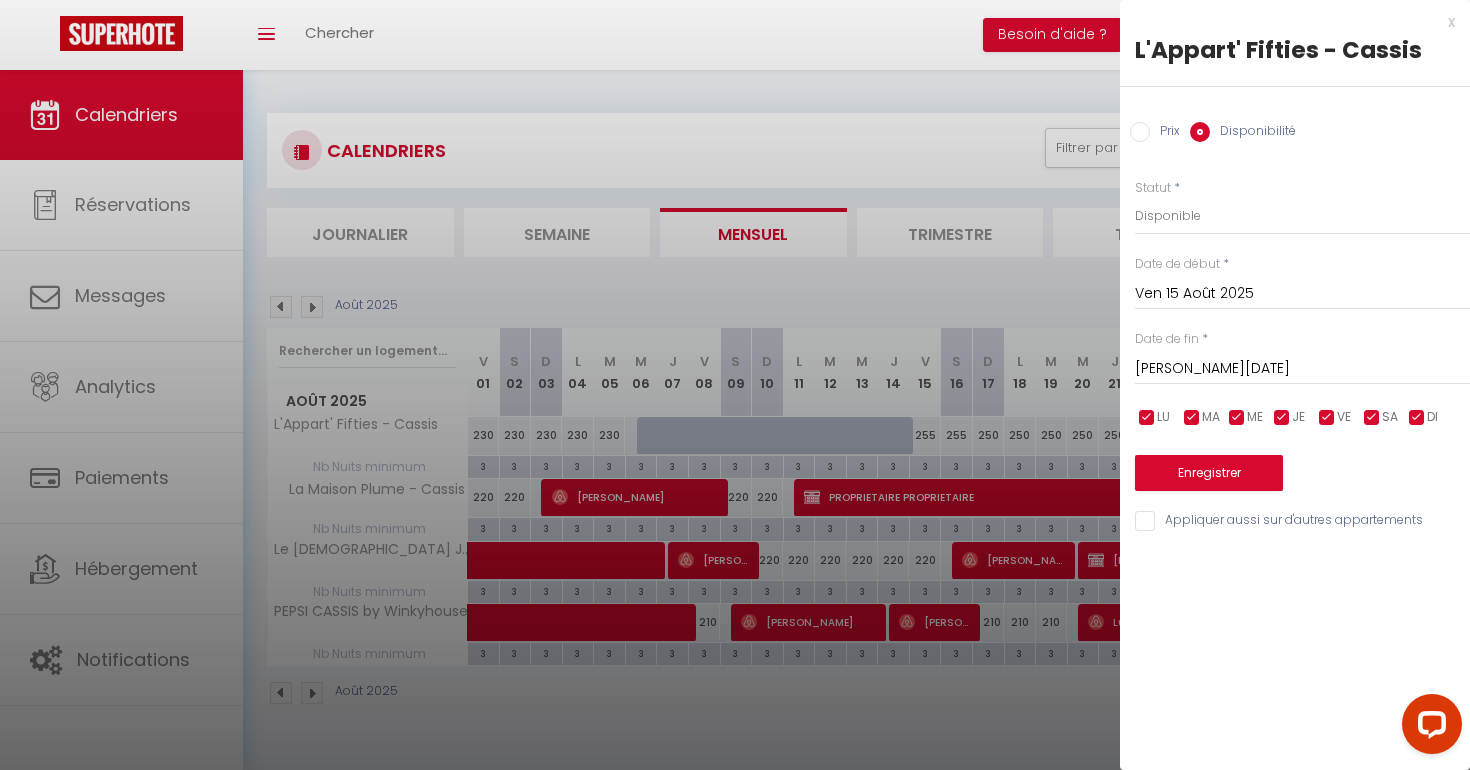 click on "[PERSON_NAME][DATE]" at bounding box center (1302, 369) 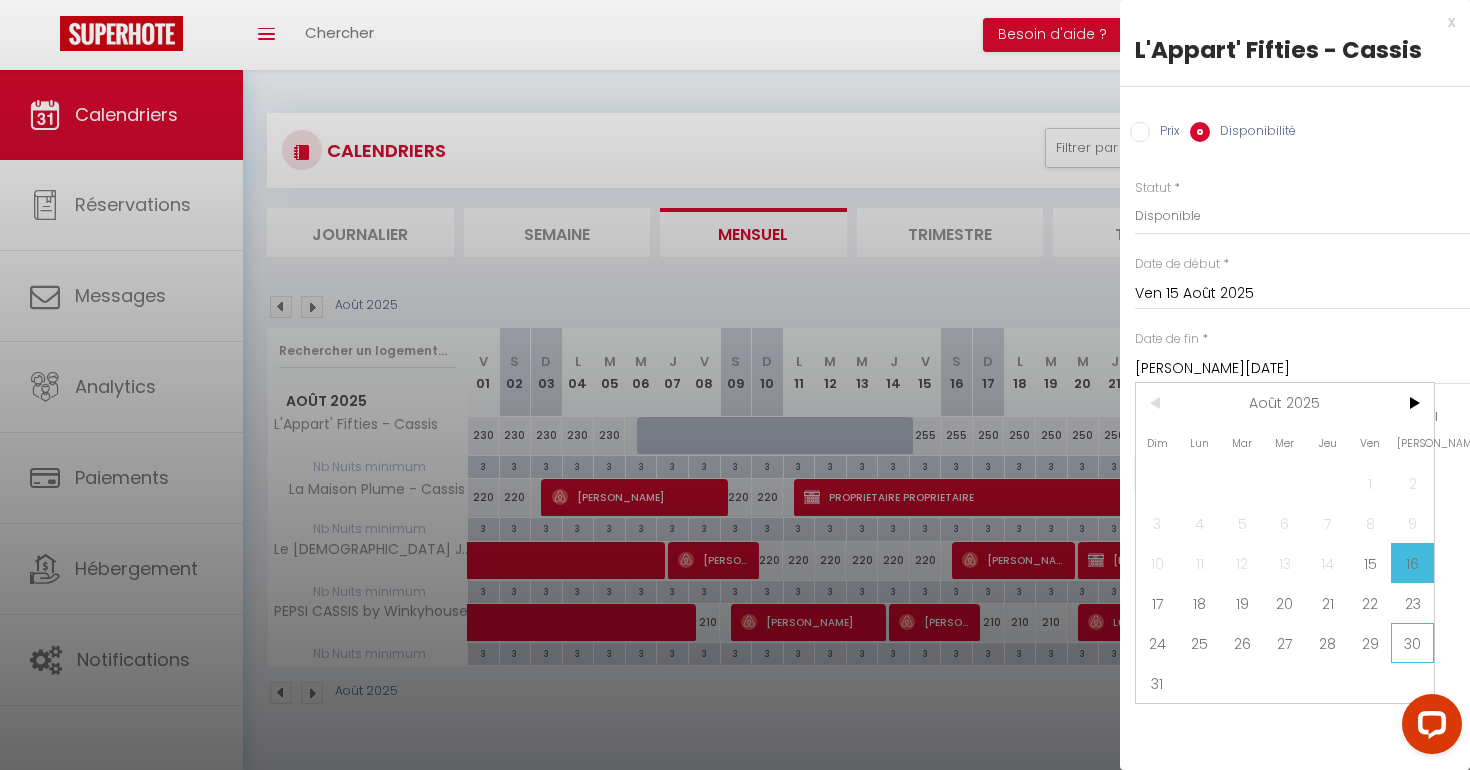 click on "30" at bounding box center [1412, 643] 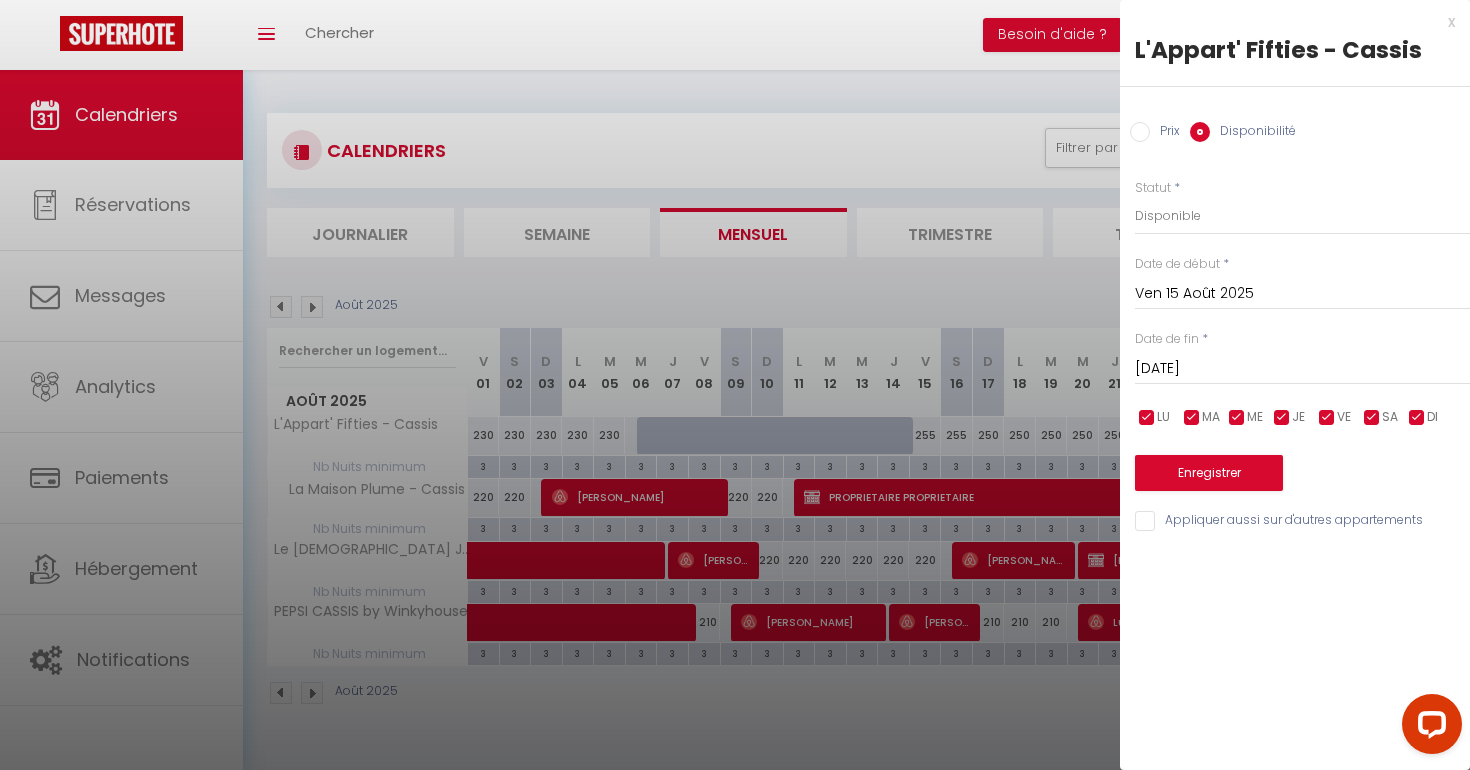 drag, startPoint x: 1143, startPoint y: 134, endPoint x: 1162, endPoint y: 152, distance: 26.172504 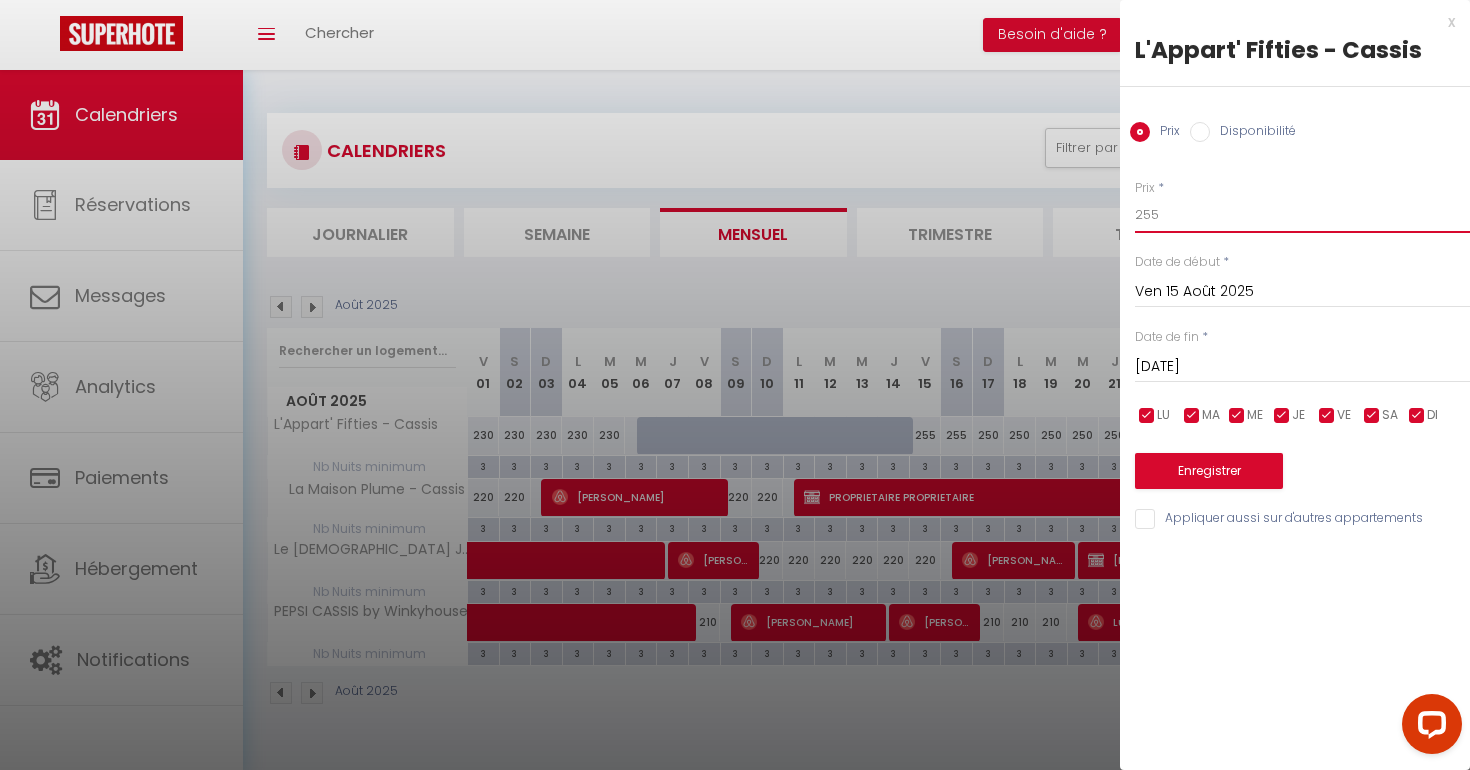 drag, startPoint x: 1181, startPoint y: 218, endPoint x: 1116, endPoint y: 215, distance: 65.06919 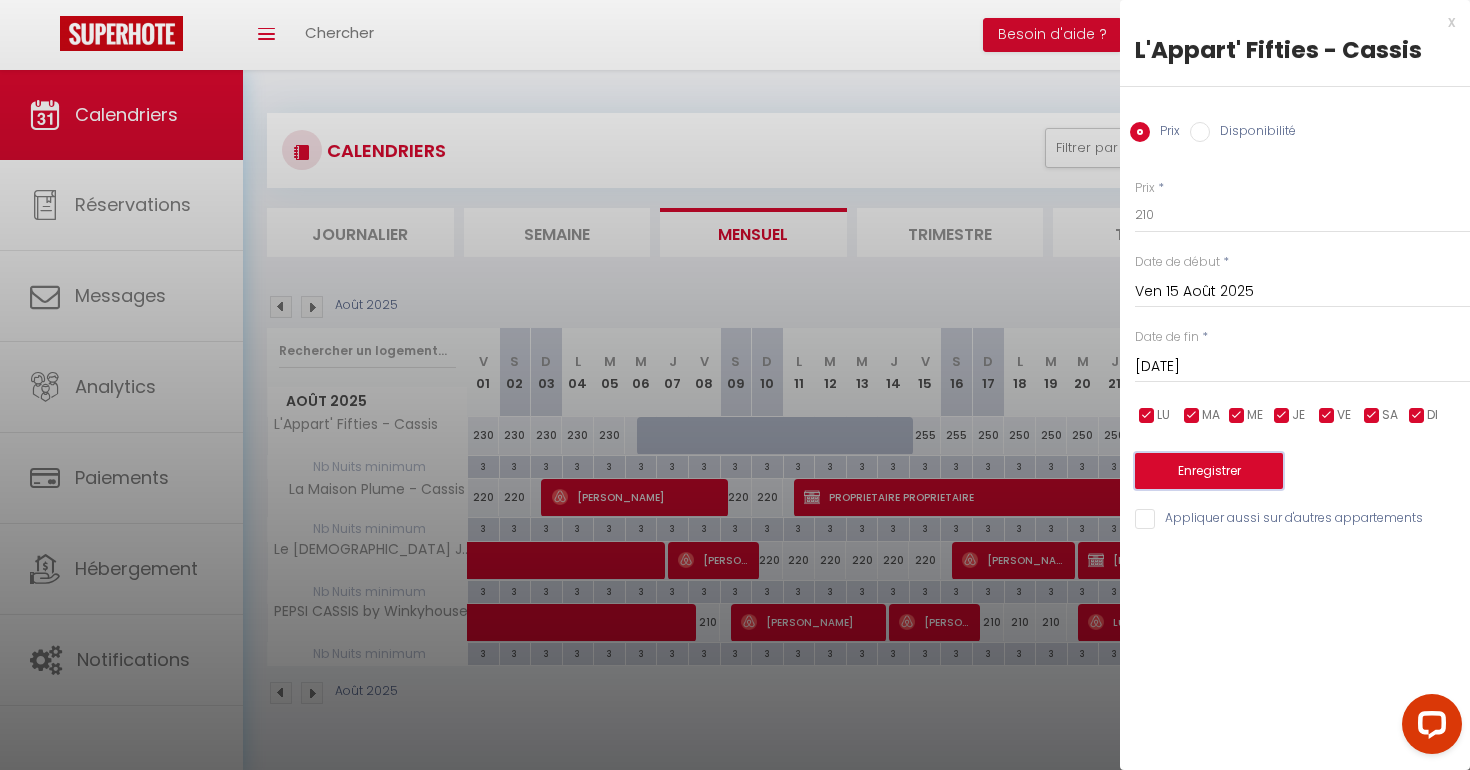 click on "Enregistrer" at bounding box center (1209, 471) 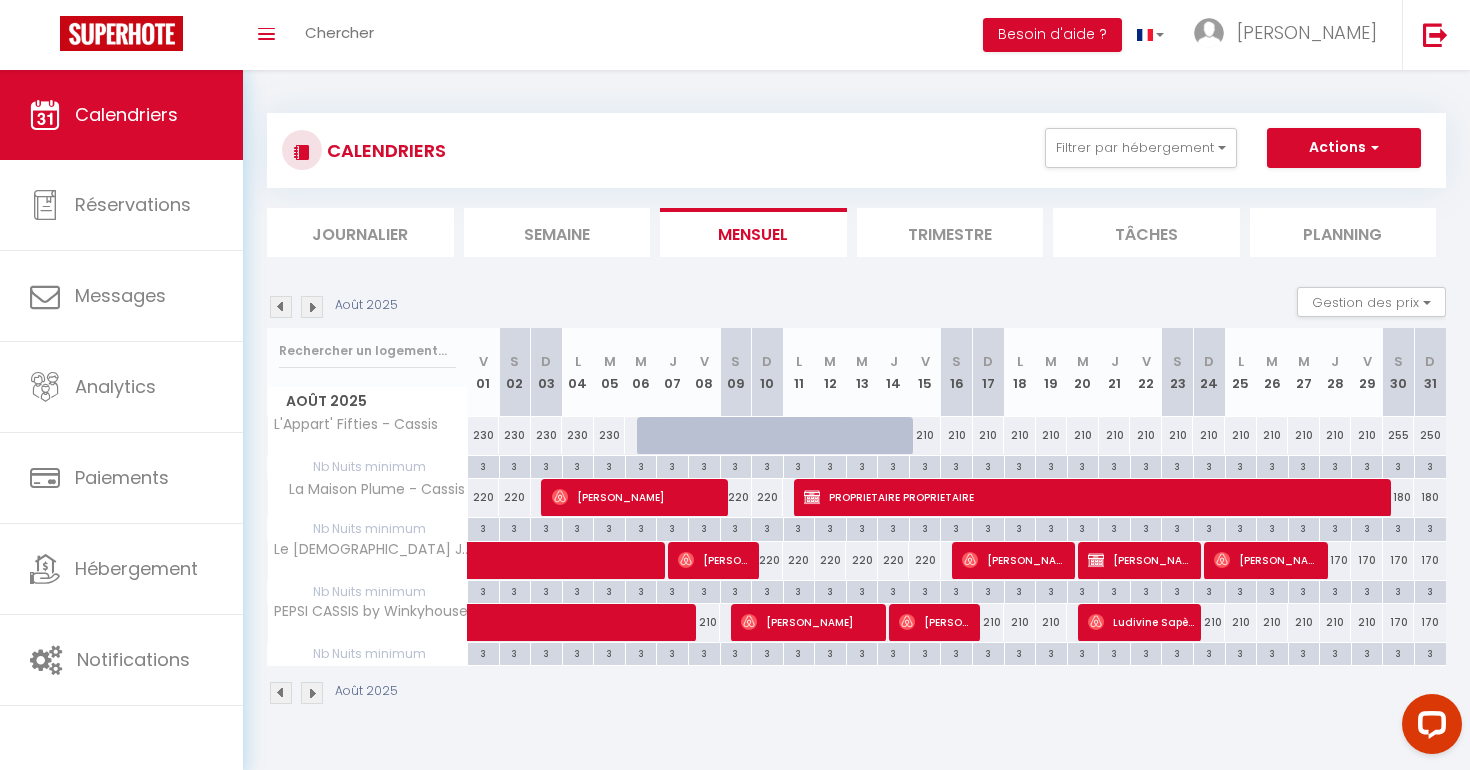 click at bounding box center [312, 307] 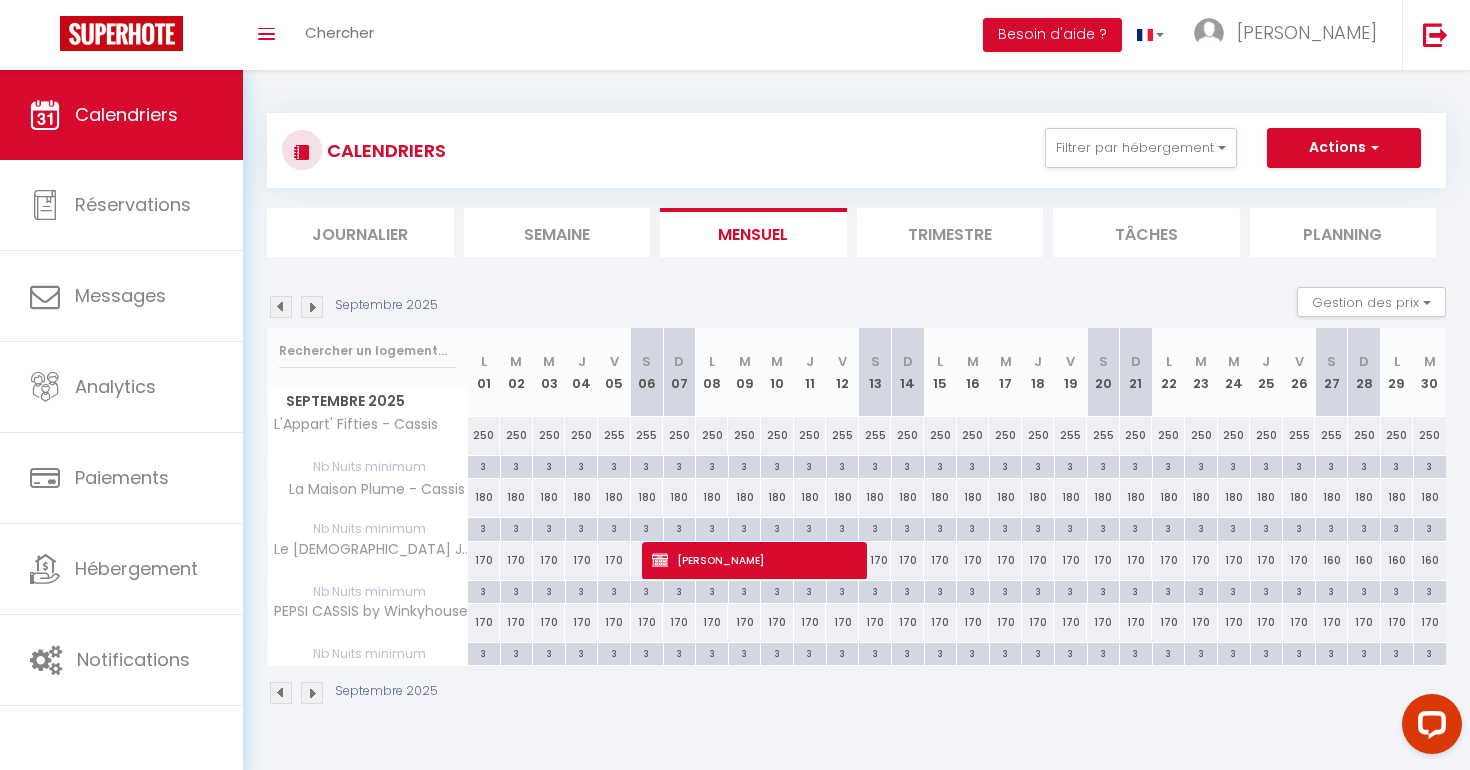 click at bounding box center [281, 307] 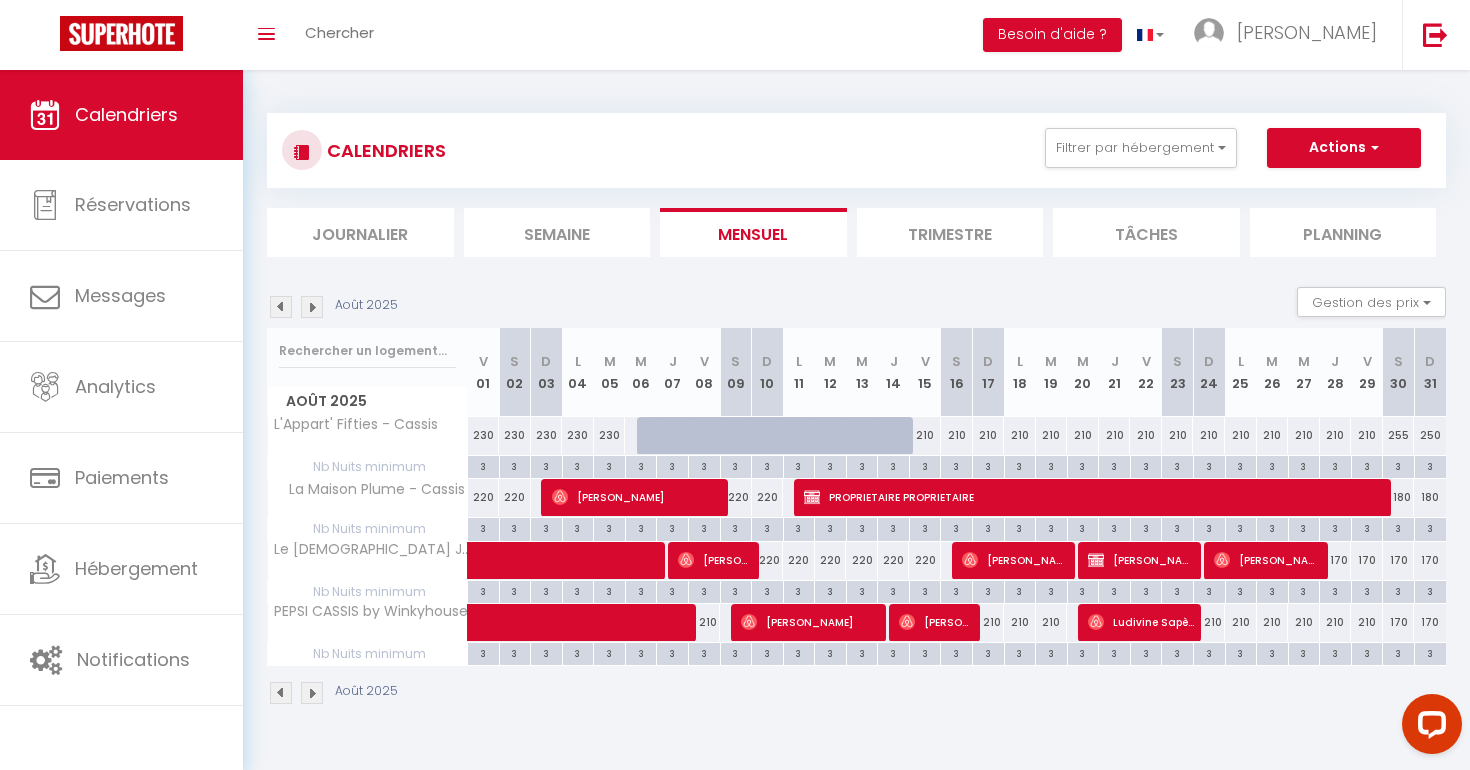click on "255" at bounding box center [1399, 435] 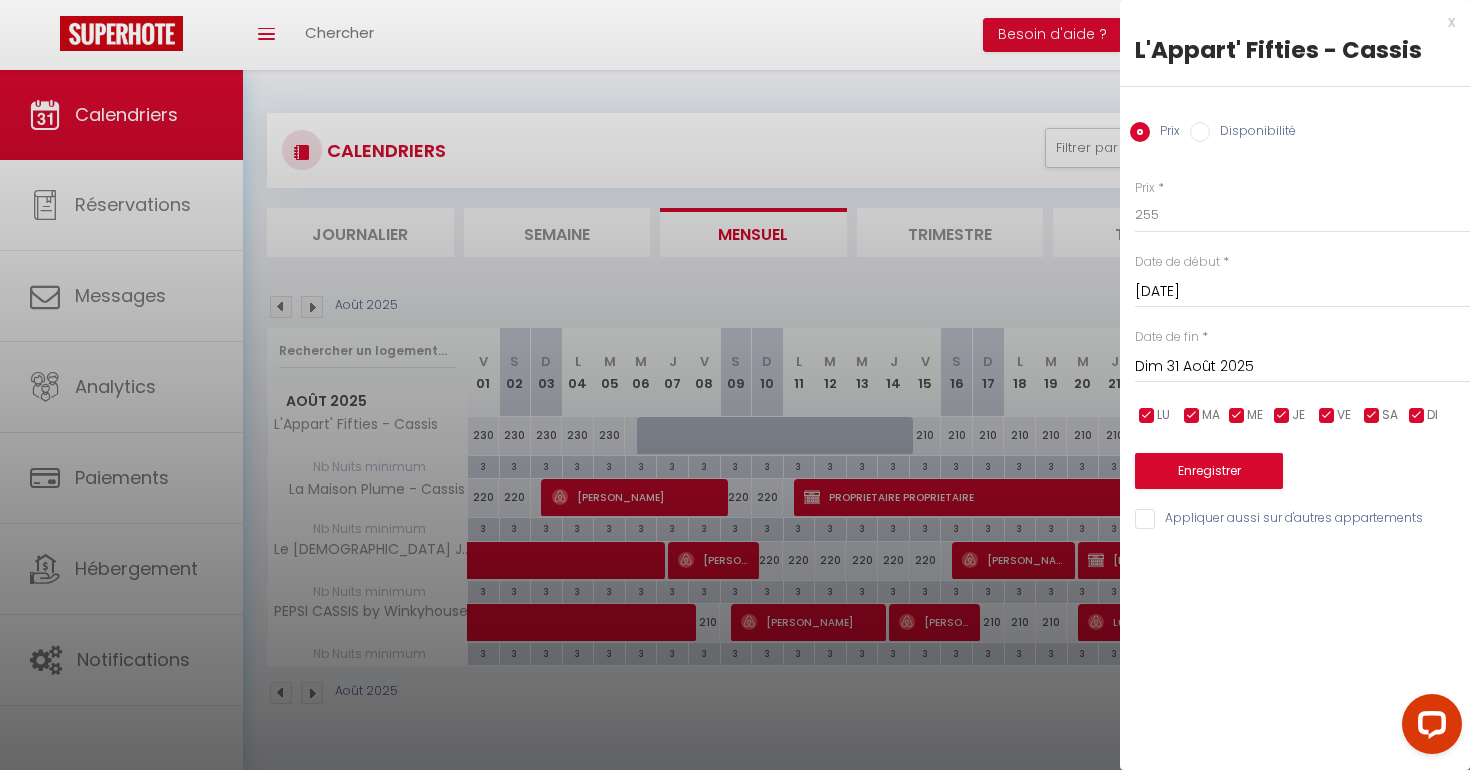 click on "Dim 31 Août 2025" at bounding box center [1302, 367] 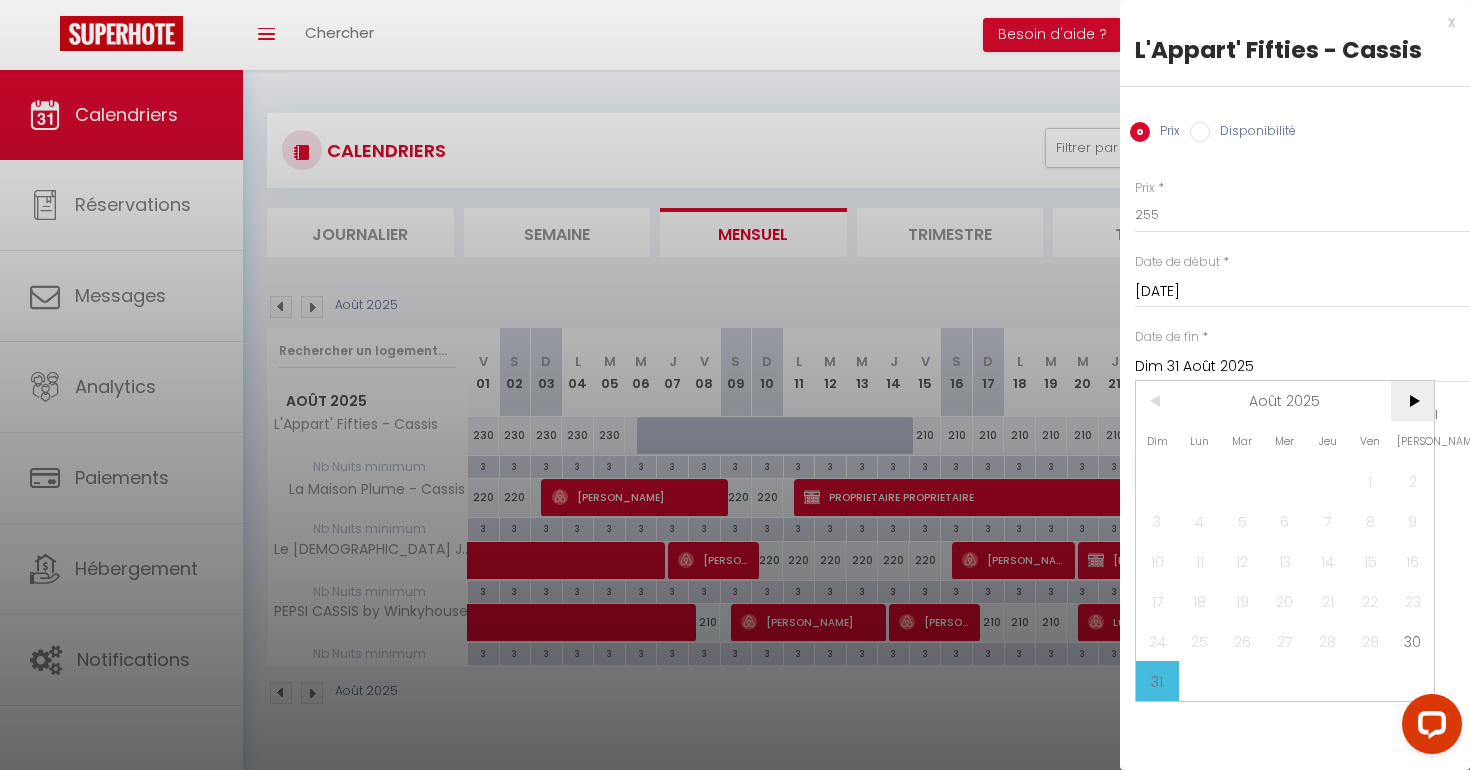 click on ">" at bounding box center (1412, 401) 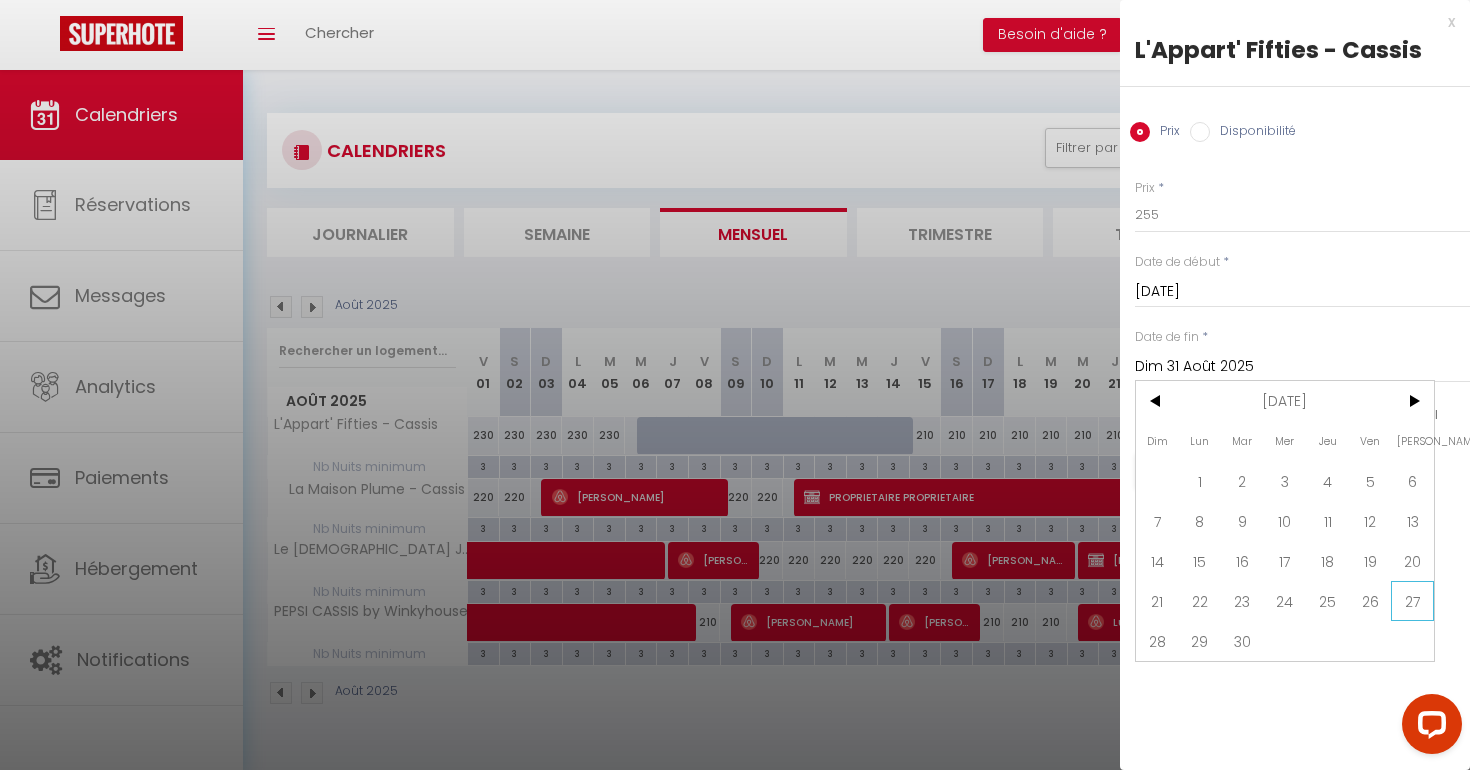 click on "27" at bounding box center [1412, 601] 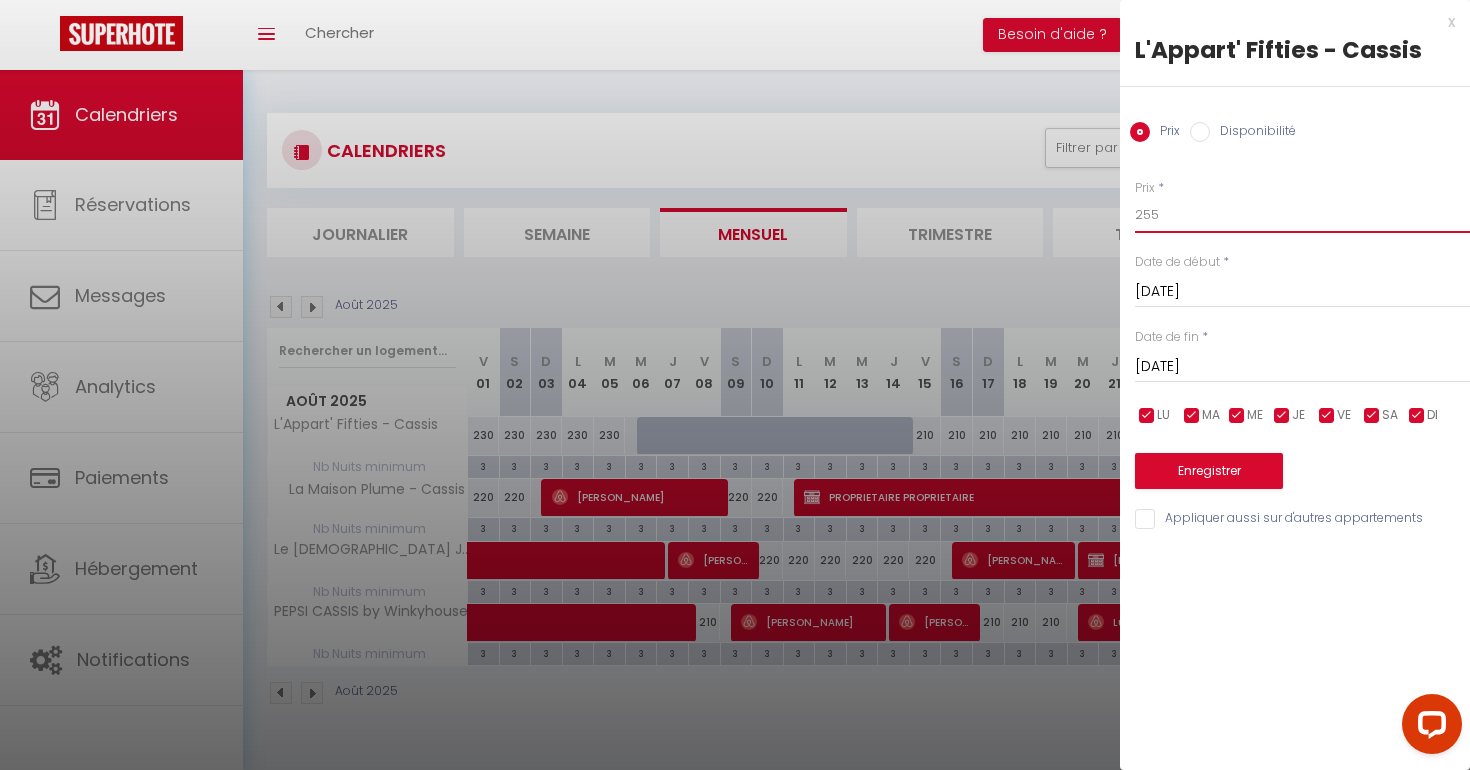 drag, startPoint x: 1151, startPoint y: 212, endPoint x: 1086, endPoint y: 200, distance: 66.09841 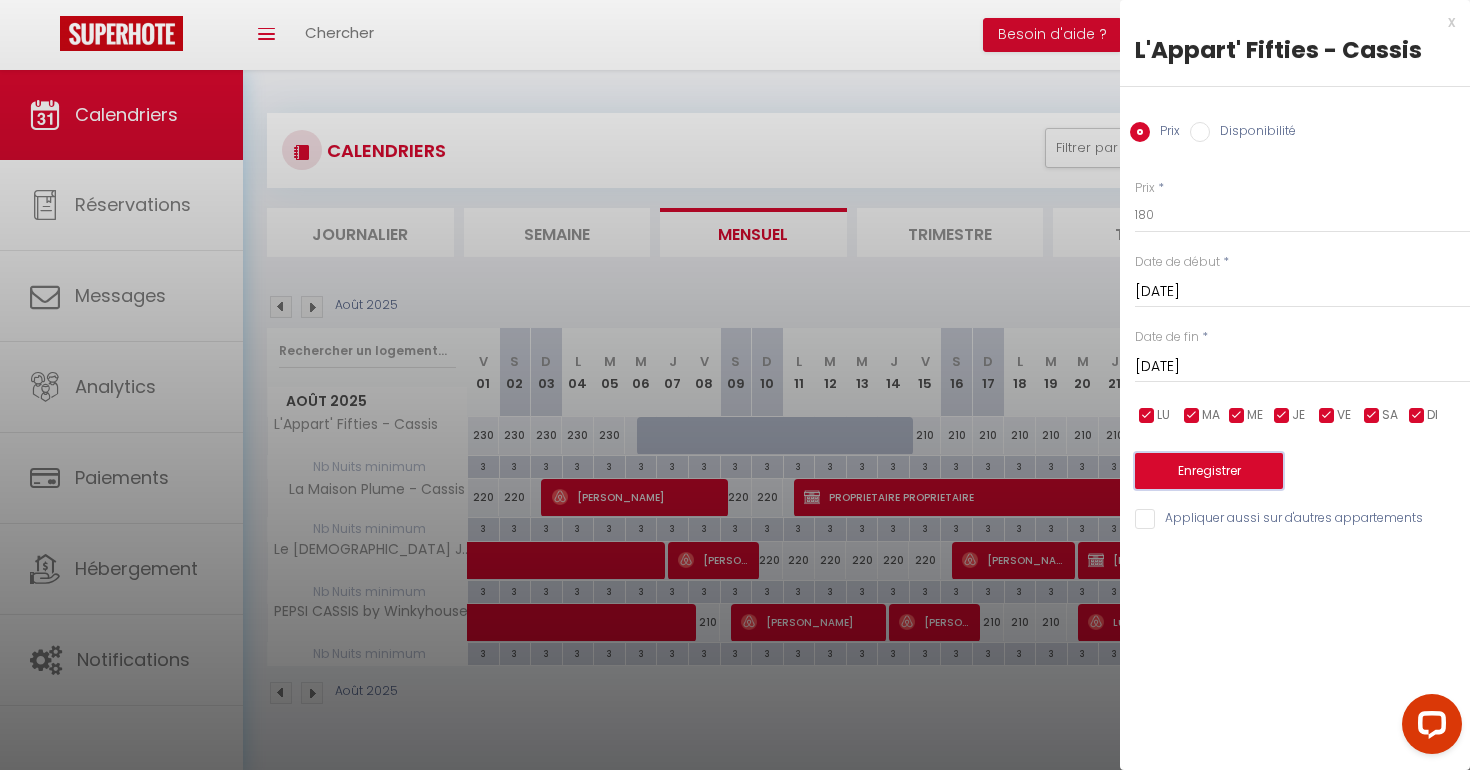 click on "Enregistrer" at bounding box center [1209, 471] 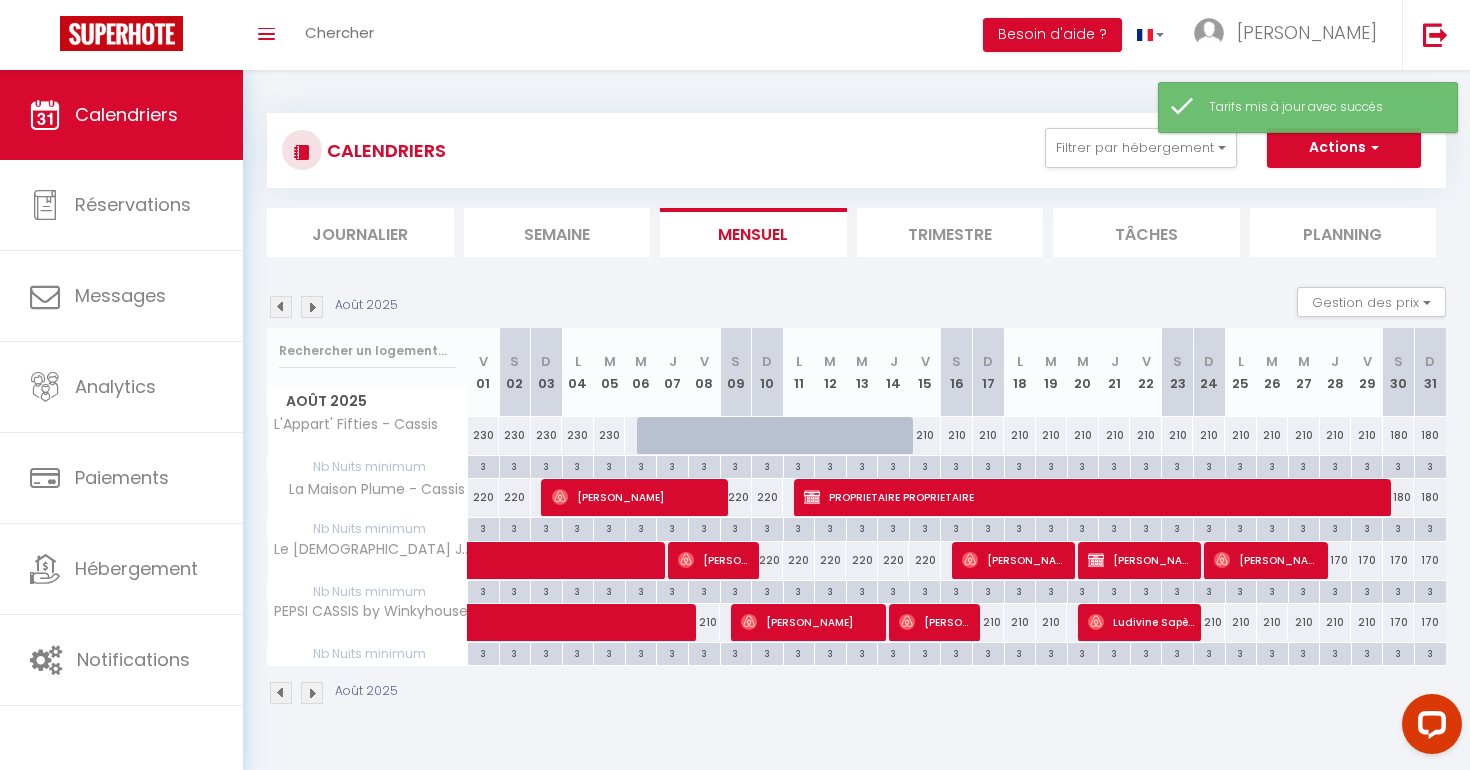 click at bounding box center (312, 307) 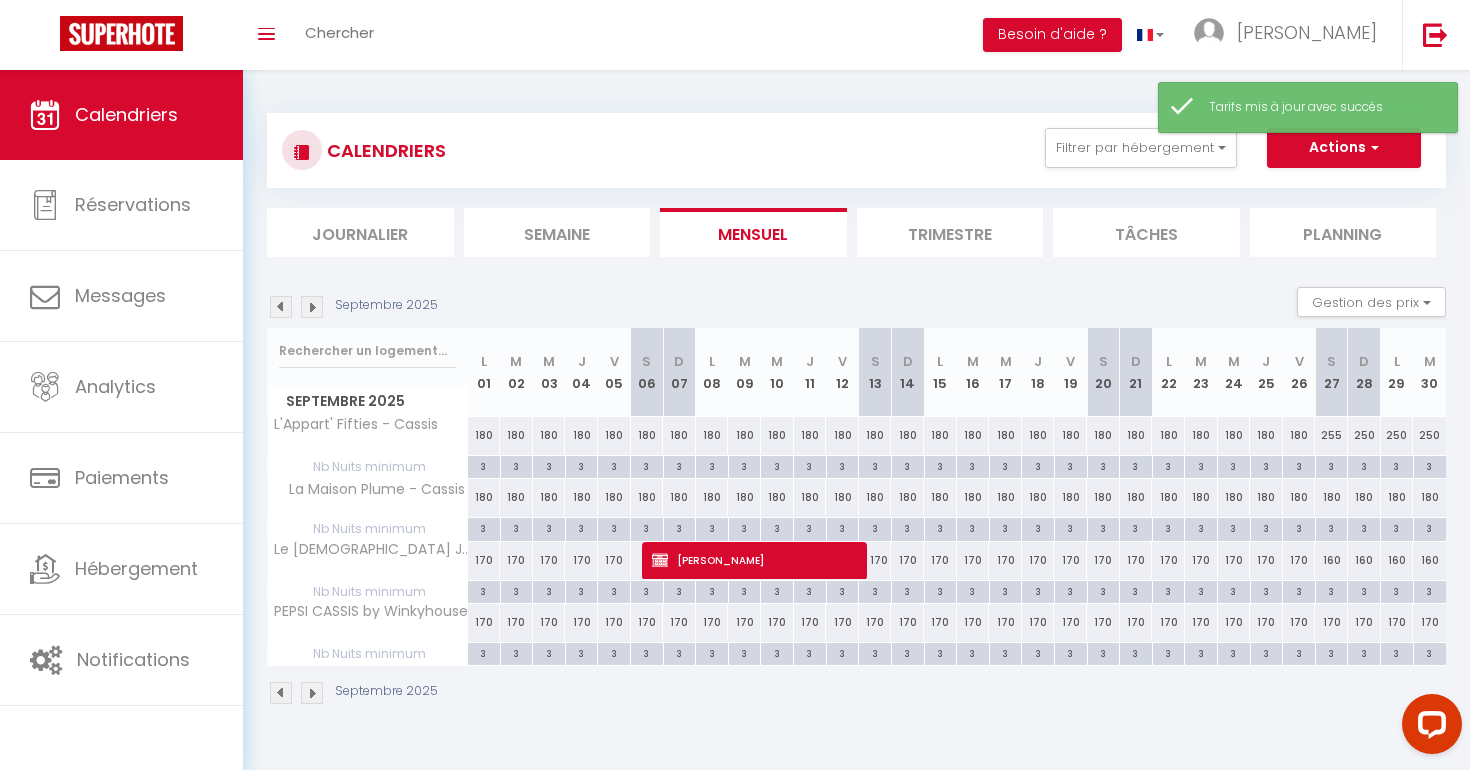 click at bounding box center [312, 307] 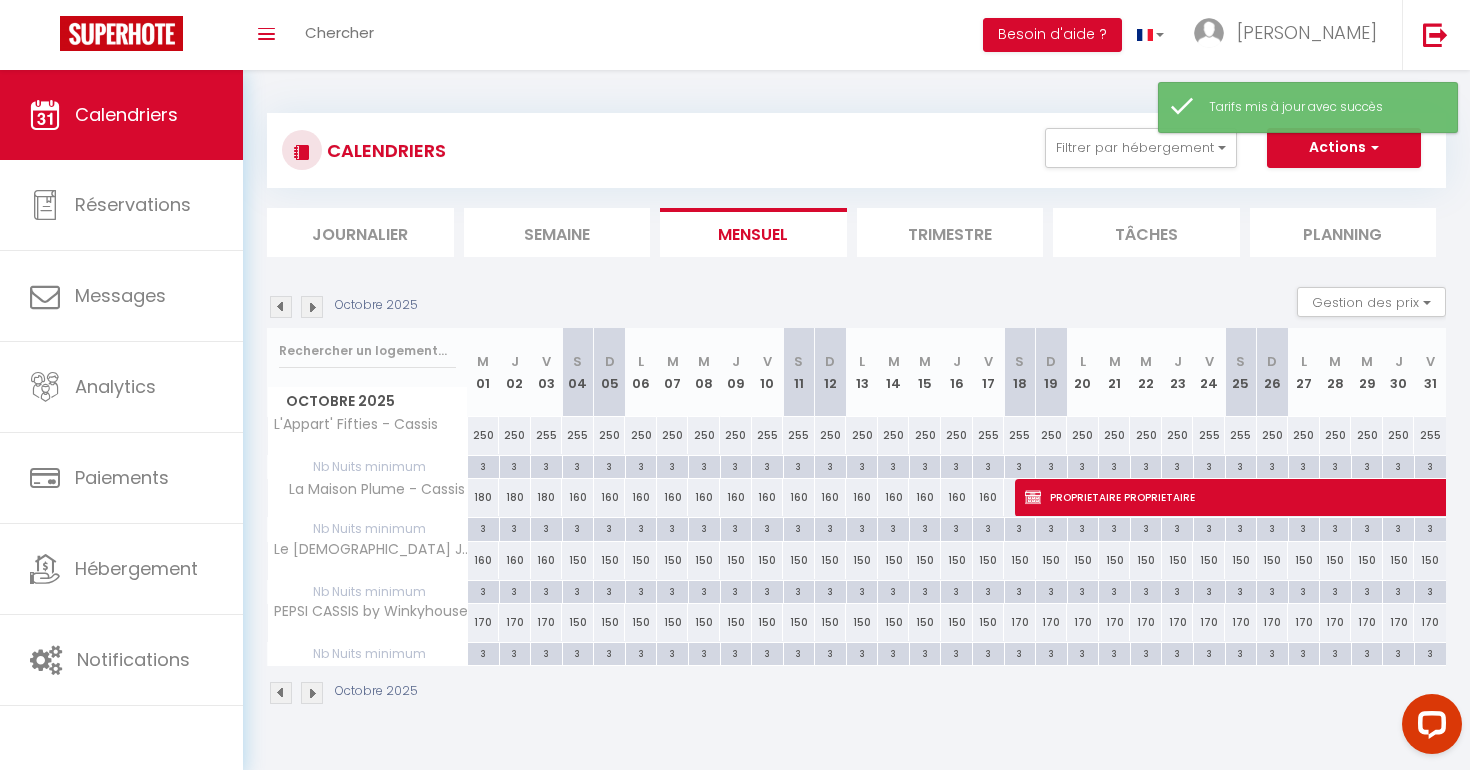 click at bounding box center (281, 307) 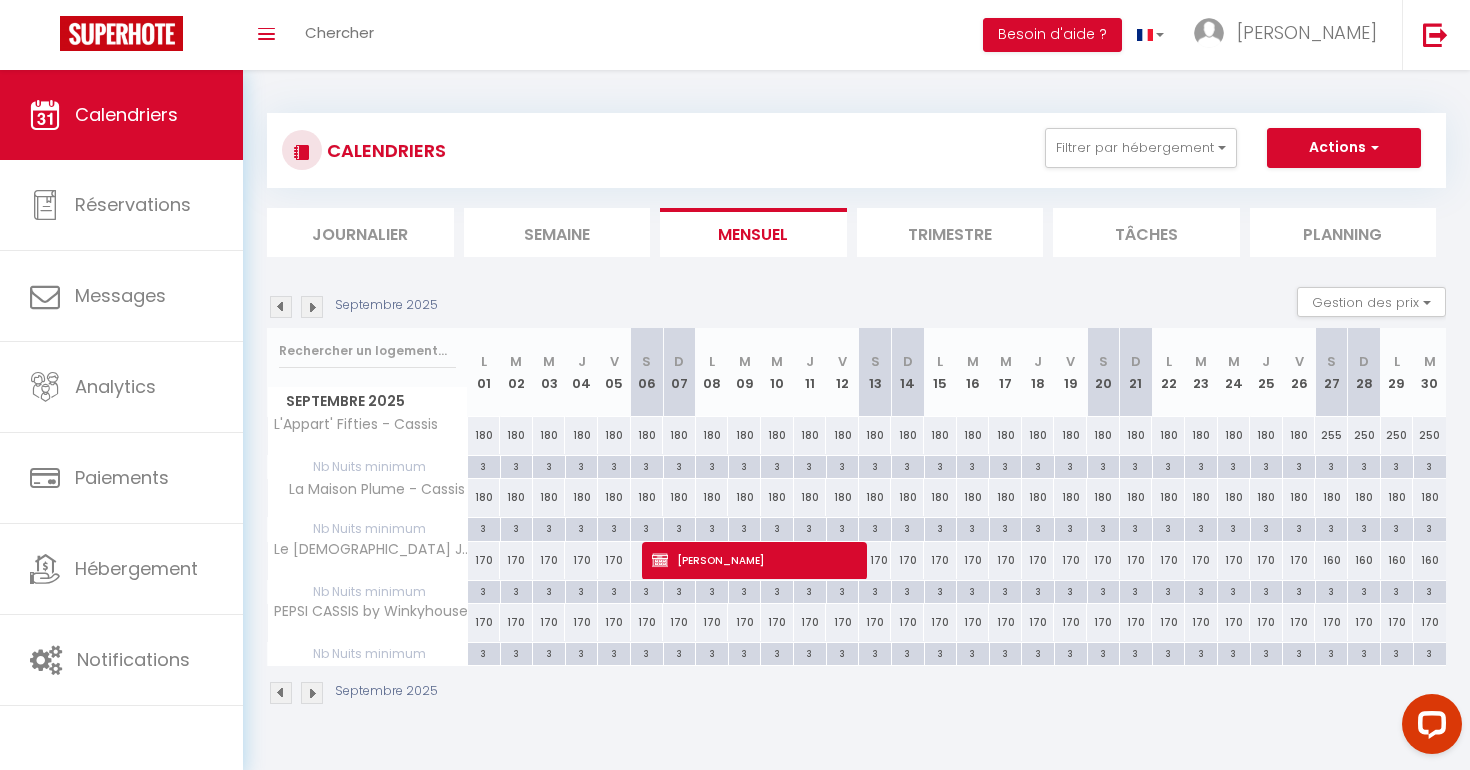 click on "255" at bounding box center [1331, 435] 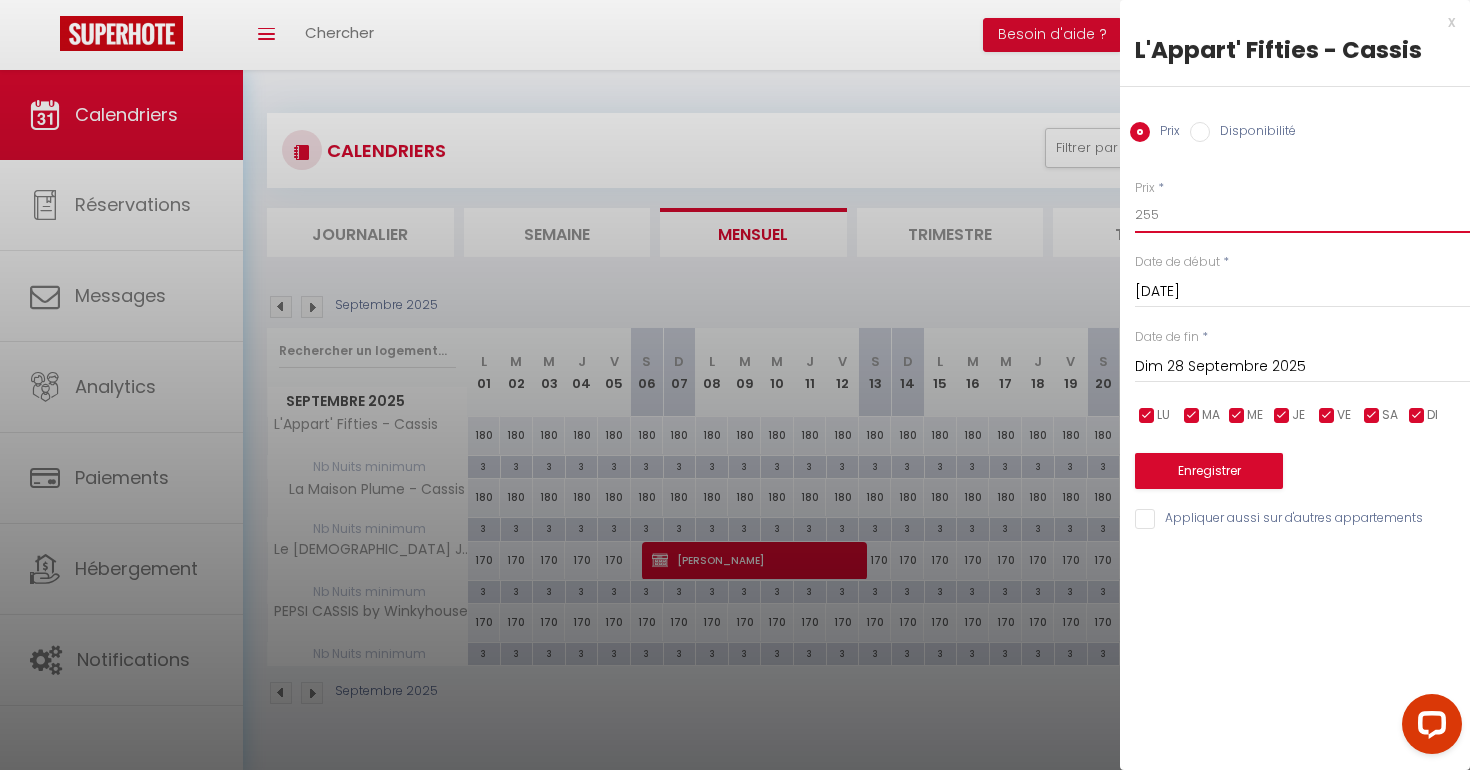 drag, startPoint x: 1178, startPoint y: 217, endPoint x: 1095, endPoint y: 211, distance: 83.21658 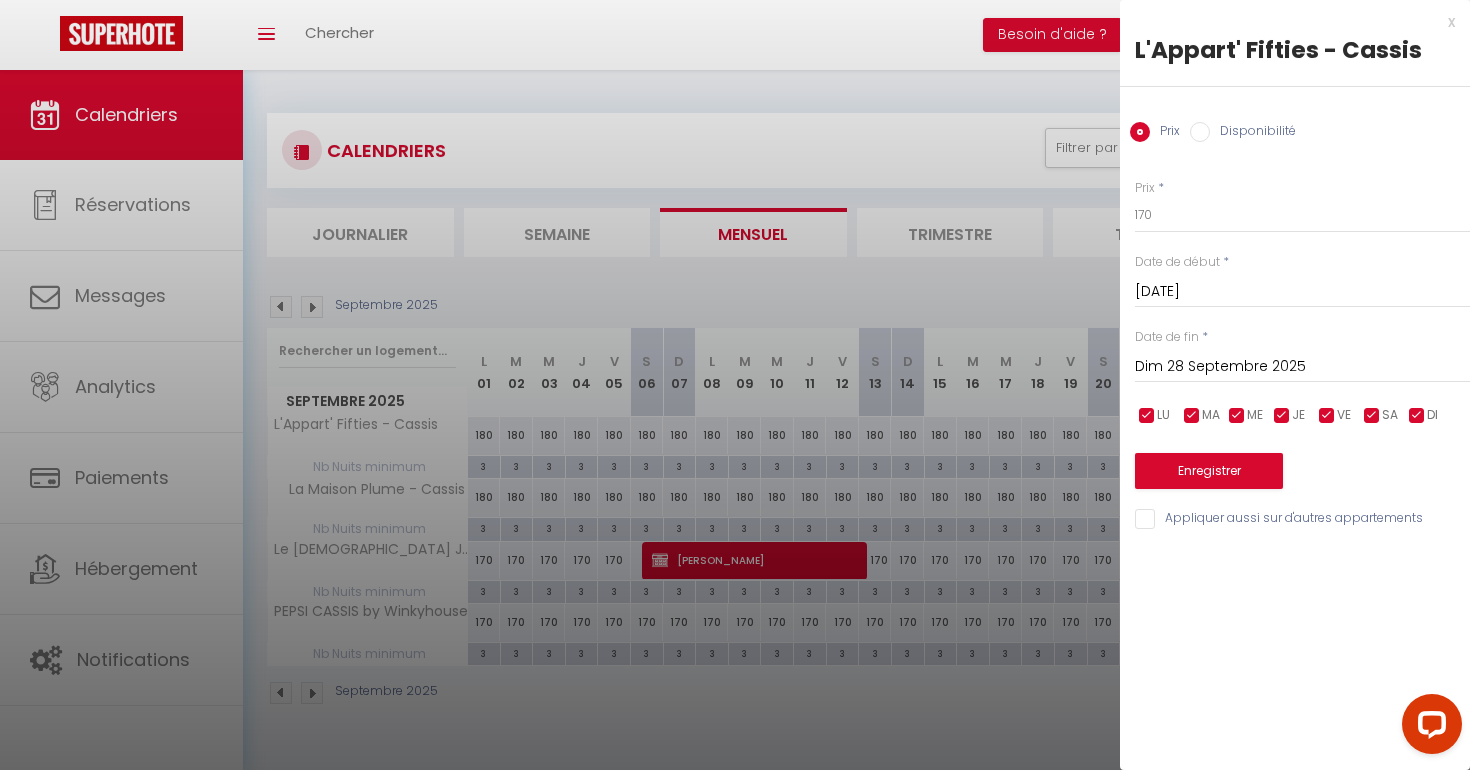 click on "Dim 28 Septembre 2025" at bounding box center (1302, 367) 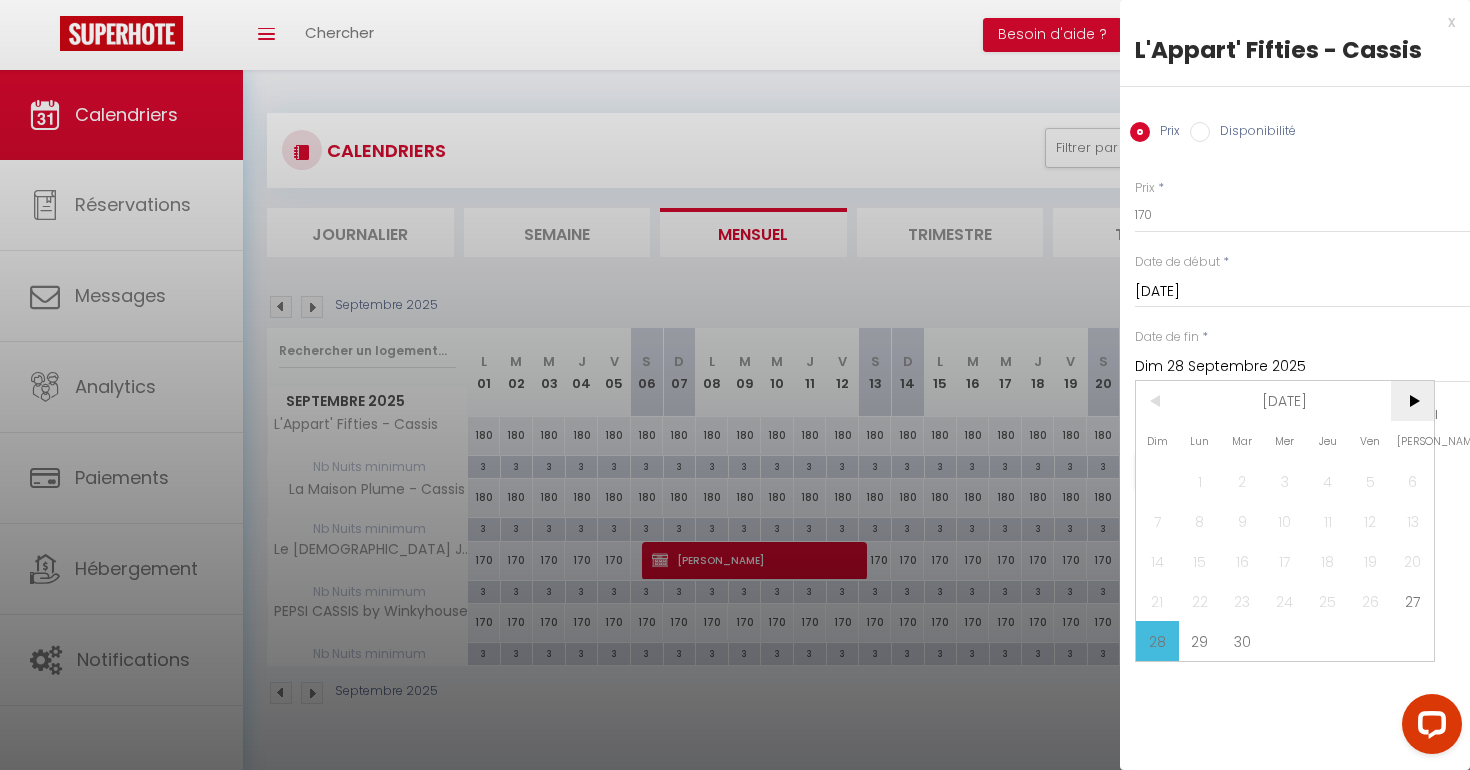 click on ">" at bounding box center (1412, 401) 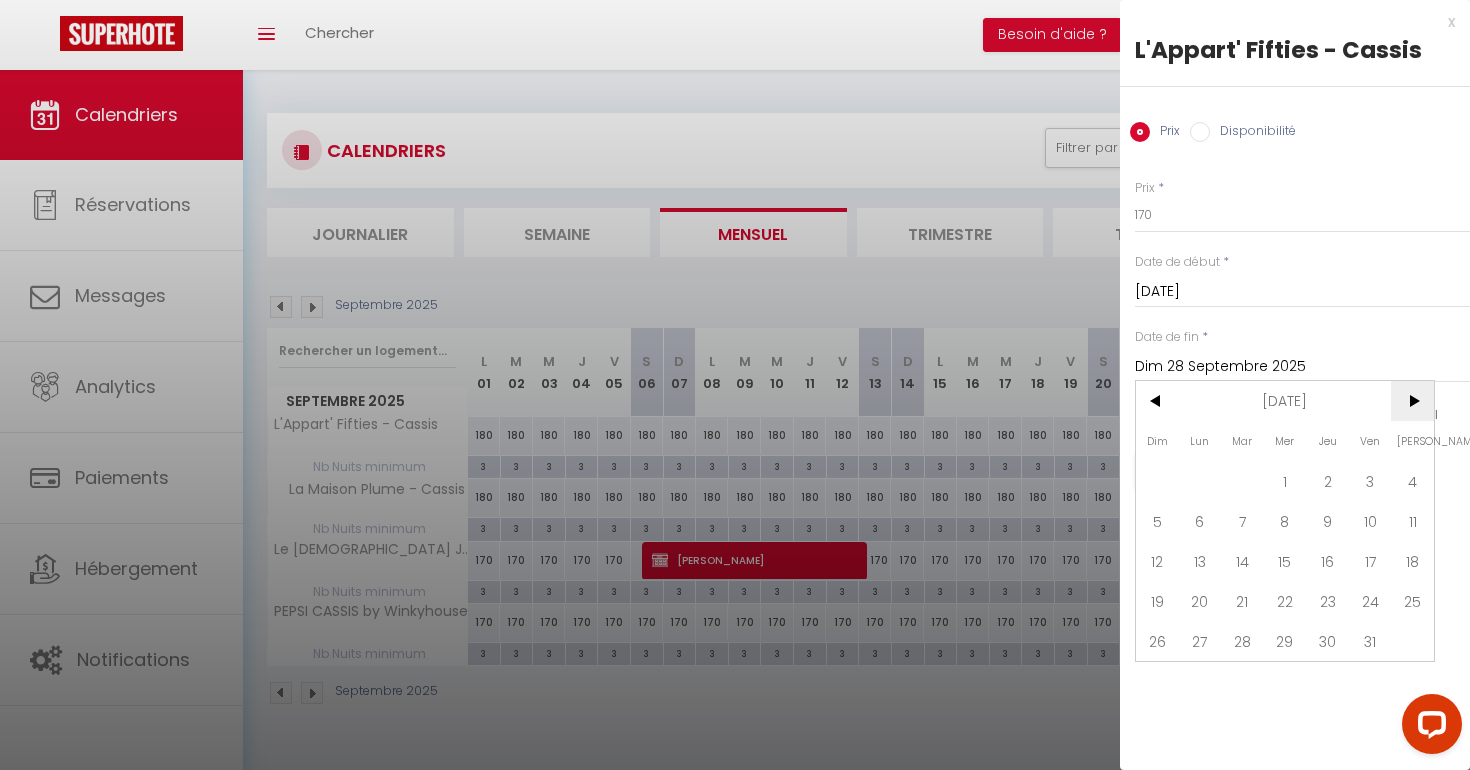 click on ">" at bounding box center (1412, 401) 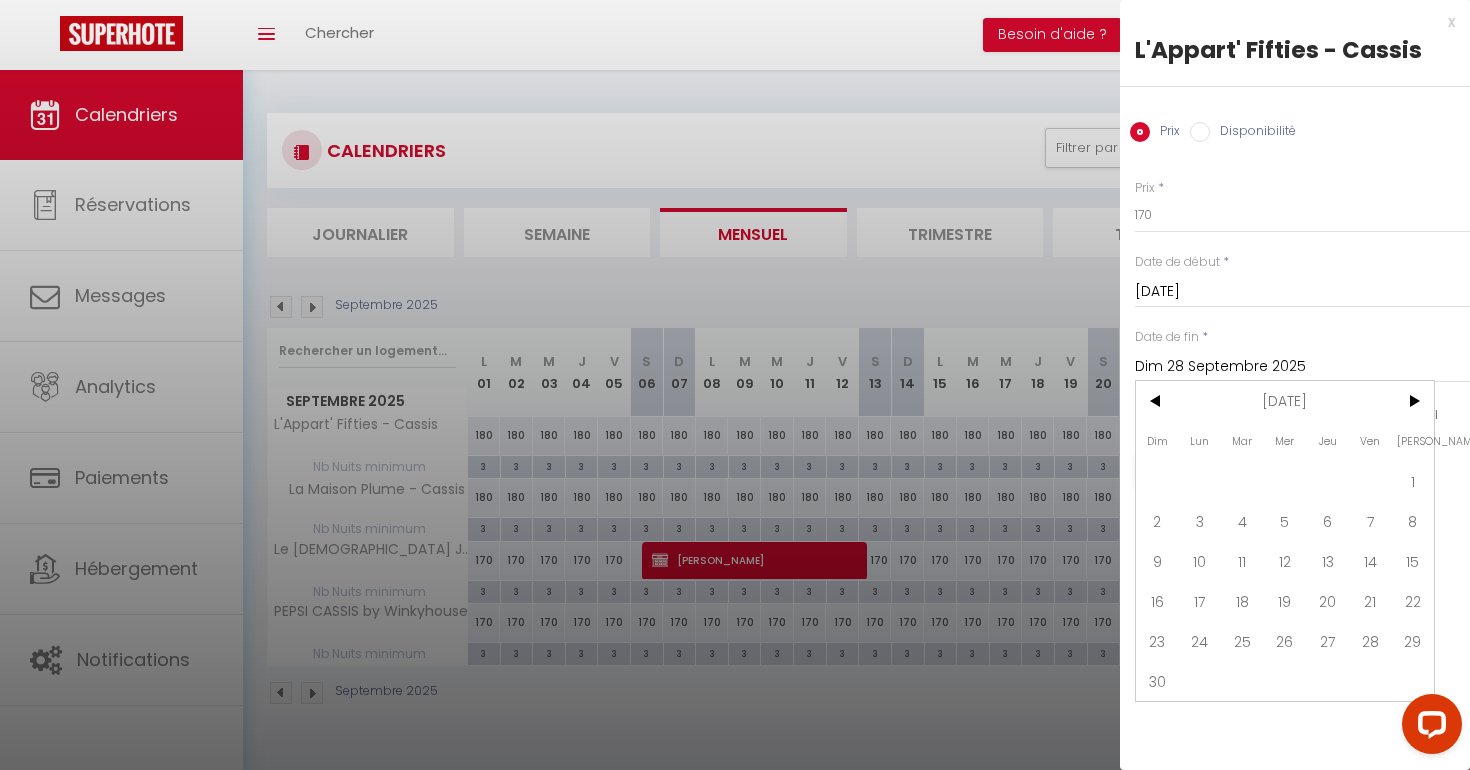 click on "1" at bounding box center (1412, 481) 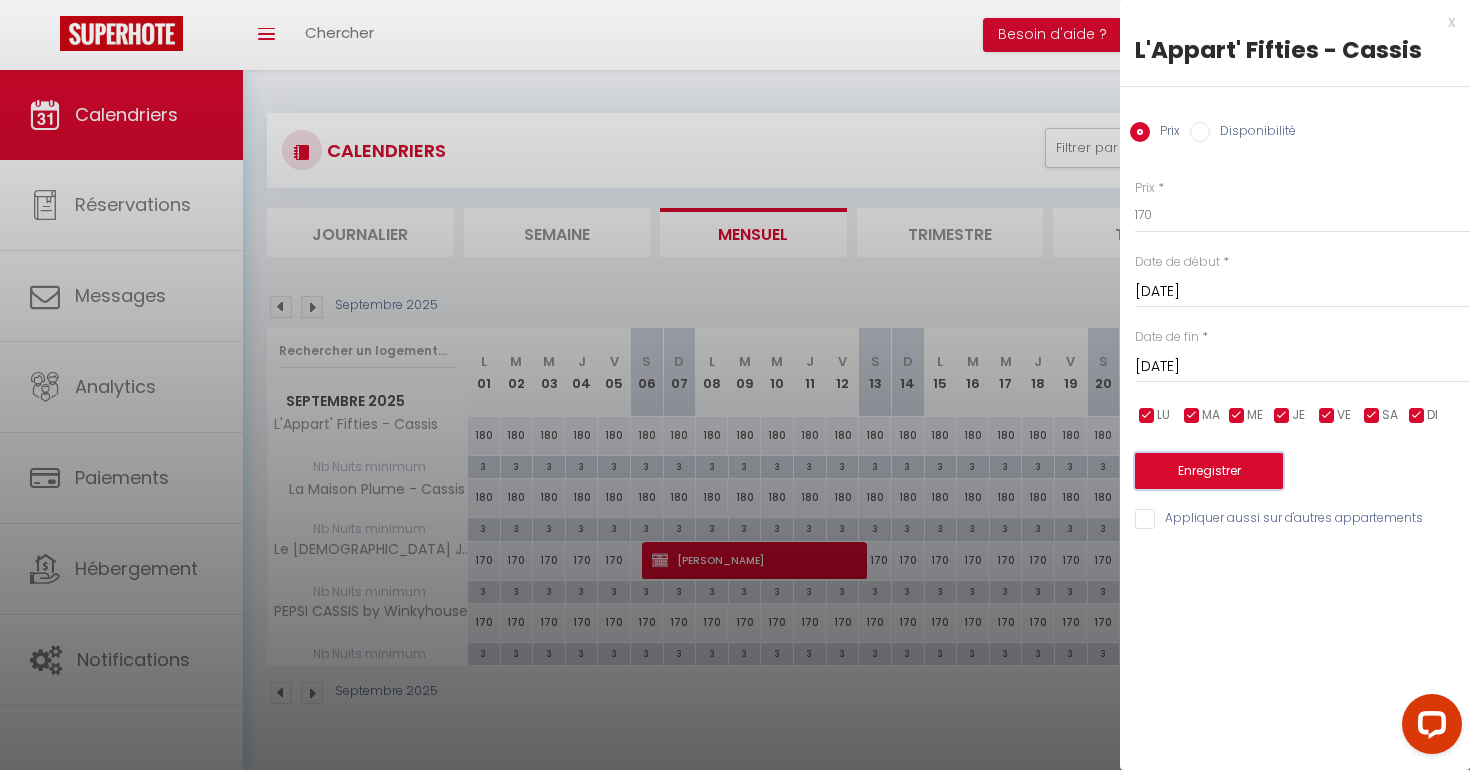 click on "Enregistrer" at bounding box center [1209, 471] 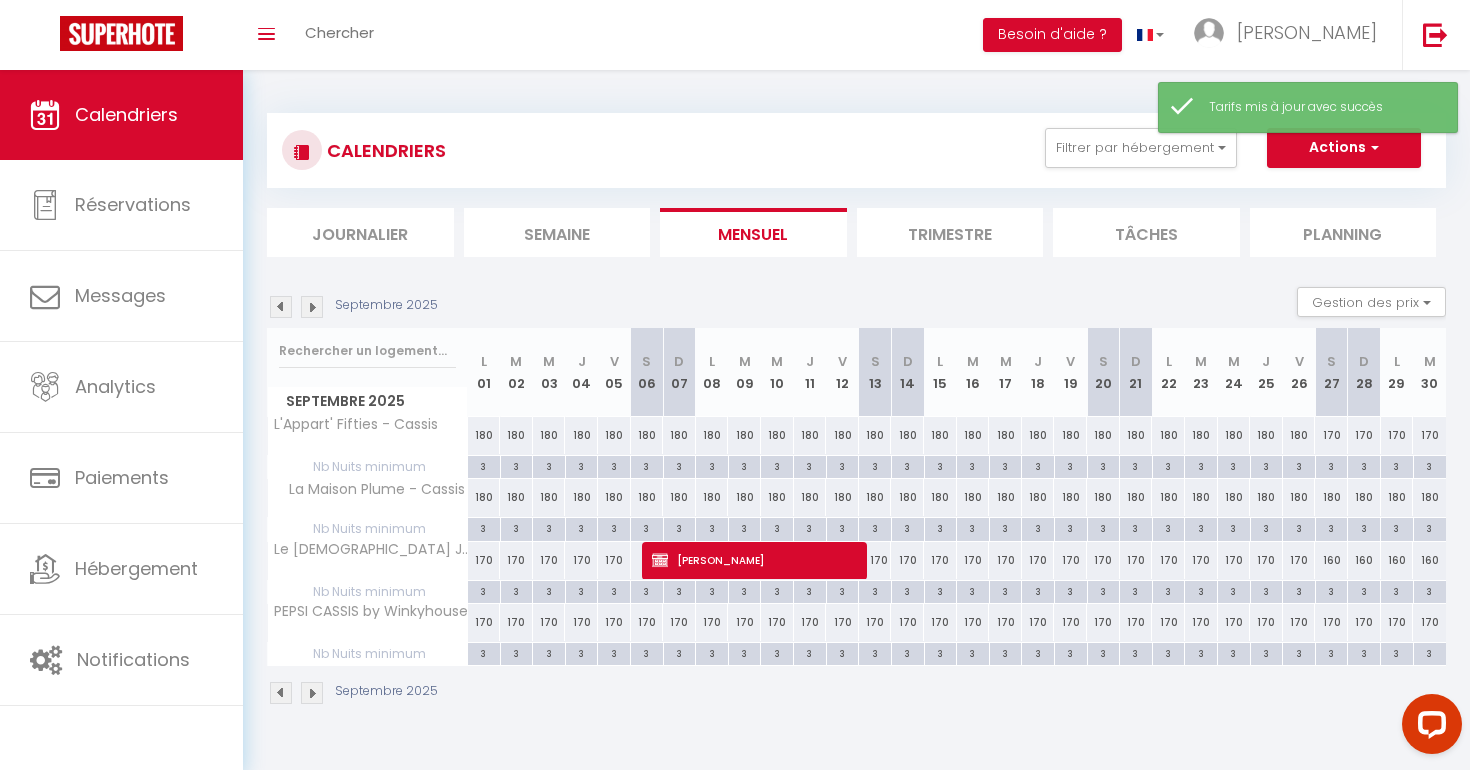click at bounding box center [312, 307] 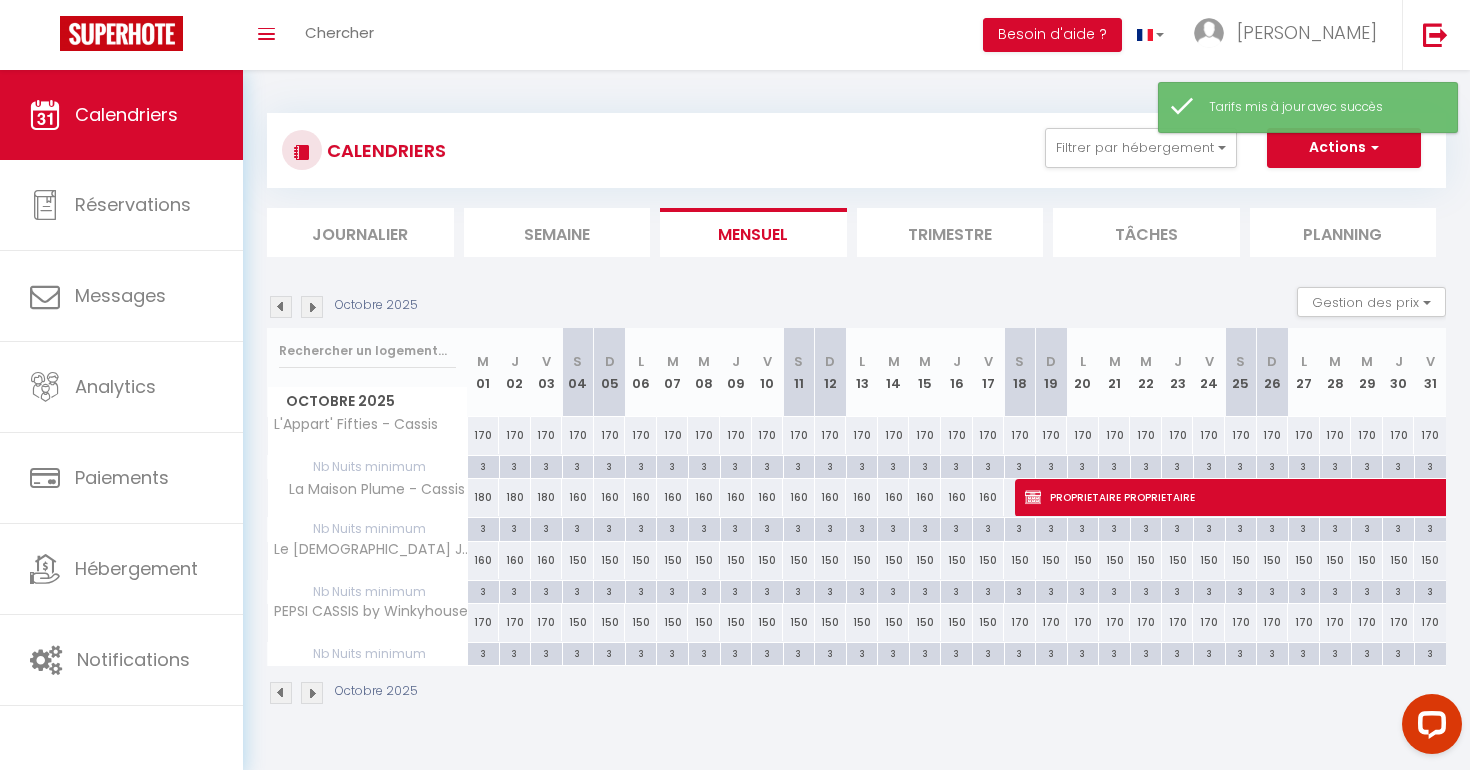 click at bounding box center [312, 307] 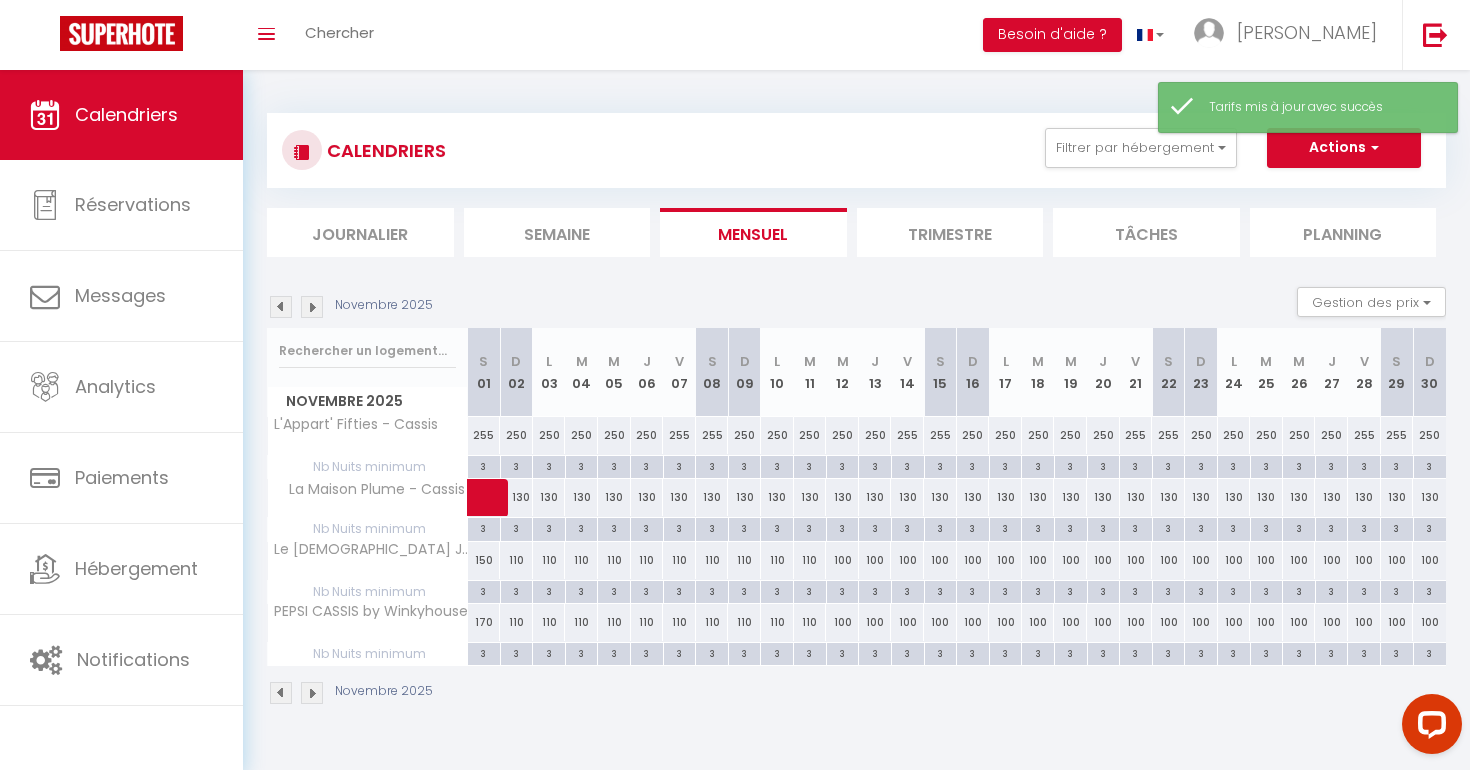 click at bounding box center (281, 307) 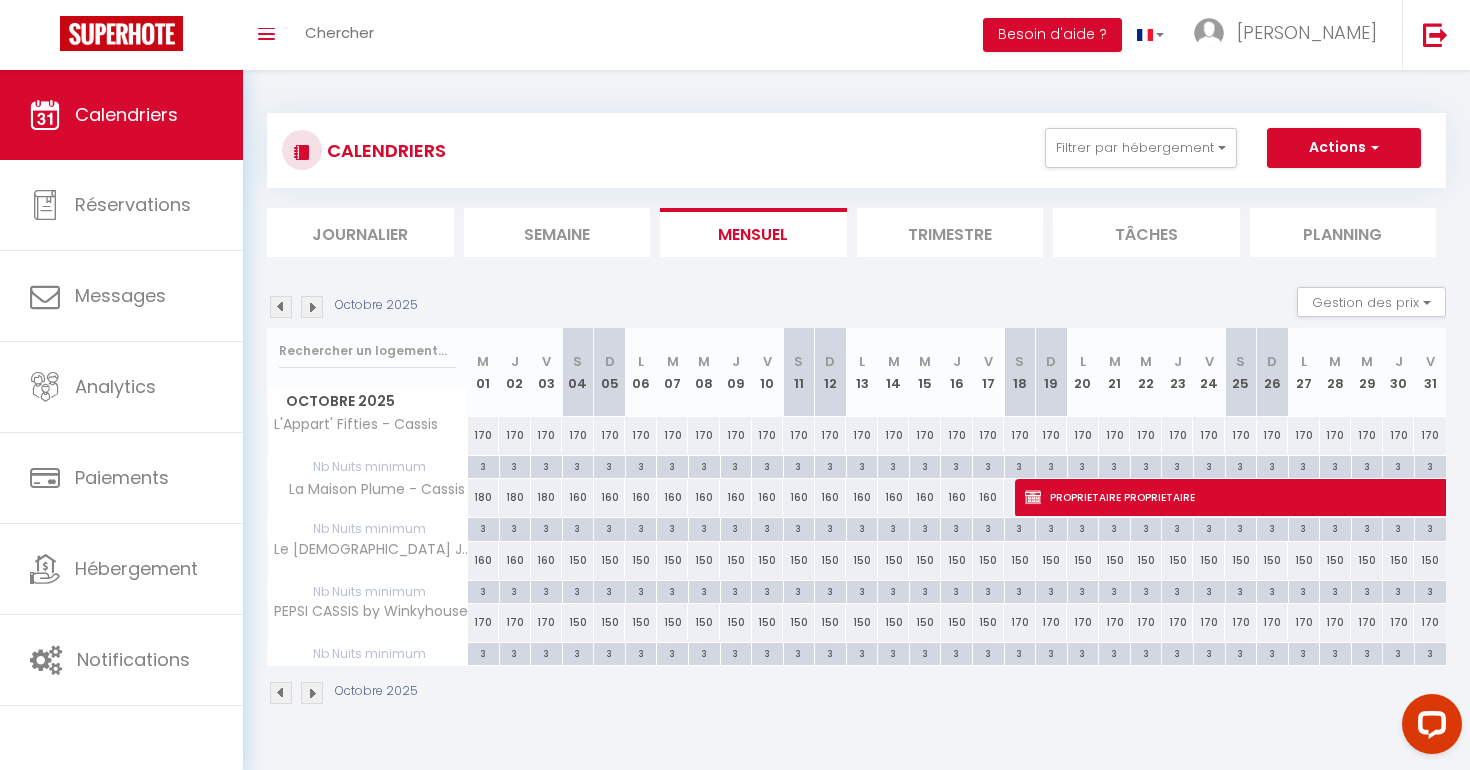 click at bounding box center [312, 307] 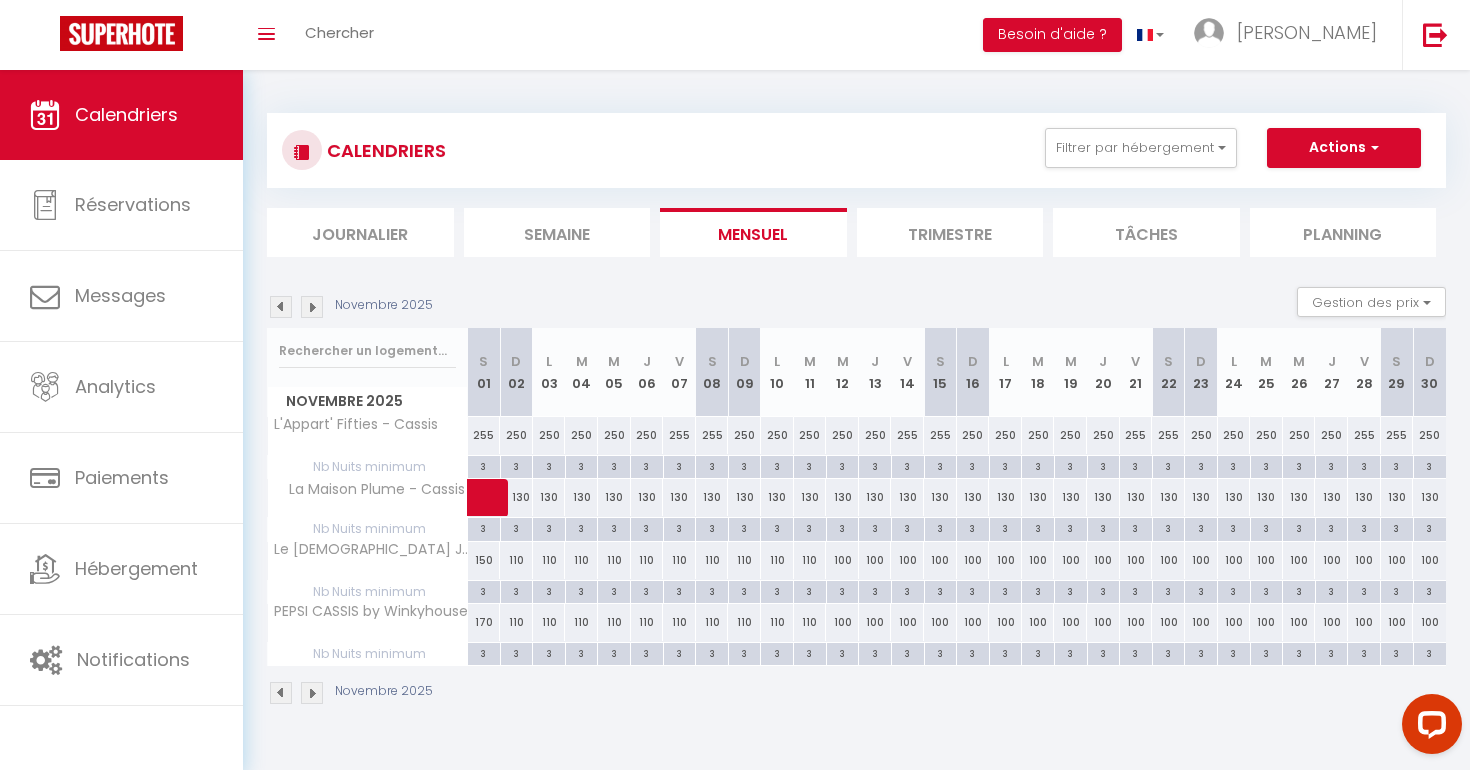 click on "255" at bounding box center [484, 435] 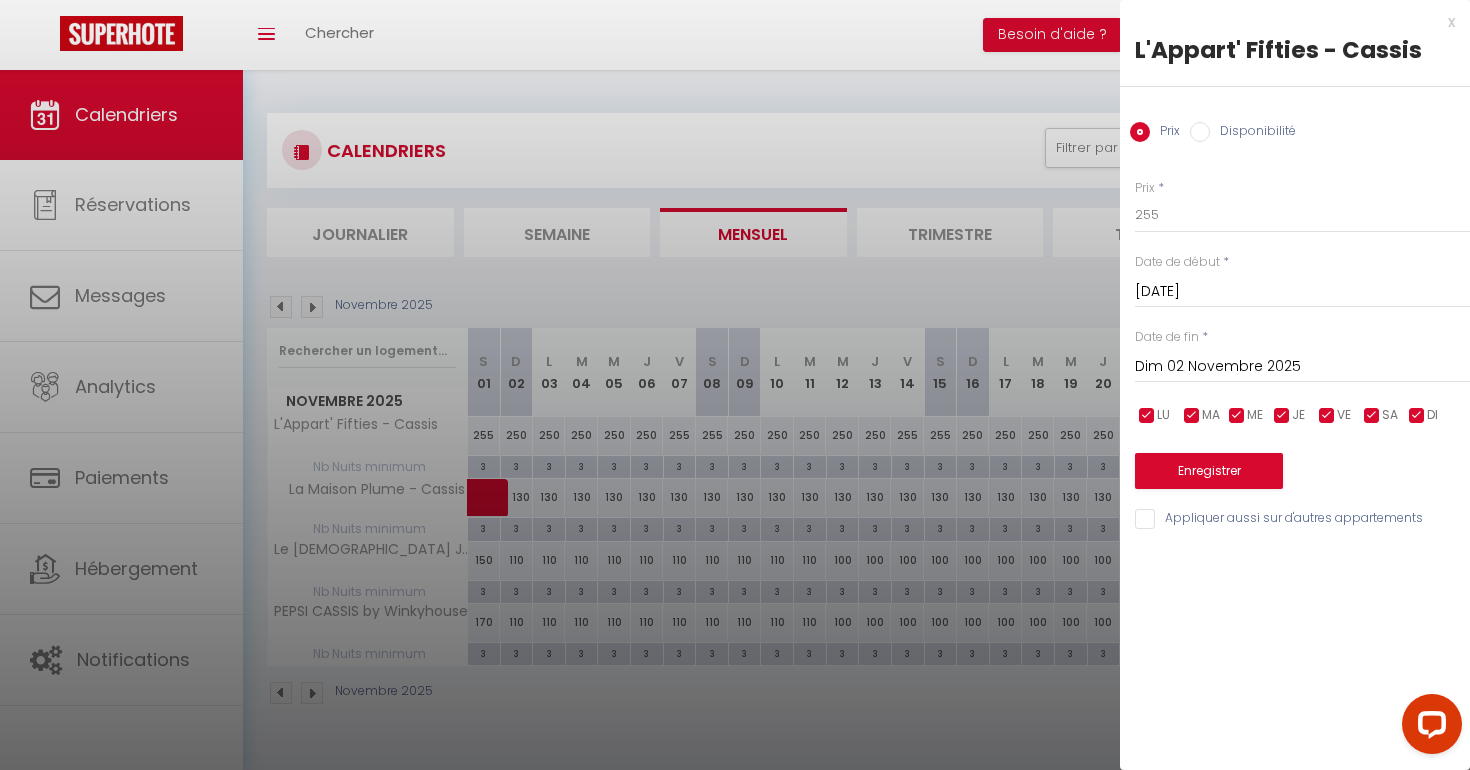 click on "Dim 02 Novembre 2025" at bounding box center [1302, 367] 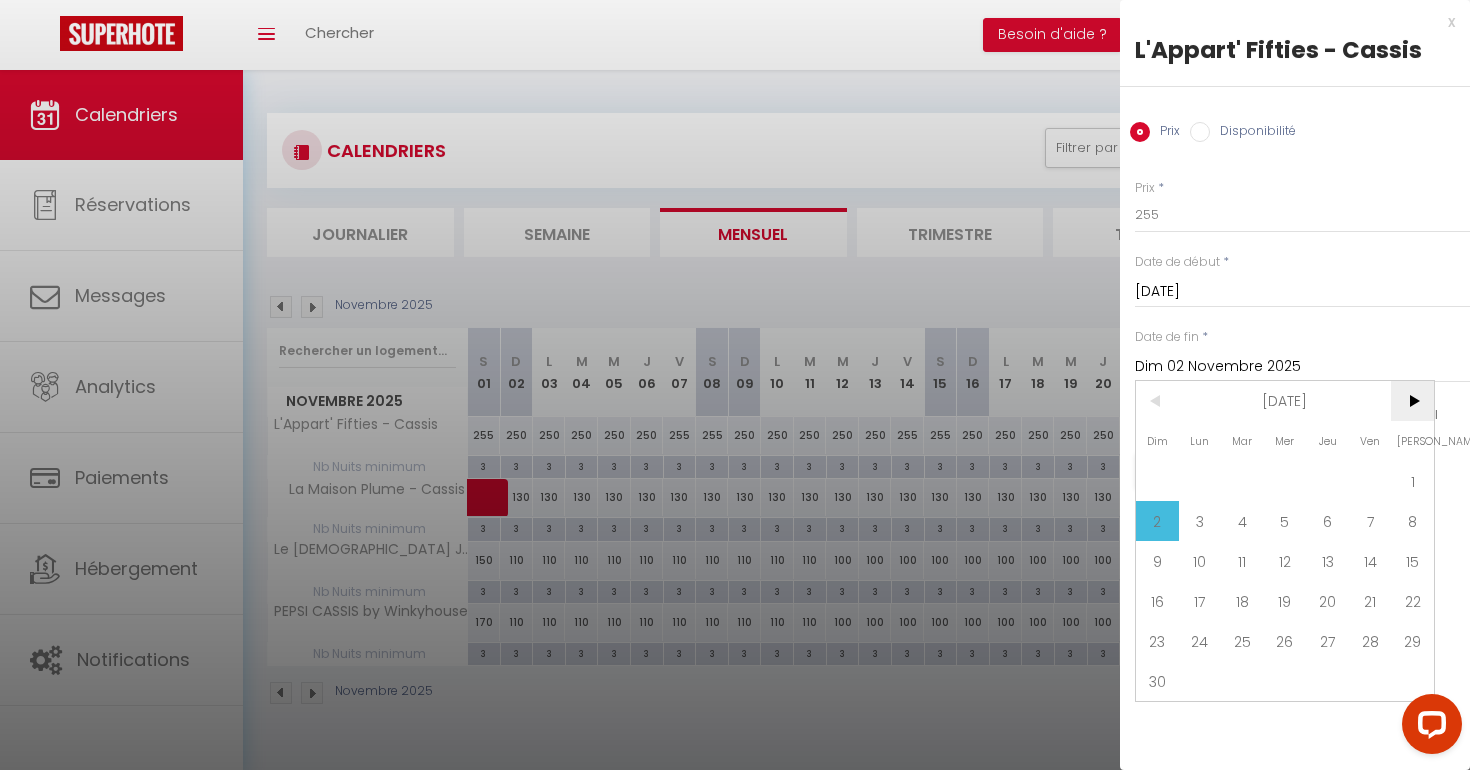 click on ">" at bounding box center [1412, 401] 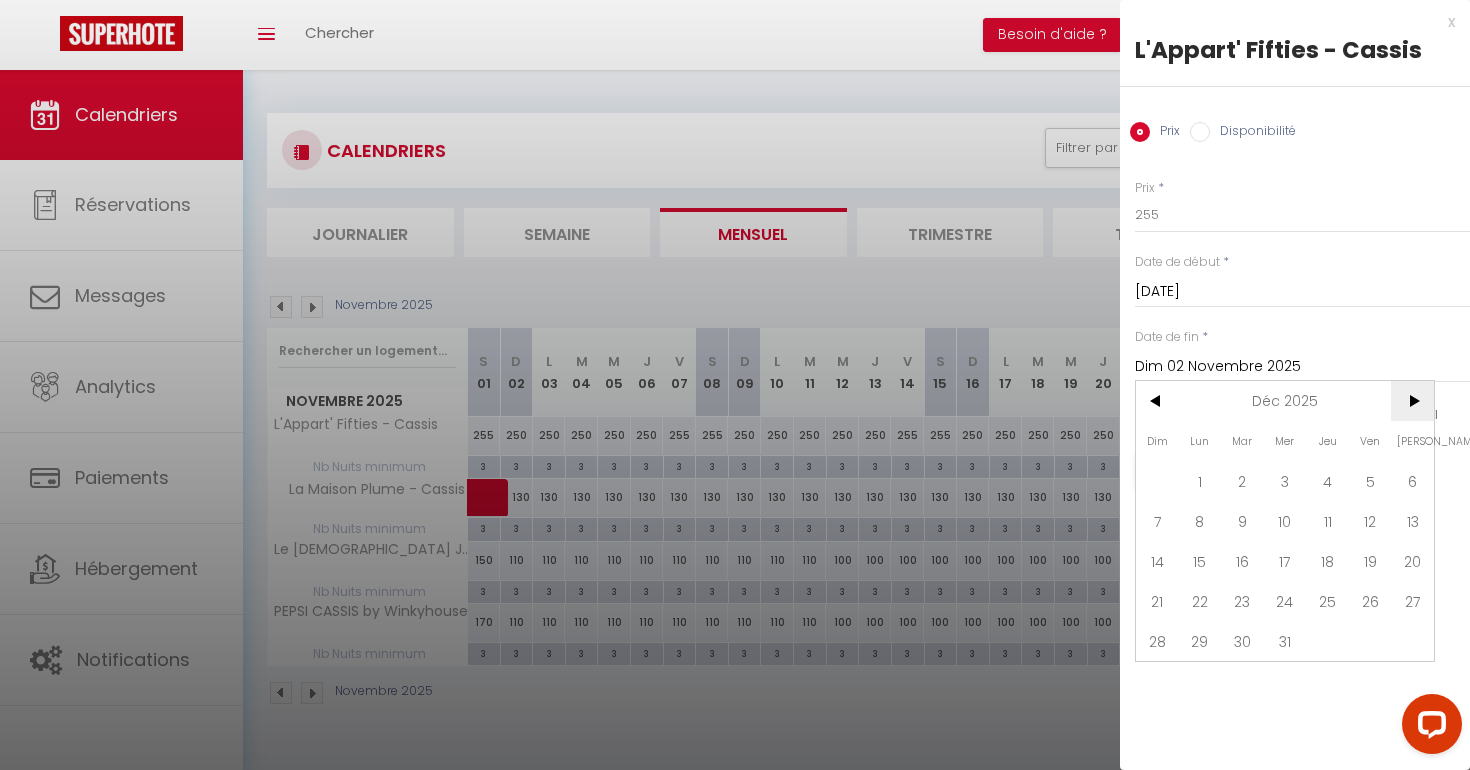 click on ">" at bounding box center [1412, 401] 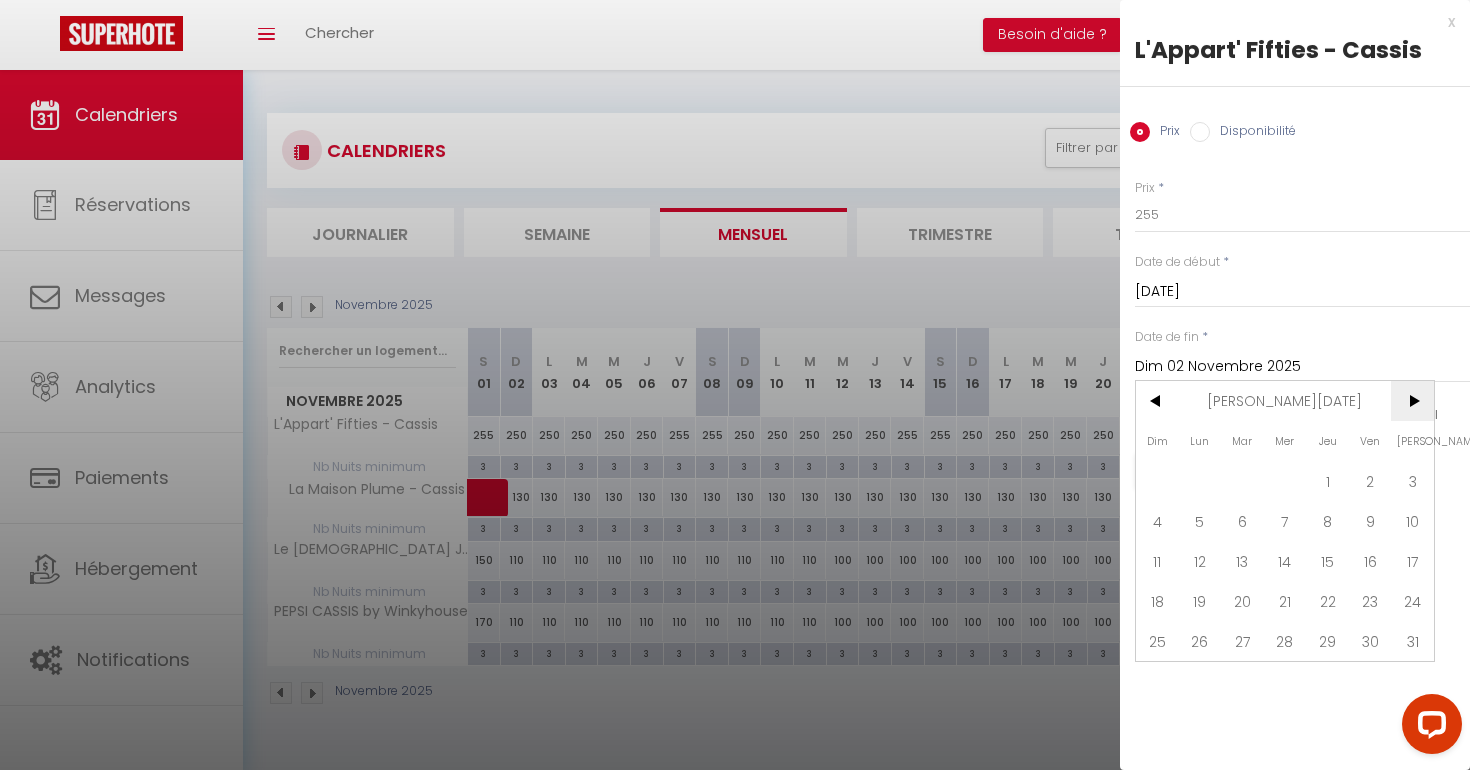 click on ">" at bounding box center [1412, 401] 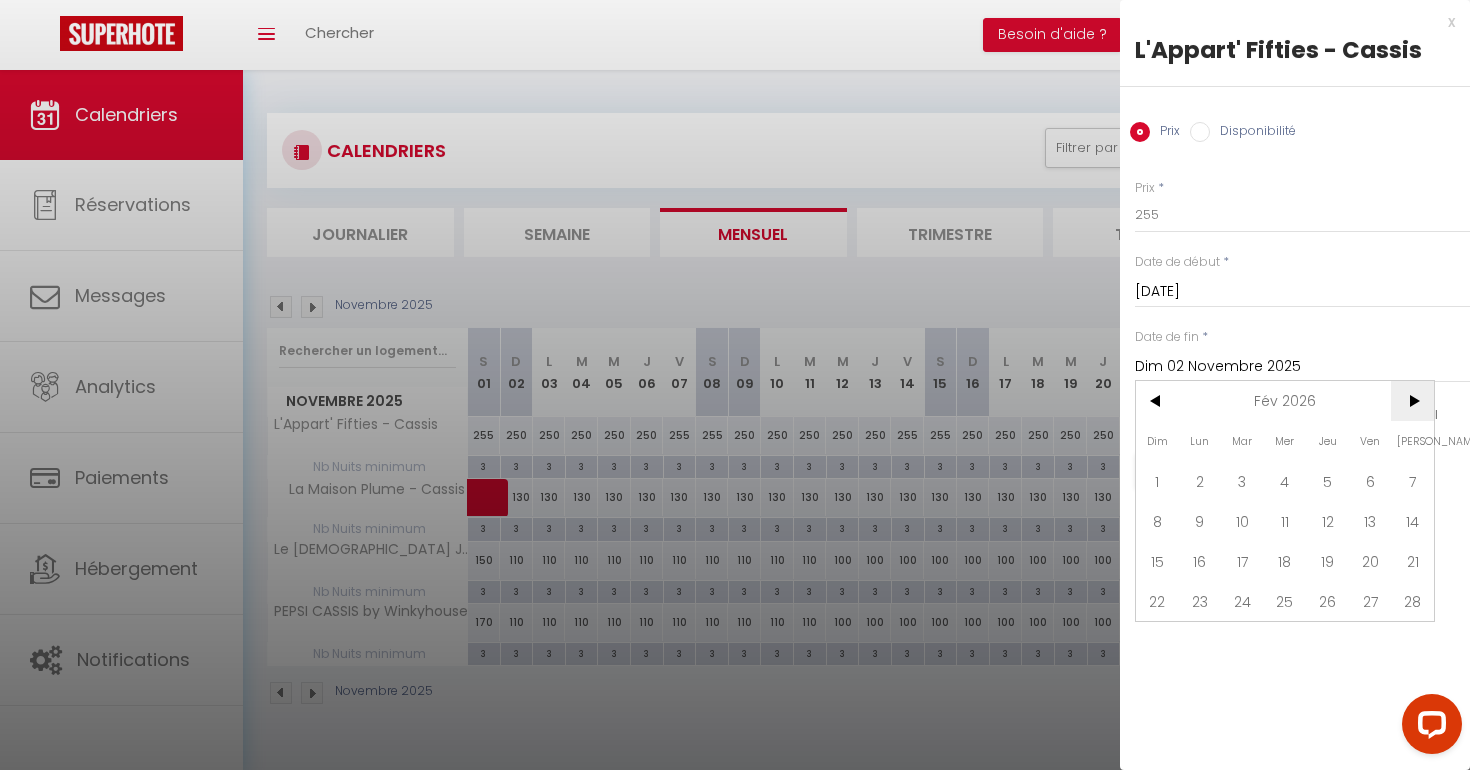 click on ">" at bounding box center [1412, 401] 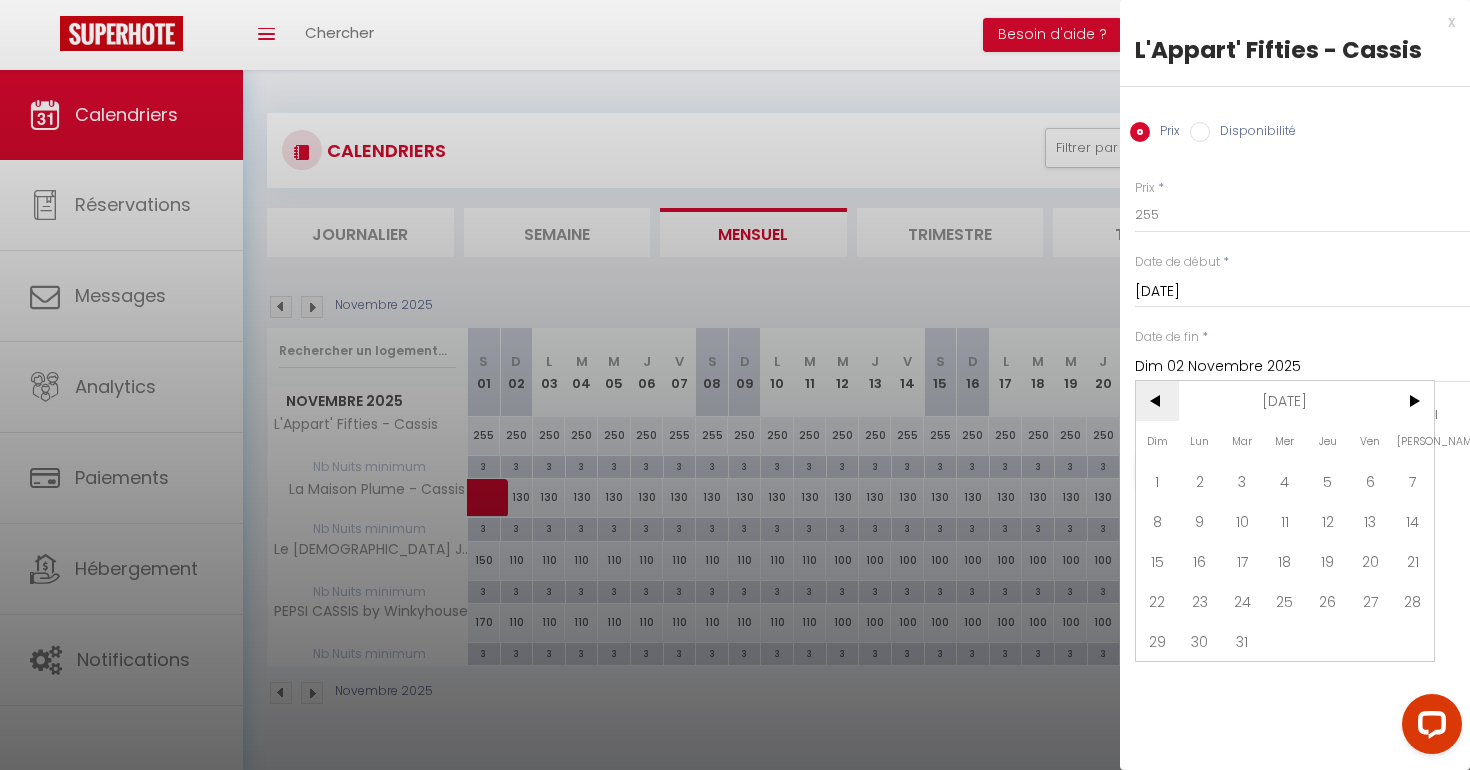 click on "<" at bounding box center (1157, 401) 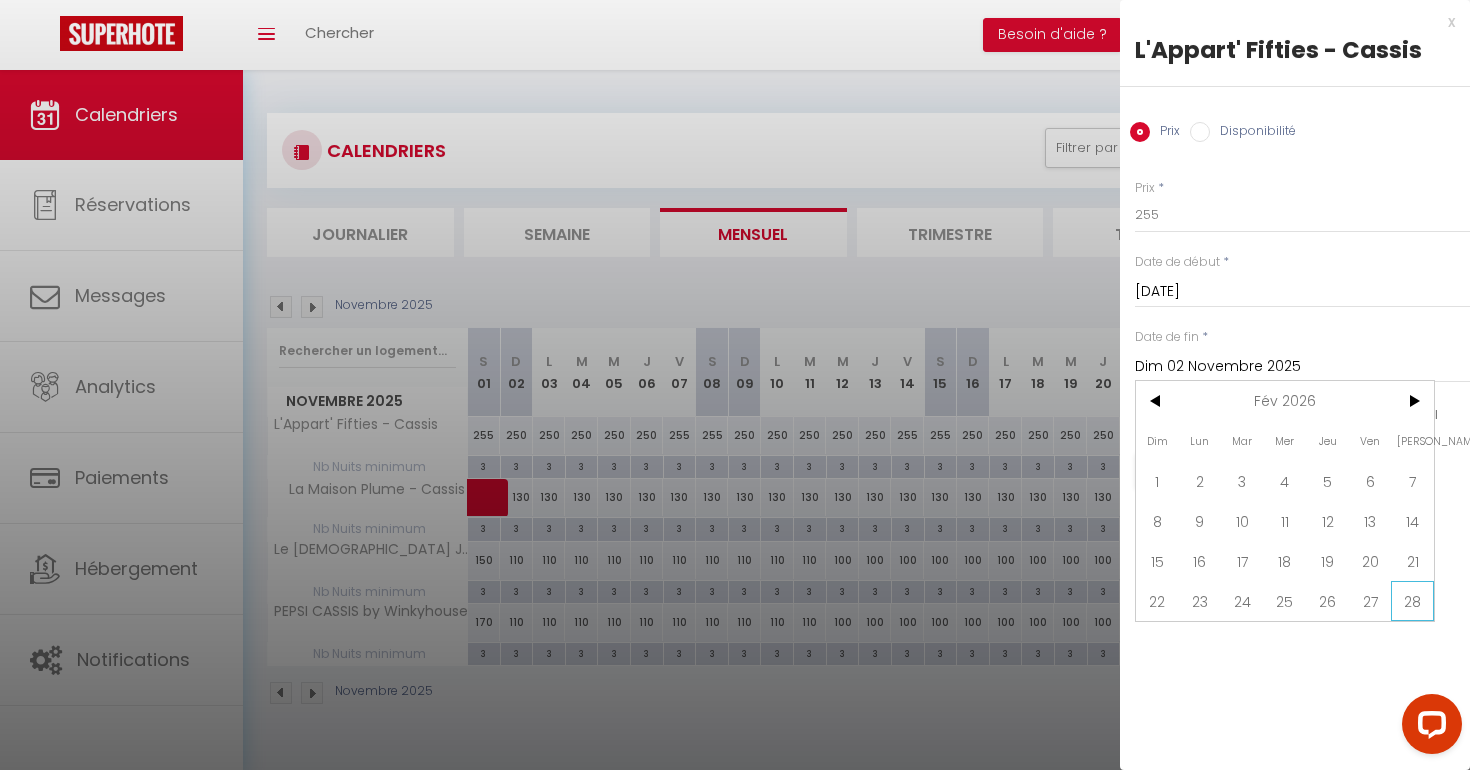 click on "28" at bounding box center [1412, 601] 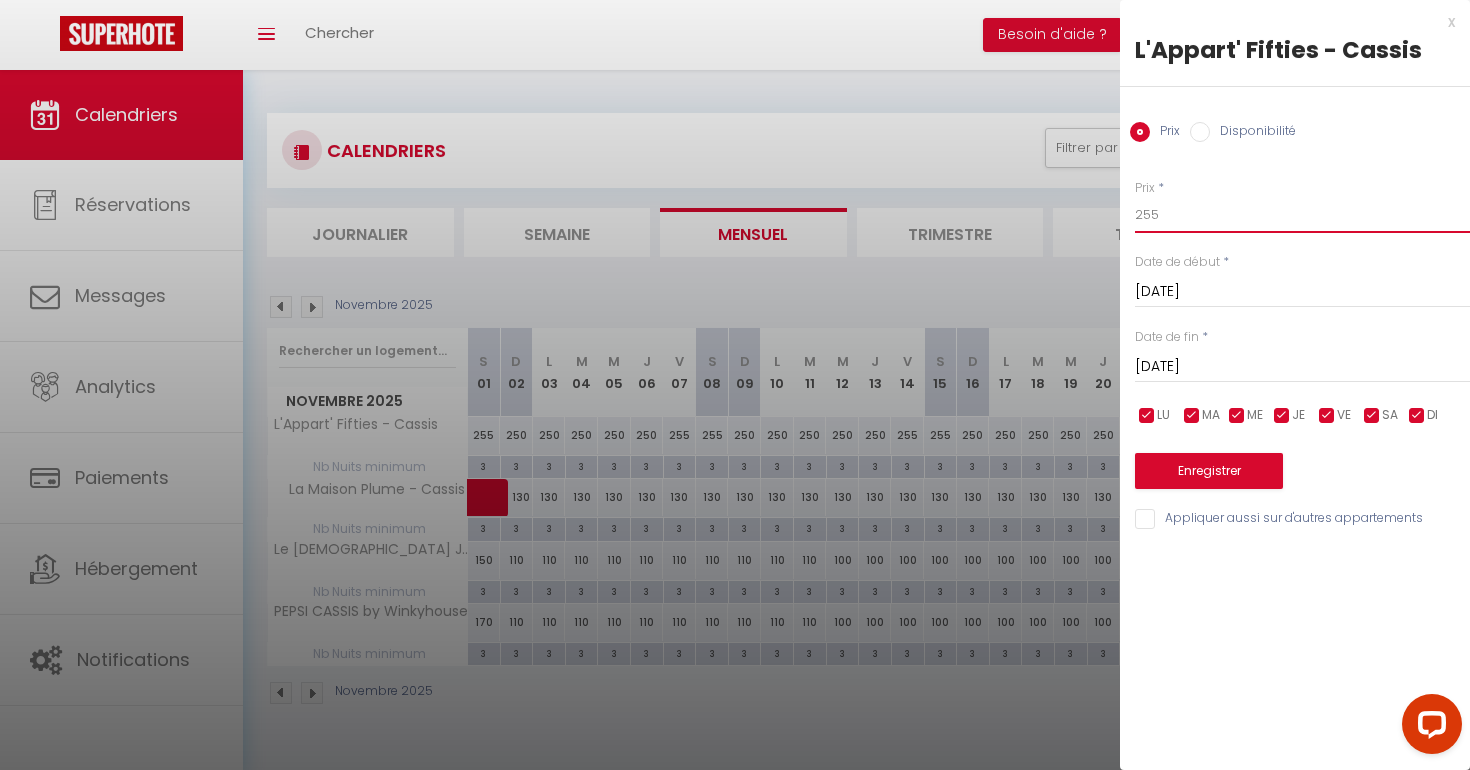 drag, startPoint x: 1177, startPoint y: 219, endPoint x: 1066, endPoint y: 210, distance: 111.364265 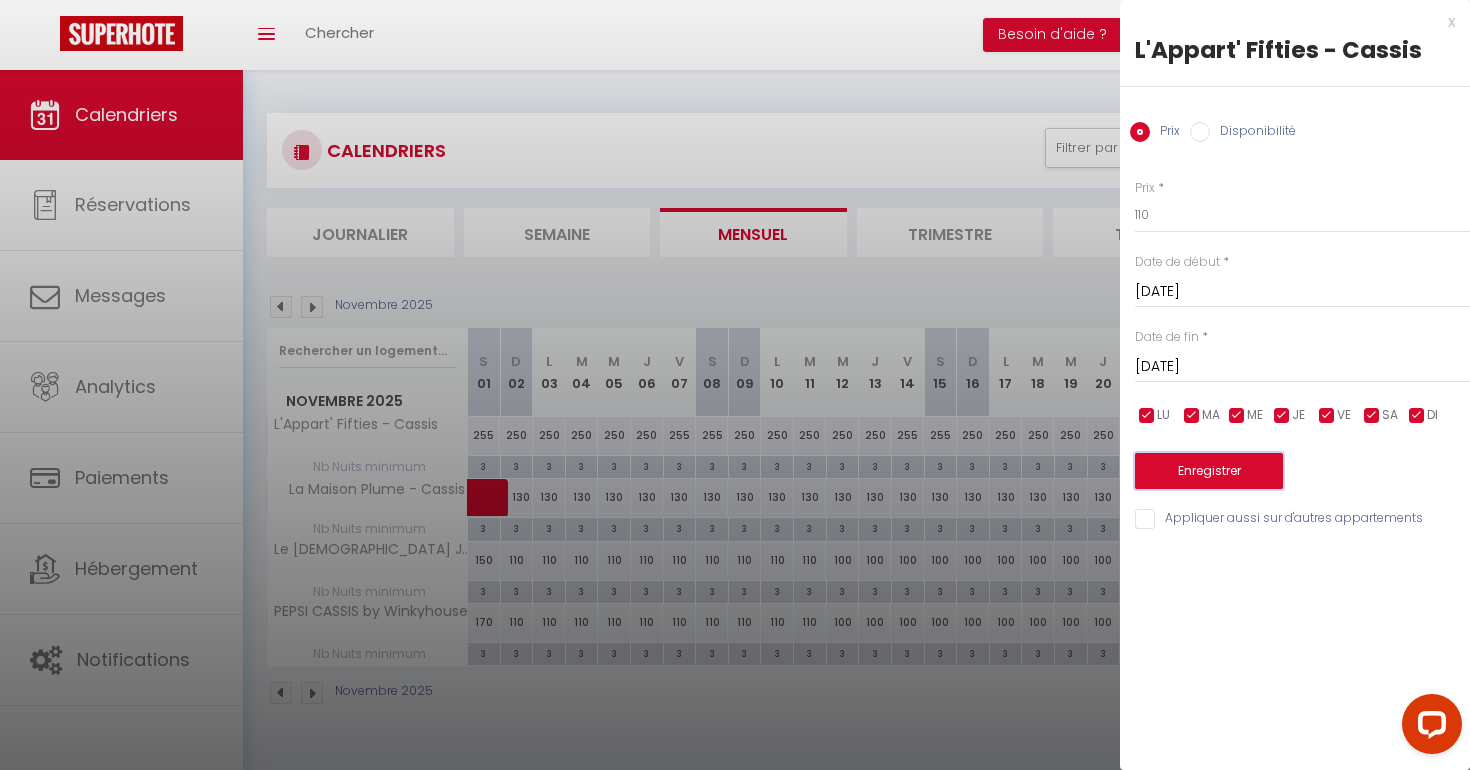 click on "Enregistrer" at bounding box center (1209, 471) 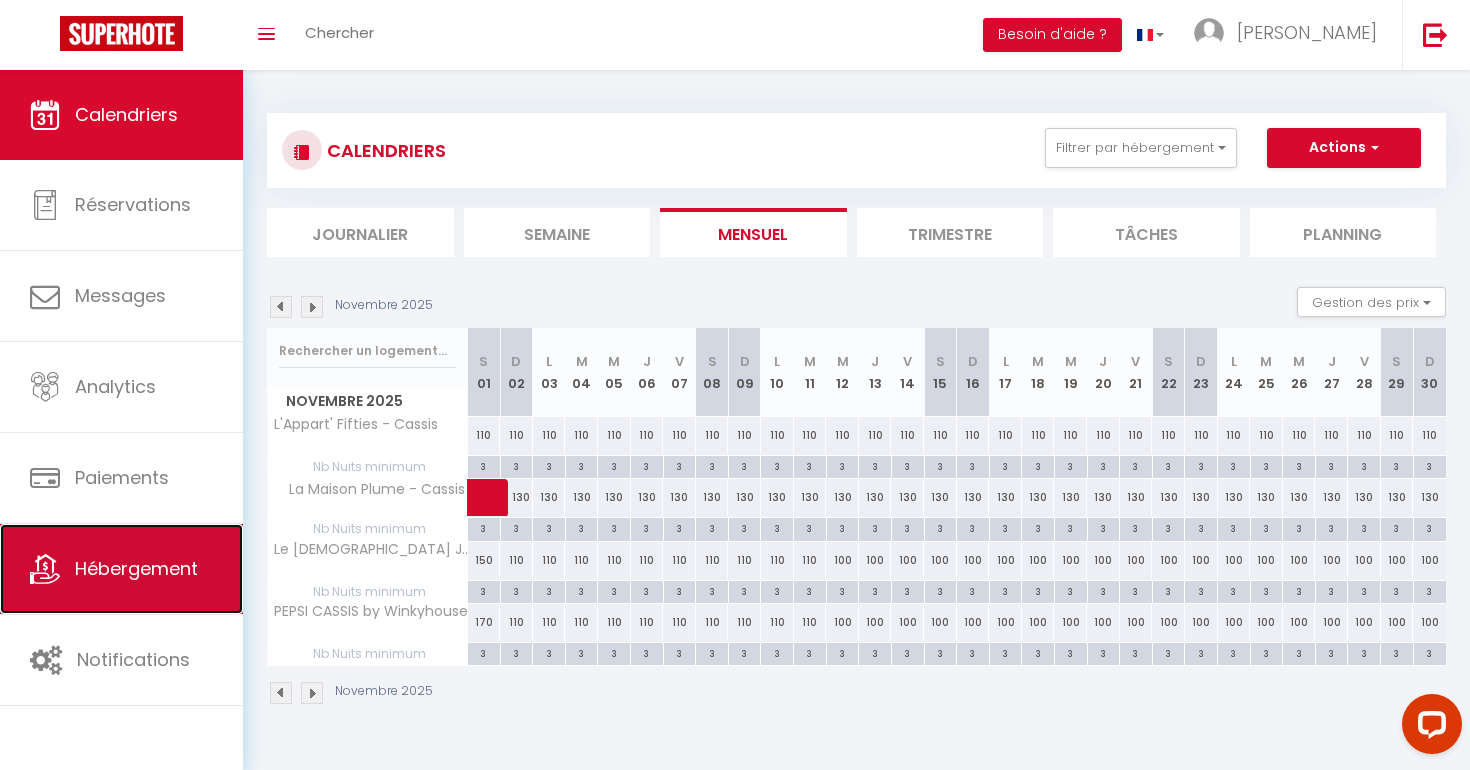 click on "Hébergement" at bounding box center [121, 569] 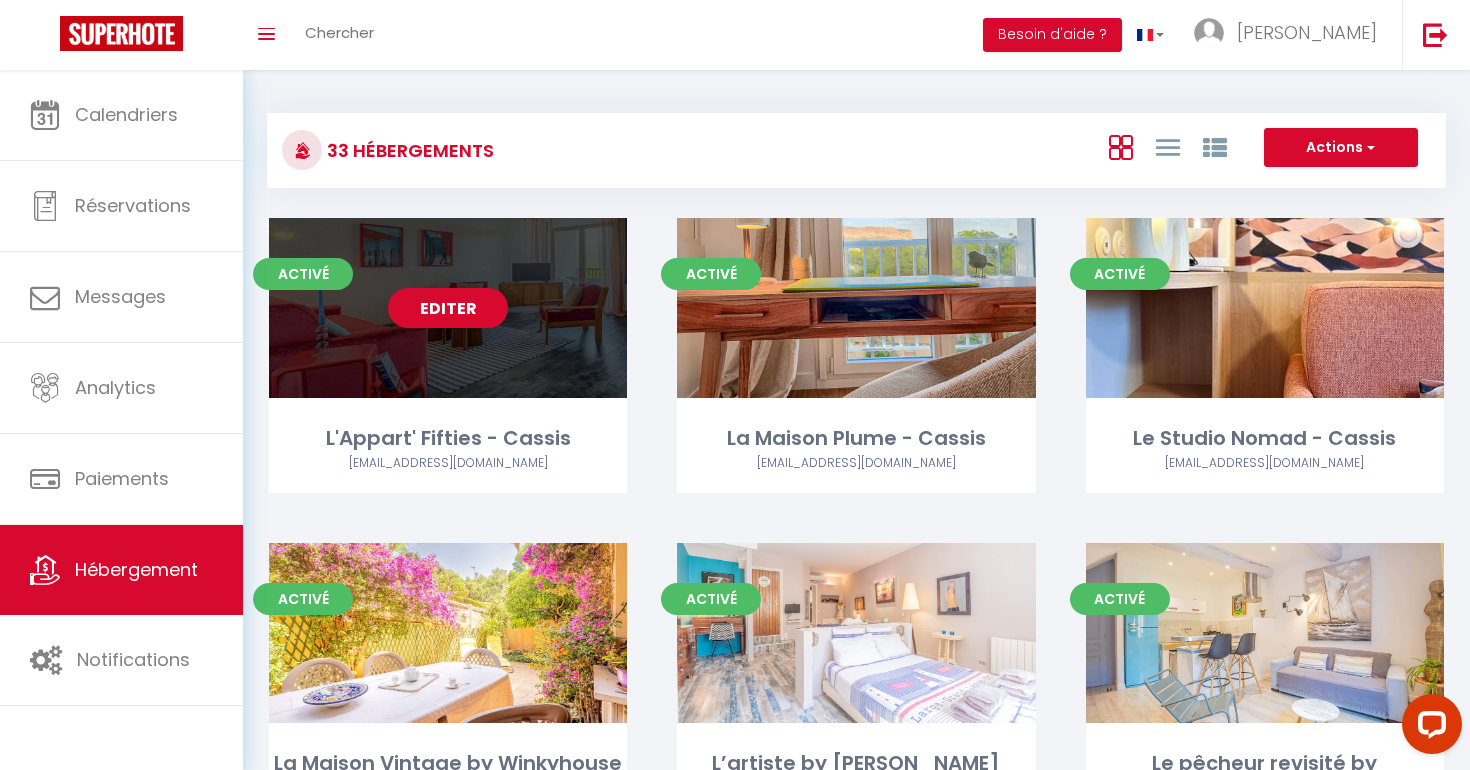 click on "Editer" at bounding box center [448, 308] 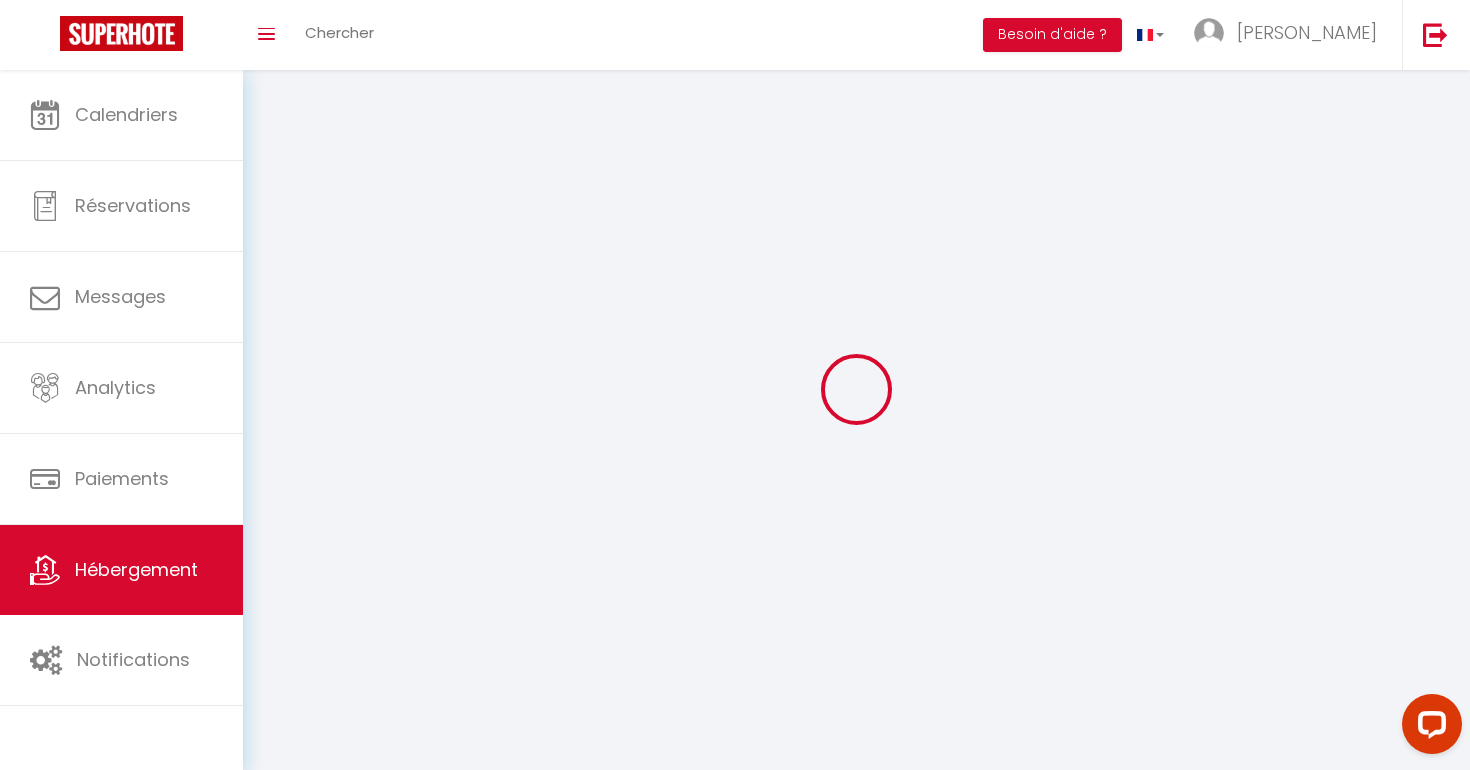 click at bounding box center (856, 389) 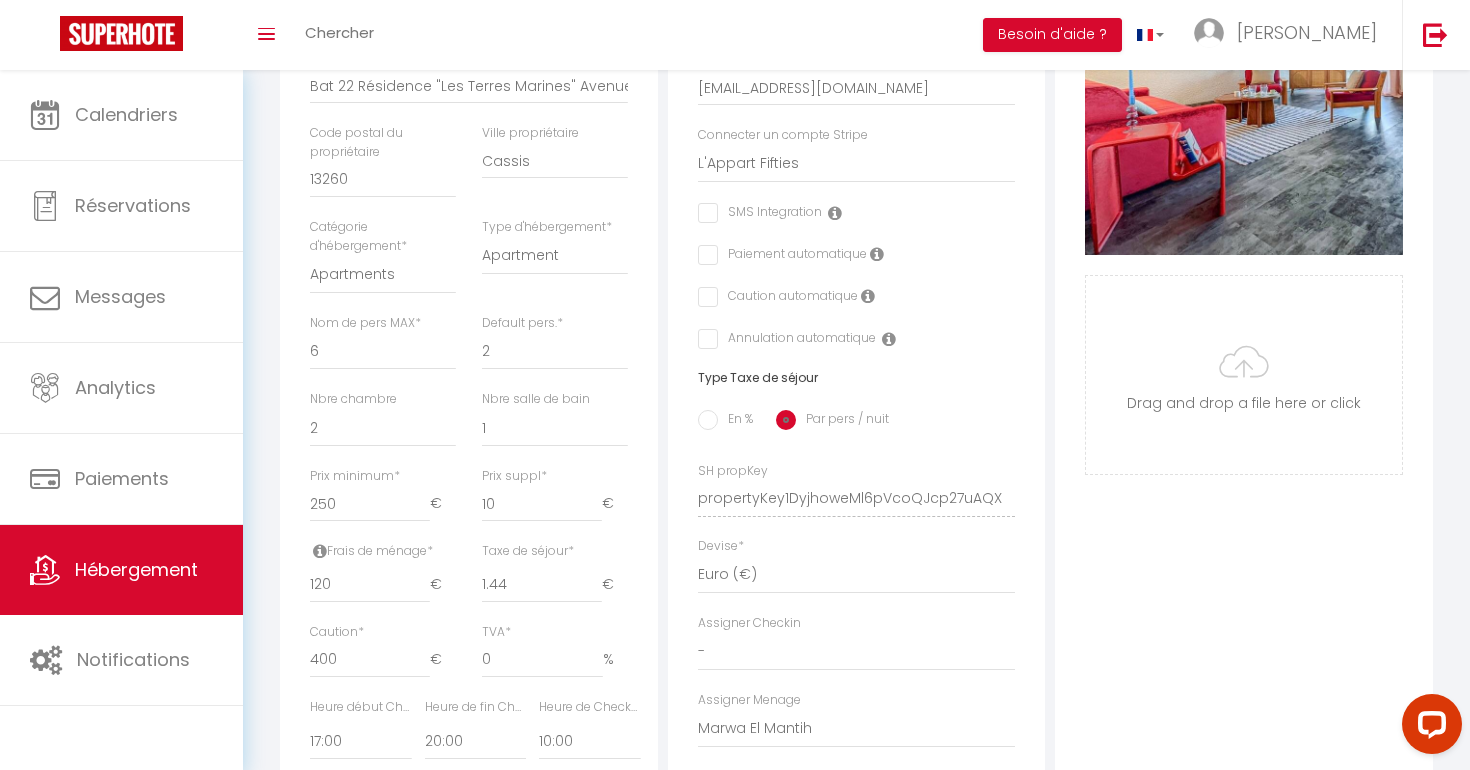 scroll, scrollTop: 519, scrollLeft: 0, axis: vertical 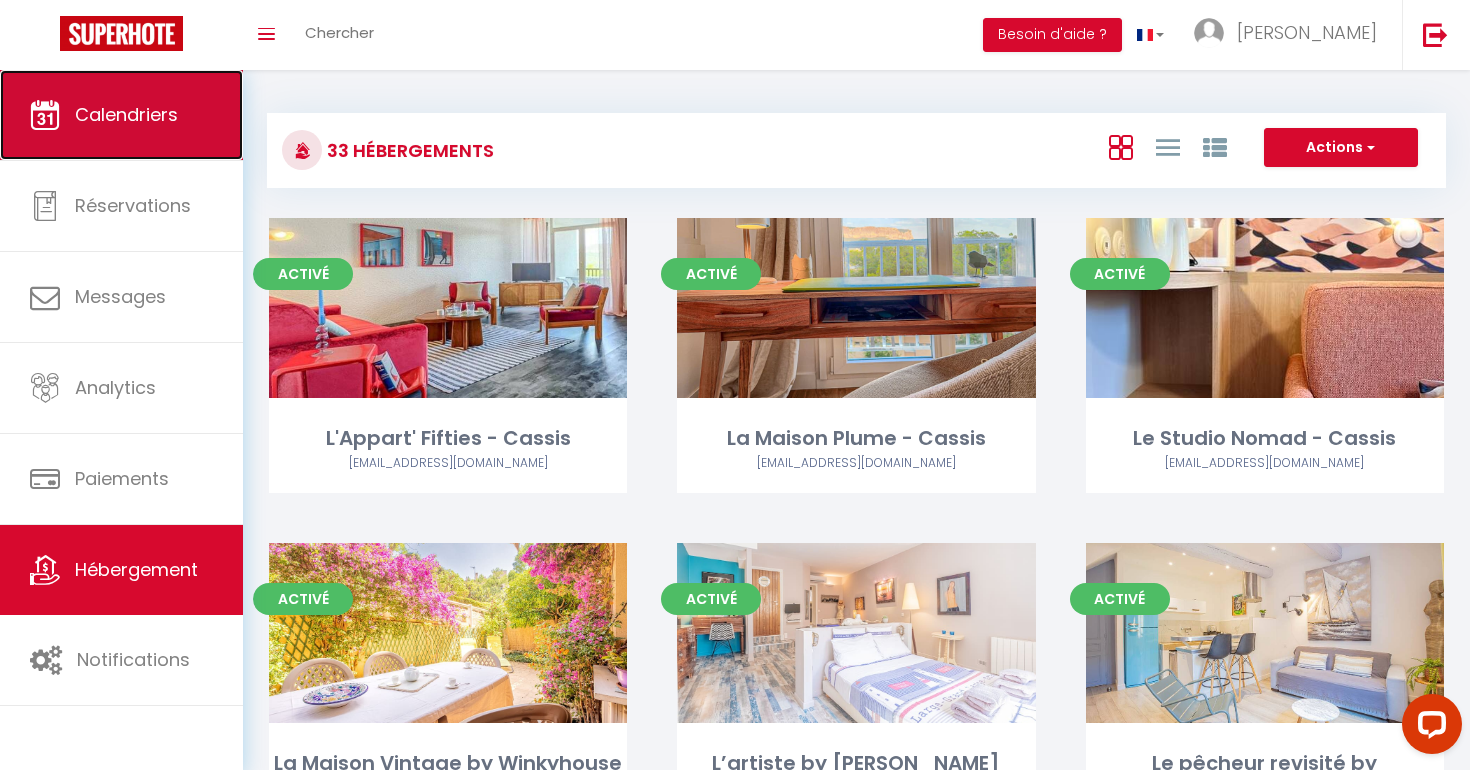 click on "Calendriers" at bounding box center (121, 115) 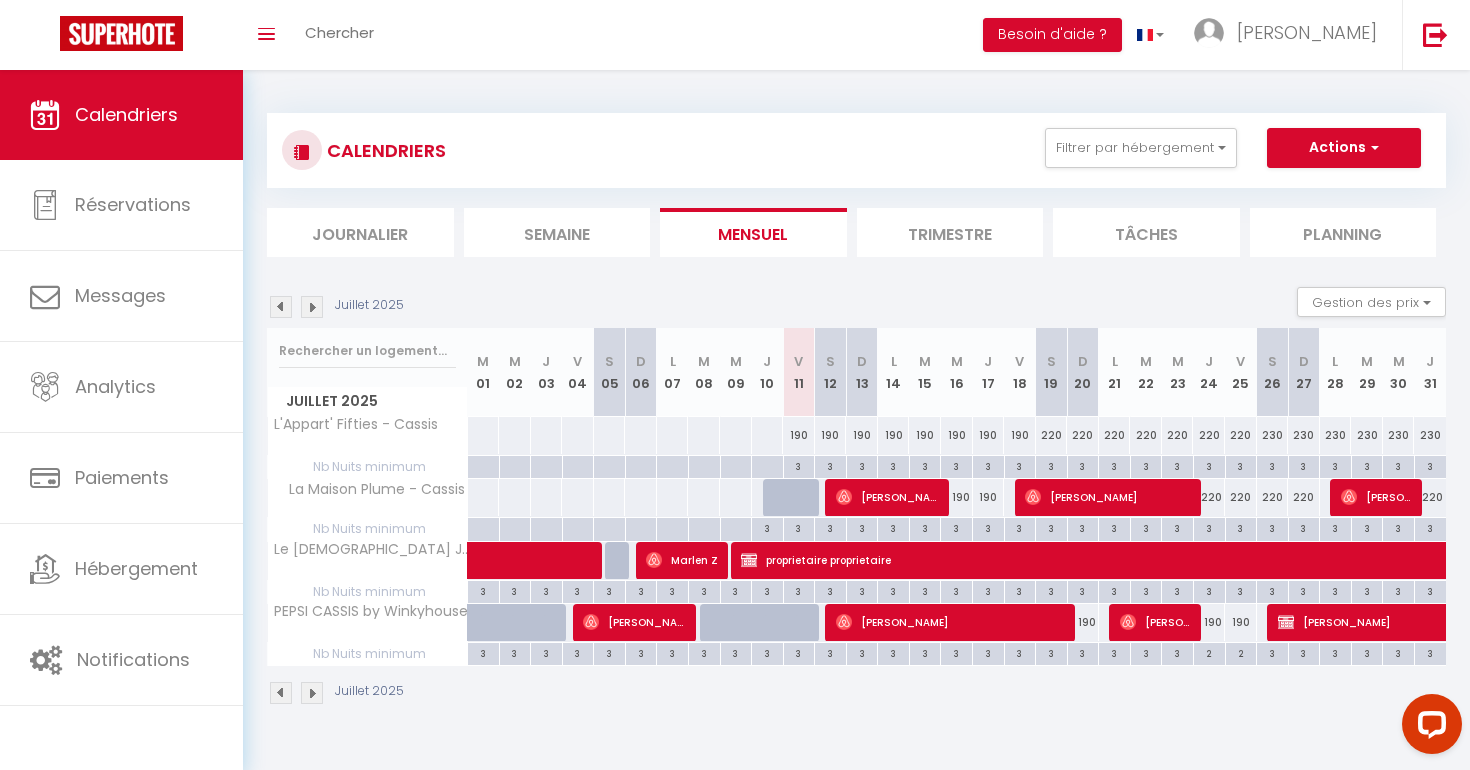 scroll, scrollTop: 2, scrollLeft: 0, axis: vertical 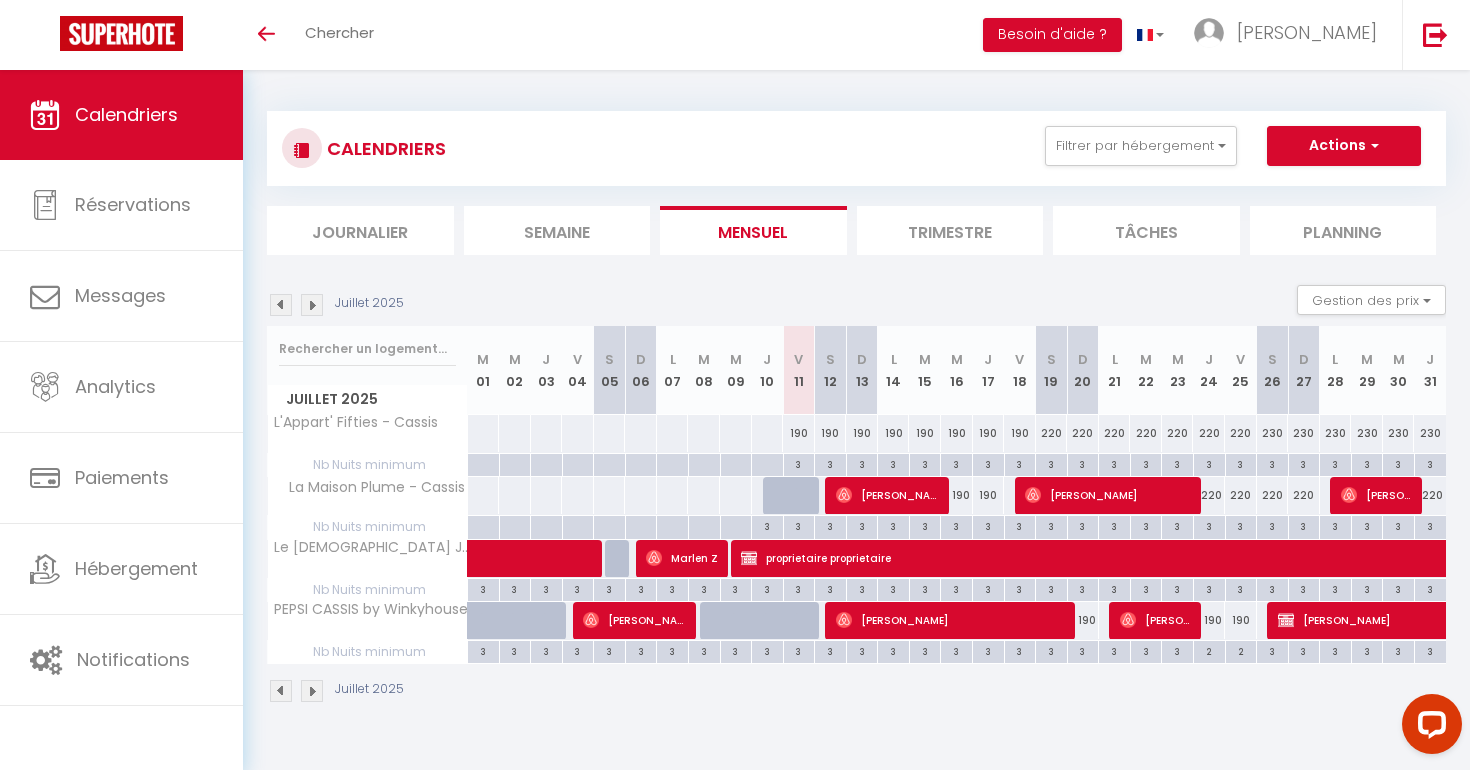click on "220" at bounding box center [1052, 433] 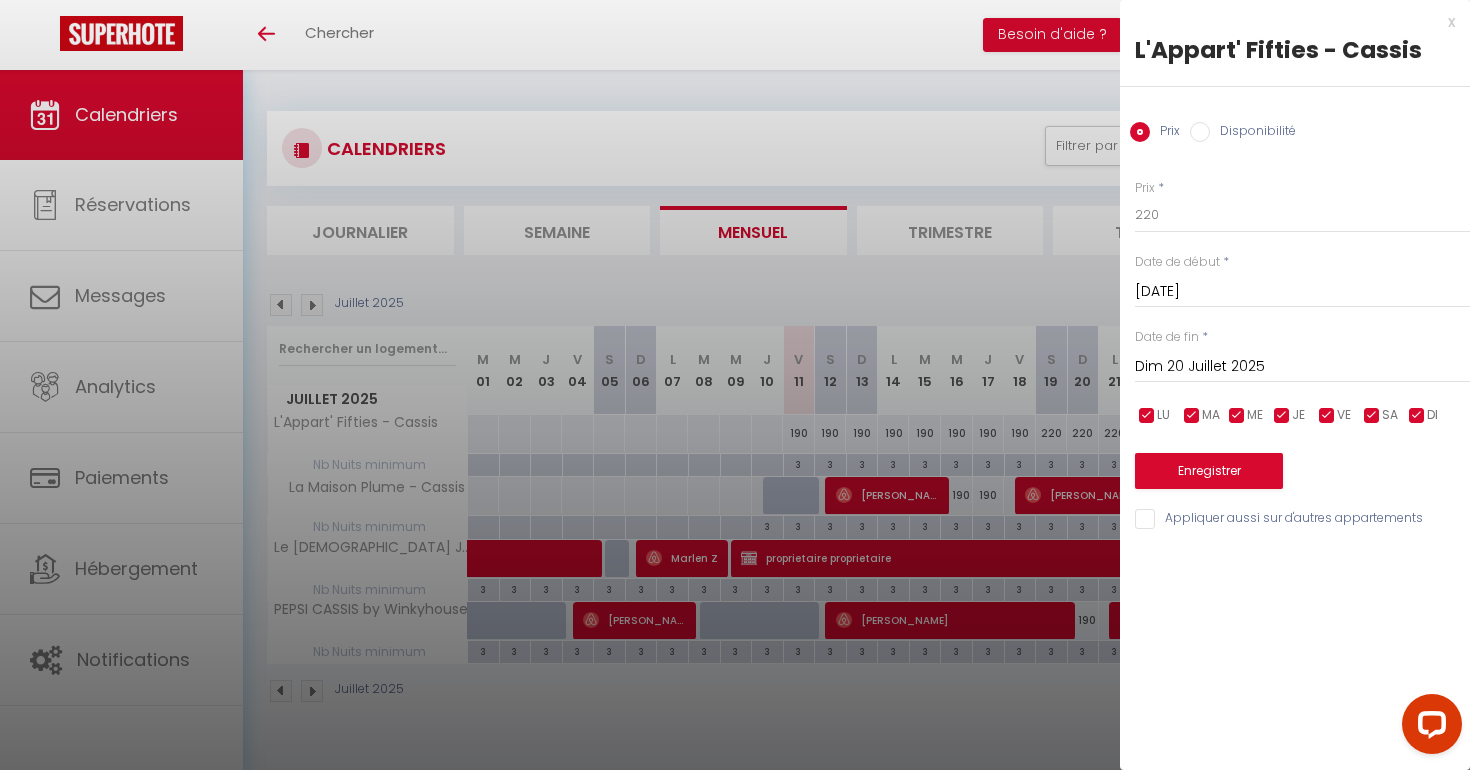 click on "Dim 20 Juillet 2025" at bounding box center (1302, 367) 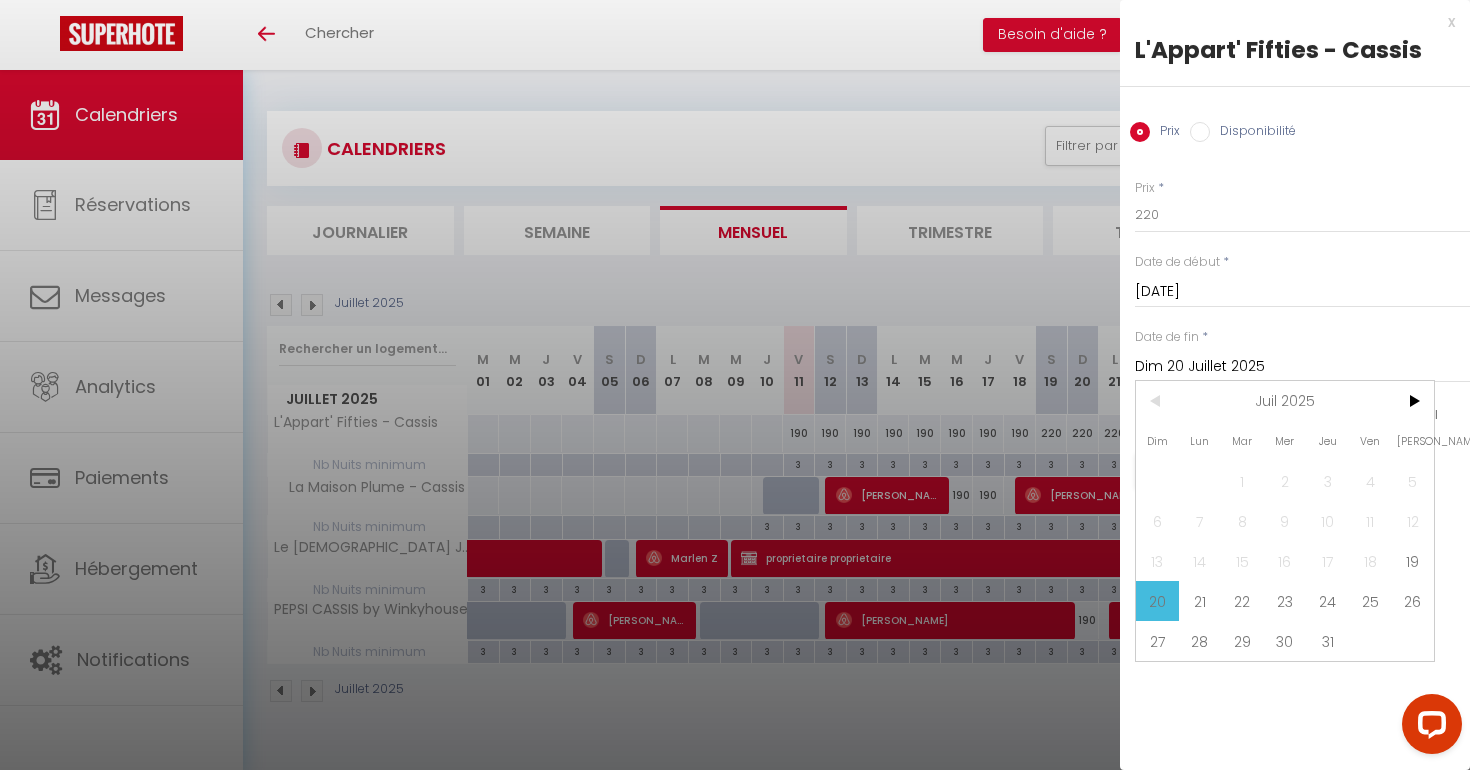 click on "26" at bounding box center [1412, 601] 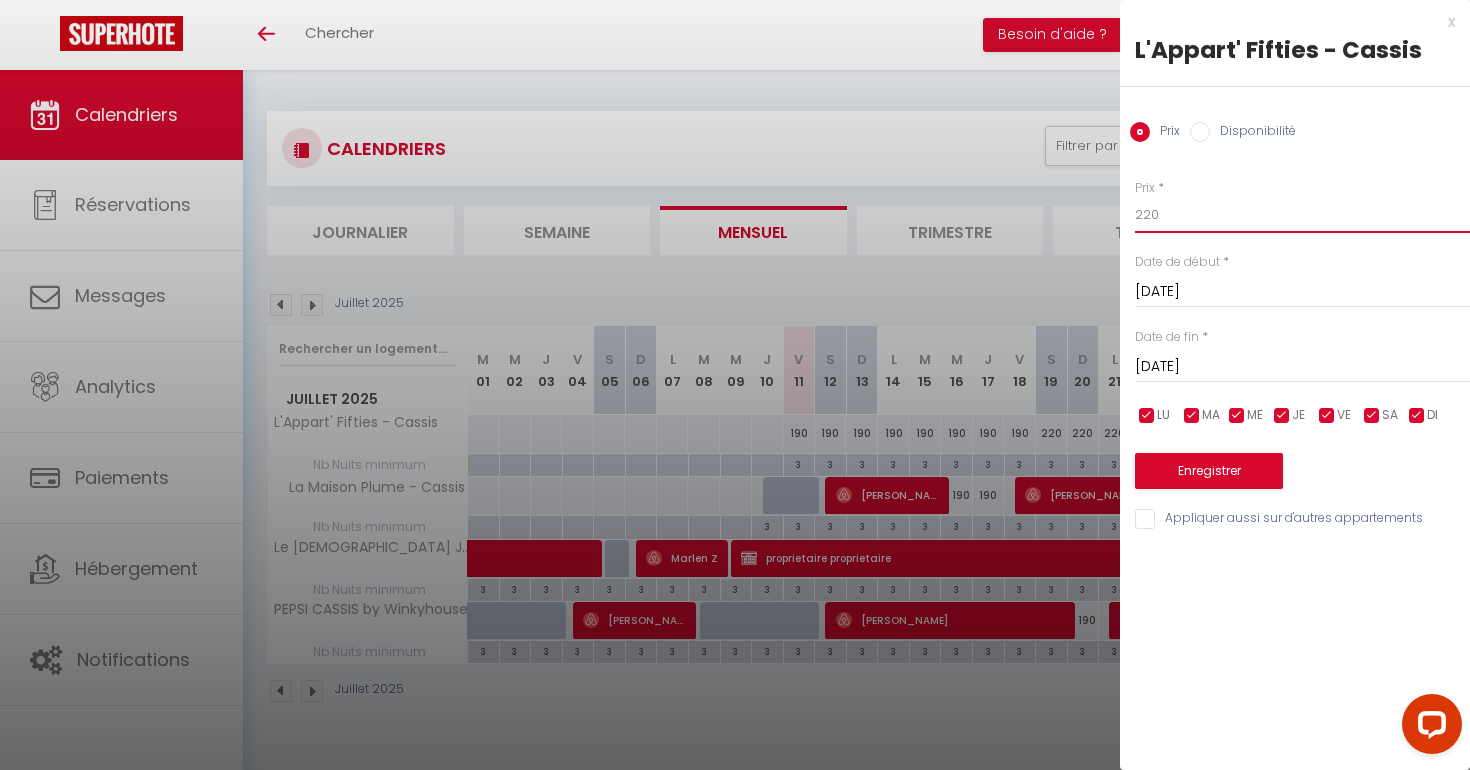 drag, startPoint x: 1159, startPoint y: 219, endPoint x: 1107, endPoint y: 215, distance: 52.153618 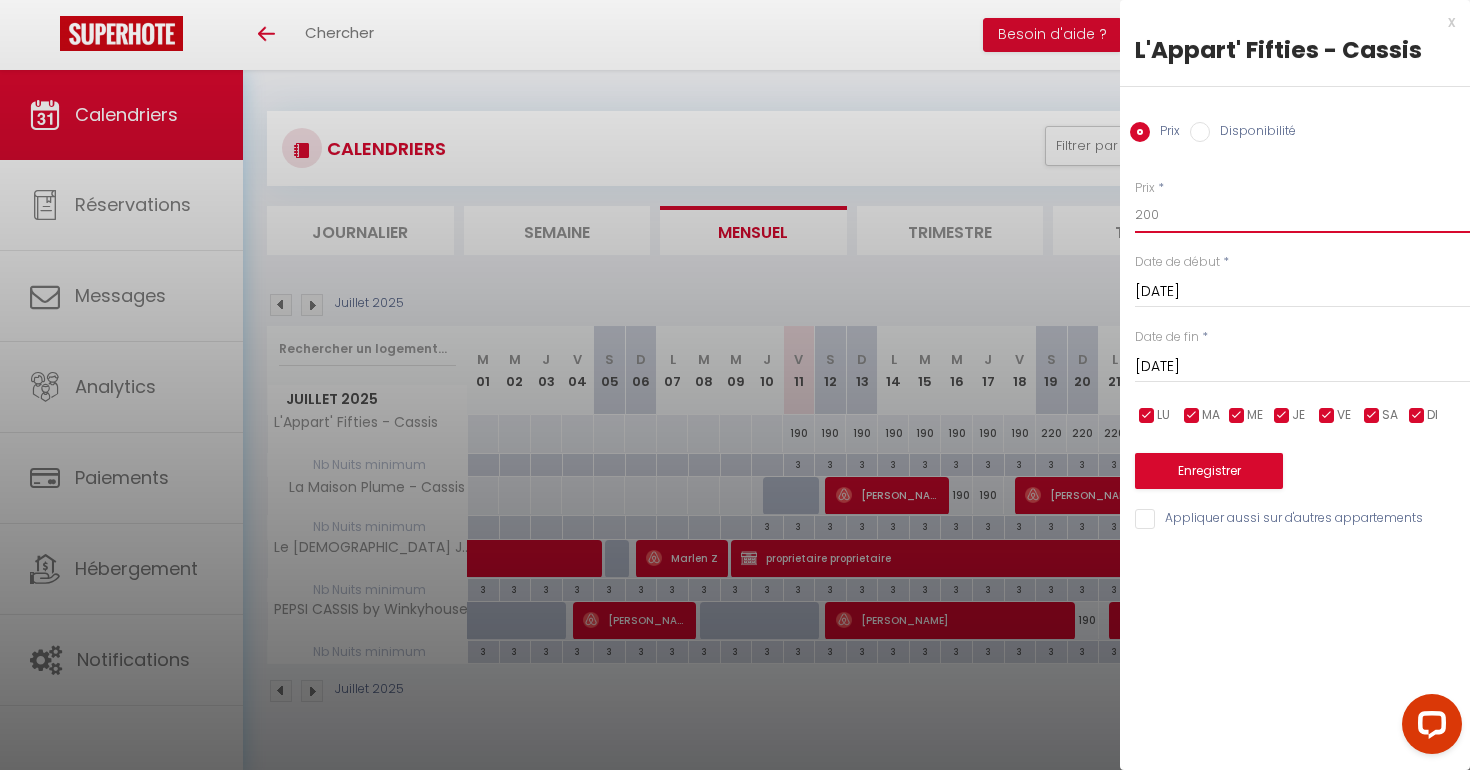 type on "200" 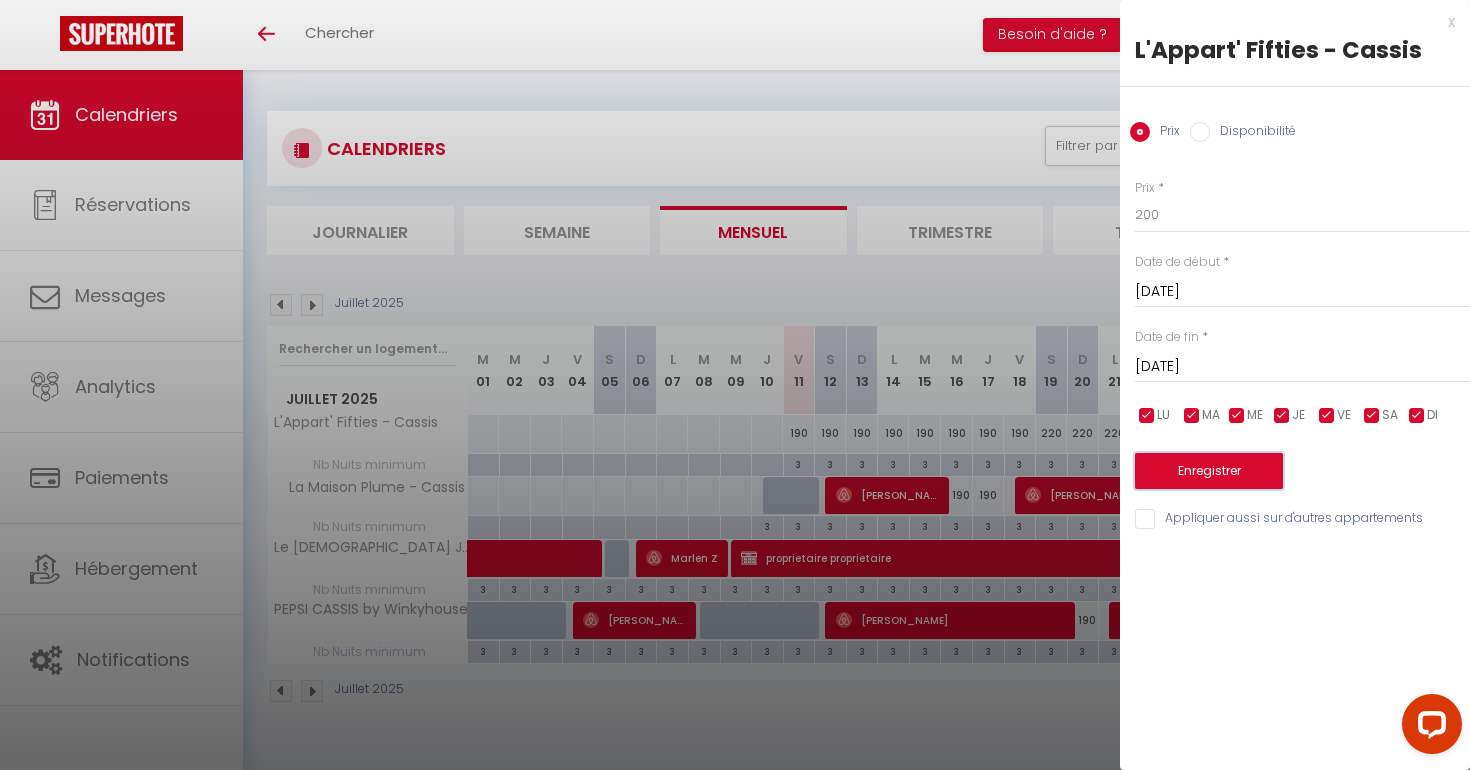 click on "Enregistrer" at bounding box center (1209, 471) 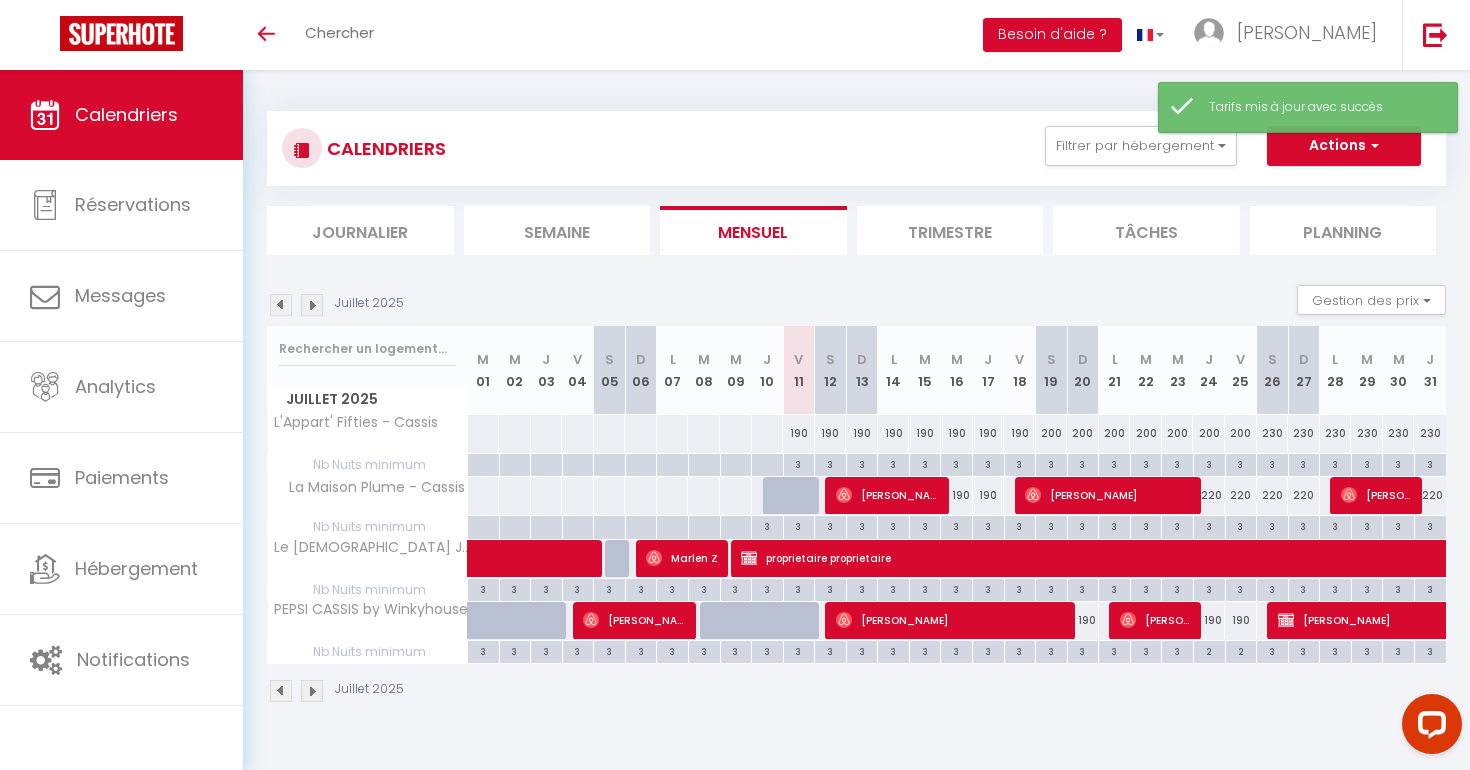 click on "200" at bounding box center [1052, 433] 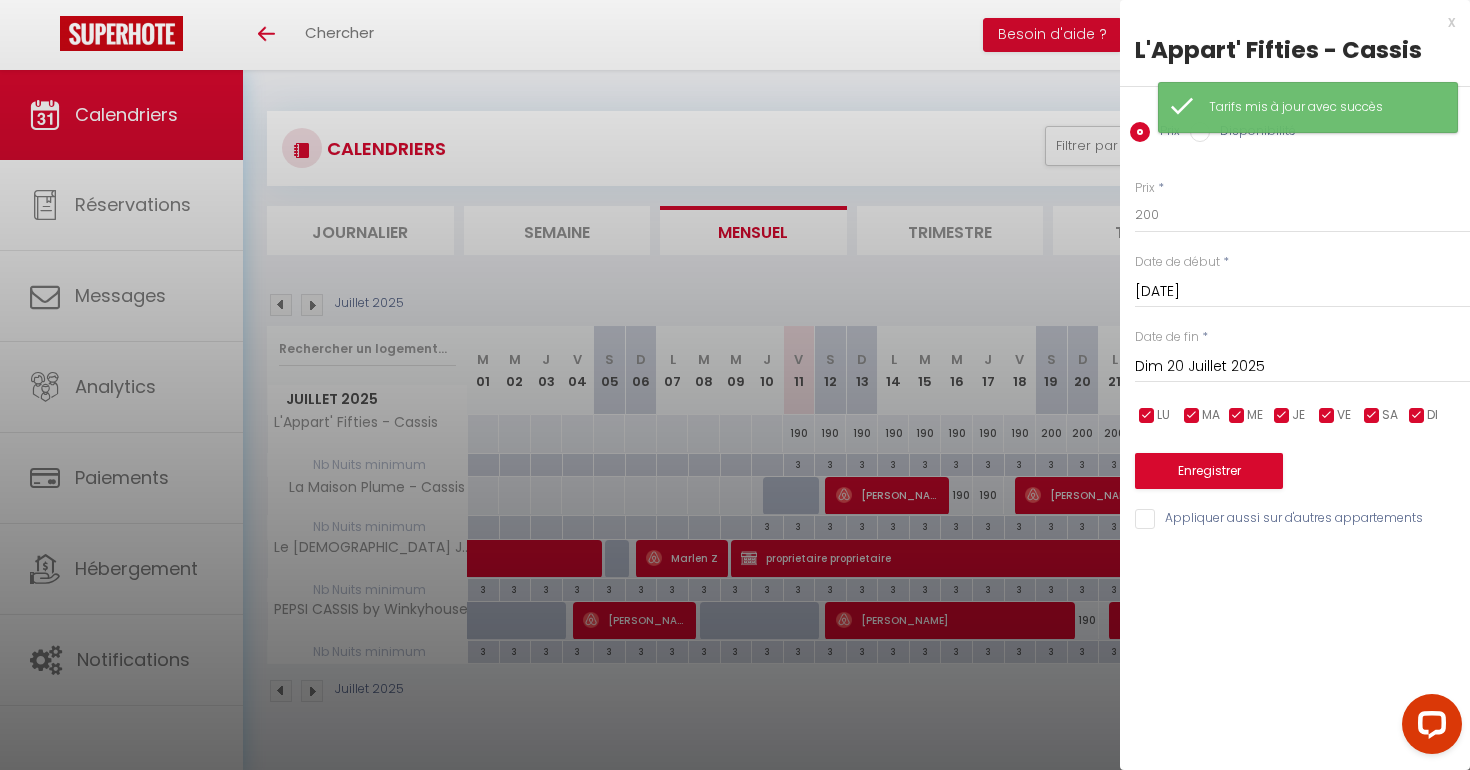 click on "Dim 20 Juillet 2025" at bounding box center (1302, 367) 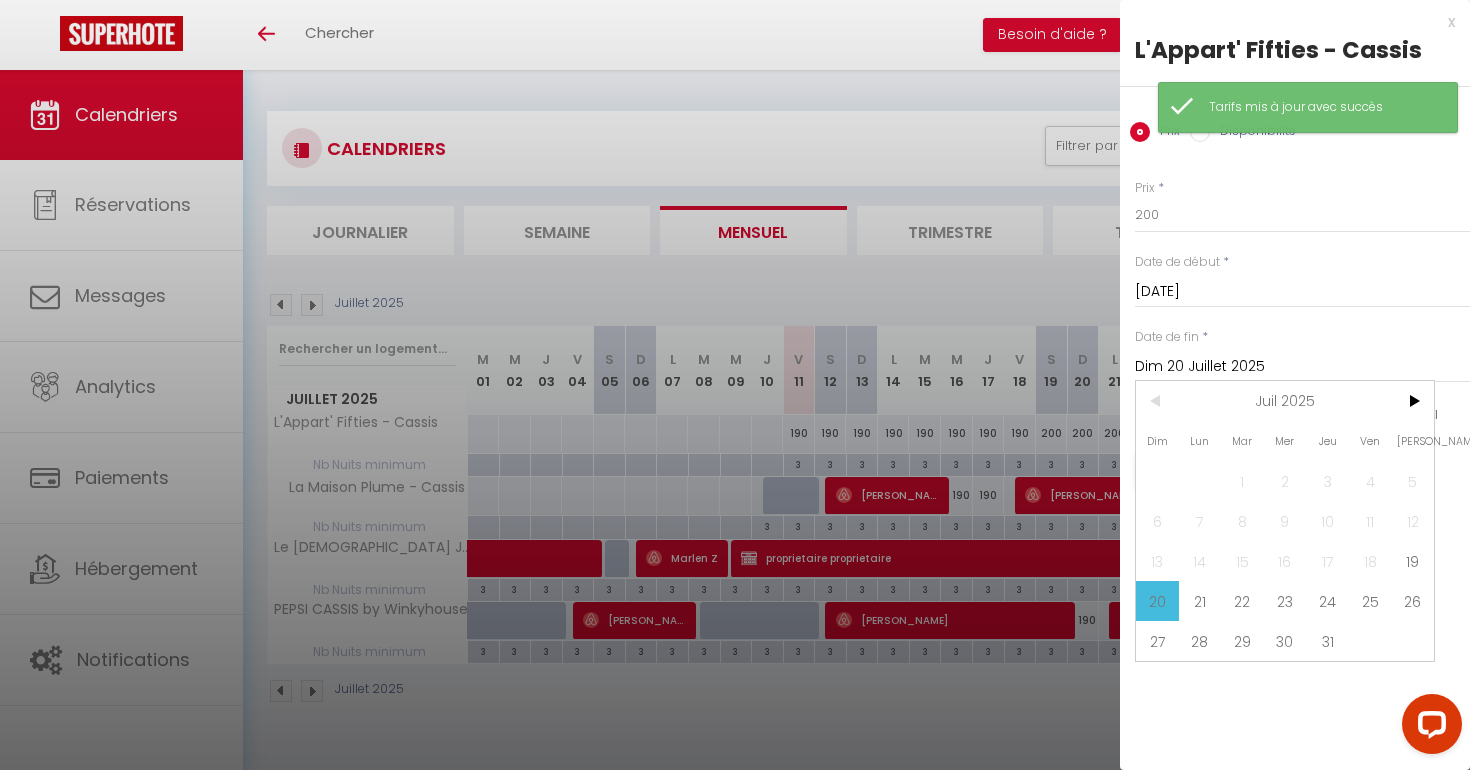 drag, startPoint x: 1413, startPoint y: 602, endPoint x: 1371, endPoint y: 558, distance: 60.827625 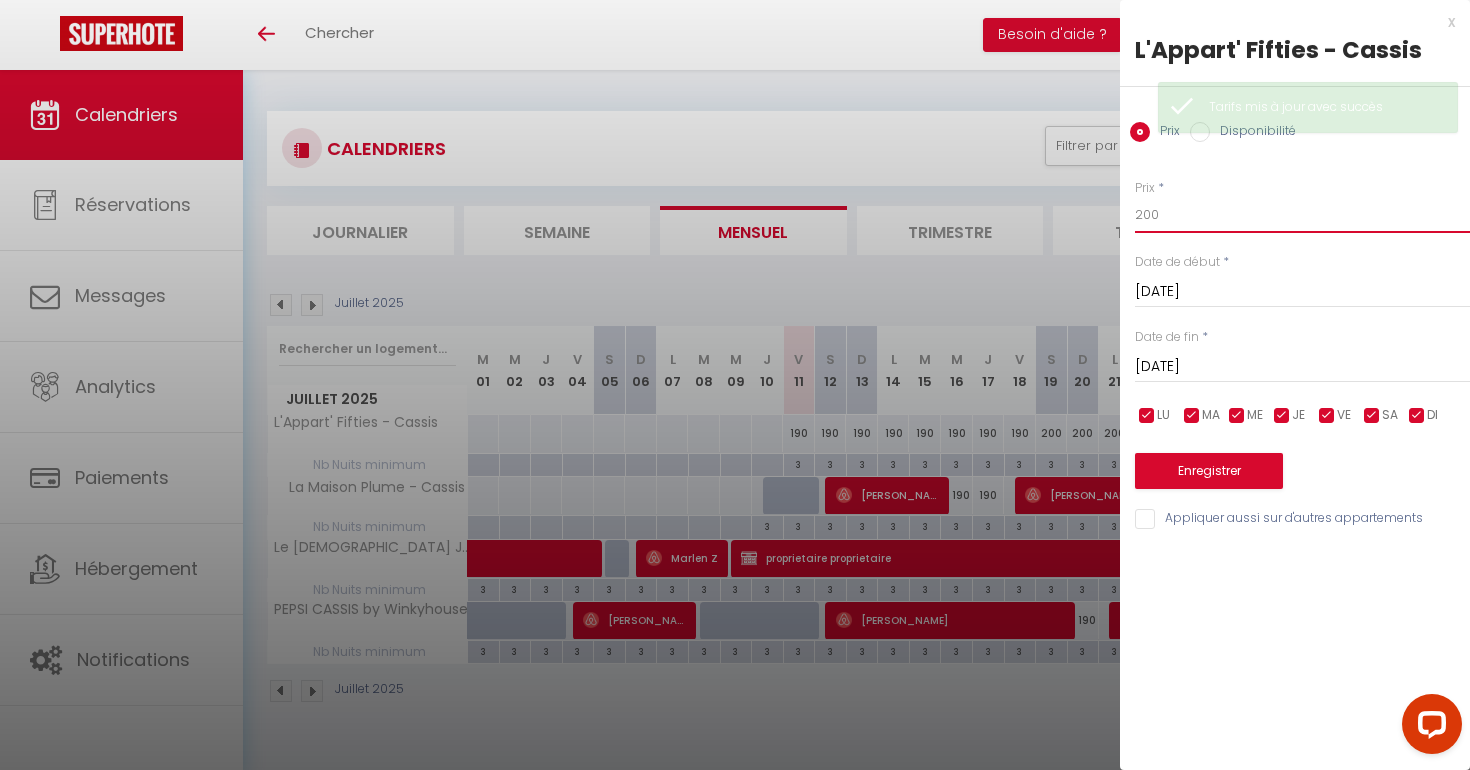 drag, startPoint x: 1173, startPoint y: 219, endPoint x: 1081, endPoint y: 211, distance: 92.34717 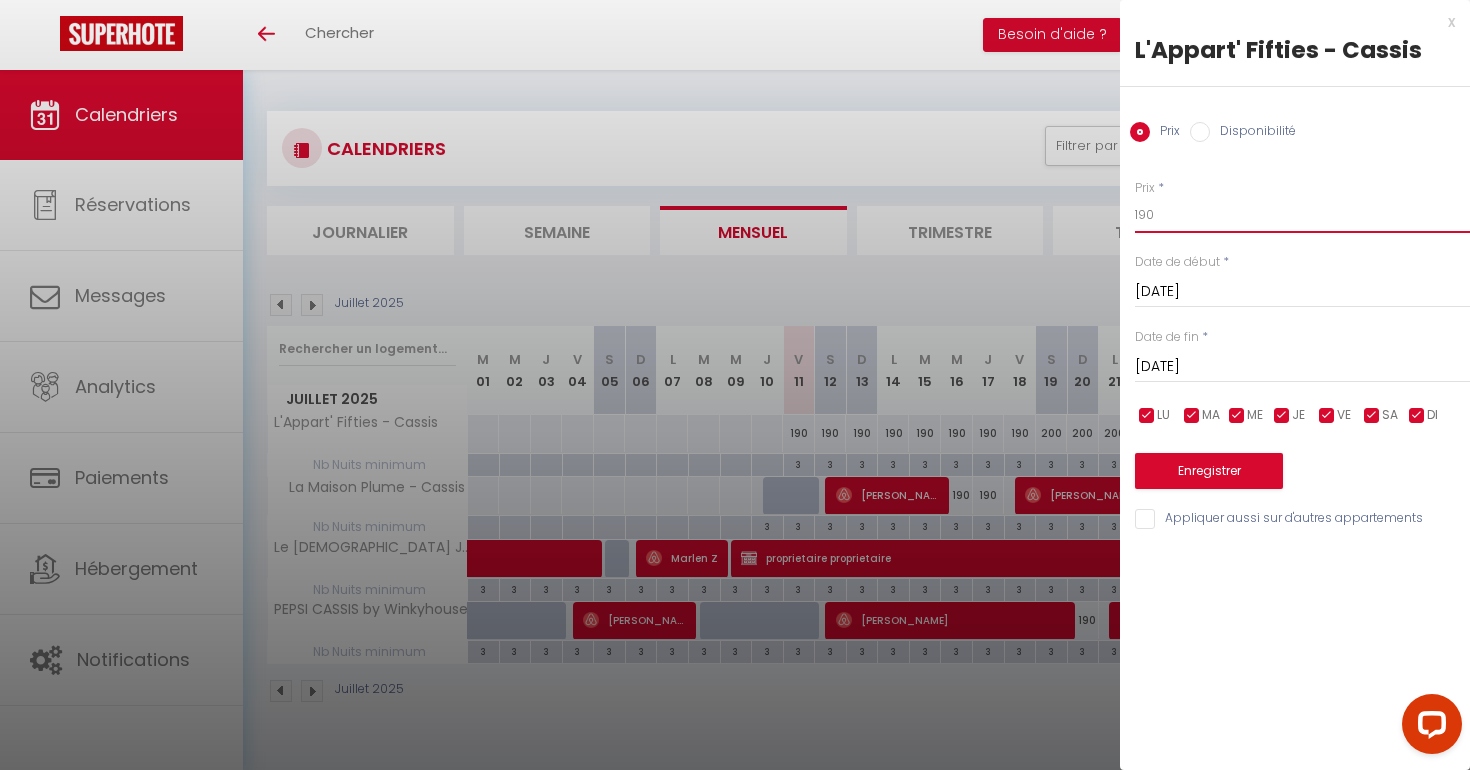 type on "190" 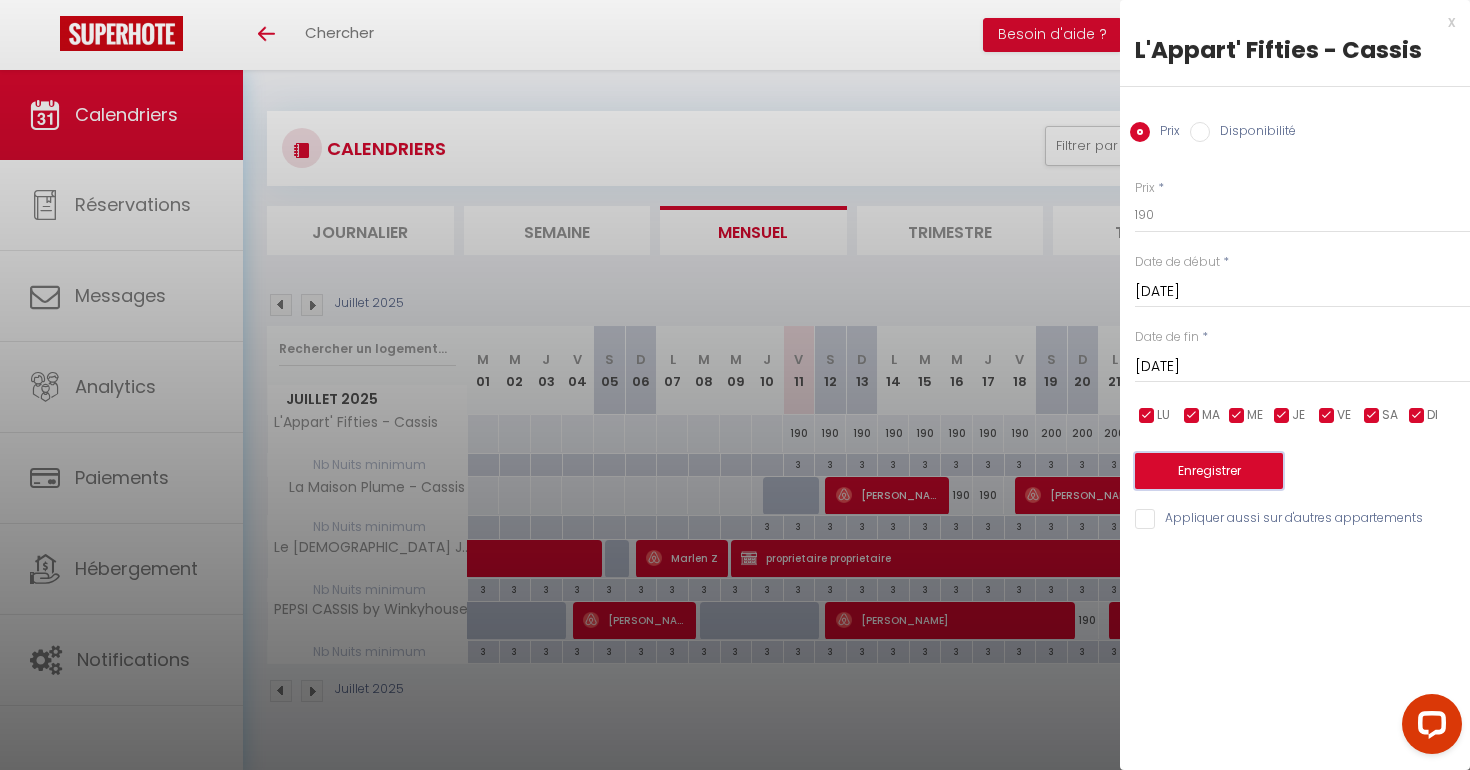 click on "Enregistrer" at bounding box center [1209, 471] 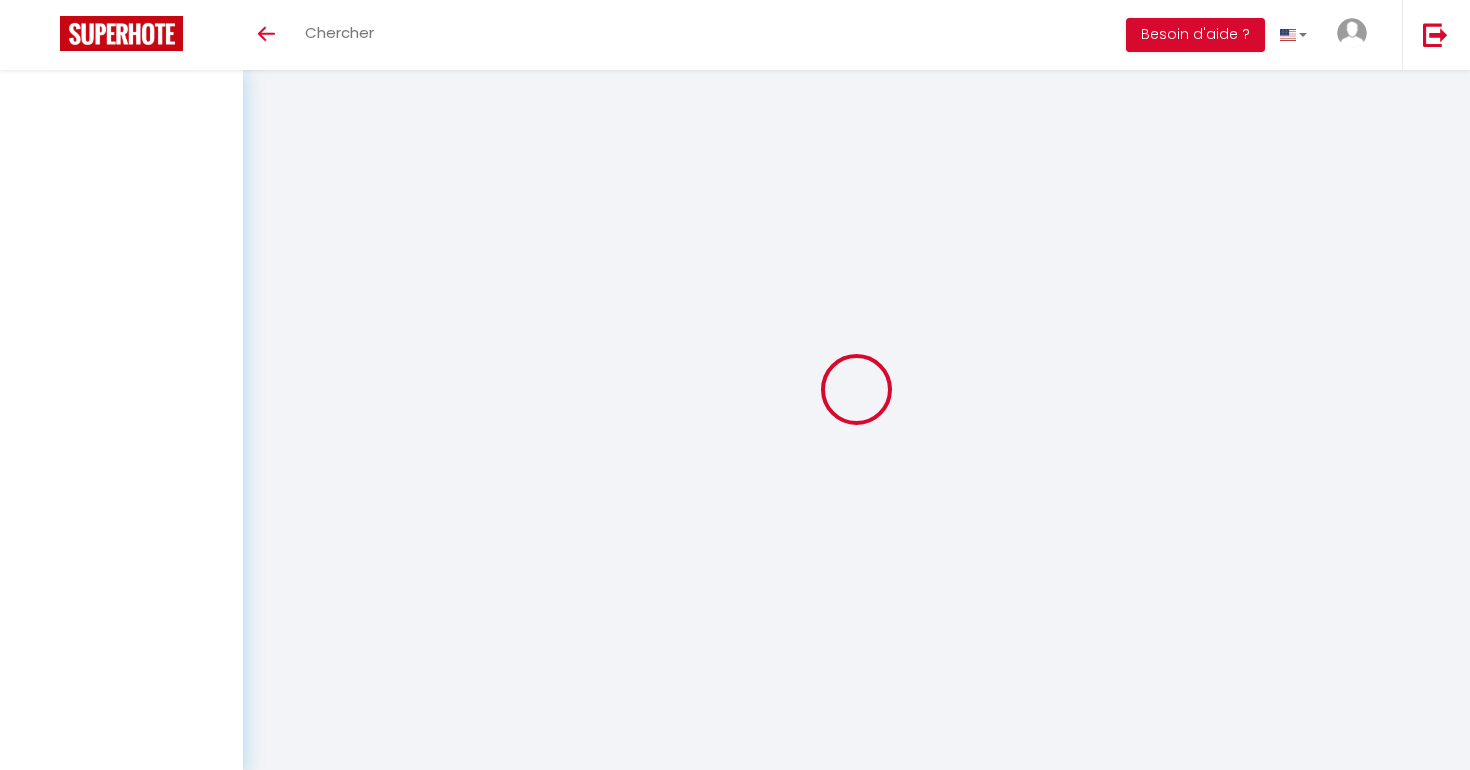 scroll, scrollTop: 2, scrollLeft: 0, axis: vertical 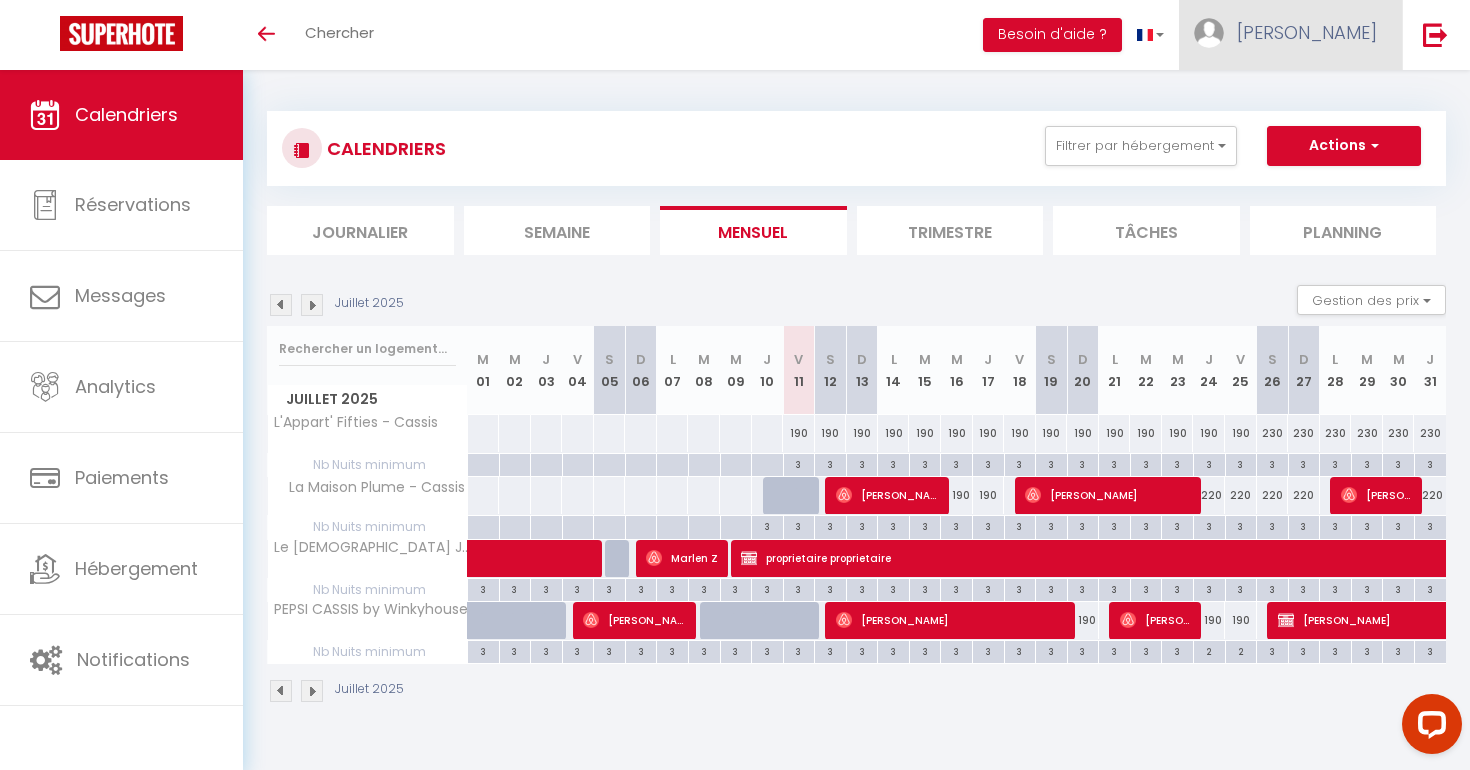 click on "[PERSON_NAME]" at bounding box center (1307, 32) 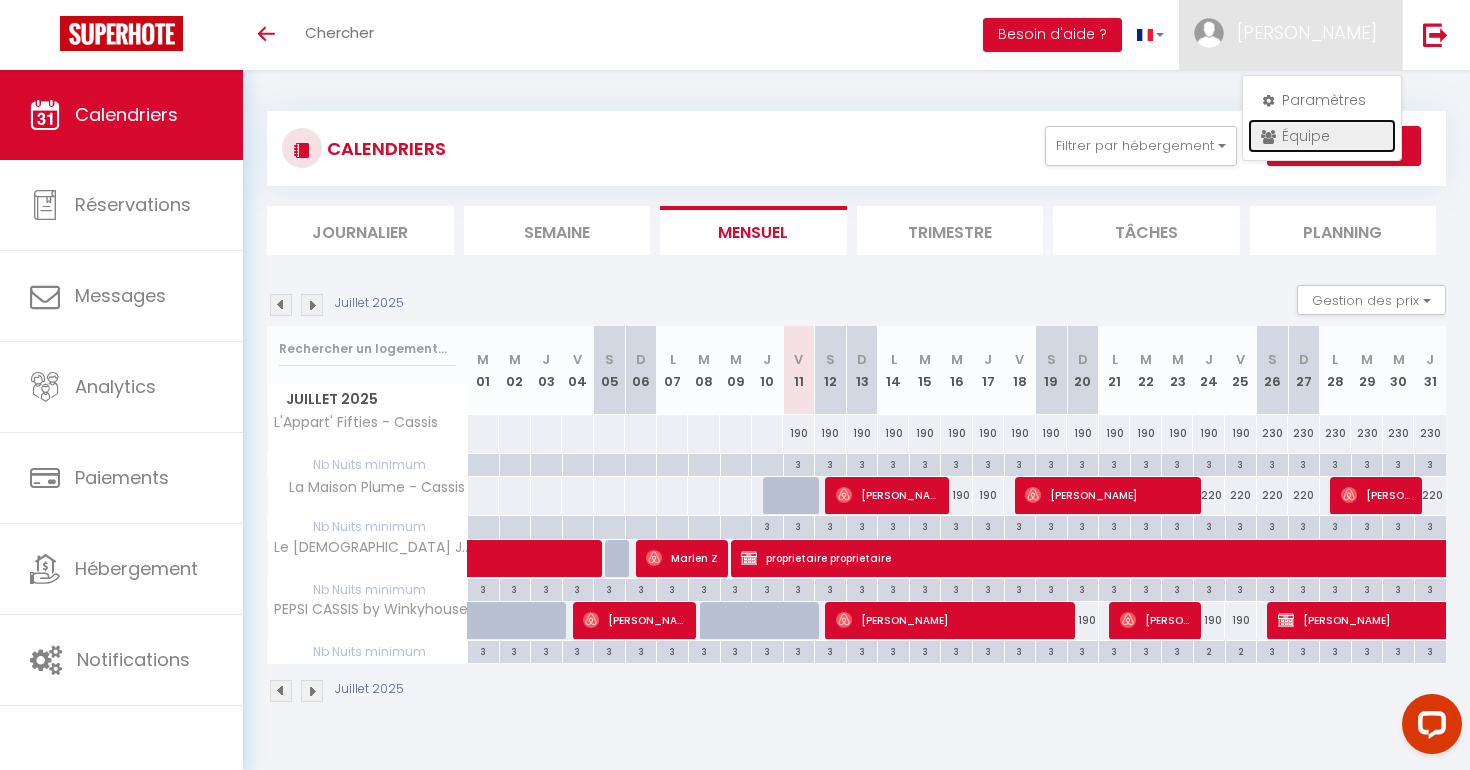 click on "Équipe" at bounding box center [1322, 136] 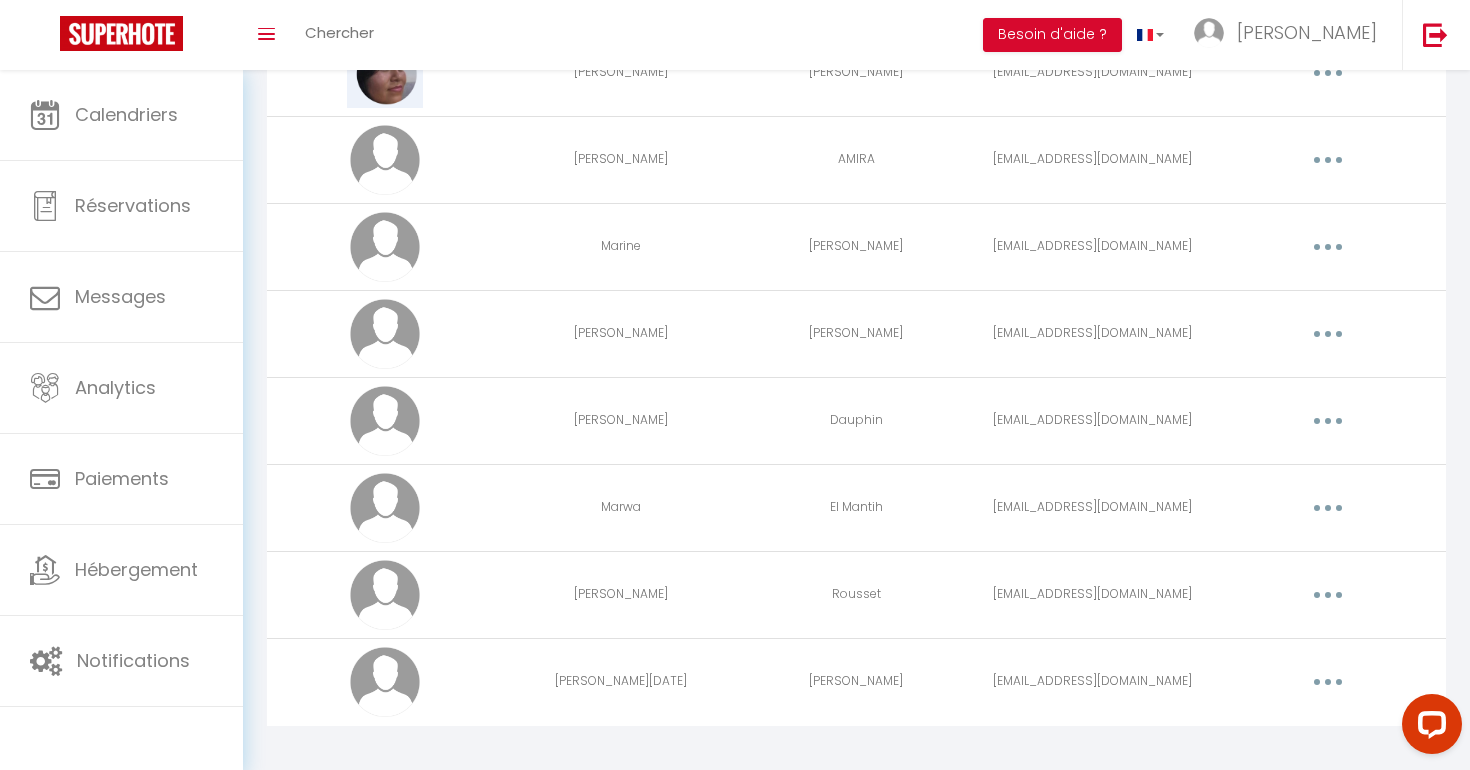scroll, scrollTop: 2469, scrollLeft: 0, axis: vertical 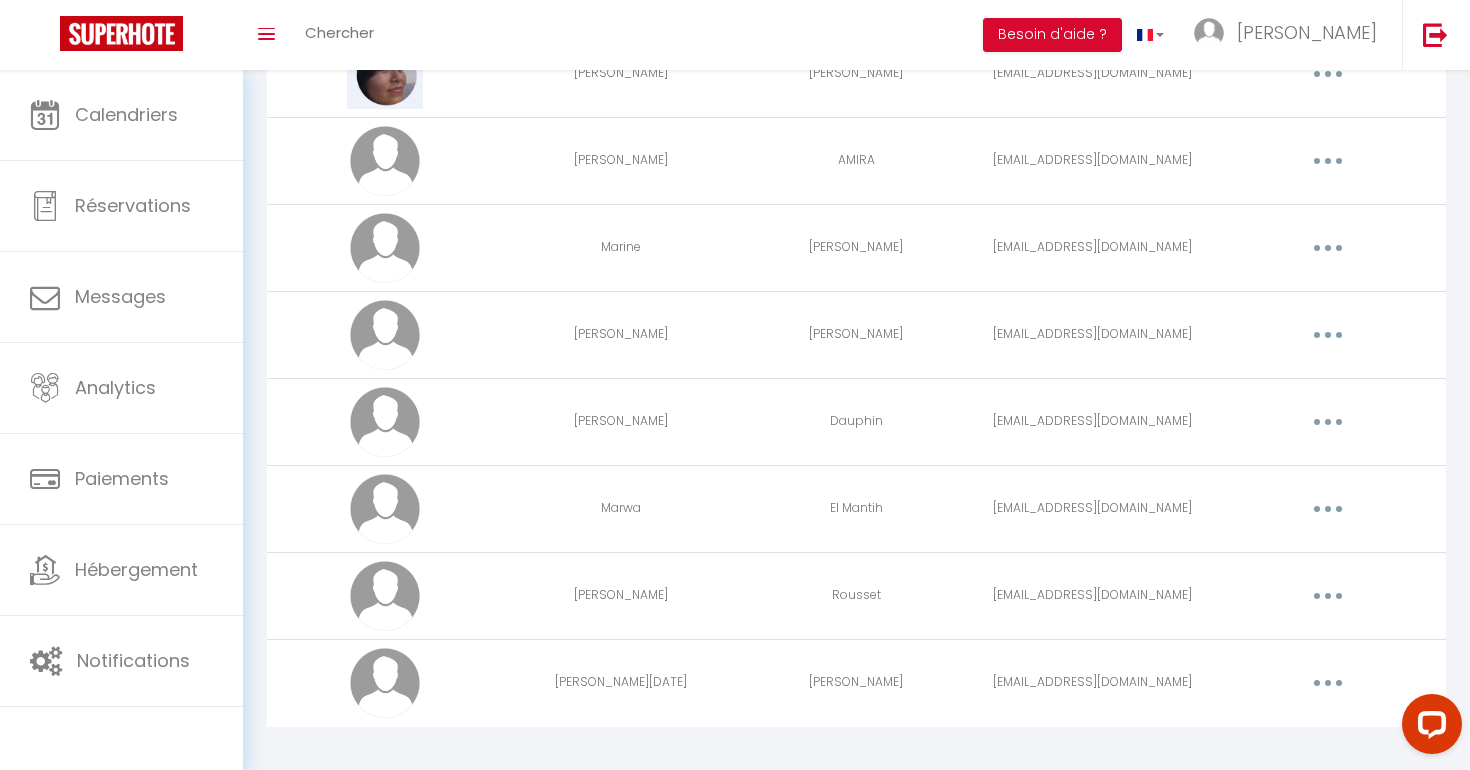 click at bounding box center [1328, 509] 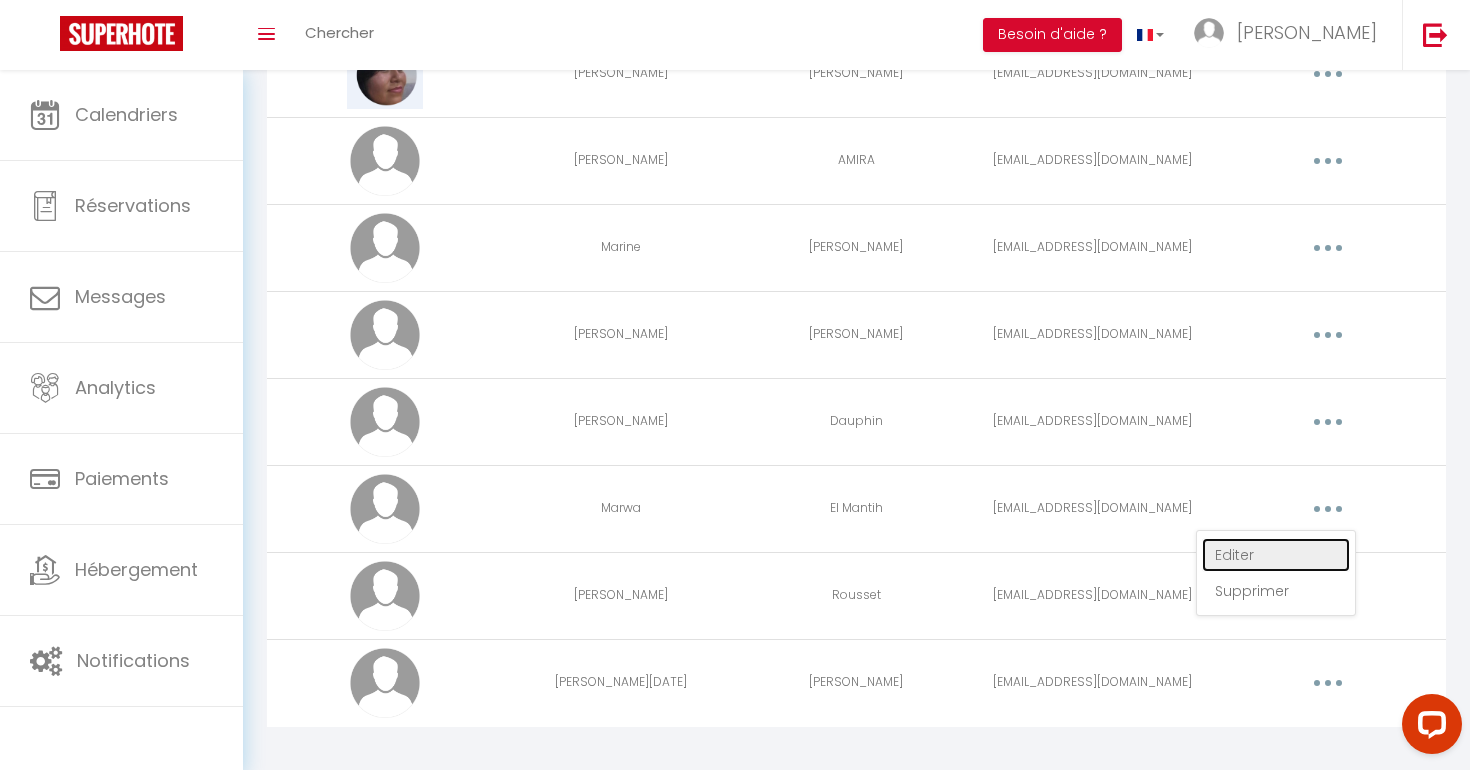 click on "Editer" at bounding box center [1276, 555] 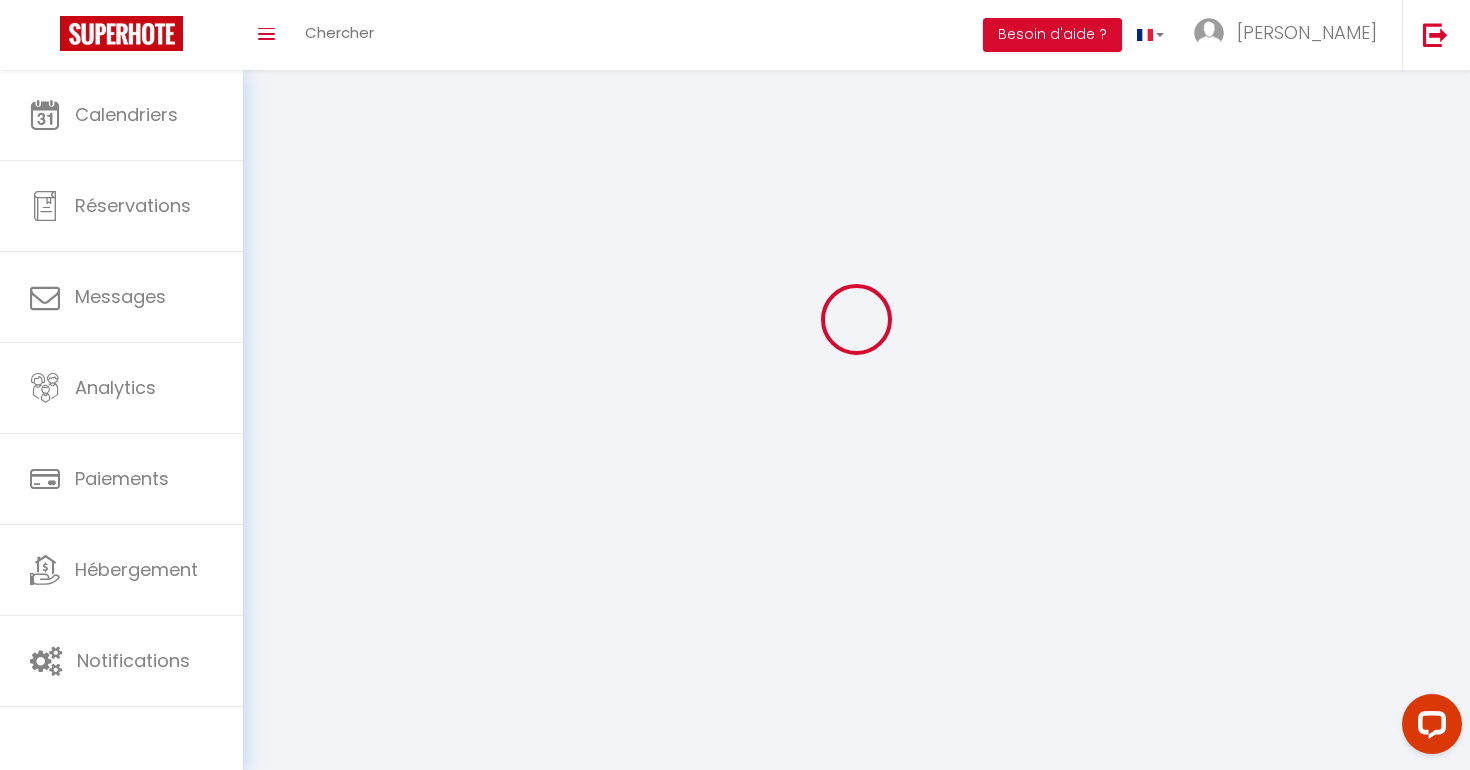 type on "Marwa" 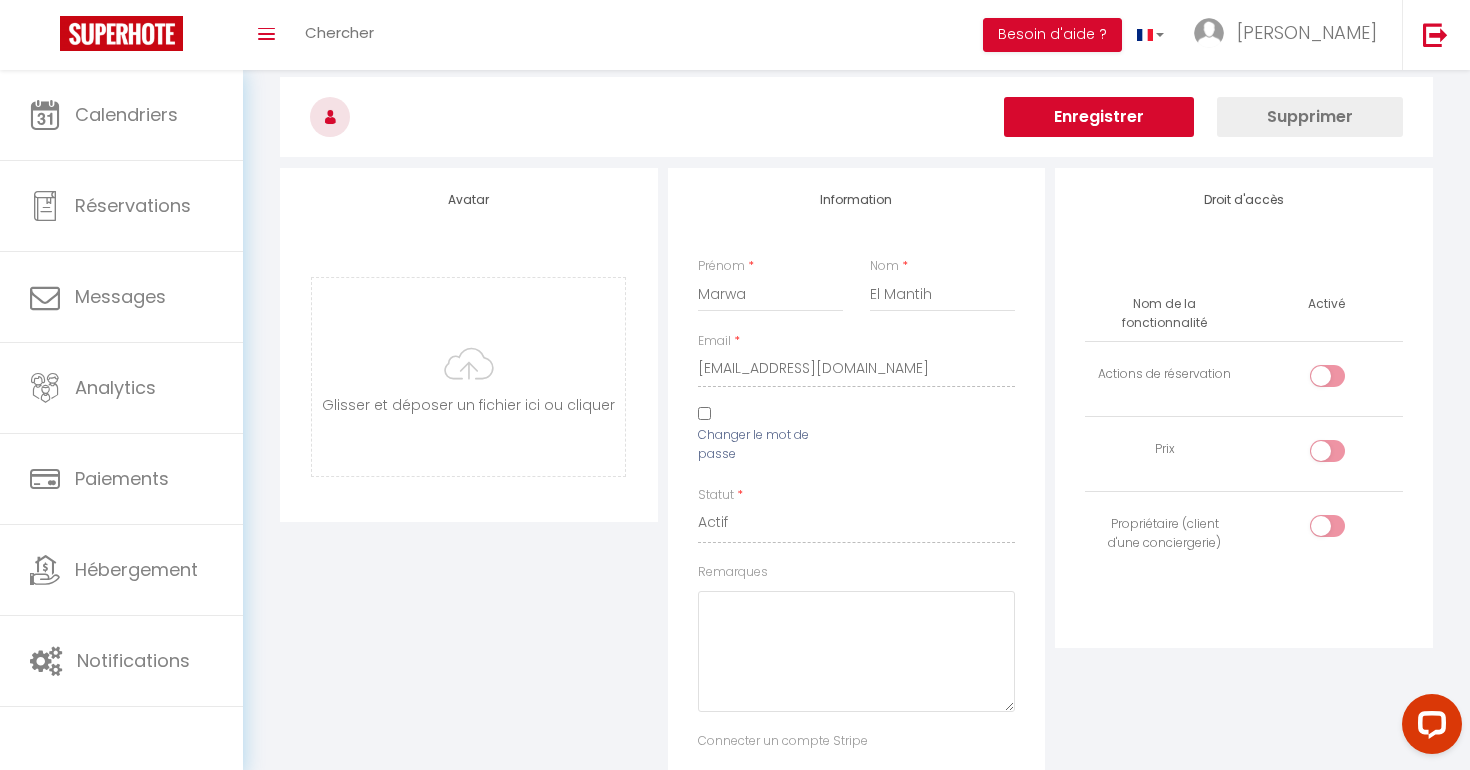 scroll, scrollTop: 3054, scrollLeft: 0, axis: vertical 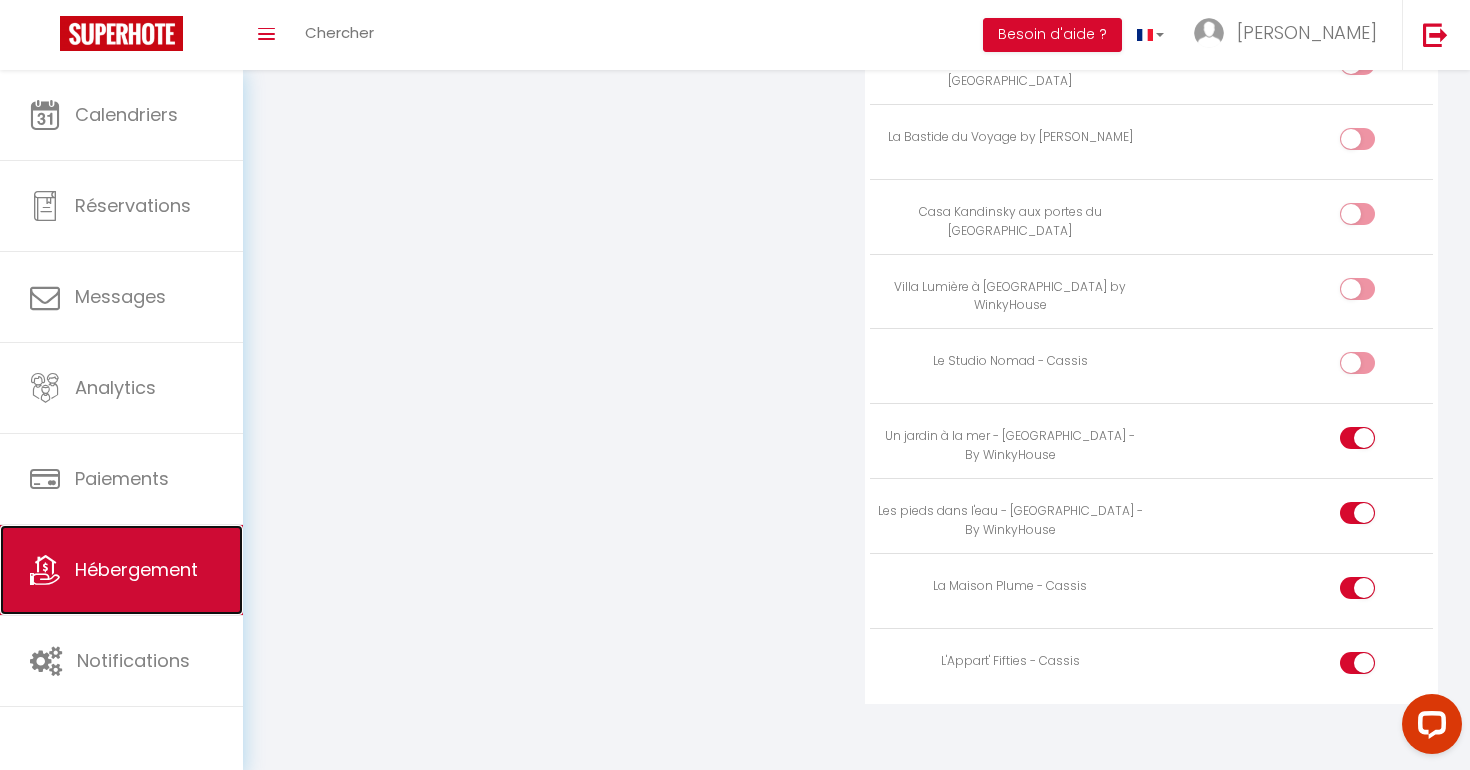 click on "Hébergement" at bounding box center [136, 569] 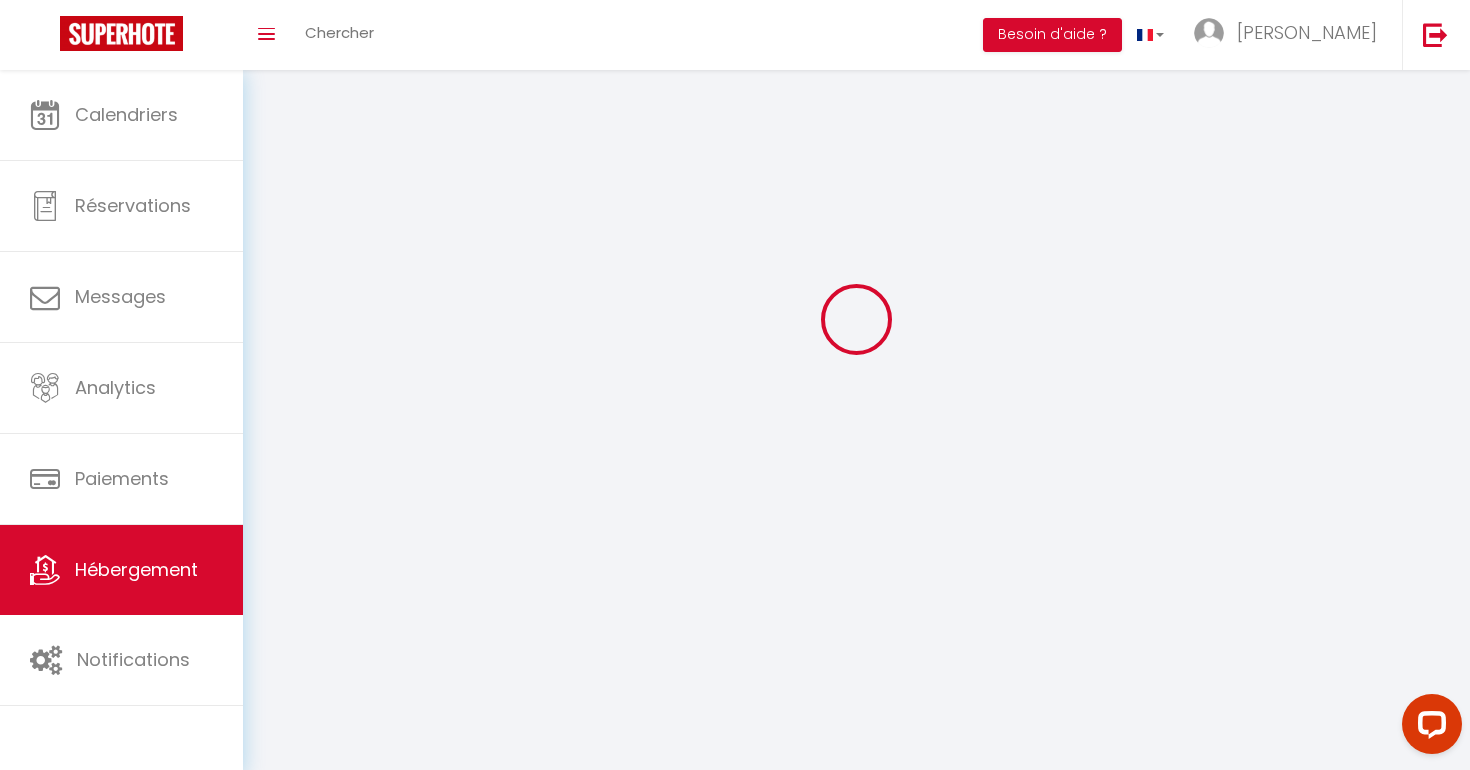 scroll, scrollTop: 0, scrollLeft: 0, axis: both 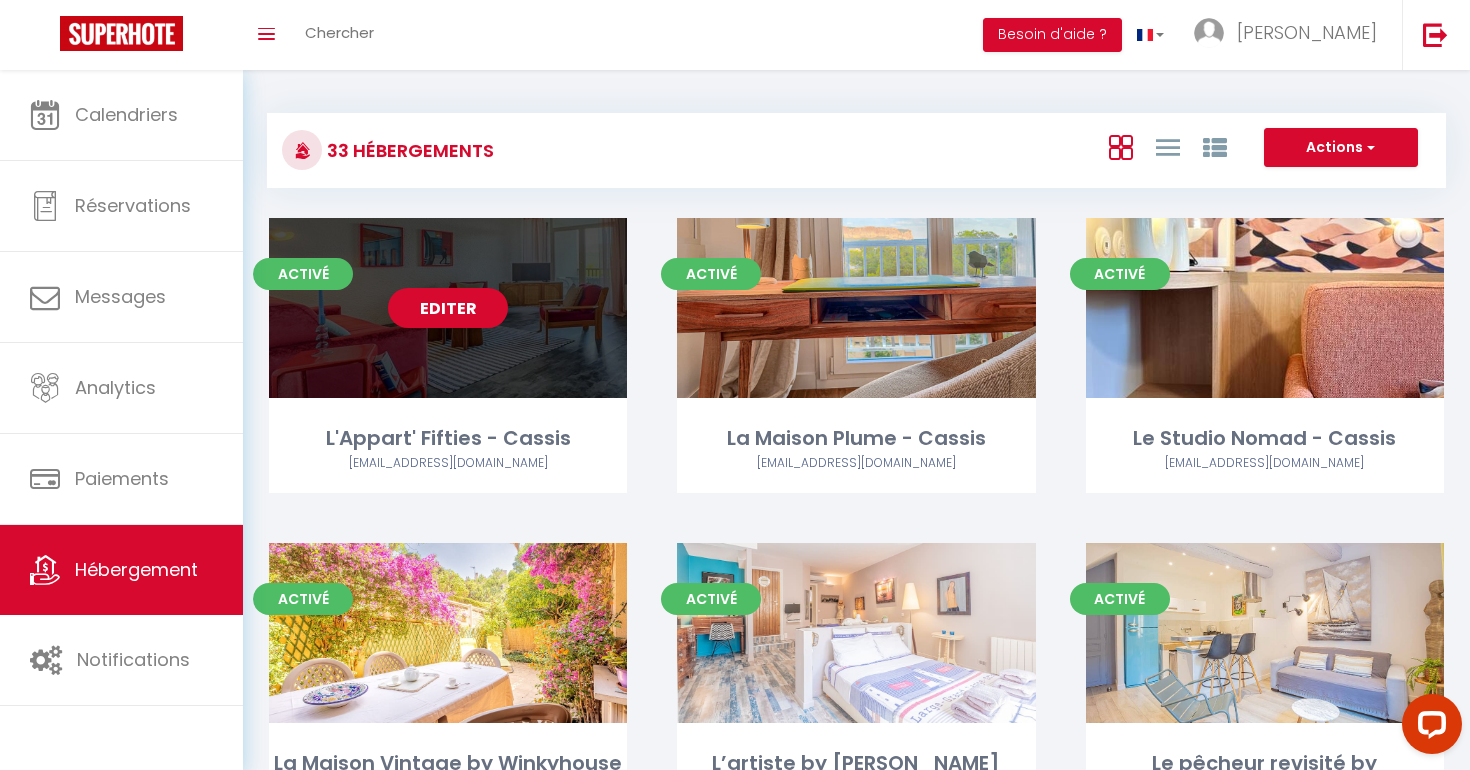 click on "Editer" at bounding box center [448, 308] 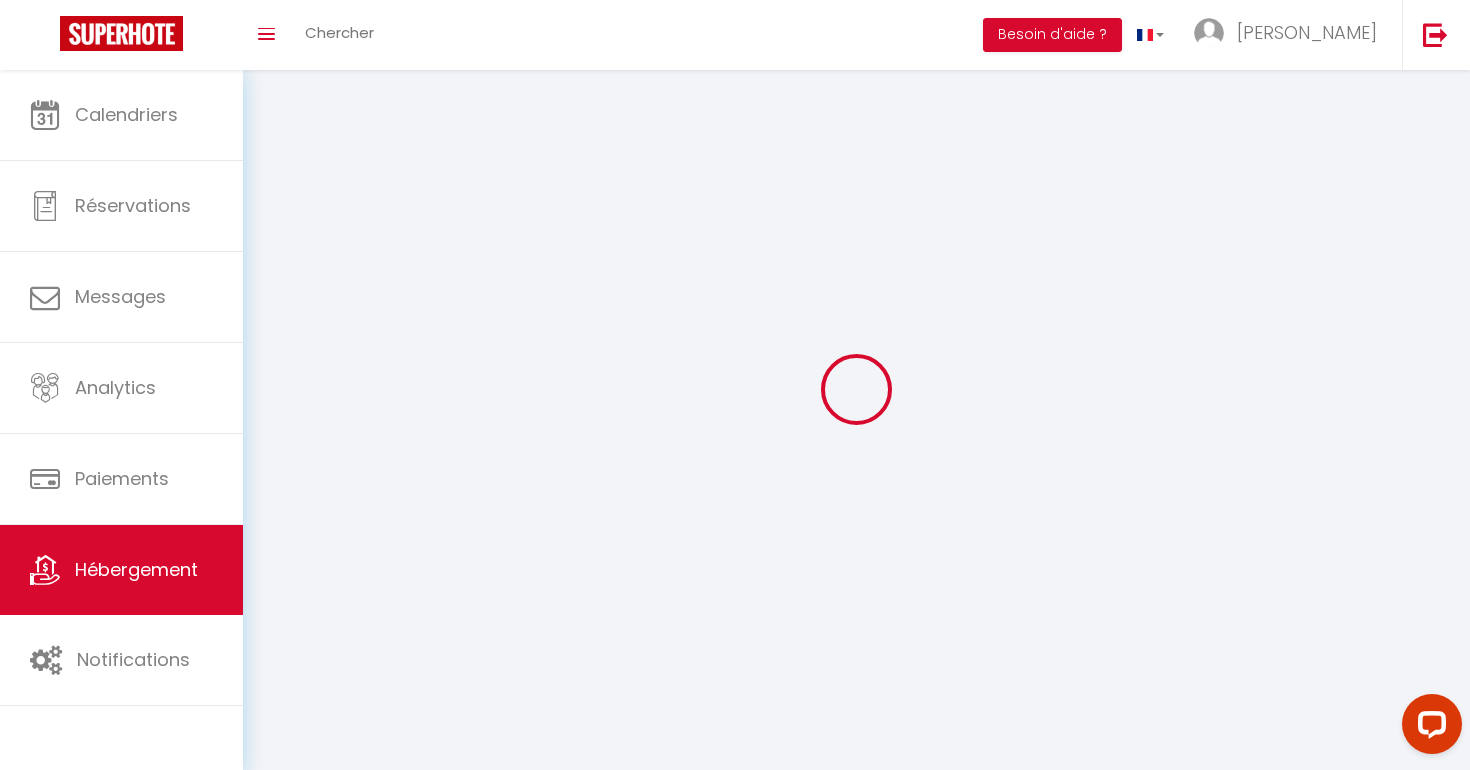 select on "1" 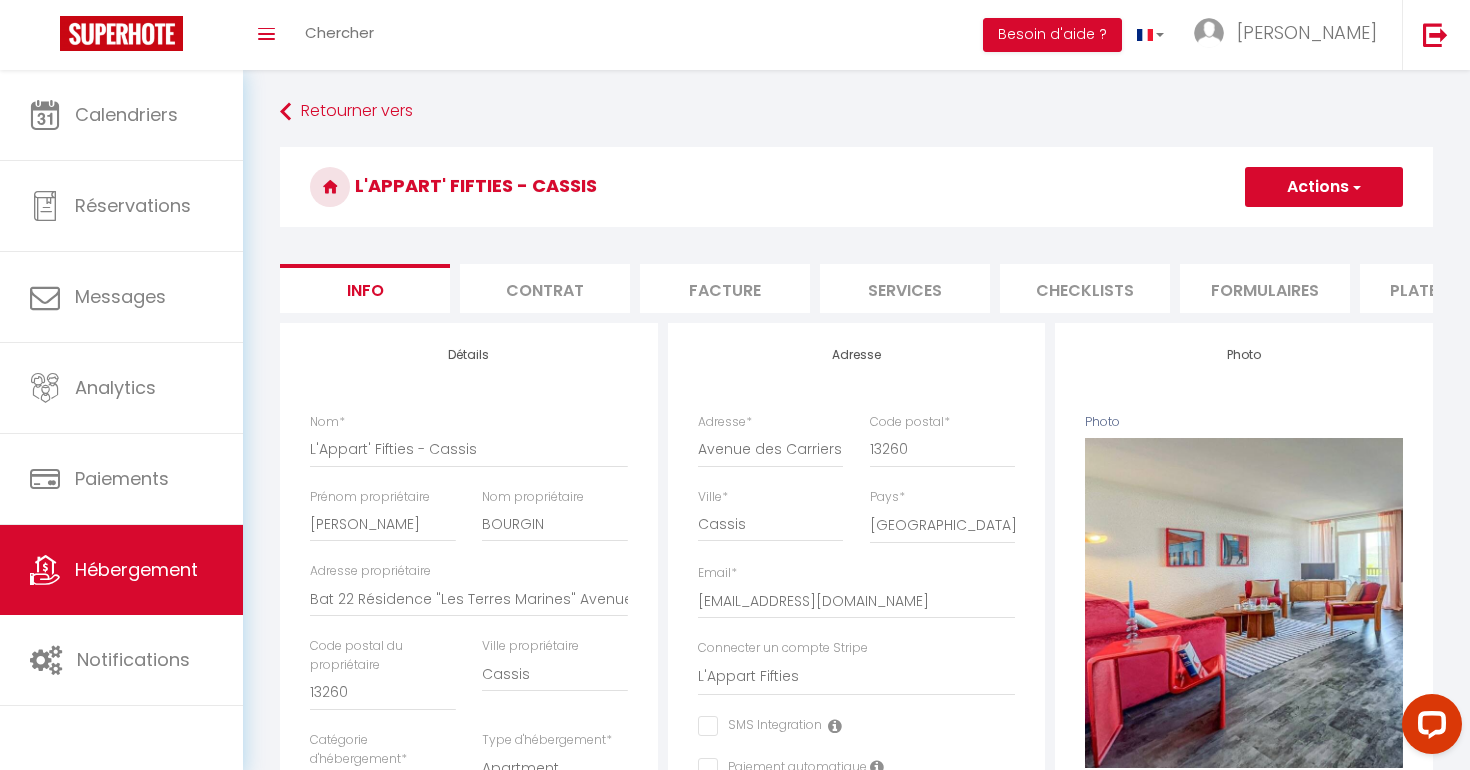 checkbox on "false" 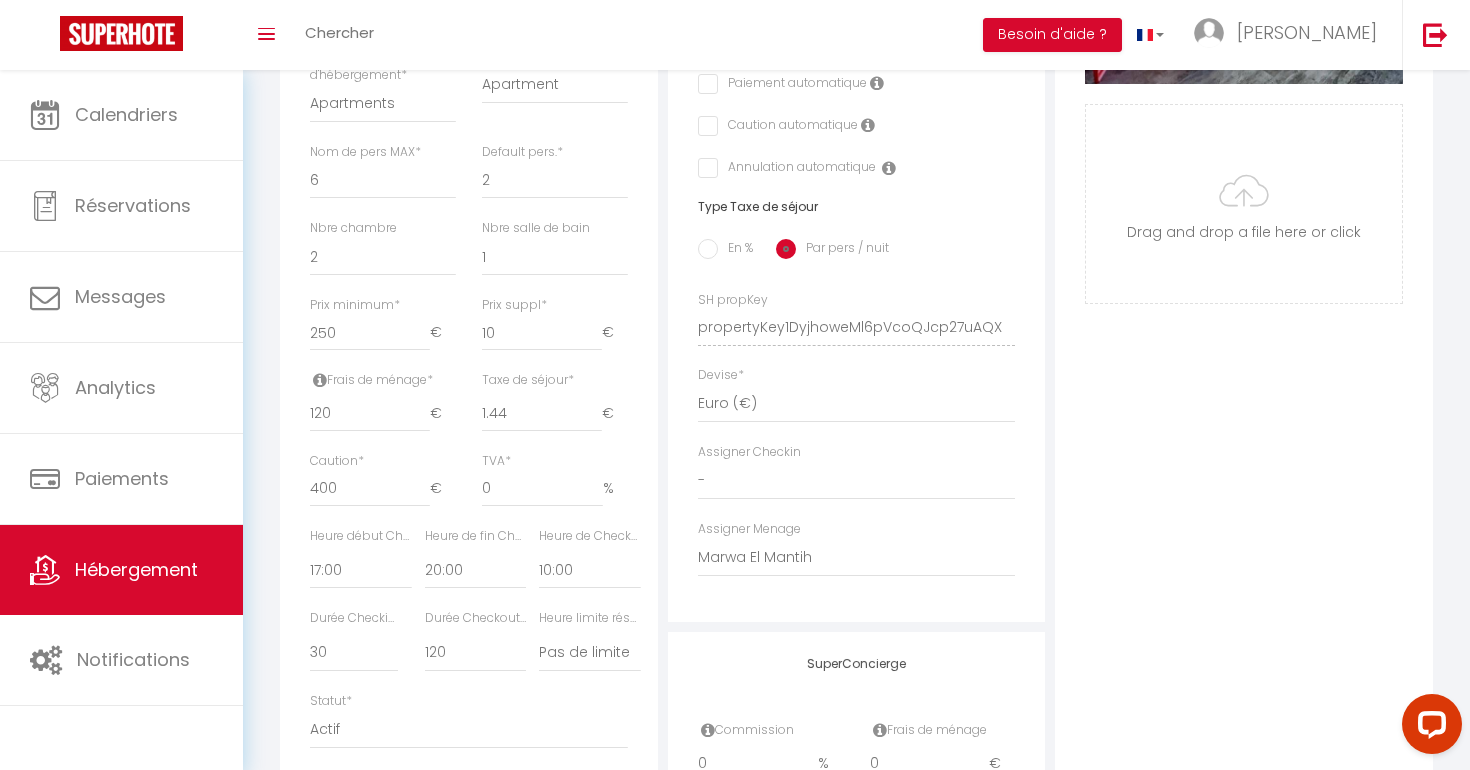 scroll, scrollTop: 701, scrollLeft: 0, axis: vertical 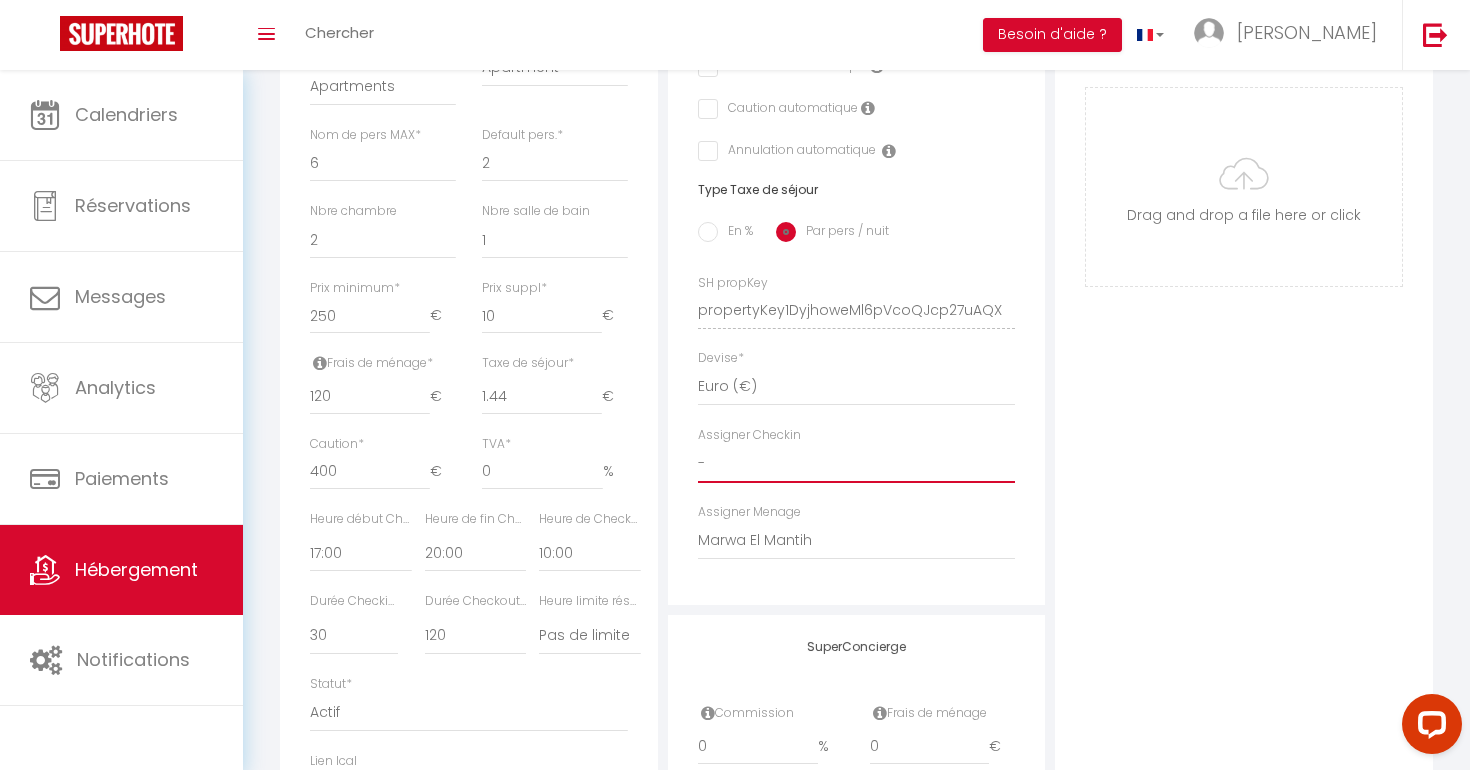 click on "-
Stéphan Le Doaré
Cindy GUIGARD
CHRISTINE REBORD
CELINE CHARLEY
Stéphane DEMYTTENAERE
SERGE PAPO
MYRIAM BOURRAT
Patrick ROQUIGNY
Laure CRIELAARD
Daniel LUTTON
Annie PALACCI
MAUD ET GABRIEL APICELLA
JULIEN JACQUEMIN" at bounding box center [857, 464] 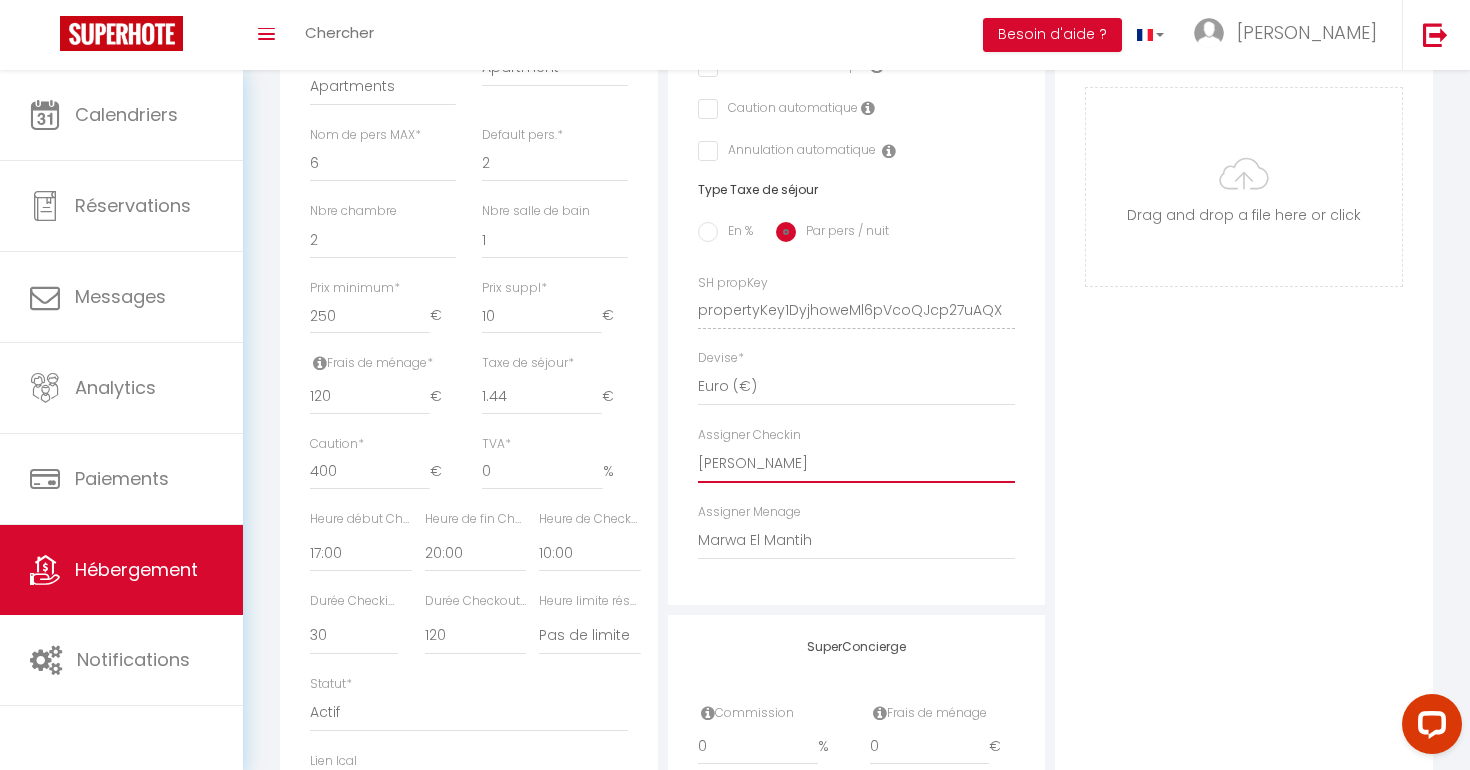 checkbox on "false" 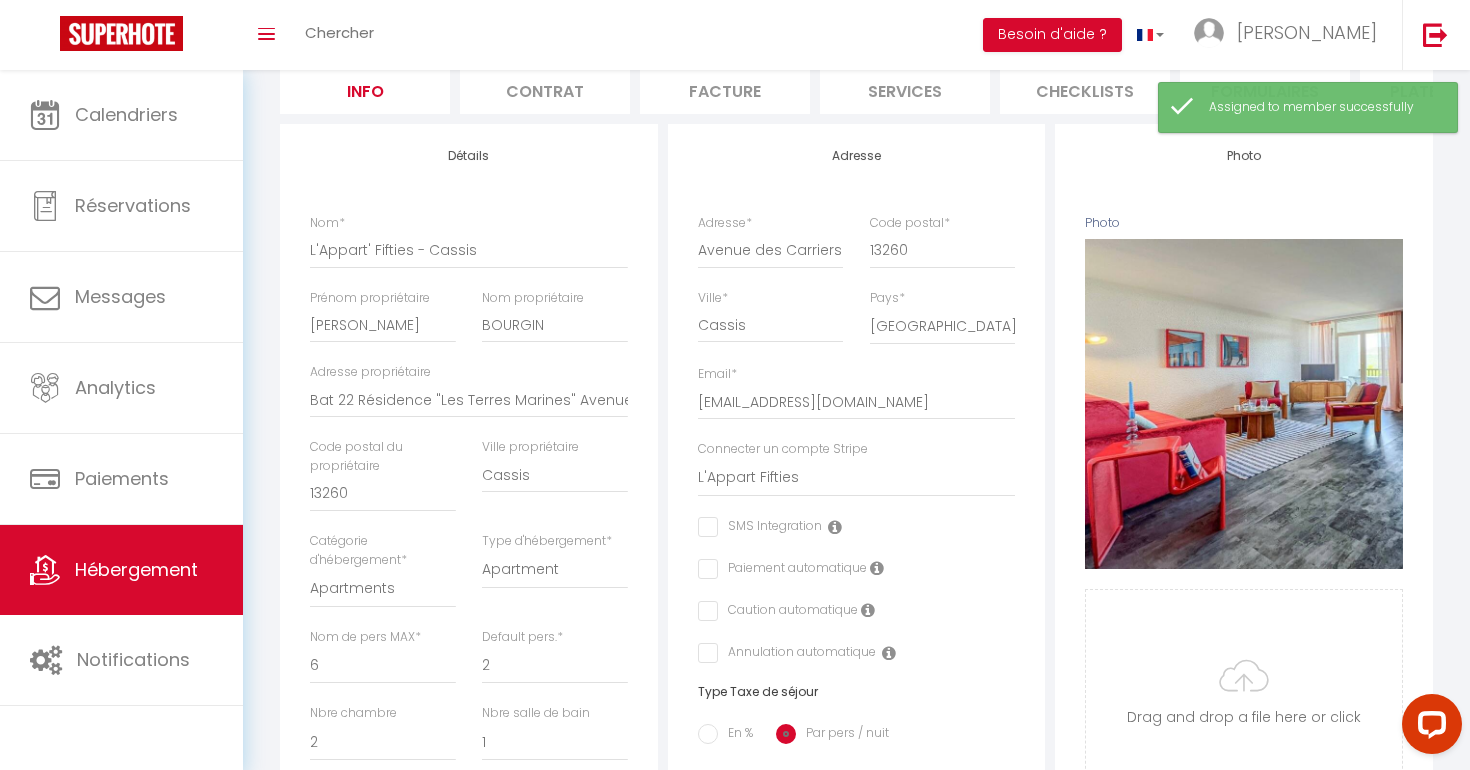 scroll, scrollTop: 0, scrollLeft: 0, axis: both 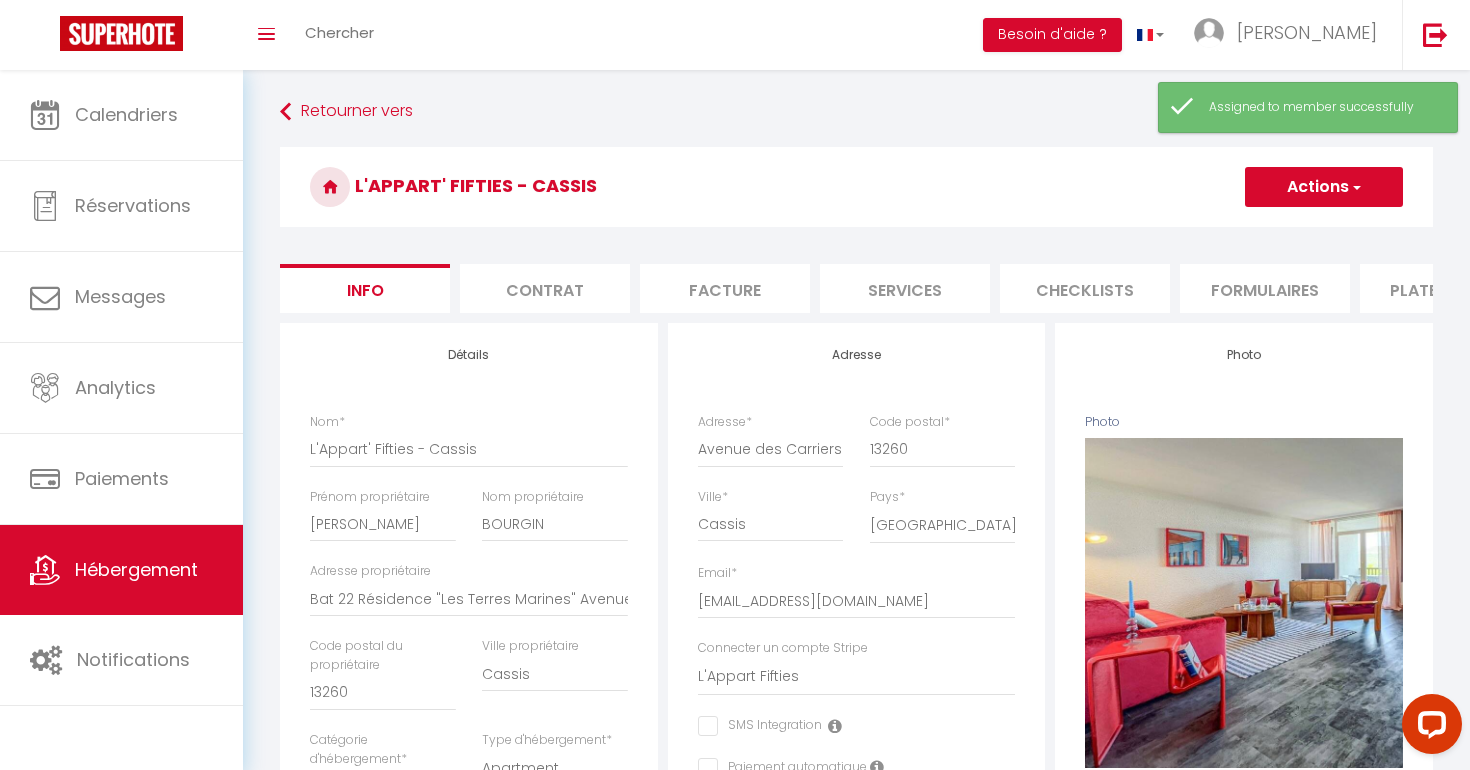 click on "Actions" at bounding box center (1324, 187) 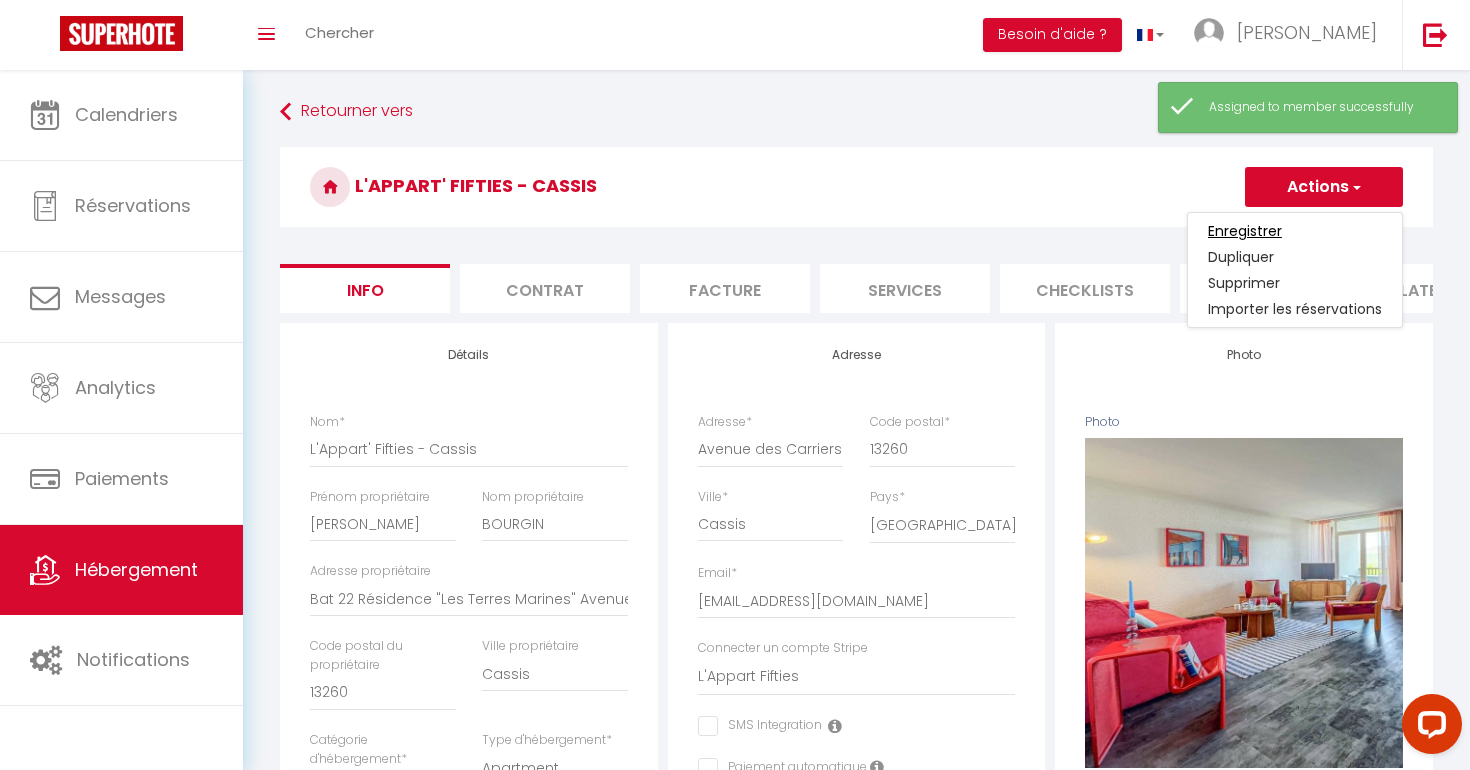 click on "Enregistrer" at bounding box center [1245, 231] 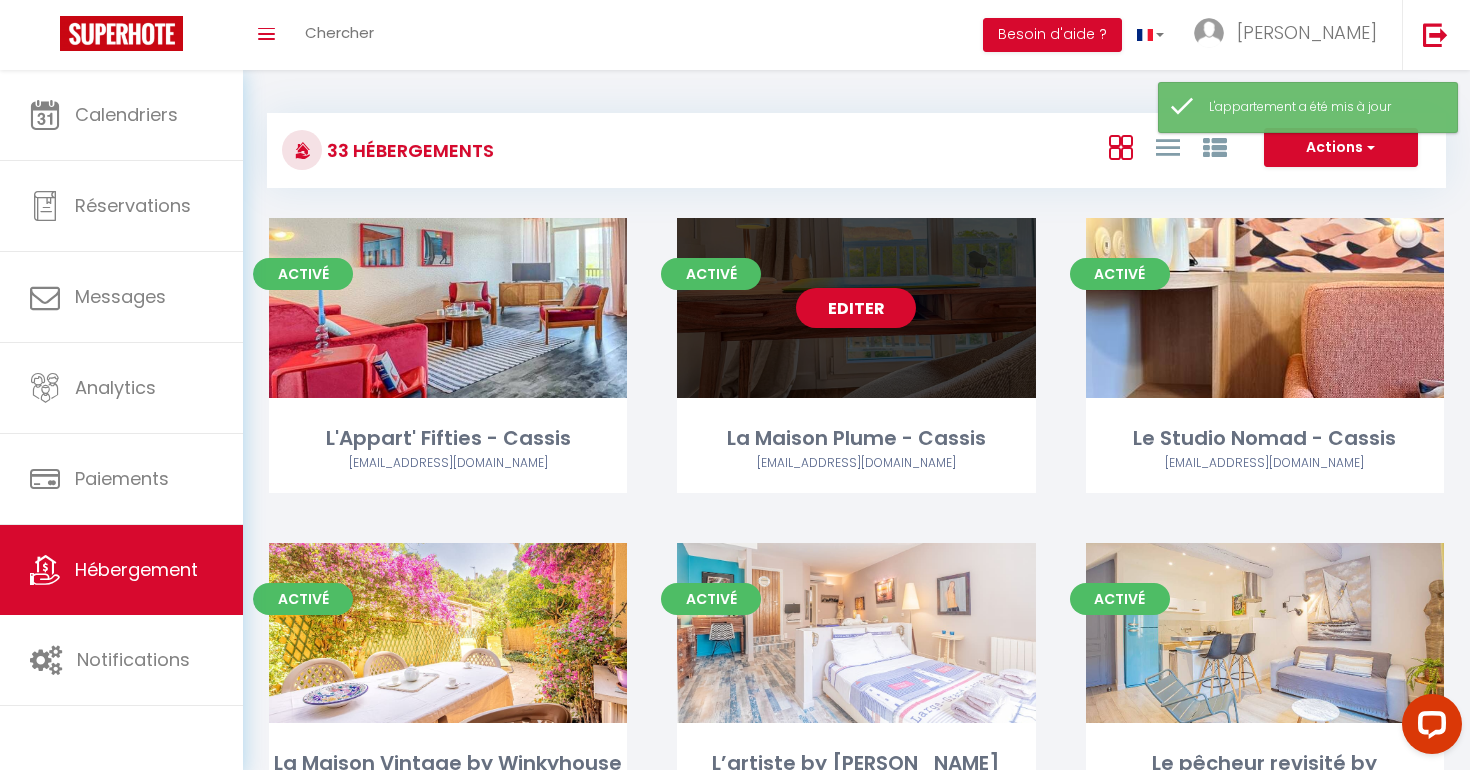 click on "Activé" at bounding box center (711, 274) 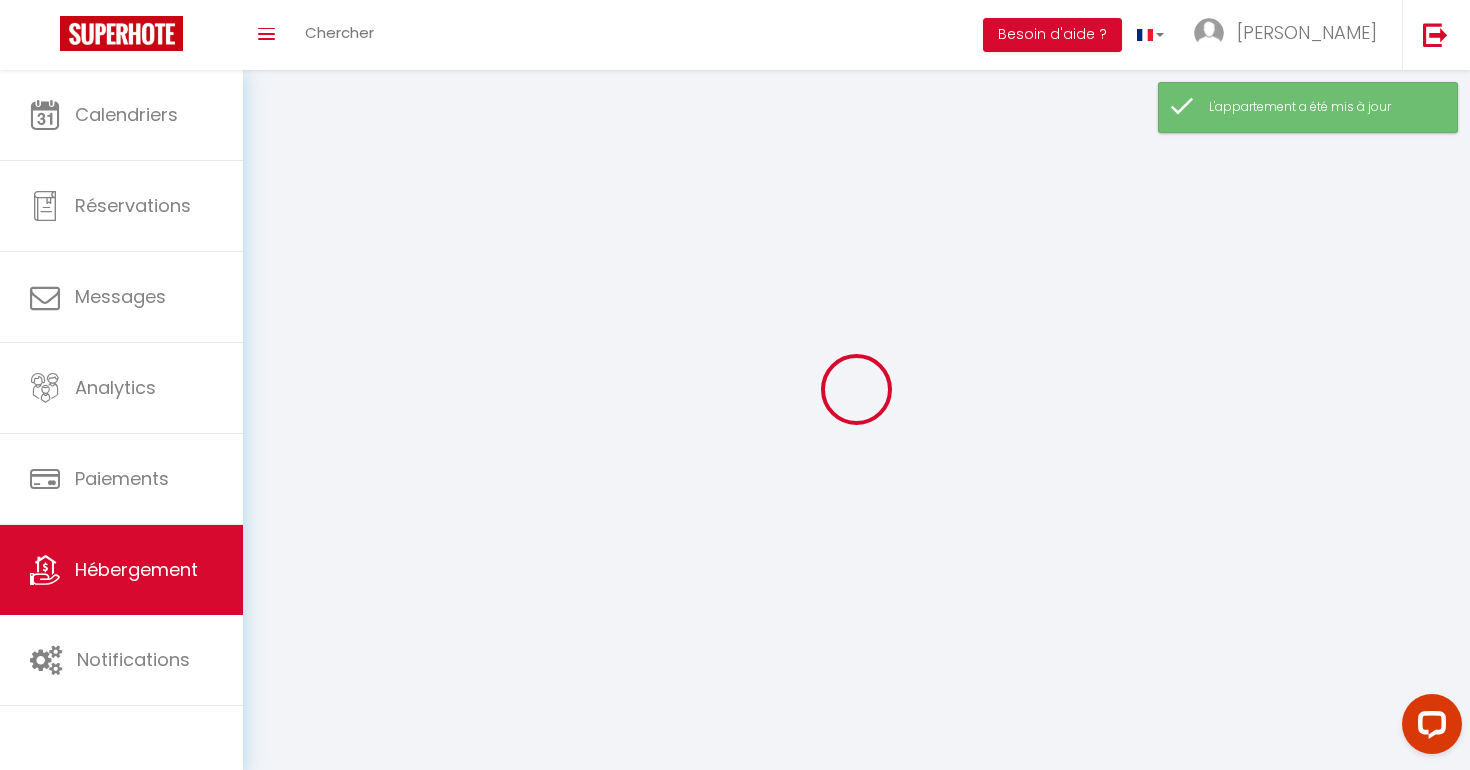 select 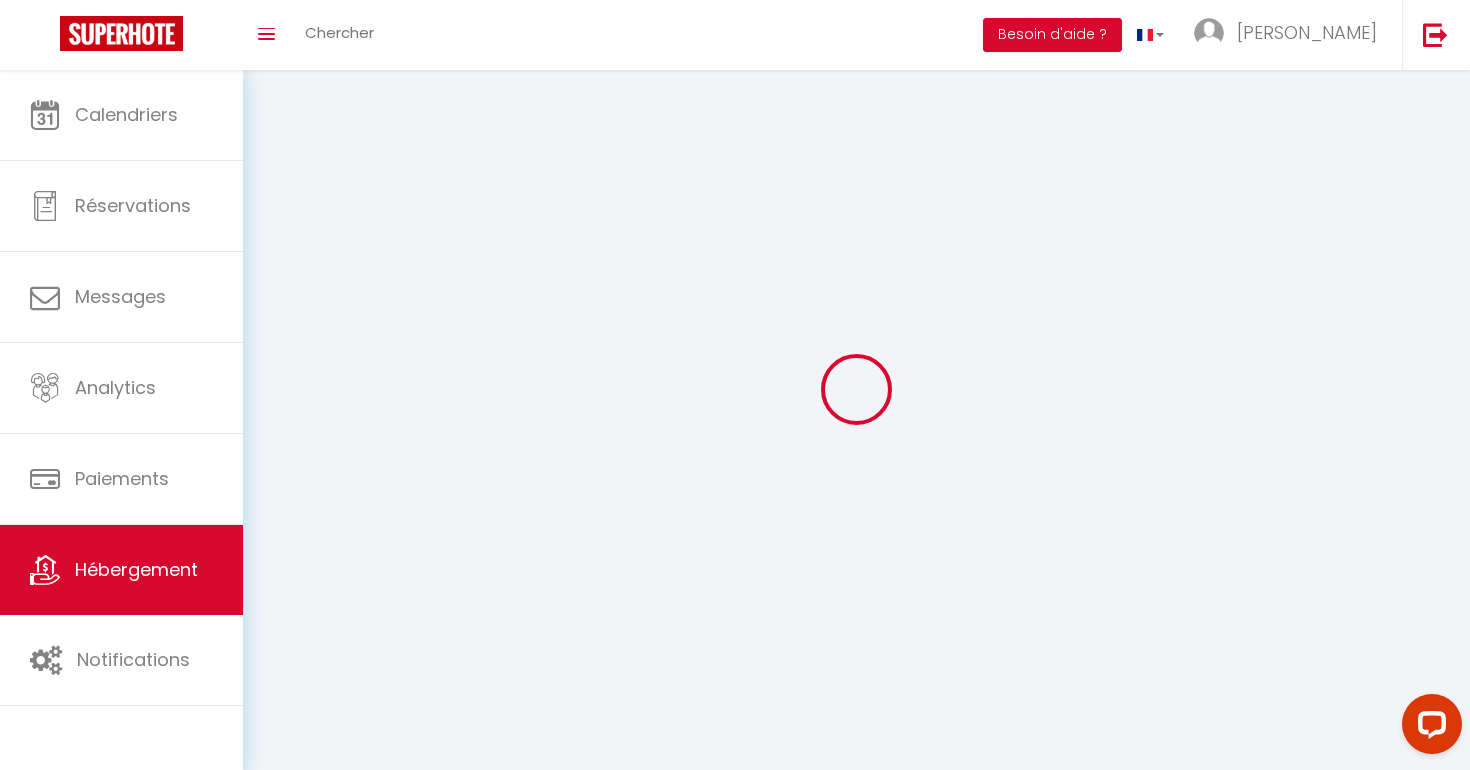 select 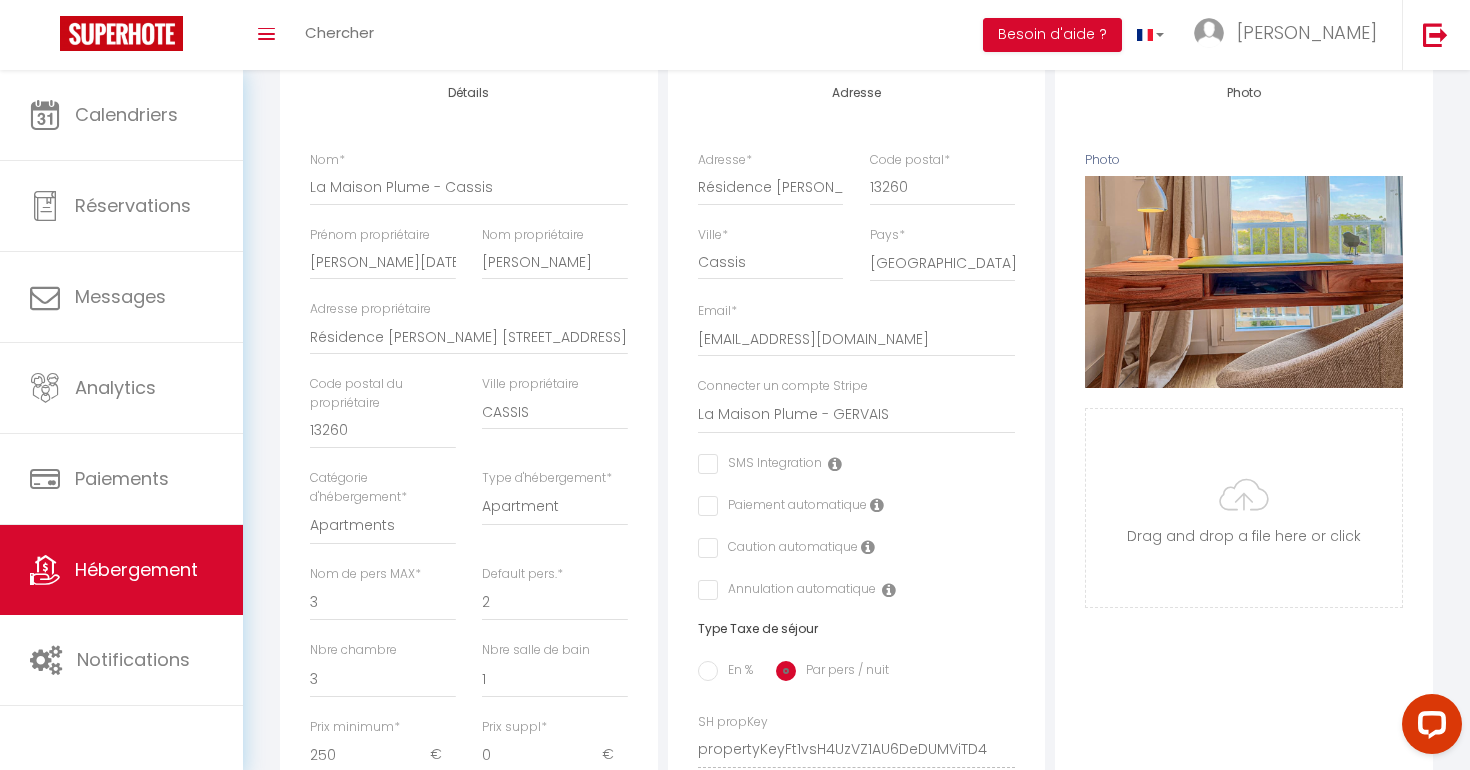 scroll, scrollTop: 0, scrollLeft: 0, axis: both 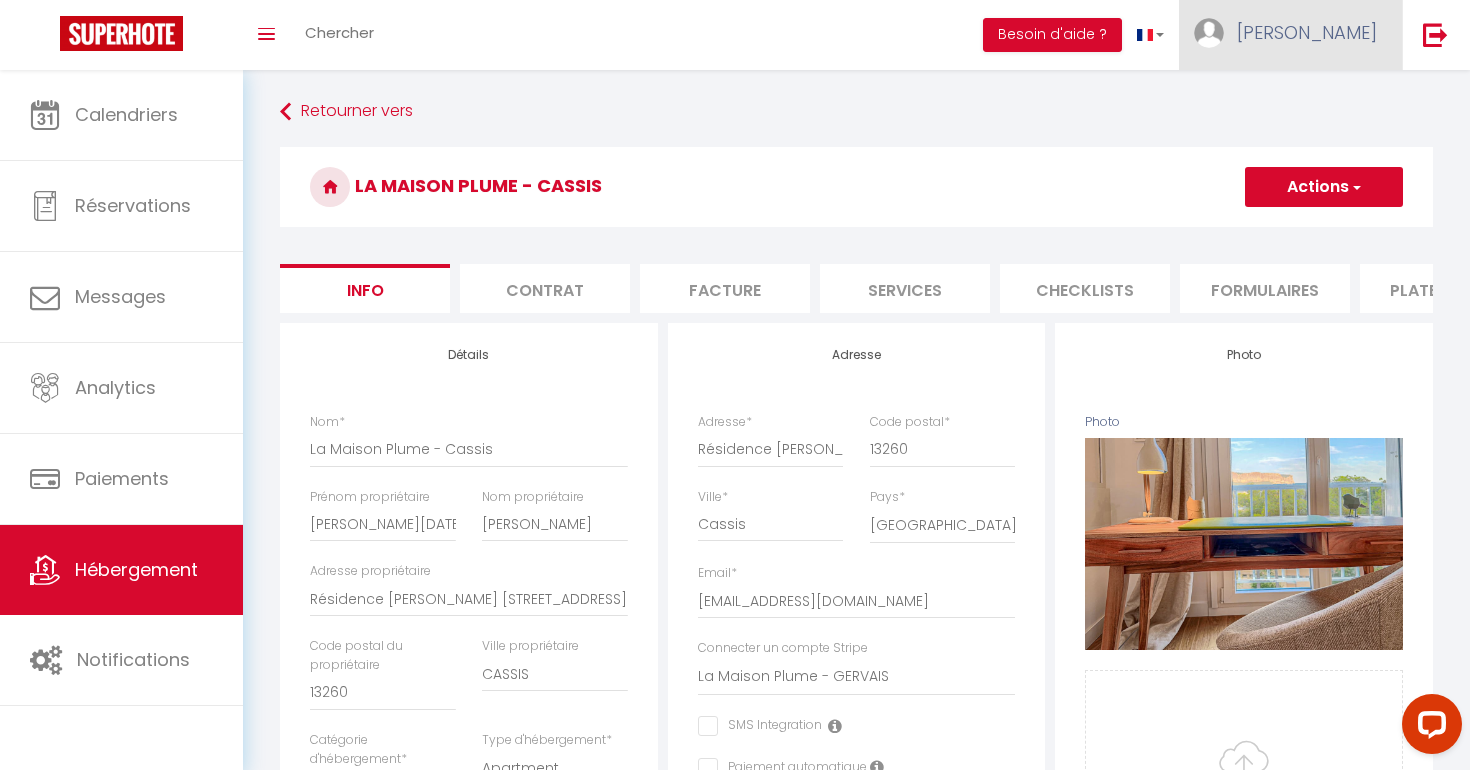 click on "[PERSON_NAME]" at bounding box center [1290, 35] 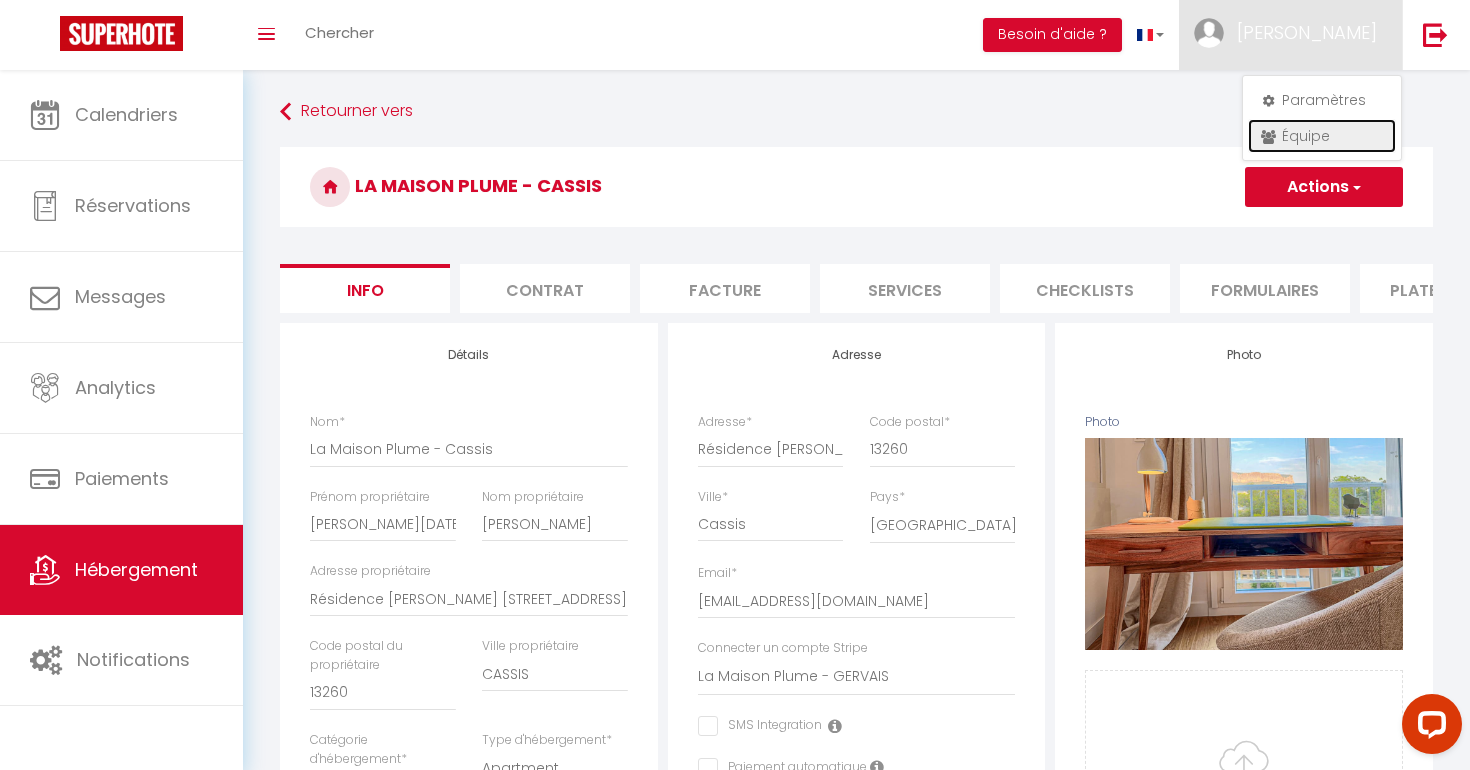 click on "Équipe" at bounding box center [1322, 136] 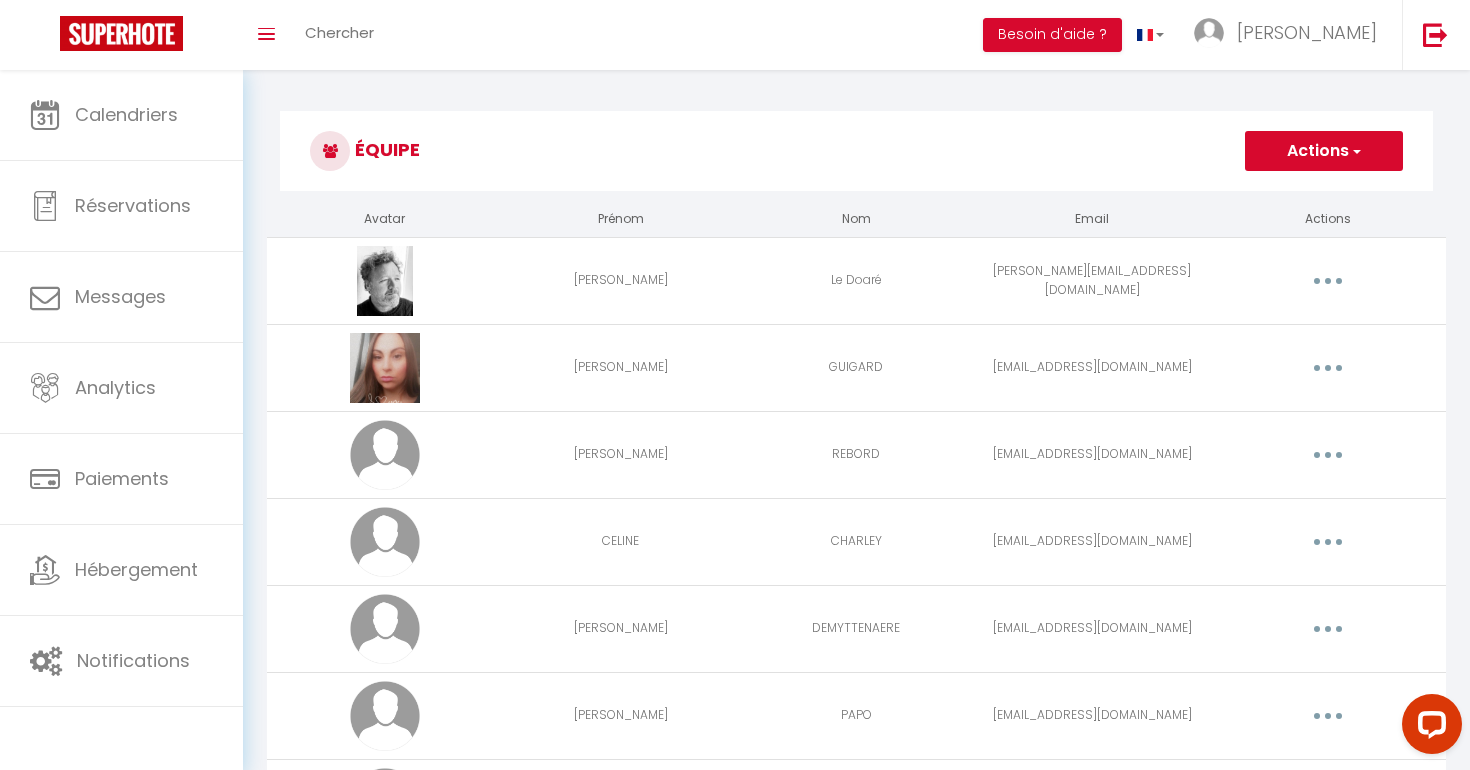 click at bounding box center [1328, 368] 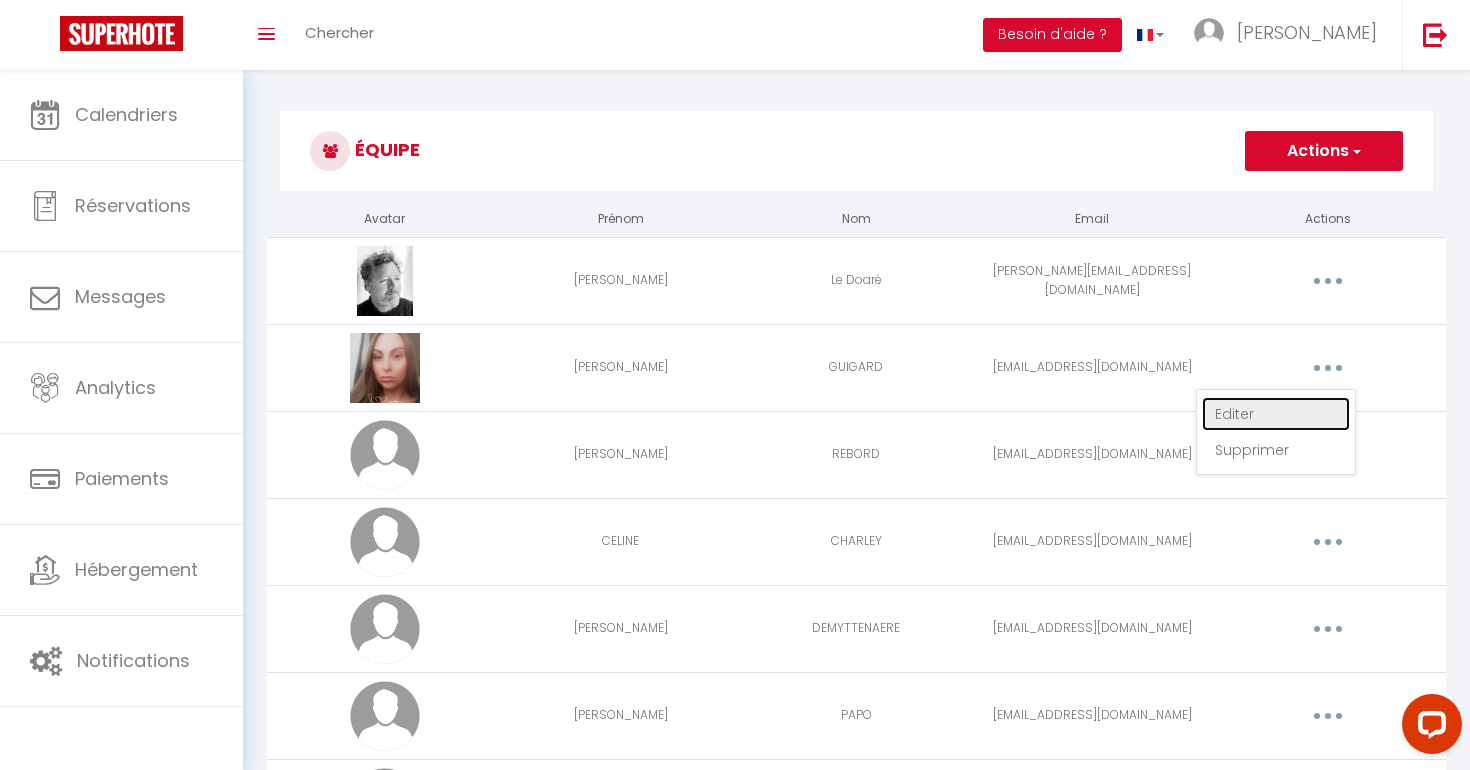 click on "Editer" at bounding box center (1276, 414) 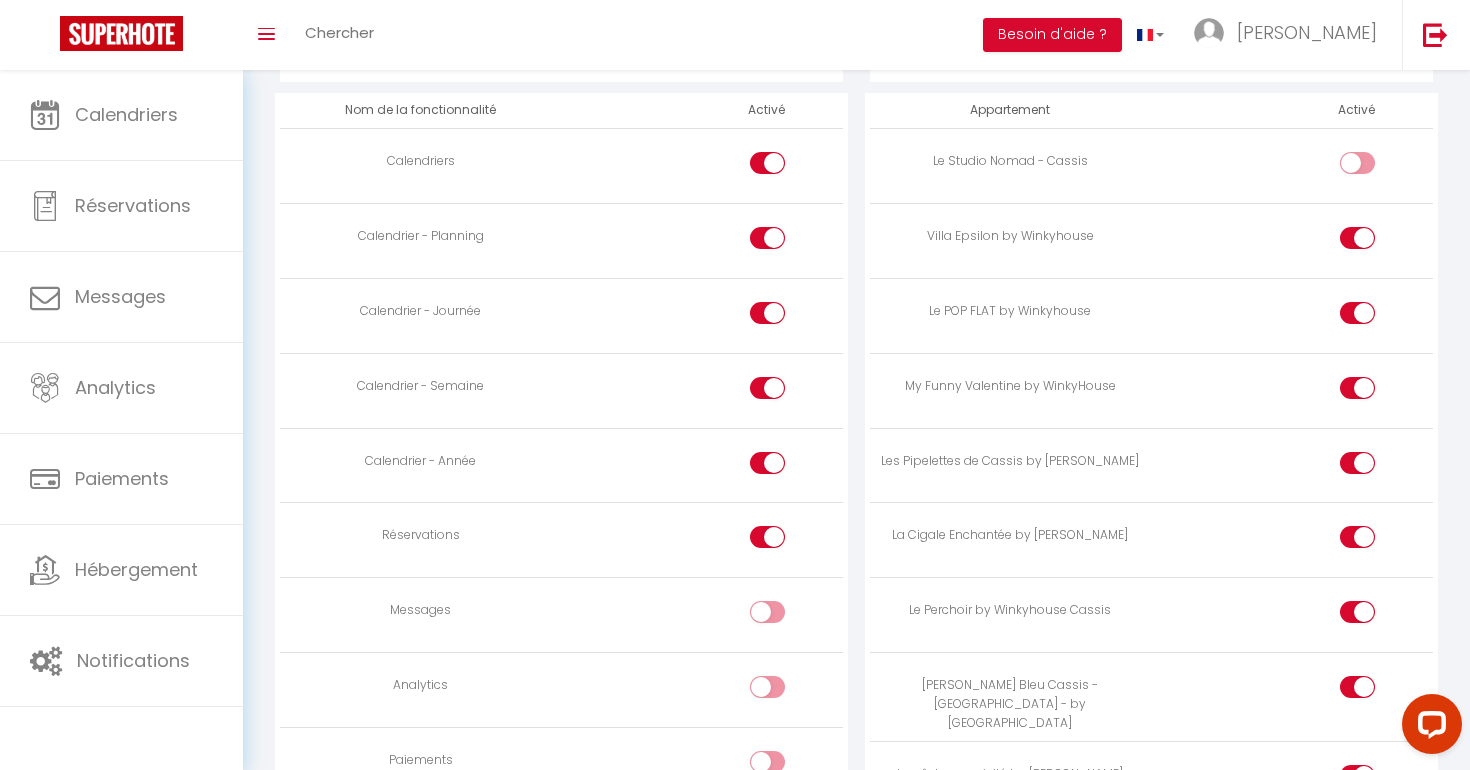 scroll, scrollTop: 1146, scrollLeft: 0, axis: vertical 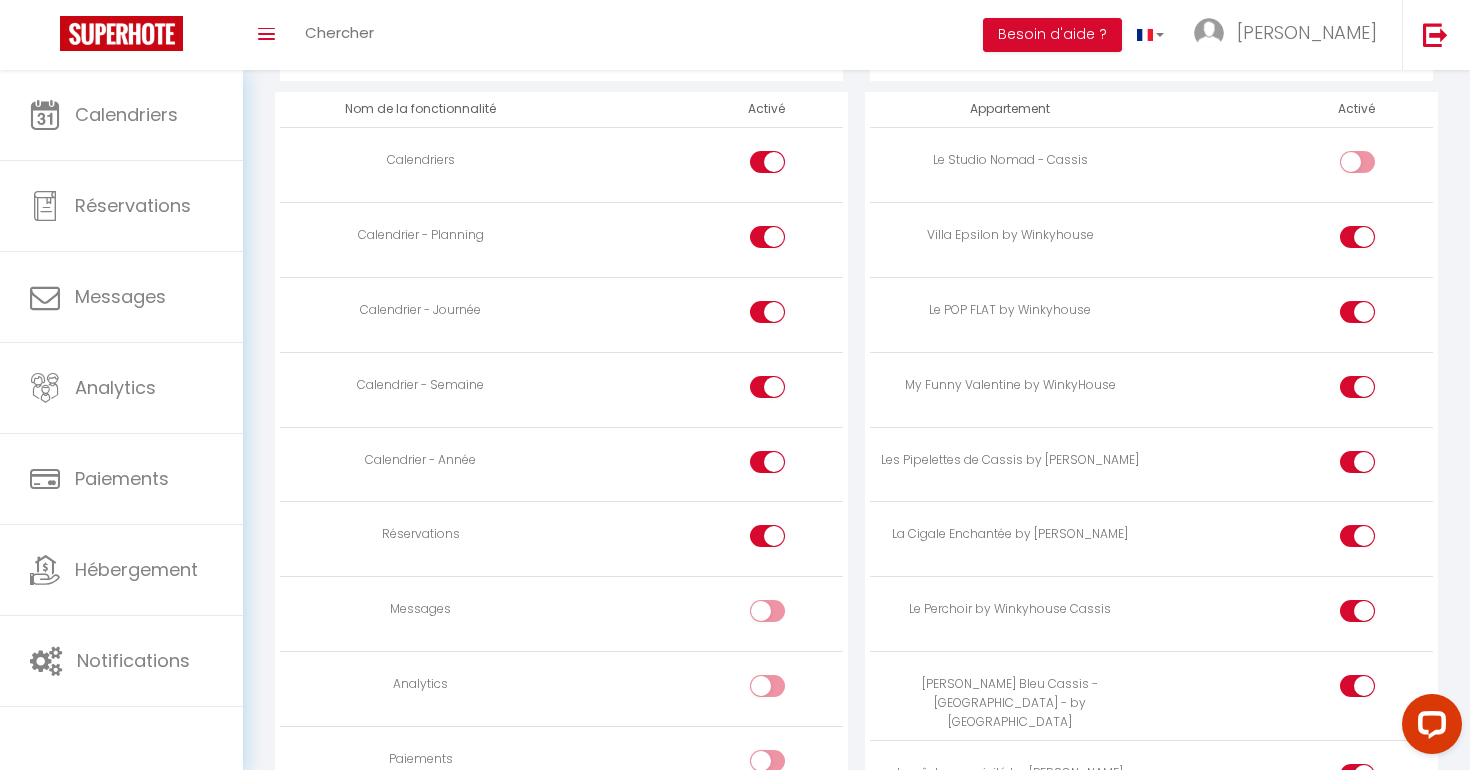 click at bounding box center [1374, 166] 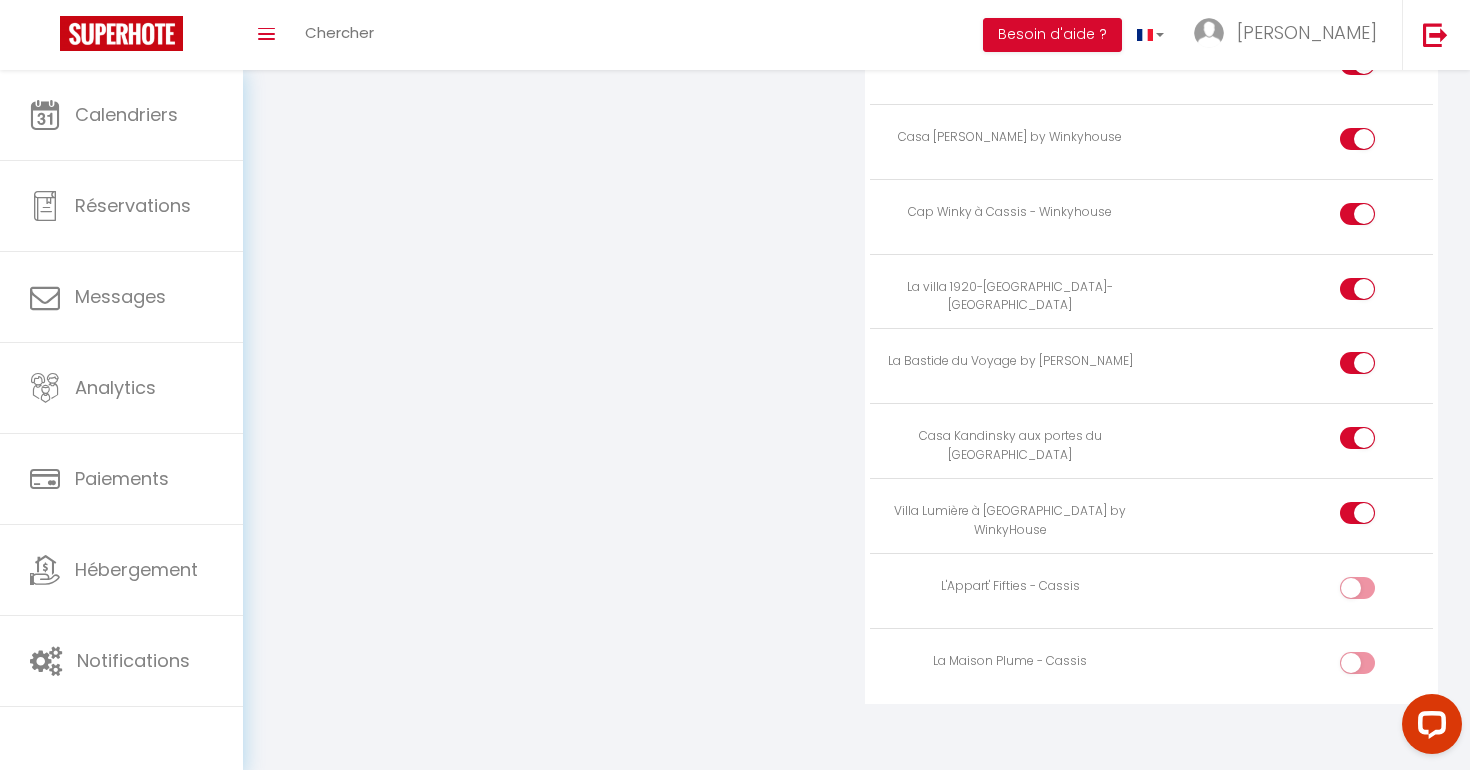 scroll, scrollTop: 3053, scrollLeft: 0, axis: vertical 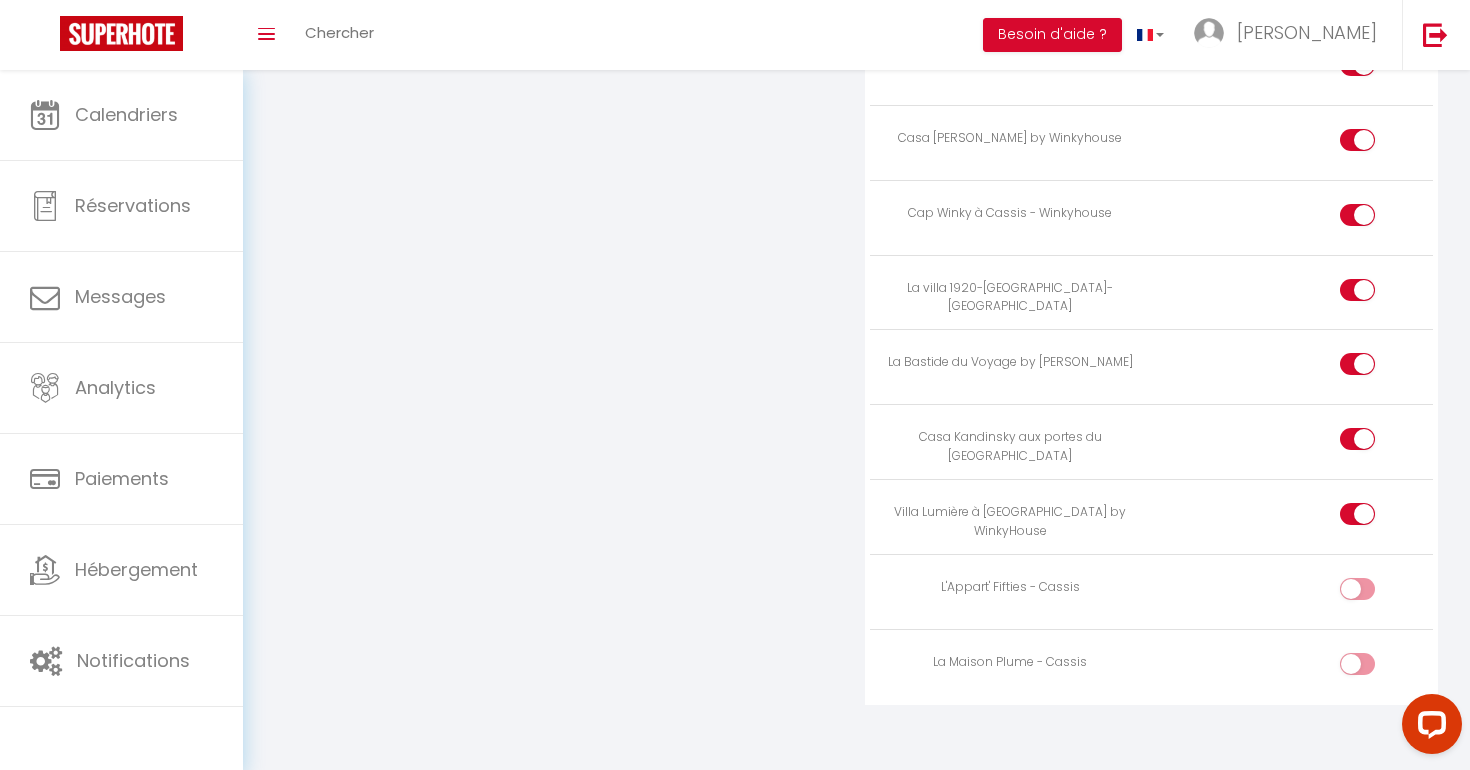click at bounding box center [1357, 589] 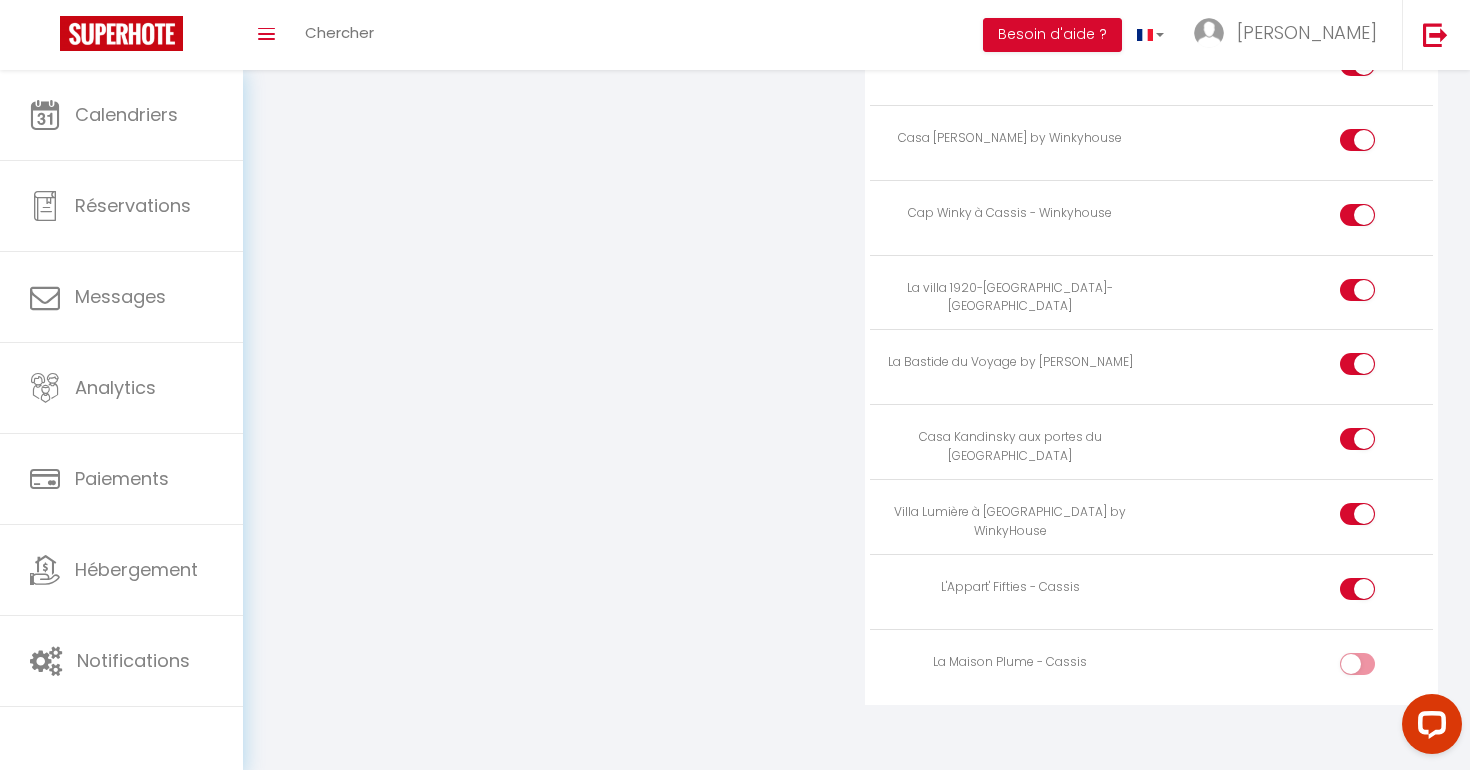 click at bounding box center [1374, 668] 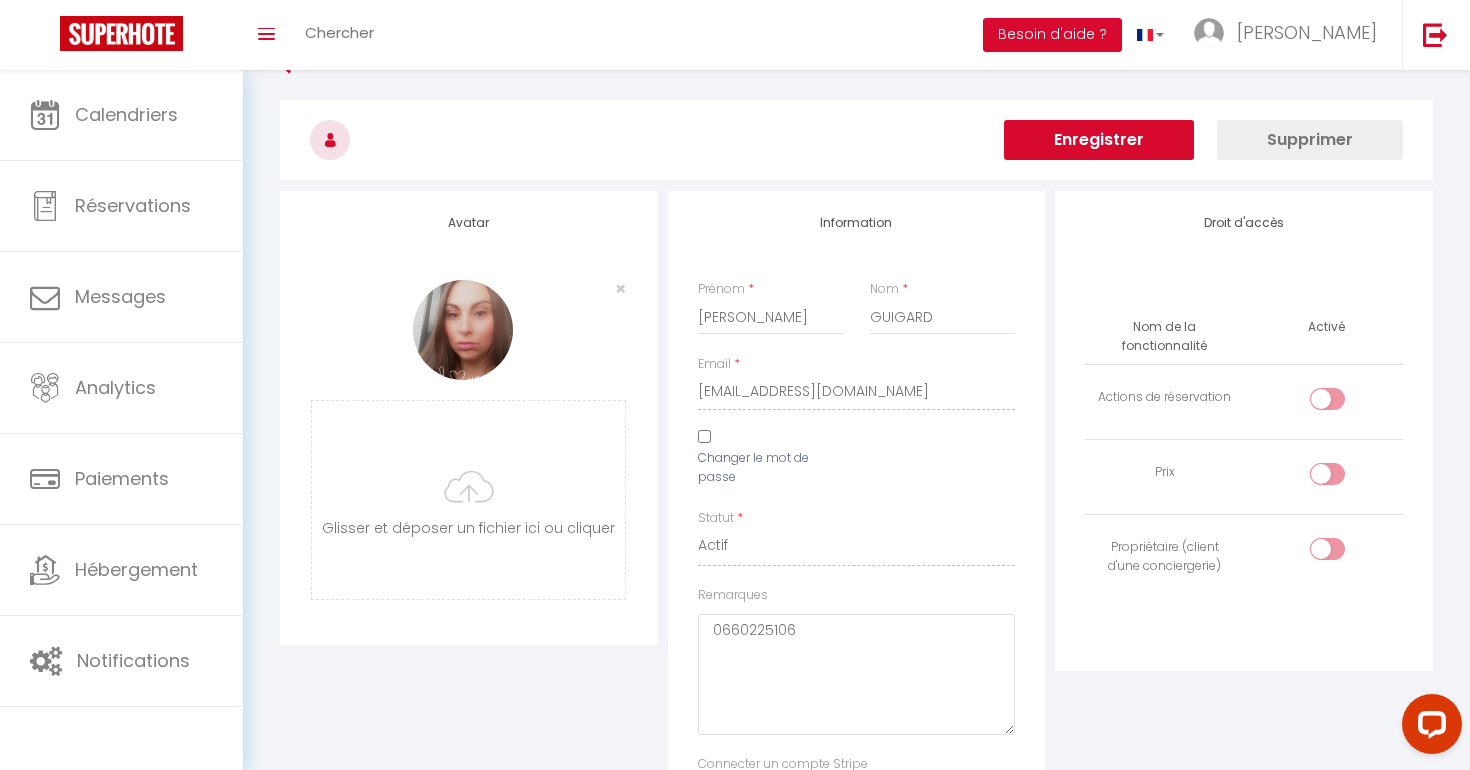 scroll, scrollTop: 0, scrollLeft: 0, axis: both 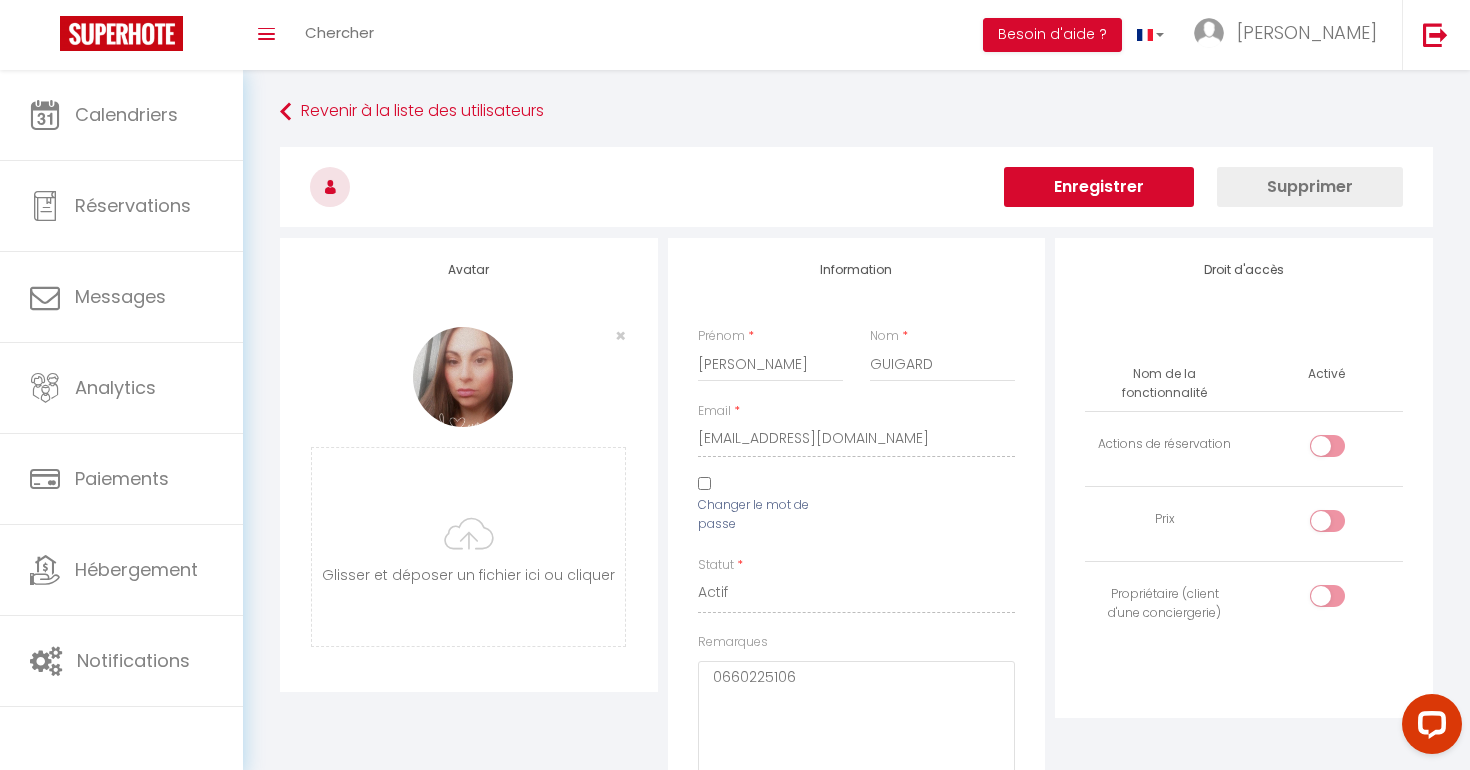 click on "Enregistrer" at bounding box center (1099, 187) 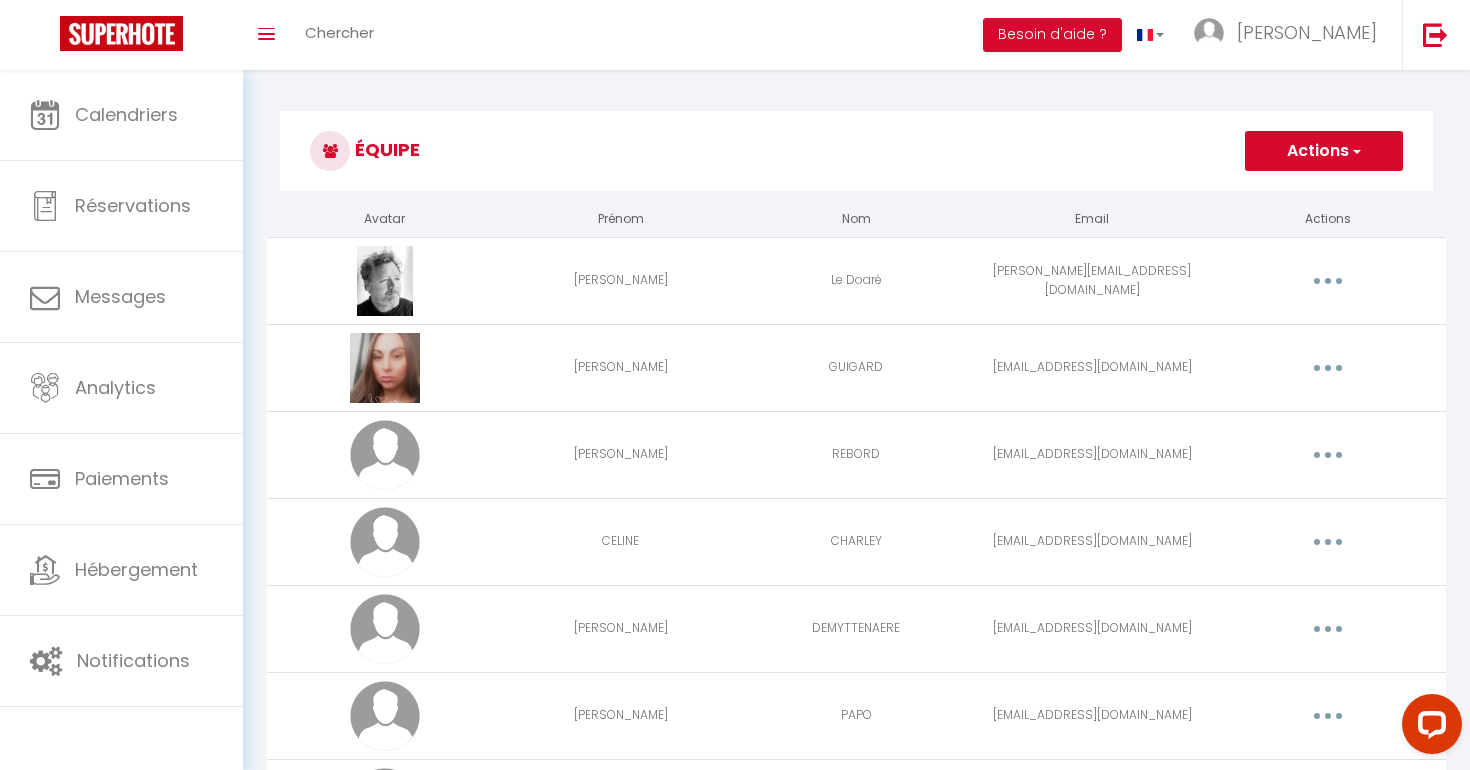 scroll, scrollTop: 1, scrollLeft: 0, axis: vertical 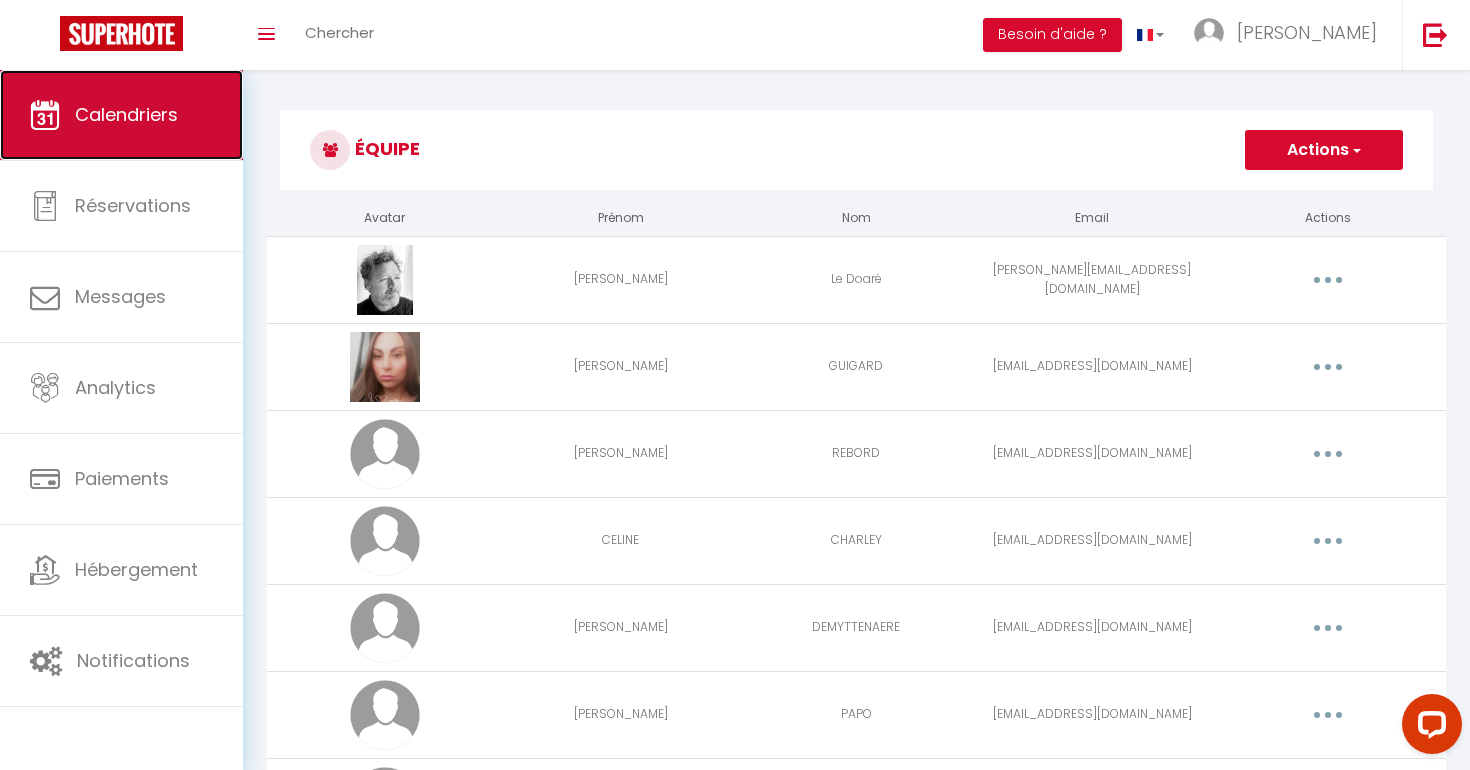 click on "Calendriers" at bounding box center (126, 114) 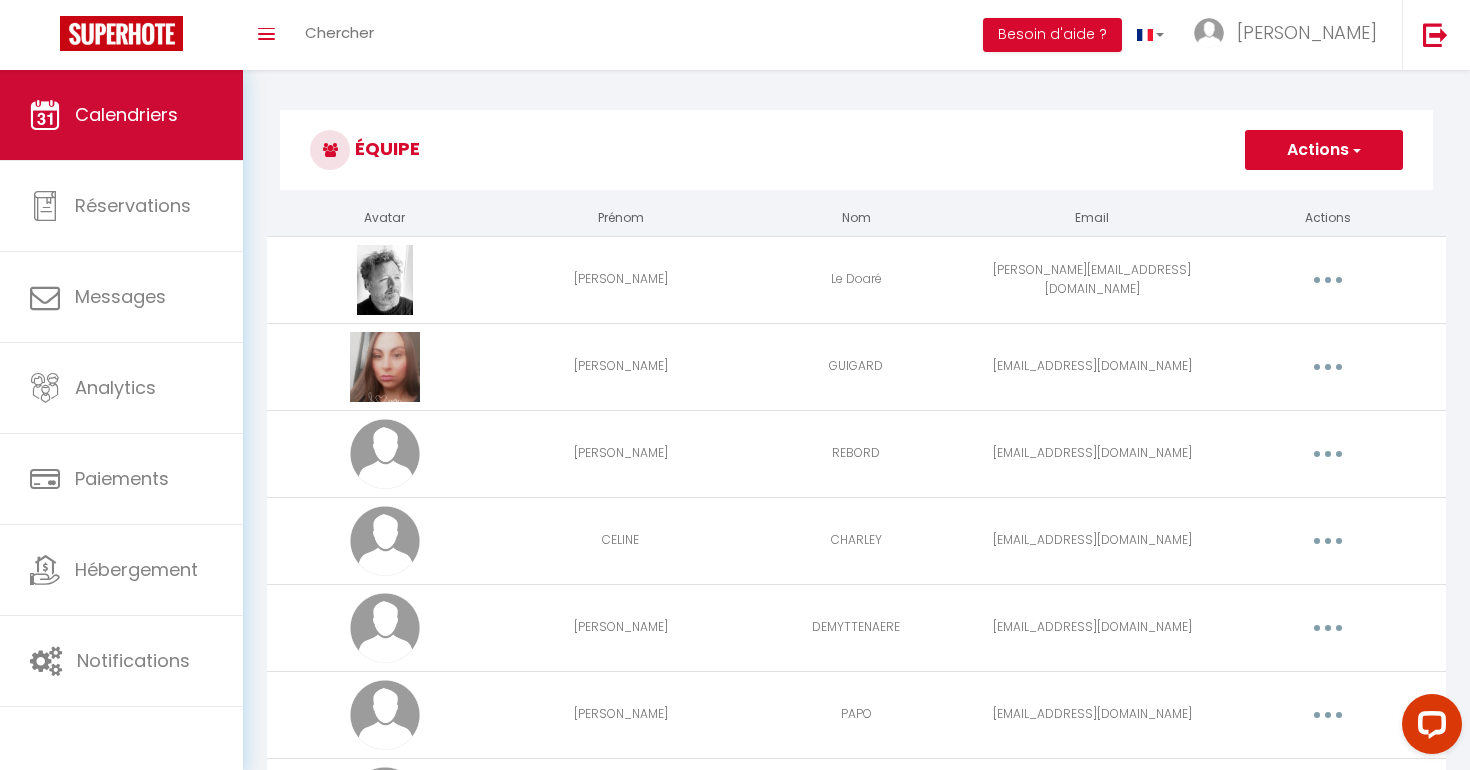 scroll, scrollTop: 0, scrollLeft: 0, axis: both 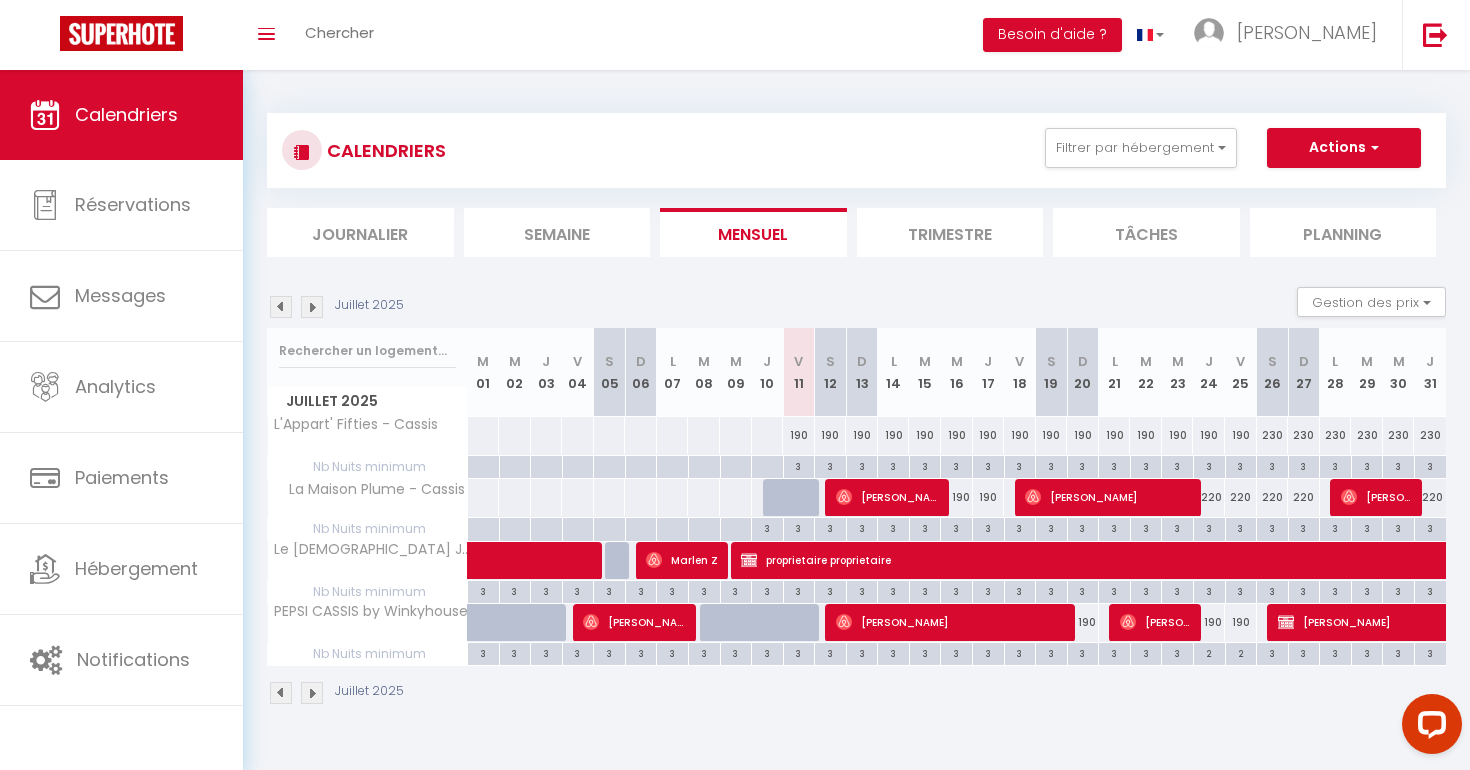 click at bounding box center (312, 307) 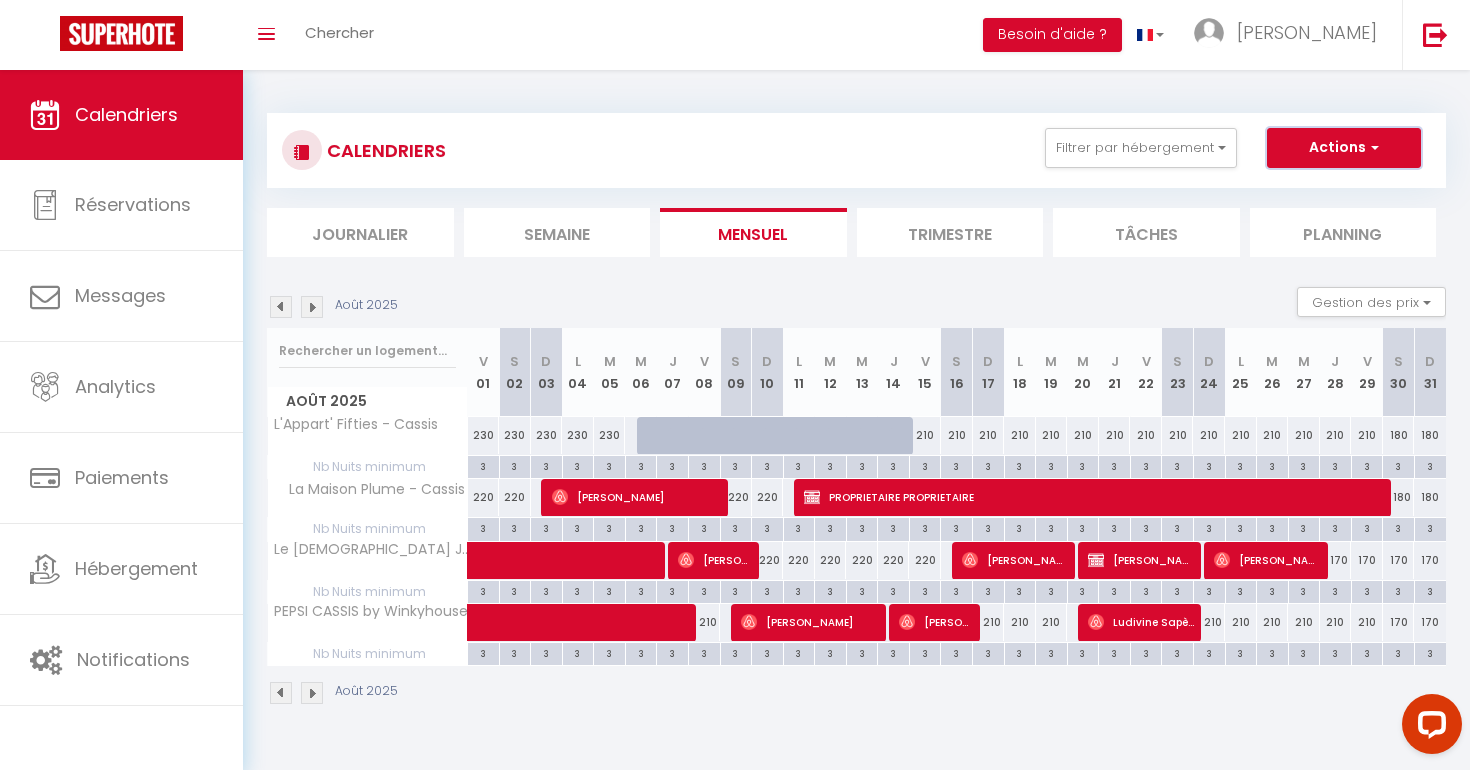 click on "Actions" at bounding box center [1344, 148] 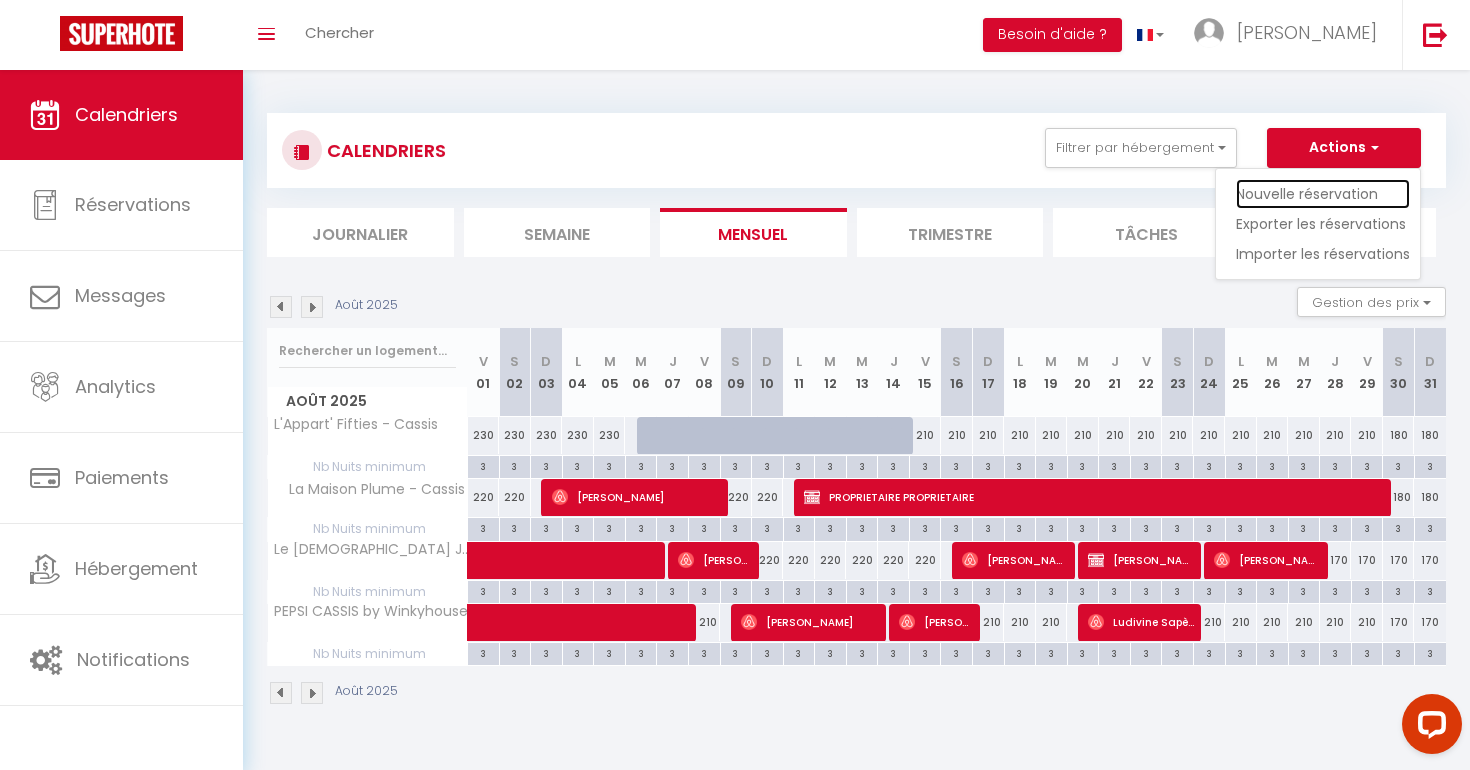 click on "Nouvelle réservation" at bounding box center (1323, 194) 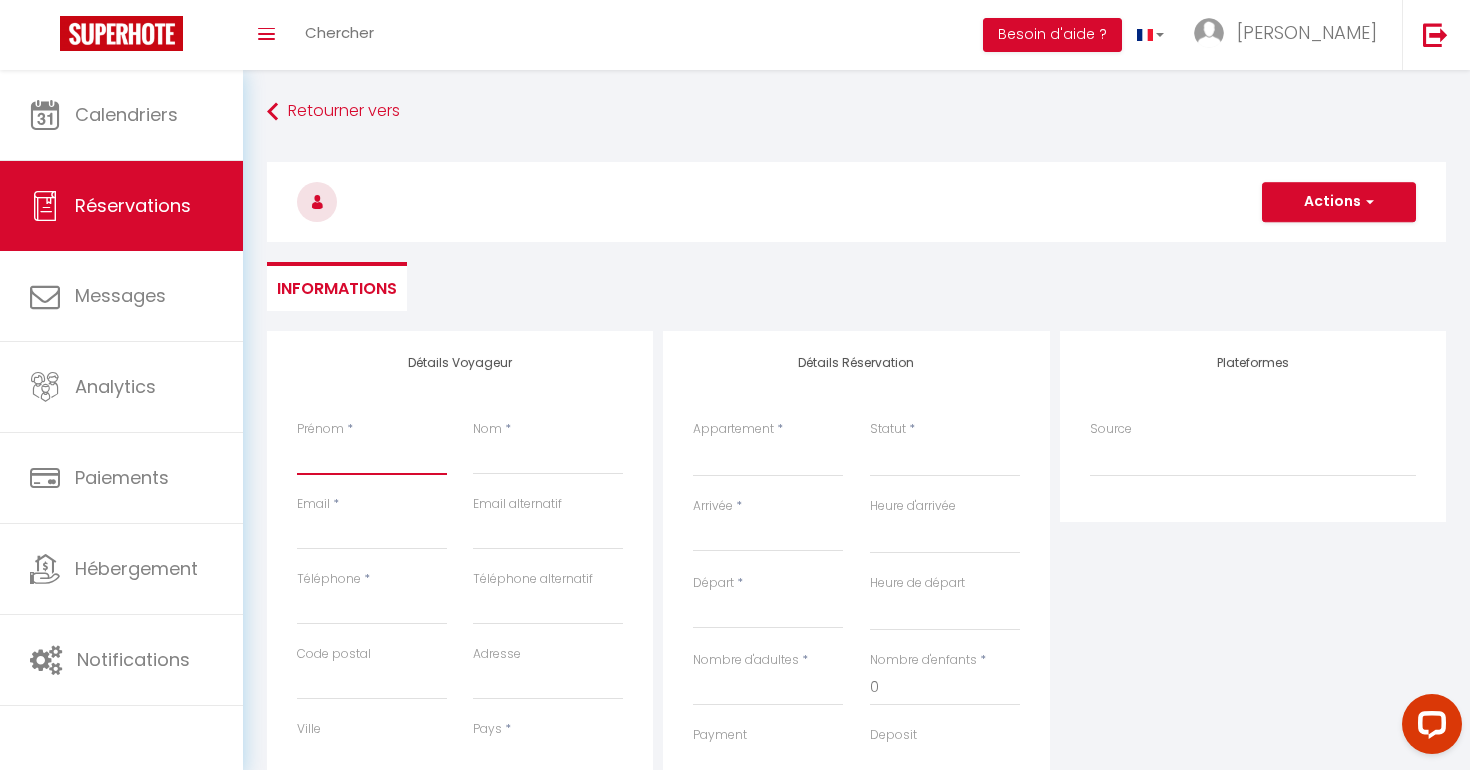 click on "Prénom" at bounding box center (372, 457) 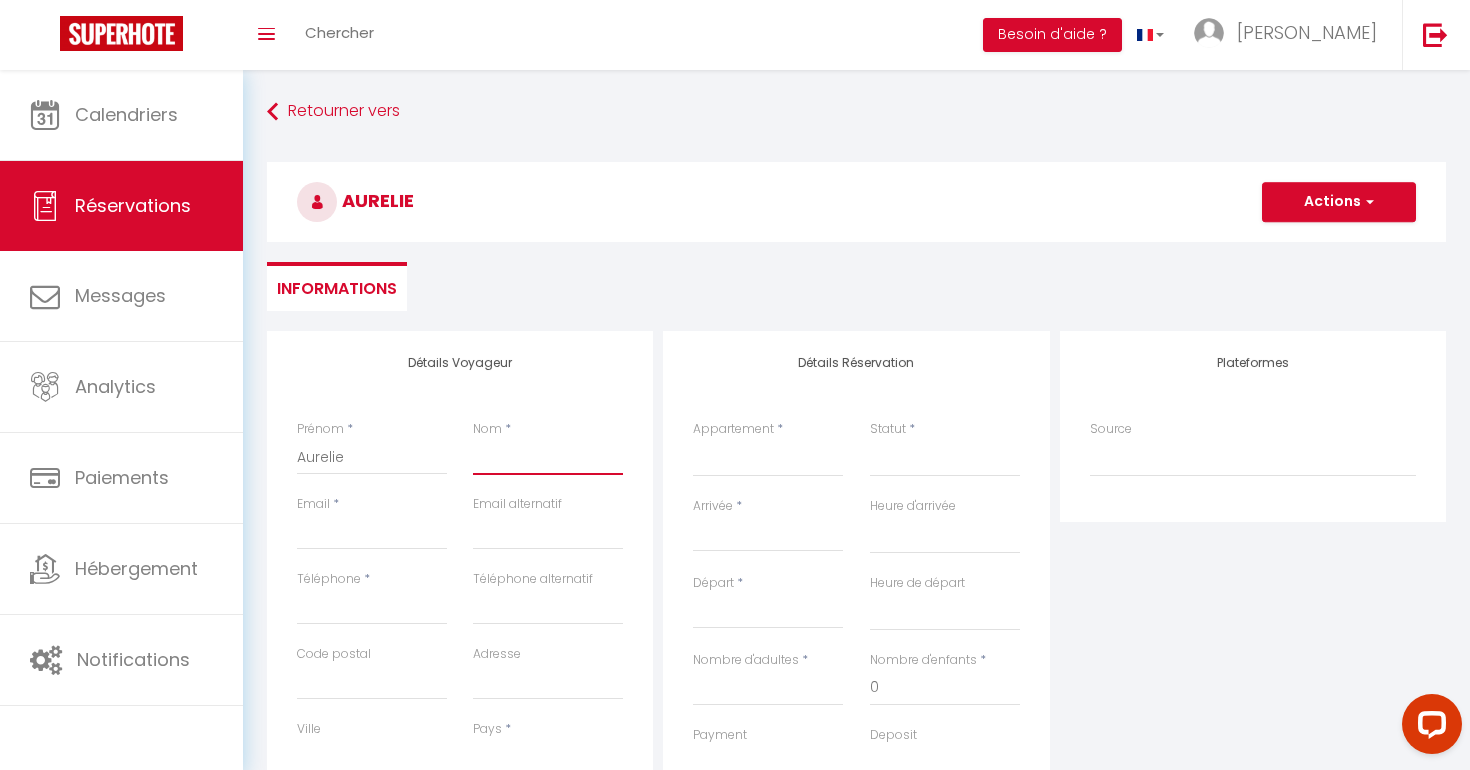 click on "Nom" at bounding box center (548, 457) 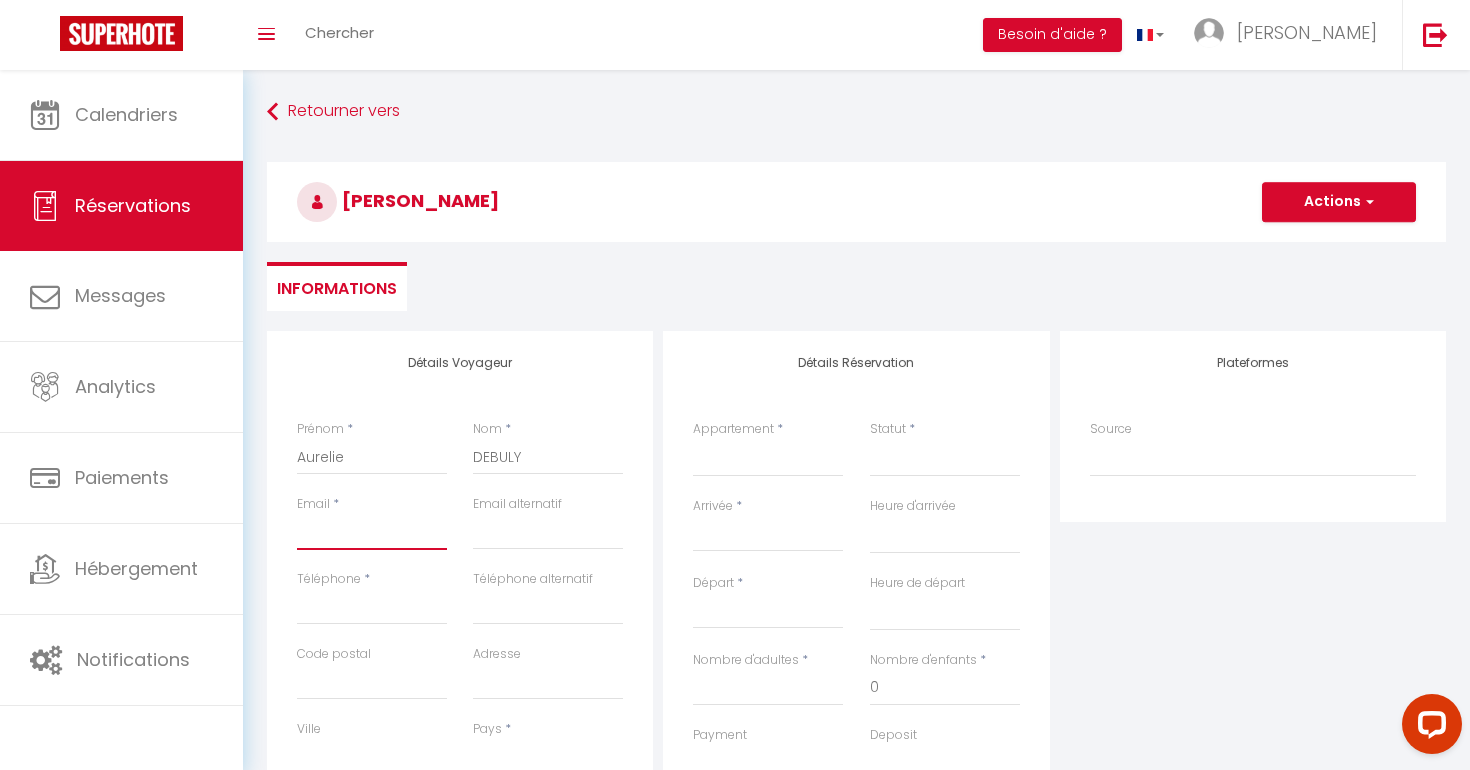 click on "Email client" at bounding box center (372, 532) 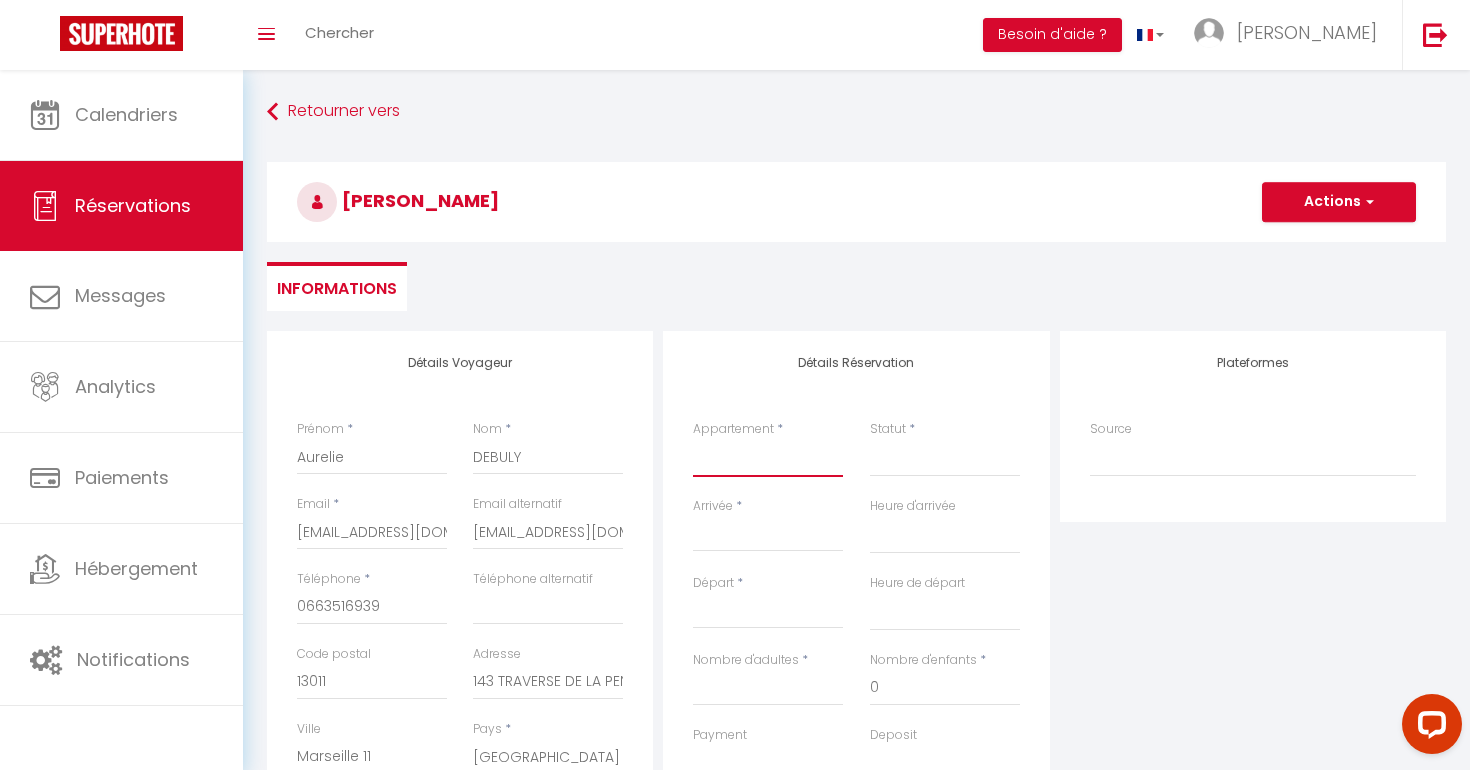 click on "L'Appart' Fifties - Cassis La Maison Plume - Cassis Le Studio Nomad - Cassis La Maison Vintage by Winkyhouse L’artiste by Winkyhouse Cassis Le pêcheur revisité by Winkyhouse Cassis Villa Lumière à La Ciotat by WinkyHouse Casa Kandinsky aux portes du Garlaban La villa 1920-Cassis-Winkyhouse La Bastide du Voyage by Winkyhouse Casa Fanny Cassis by Winkyhouse Le Perchoir by Winkyhouse Cassis Le Paradis Bleu Cassis - Villa Simbad - by WinkyHouse Un jardin à la mer - Villa Simbad - By WinkyHouse Les pieds dans l'eau - Villa Simbad - By WinkyHouse Le Naio sur l'eau by Winkyhouse Roccafortis by WinkyHouse La maison du pêcheur by Winkyhouse Villa Epsilon by Winkyhouse Le POP FLAT by Winkyhouse Les Pipelettes de Cassis by Winkyhouse Jungle by Winkyhouse La Cigale Enchantée by Winkyhouse Cap Winky à Cassis - Winkyhouse RED RED ONE by Winkyhouse Une tropeziennne à Cassis by Winkyhouse Le Bouddha Jaune by Winkyhouse PEPSI CASSIS by Winkyhouse Ma bulle de Cassis by Winkyhouse Le nid cassidain by Winkyhouse" at bounding box center [768, 458] 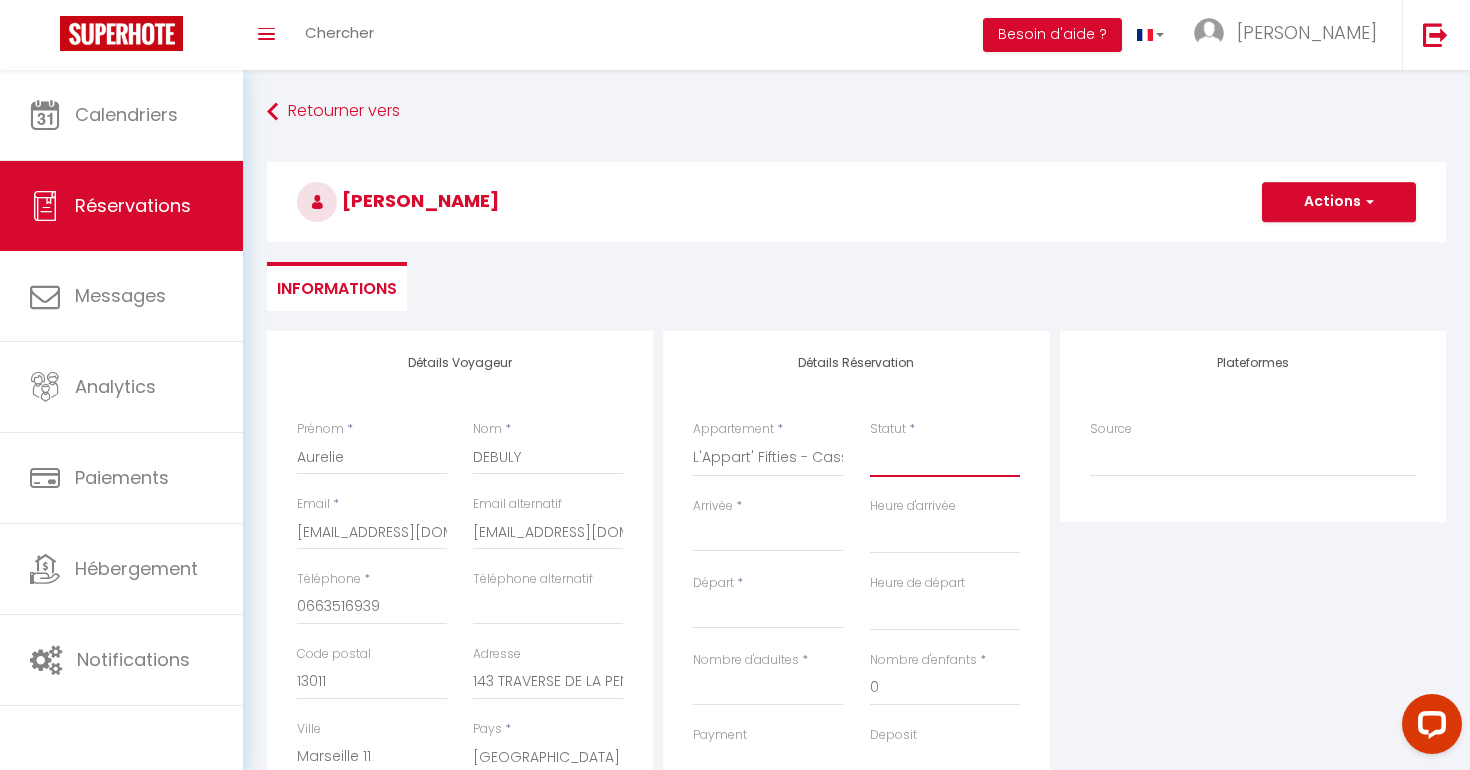 click on "Confirmé Non Confirmé Annulé Annulé par le voyageur No Show Request" at bounding box center [945, 458] 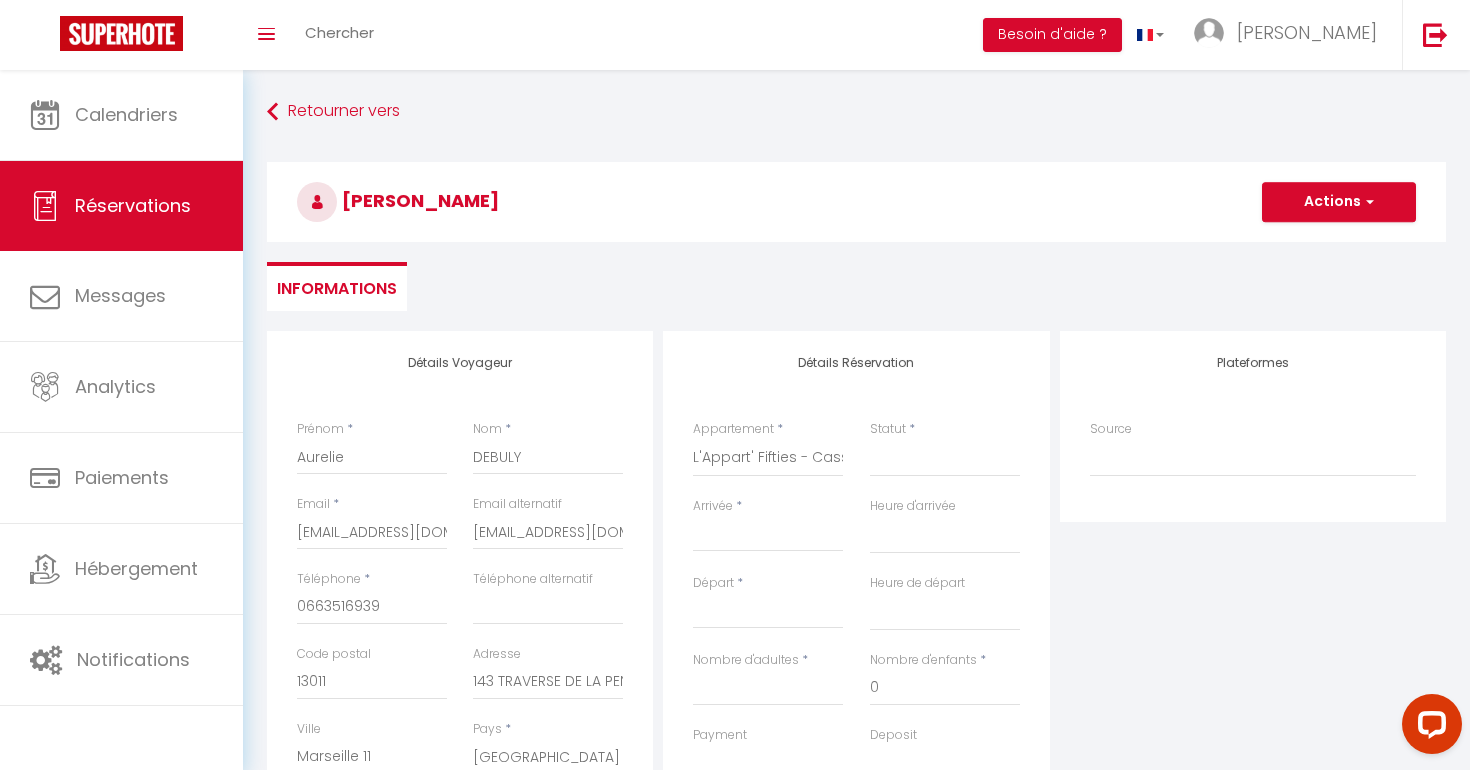click on "Arrivée" at bounding box center [768, 536] 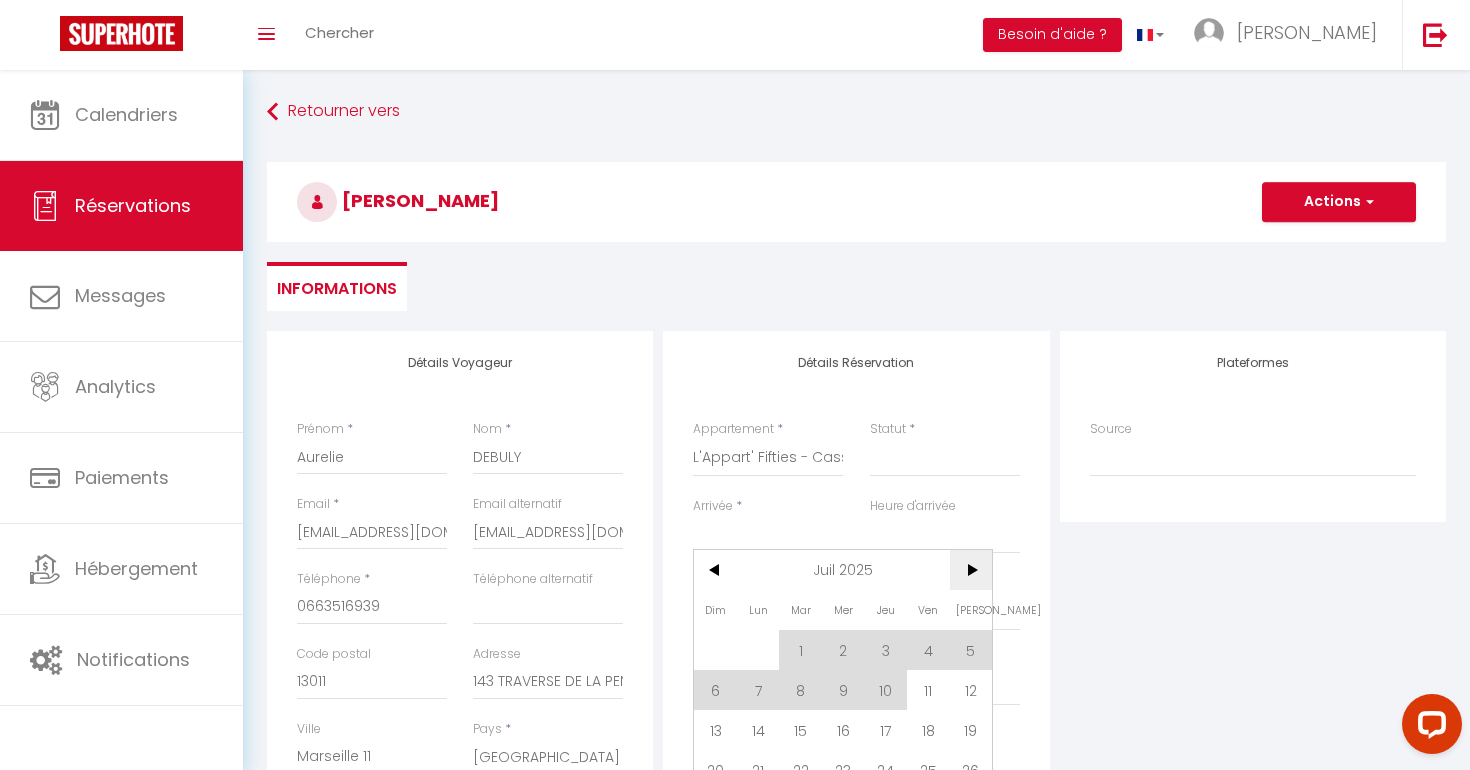 click on ">" at bounding box center [971, 570] 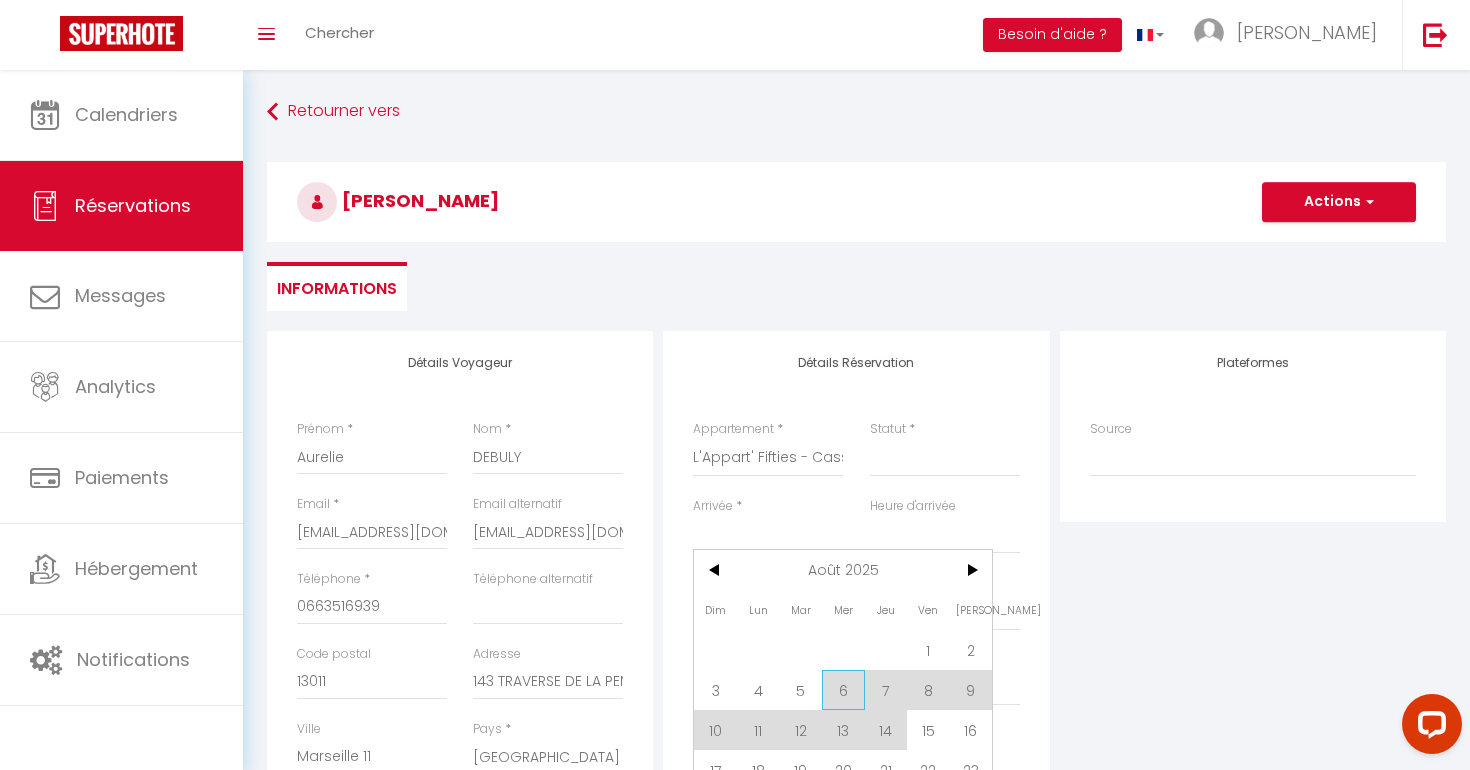 click on "6" at bounding box center (843, 690) 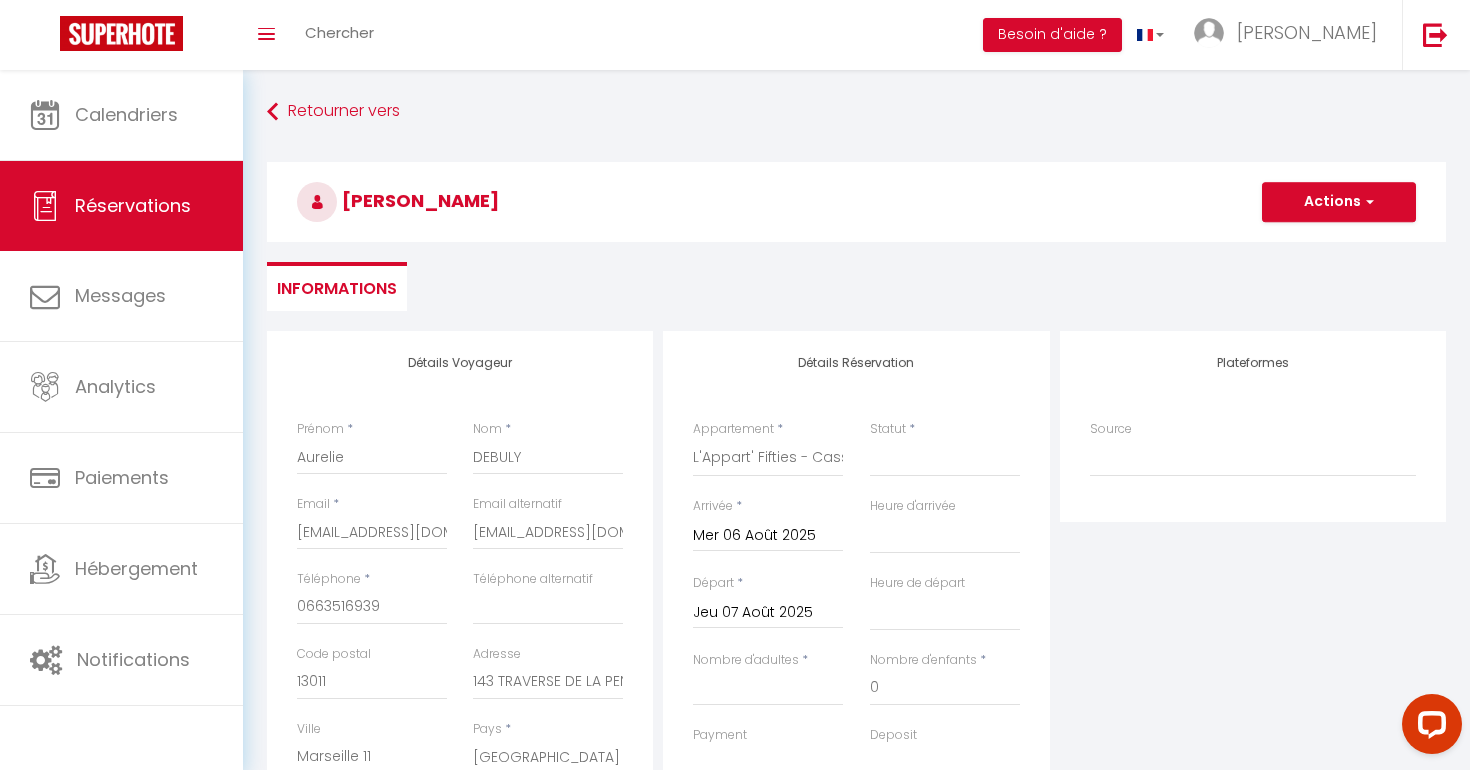 click on "Jeu 07 Août 2025" at bounding box center [768, 613] 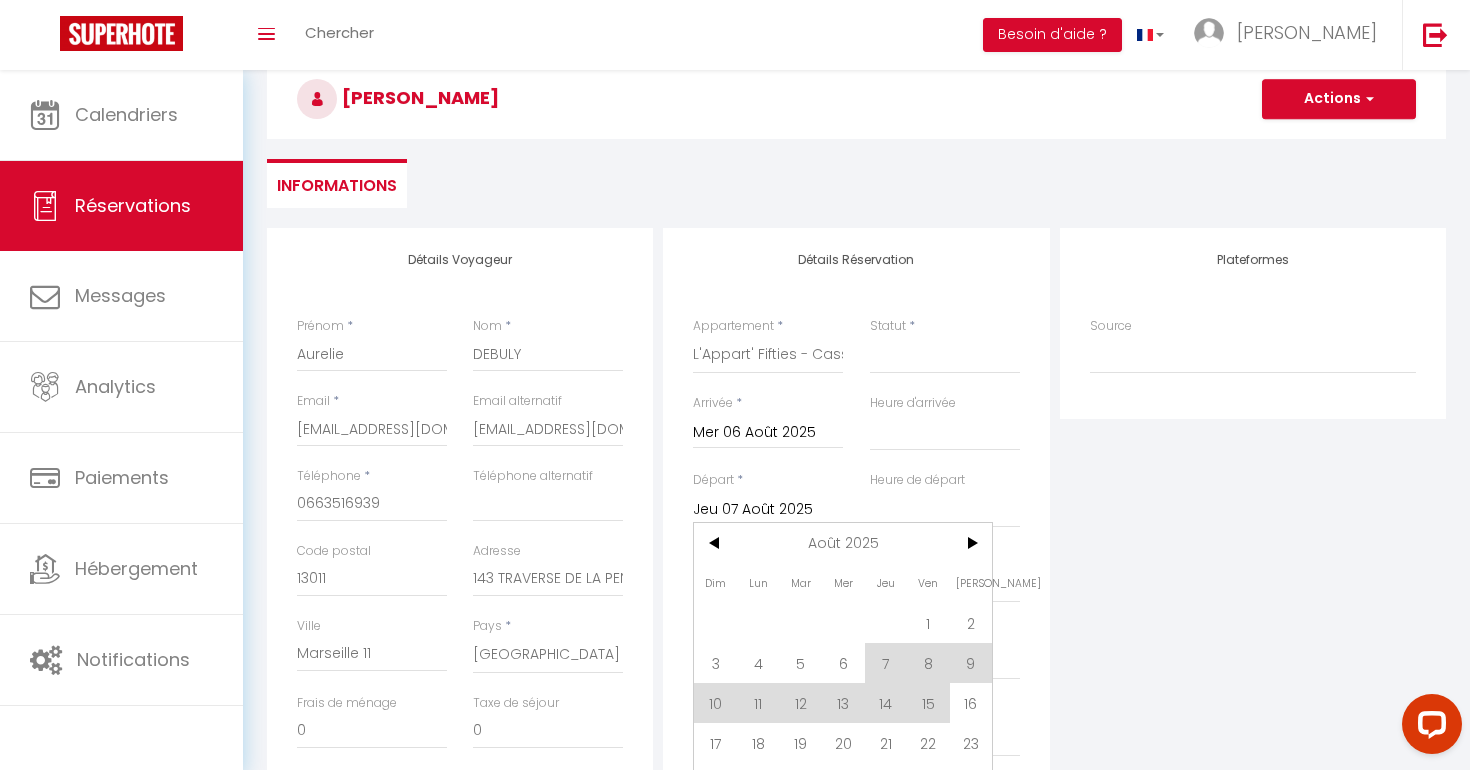 scroll, scrollTop: 108, scrollLeft: 0, axis: vertical 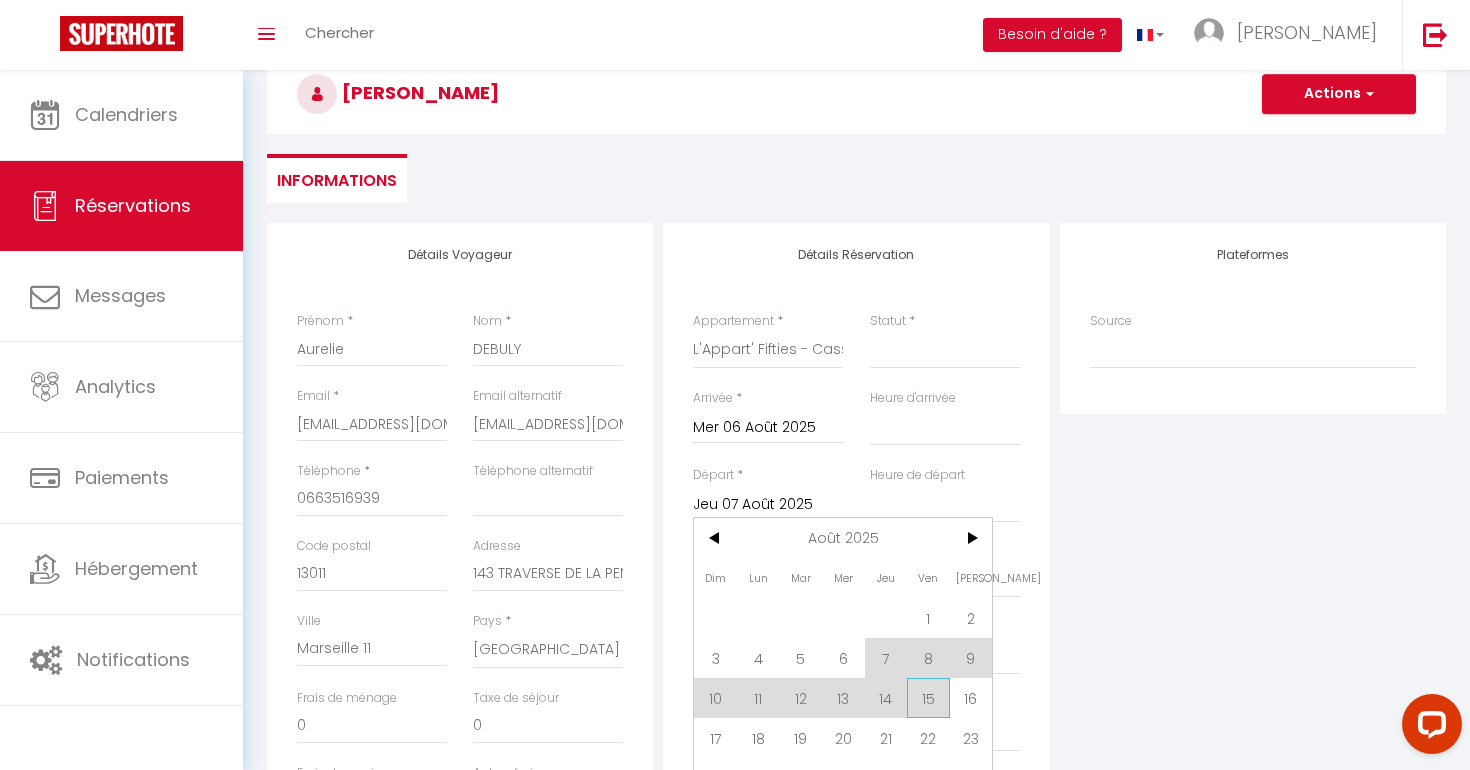 click on "15" at bounding box center [928, 698] 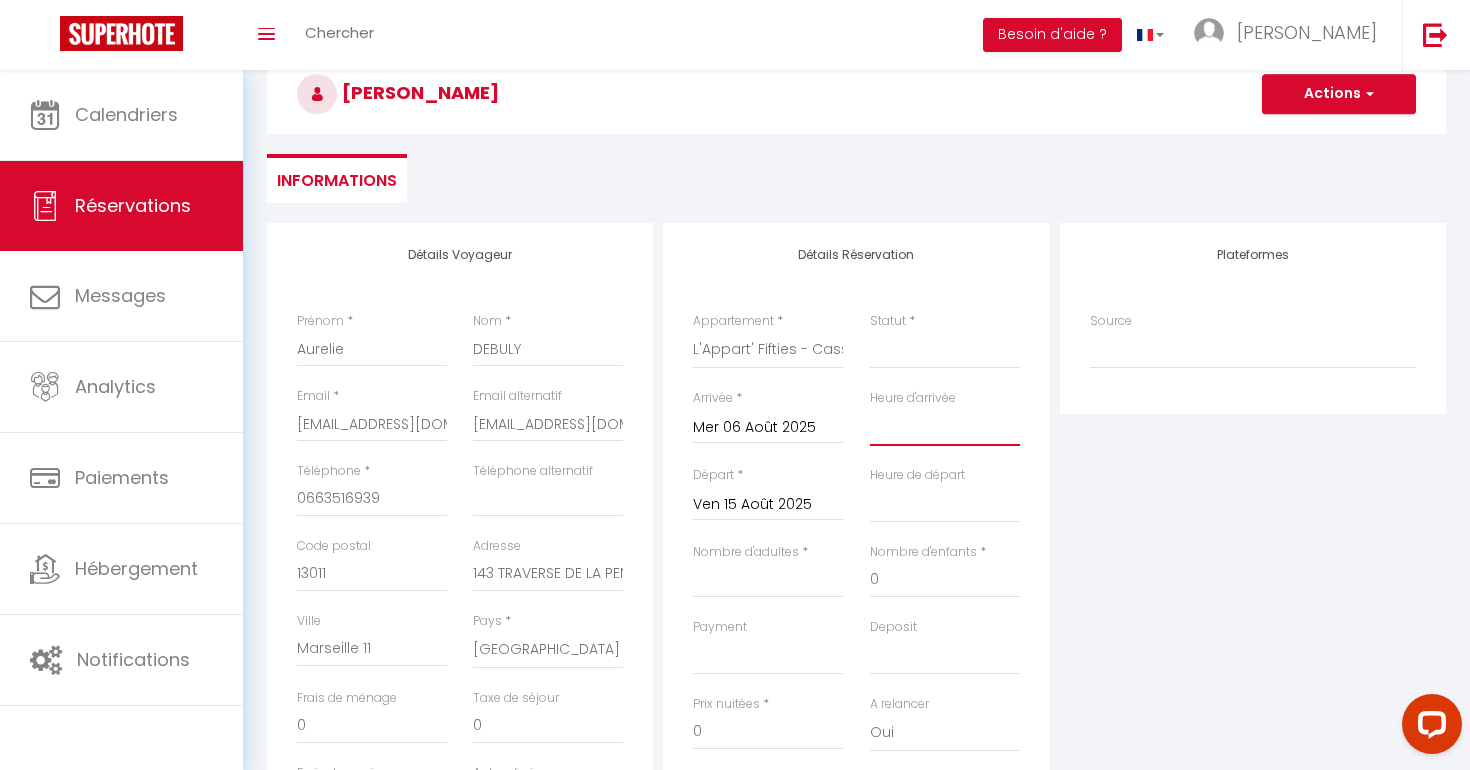click on "00:00 00:30 01:00 01:30 02:00 02:30 03:00 03:30 04:00 04:30 05:00 05:30 06:00 06:30 07:00 07:30 08:00 08:30 09:00 09:30 10:00 10:30 11:00 11:30 12:00 12:30 13:00 13:30 14:00 14:30 15:00 15:30 16:00 16:30 17:00 17:30 18:00 18:30 19:00 19:30 20:00 20:30 21:00 21:30 22:00 22:30 23:00 23:30" at bounding box center (945, 427) 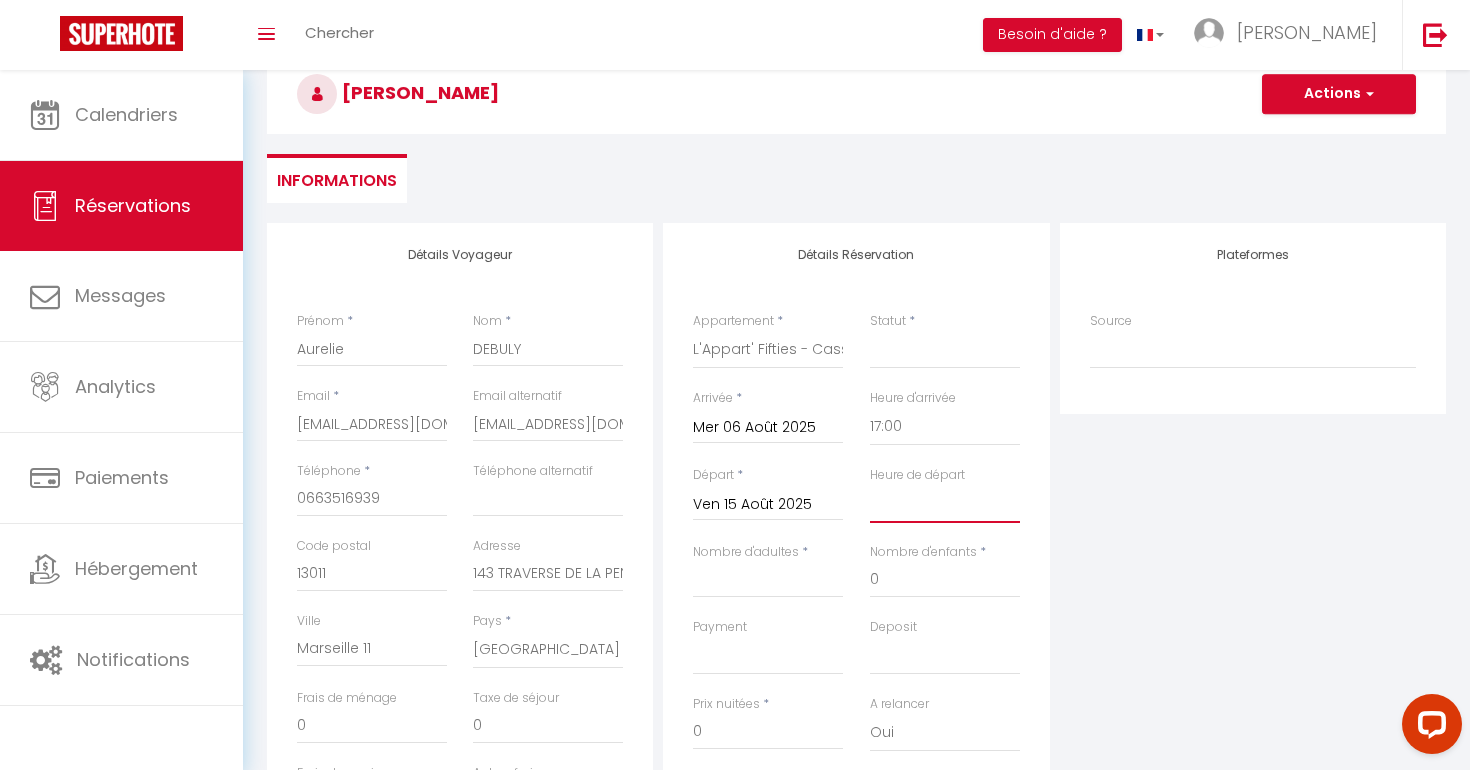 click on "00:00 00:30 01:00 01:30 02:00 02:30 03:00 03:30 04:00 04:30 05:00 05:30 06:00 06:30 07:00 07:30 08:00 08:30 09:00 09:30 10:00 10:30 11:00 11:30 12:00 12:30 13:00 13:30 14:00 14:30 15:00 15:30 16:00 16:30 17:00 17:30 18:00 18:30 19:00 19:30 20:00 20:30 21:00 21:30 22:00 22:30 23:00 23:30" at bounding box center [945, 504] 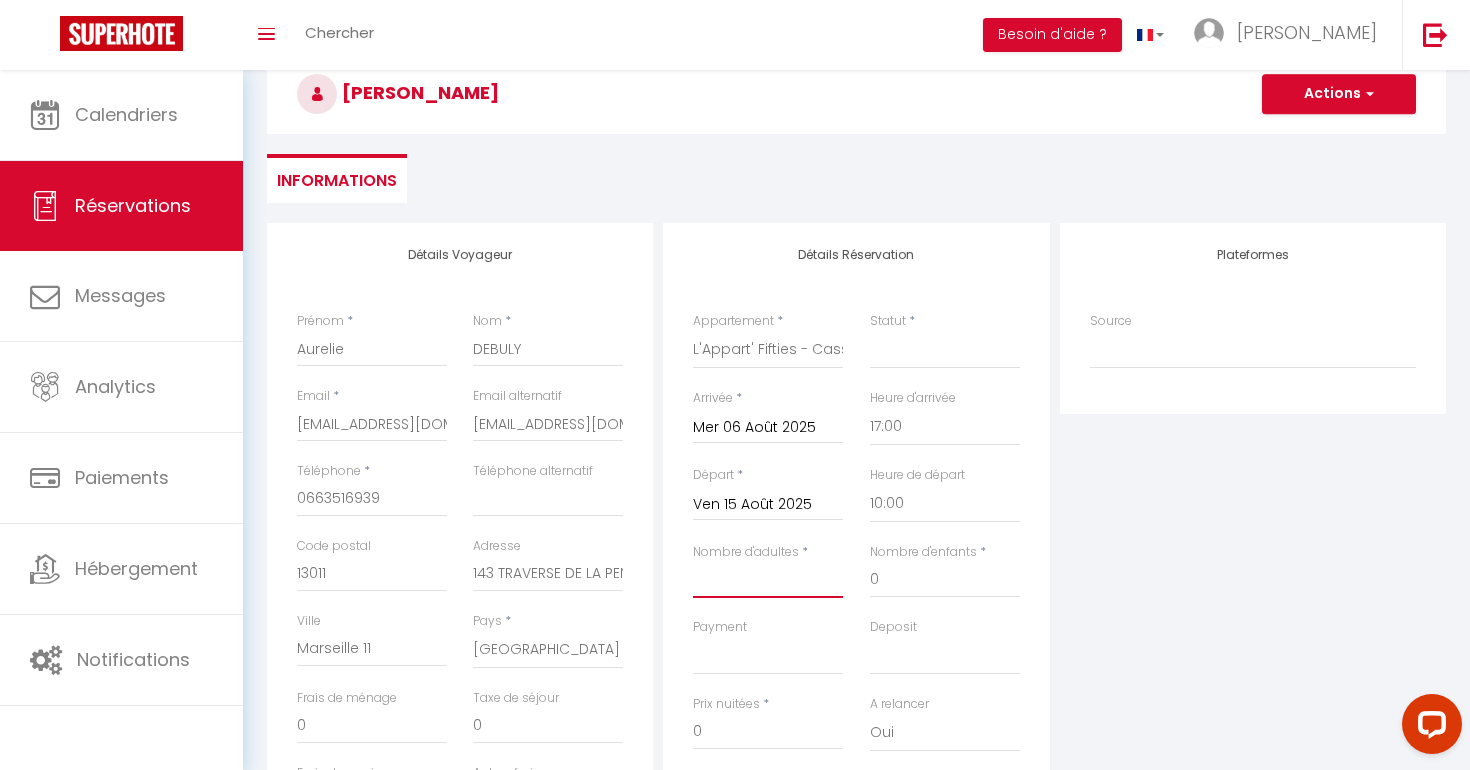 click on "Nombre d'adultes" at bounding box center [768, 580] 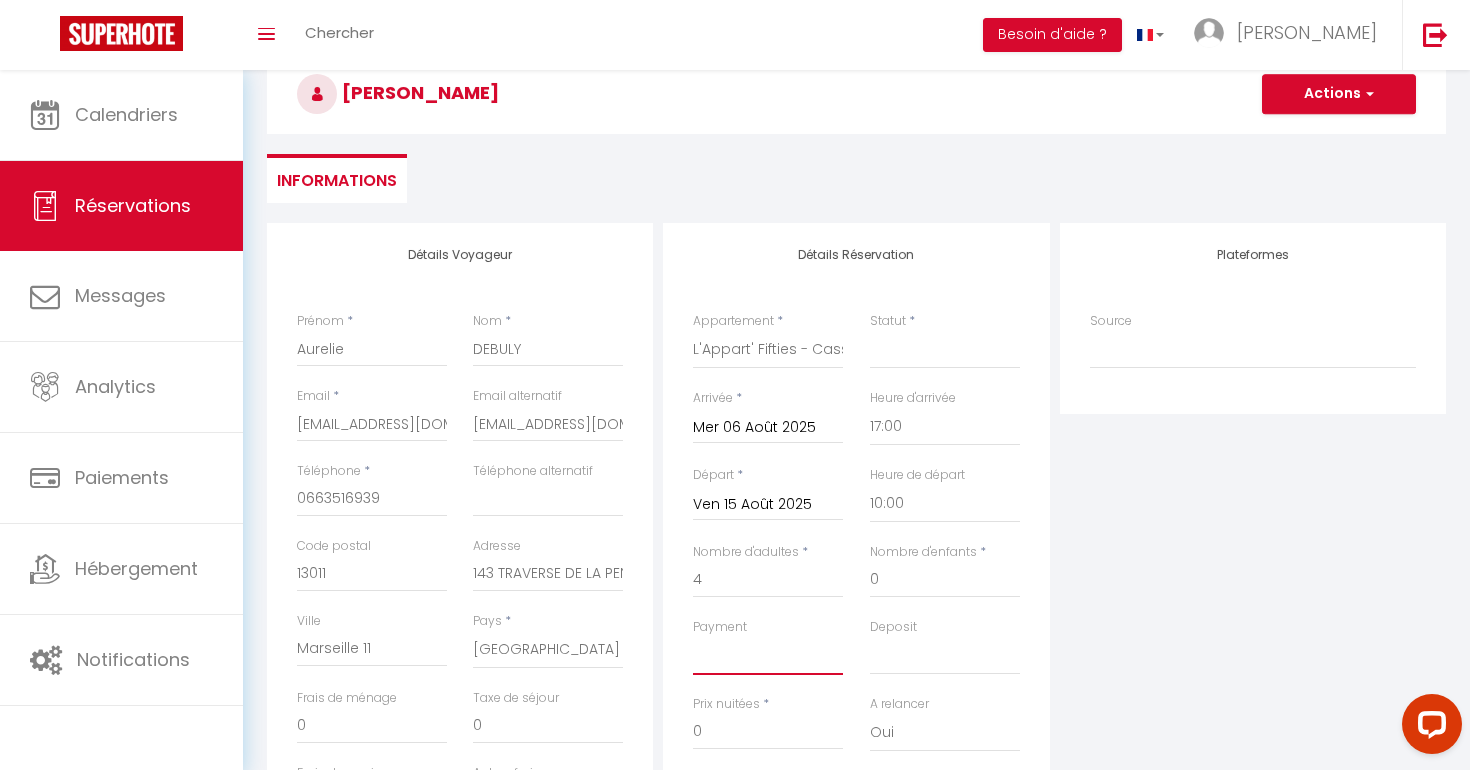 click on "OK   KO" at bounding box center [768, 656] 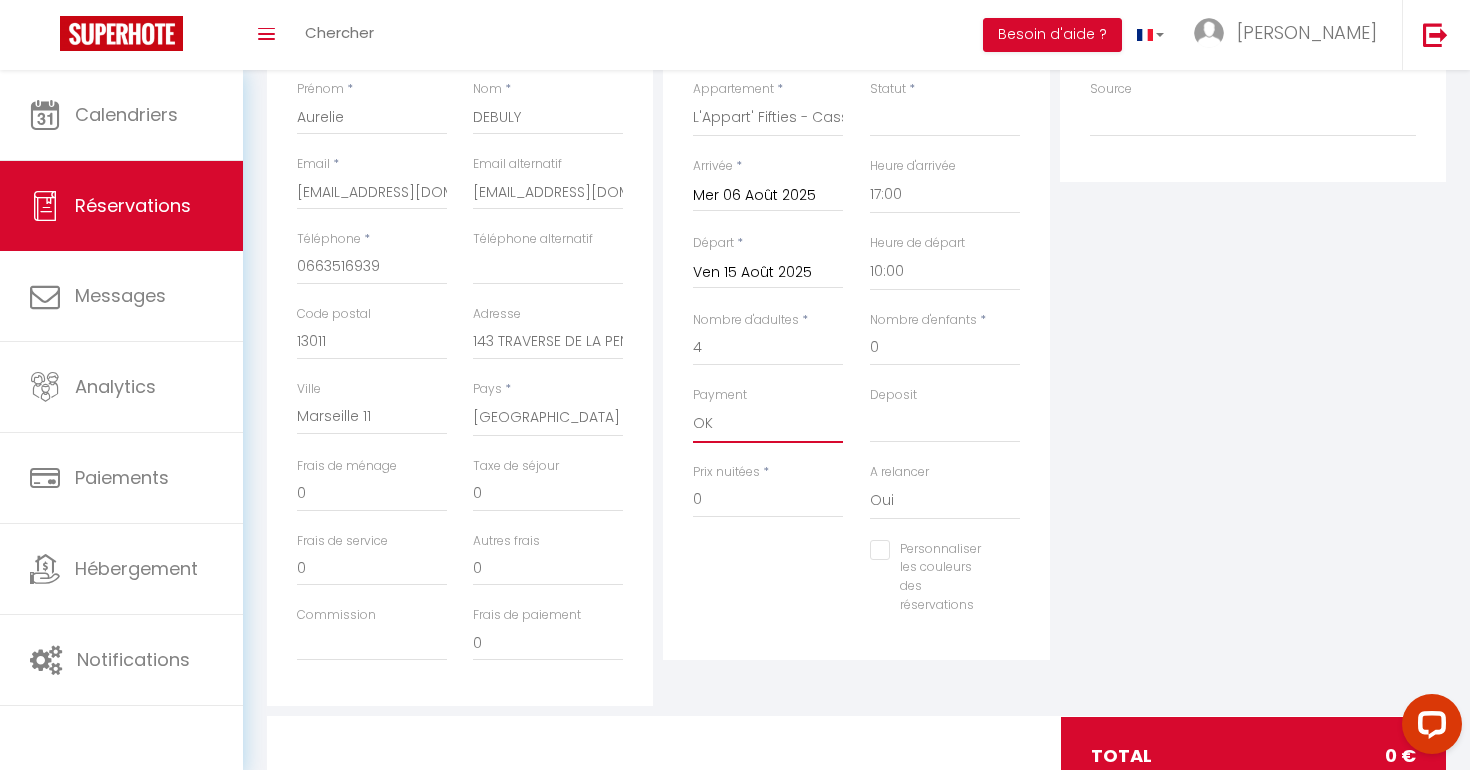 scroll, scrollTop: 416, scrollLeft: 0, axis: vertical 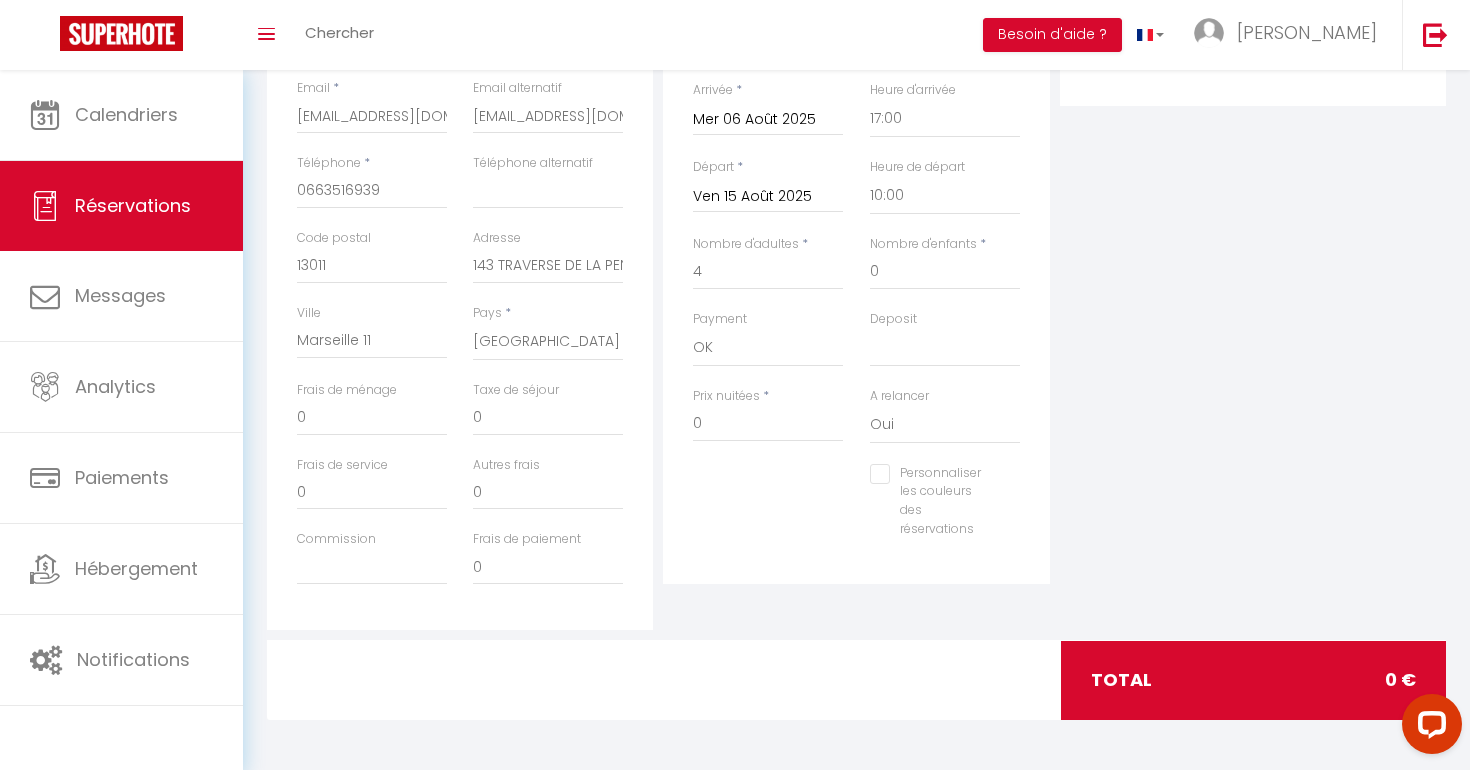 click on "Personnaliser les couleurs des réservations     #D7092E" at bounding box center (856, 511) 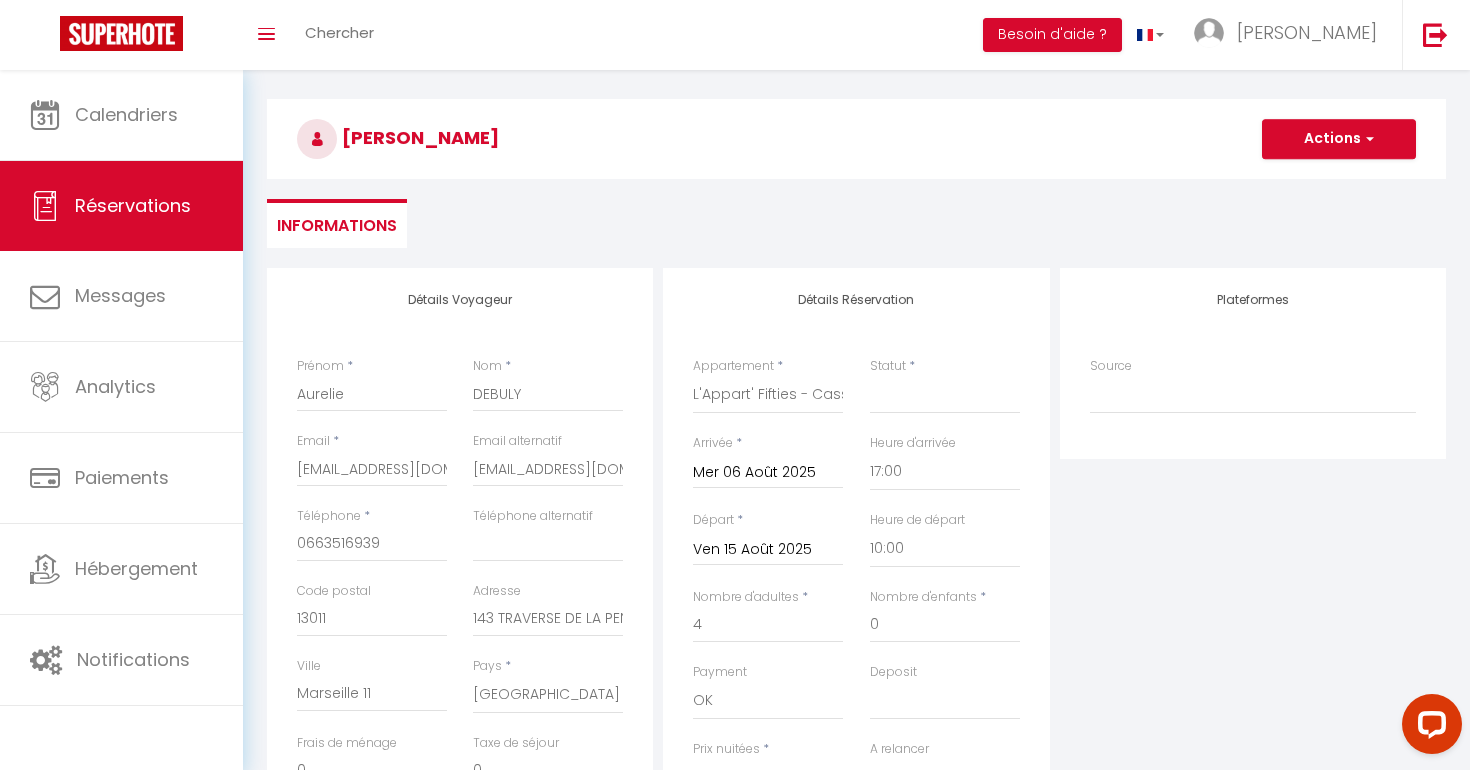 scroll, scrollTop: 49, scrollLeft: 0, axis: vertical 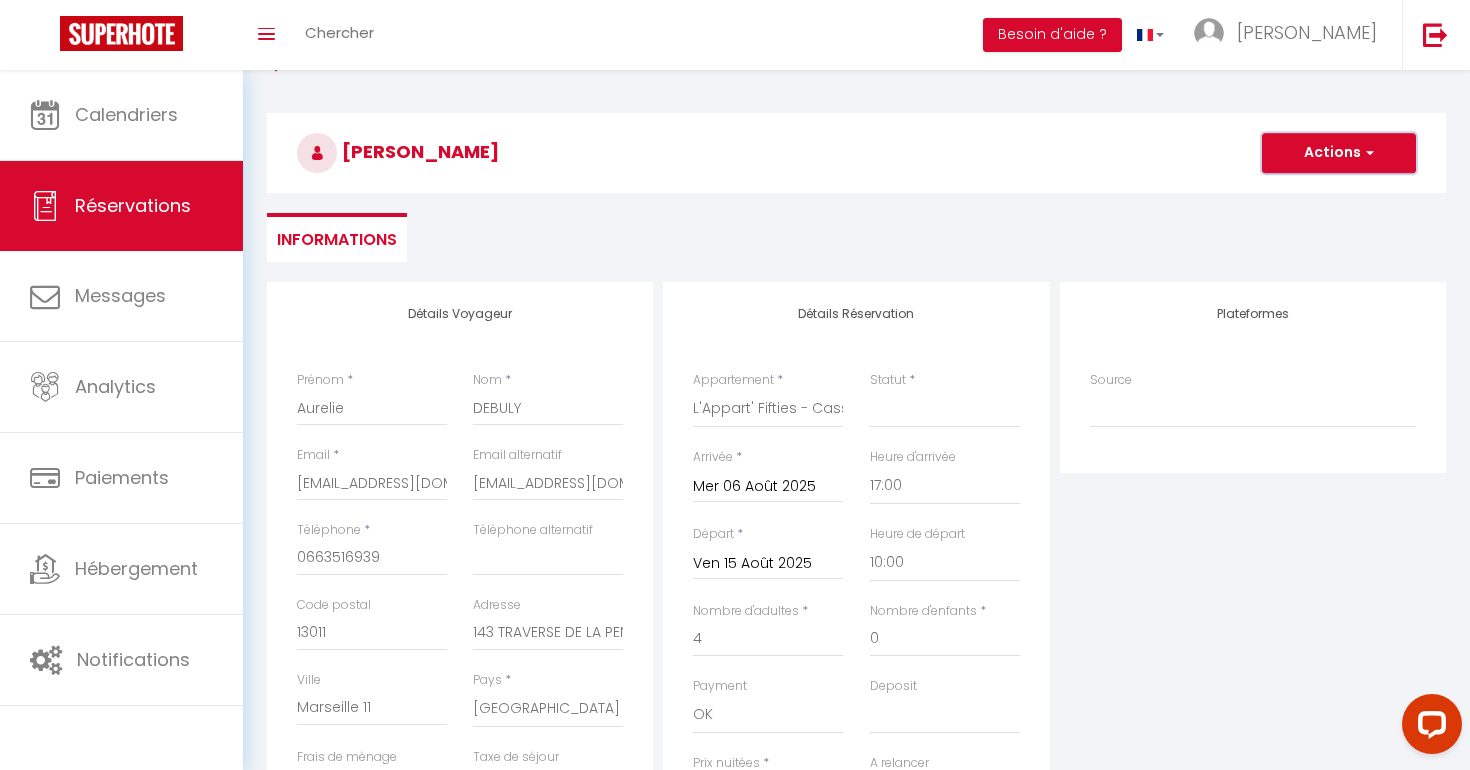 click on "Actions" at bounding box center (1339, 153) 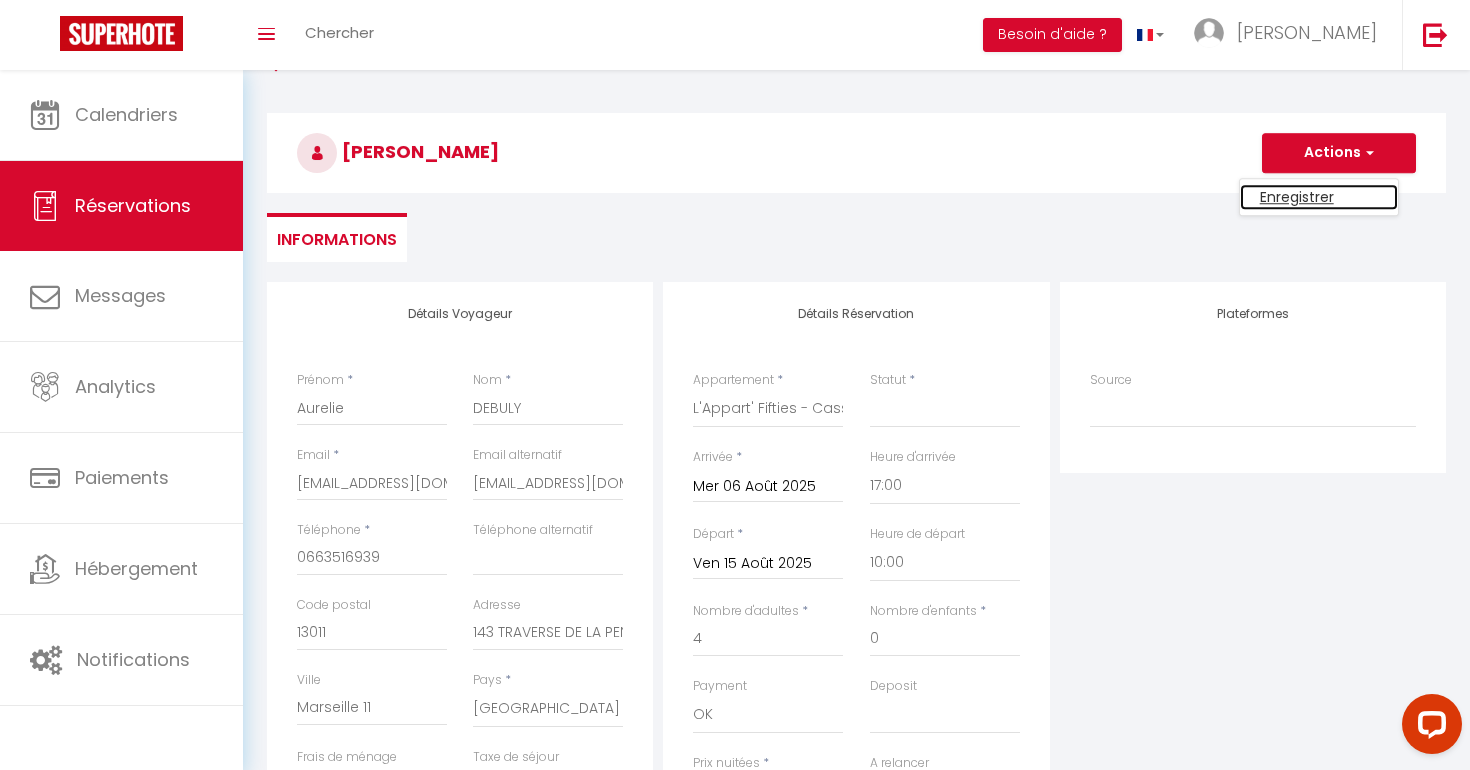 click on "Enregistrer" at bounding box center (1319, 197) 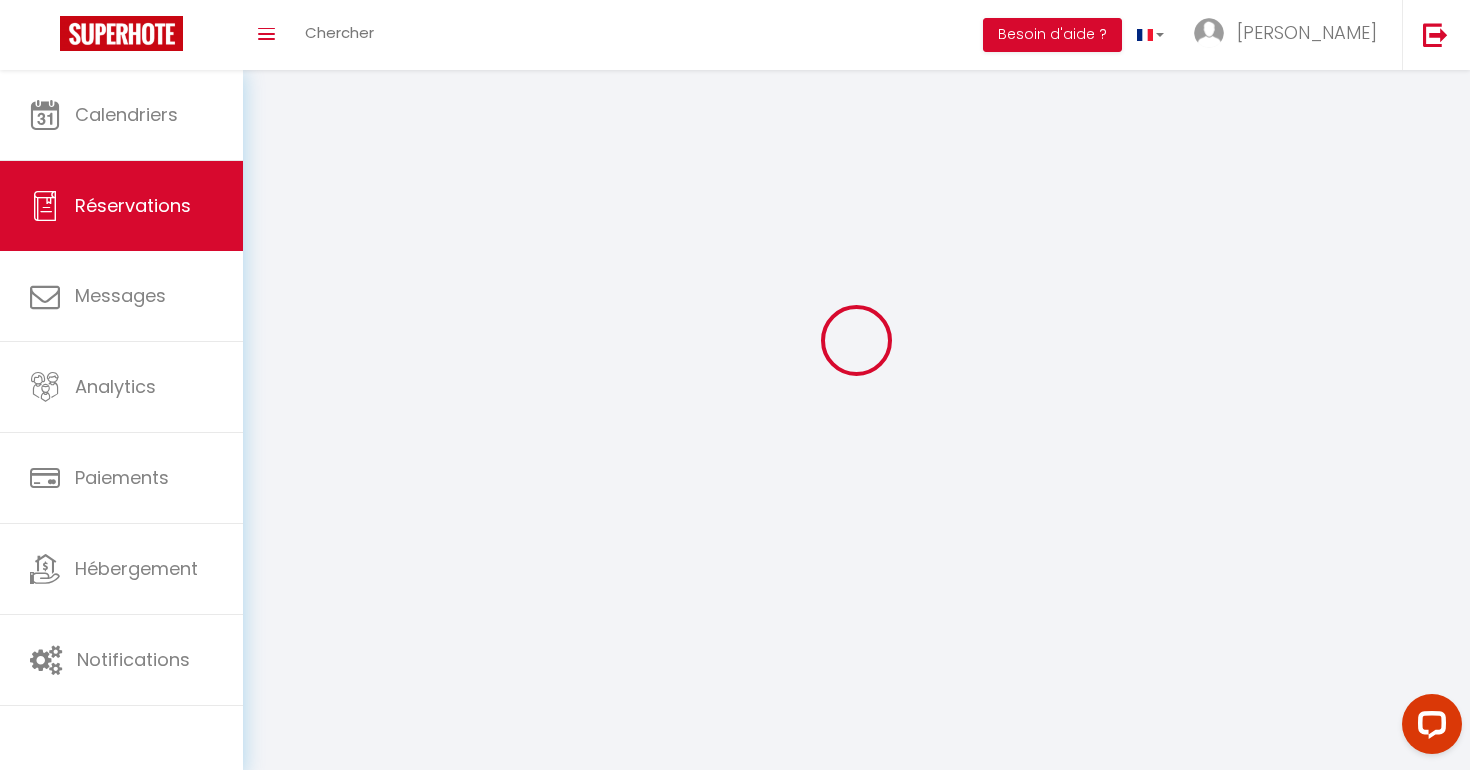 scroll, scrollTop: 0, scrollLeft: 0, axis: both 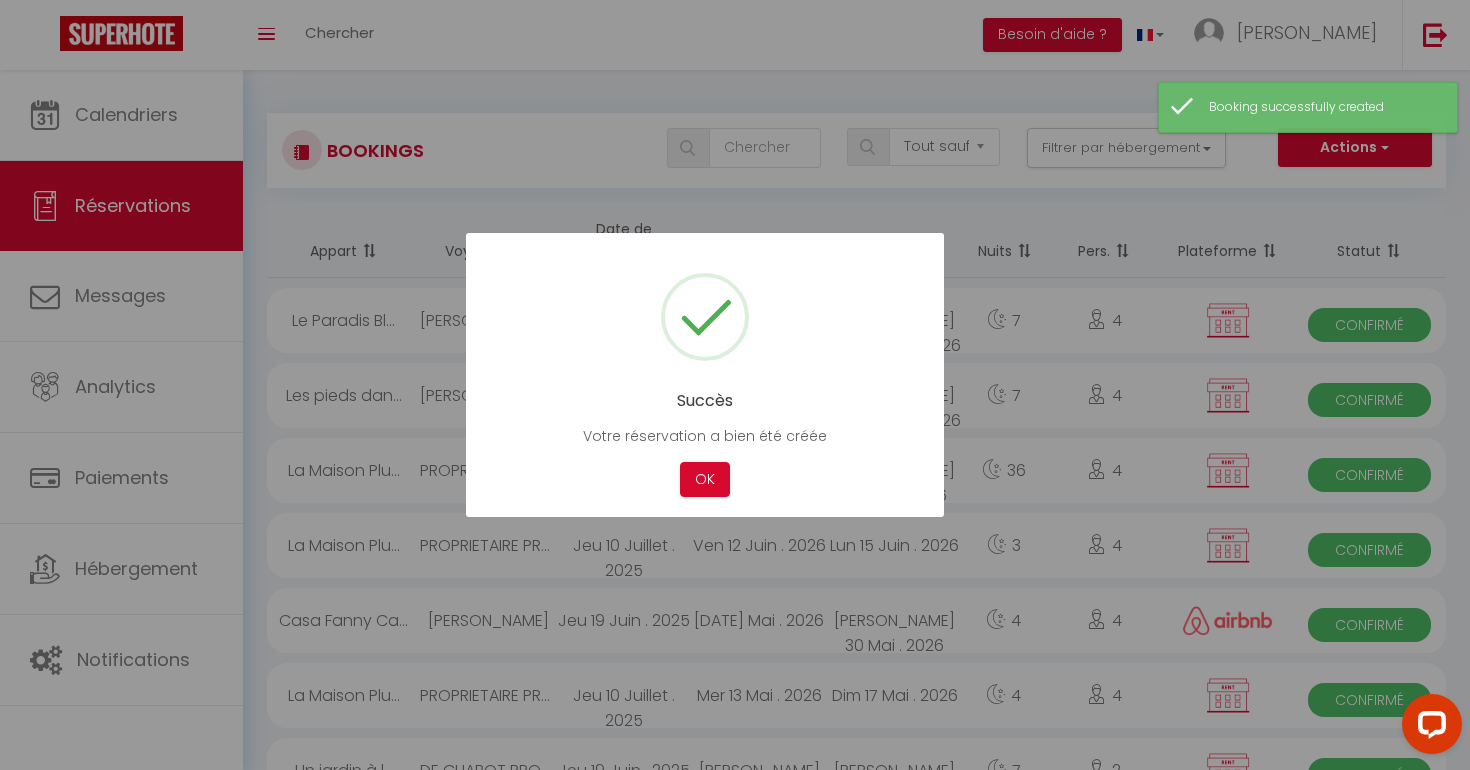 drag, startPoint x: 706, startPoint y: 470, endPoint x: 662, endPoint y: 451, distance: 47.92703 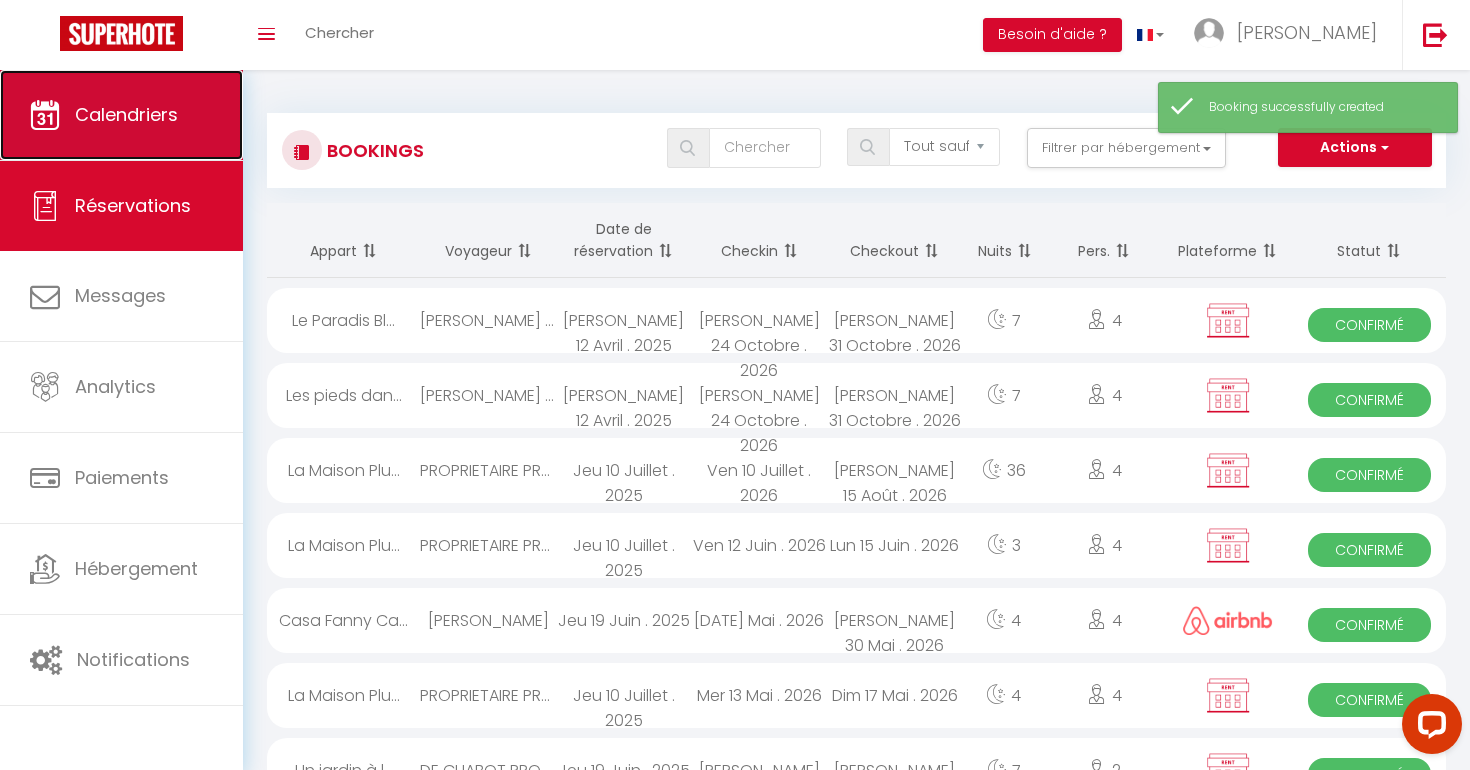 click on "Calendriers" at bounding box center [126, 114] 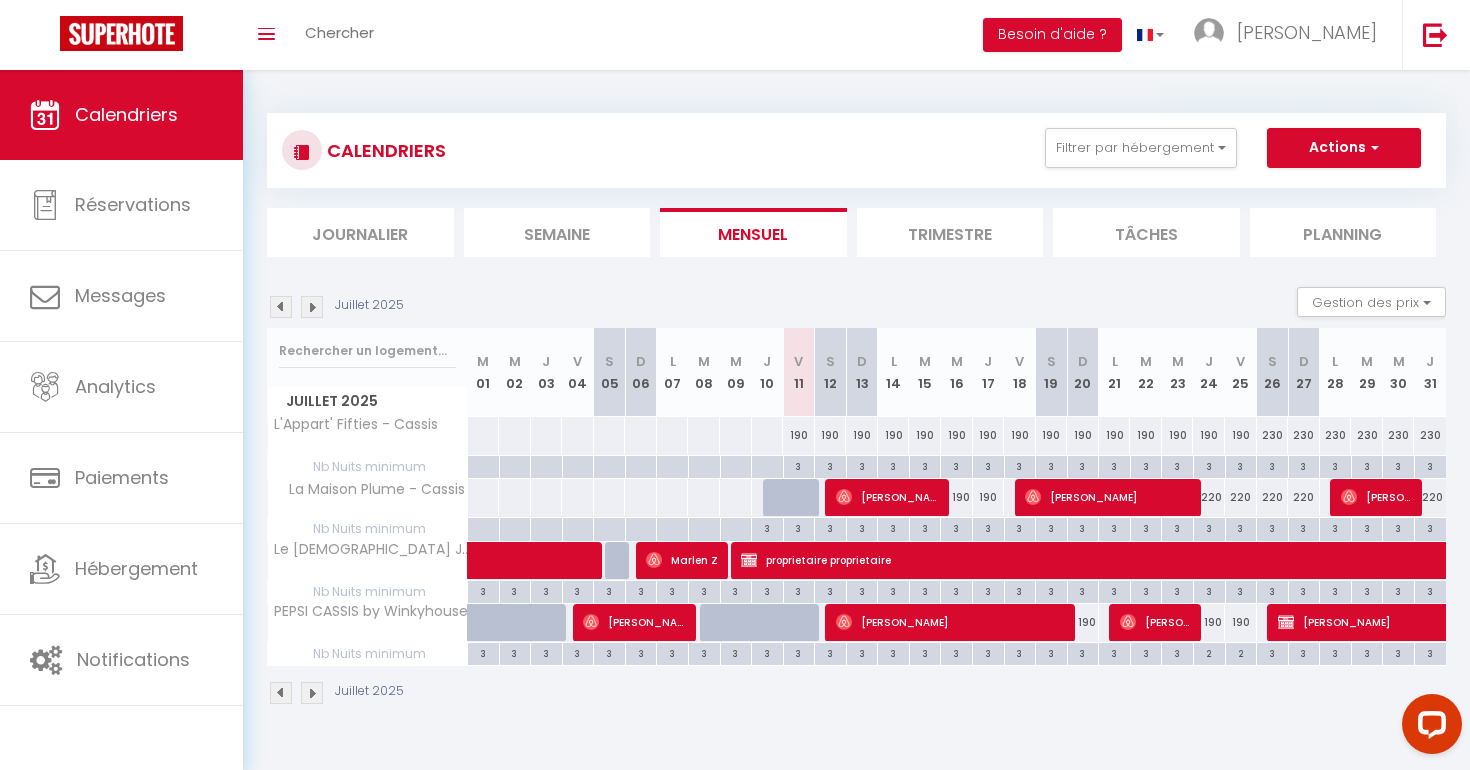 click at bounding box center [312, 307] 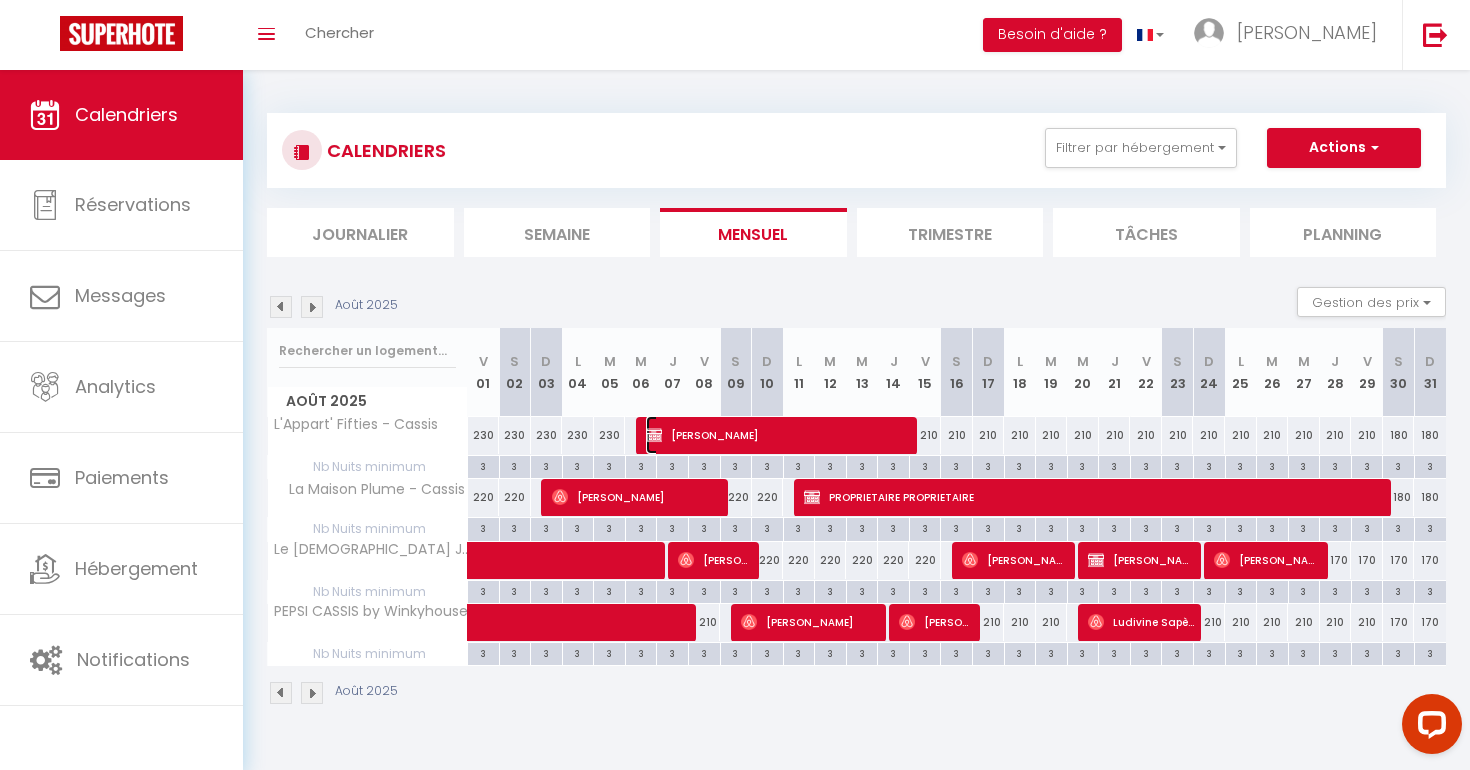 click on "Aurelie DEBULY" at bounding box center (779, 435) 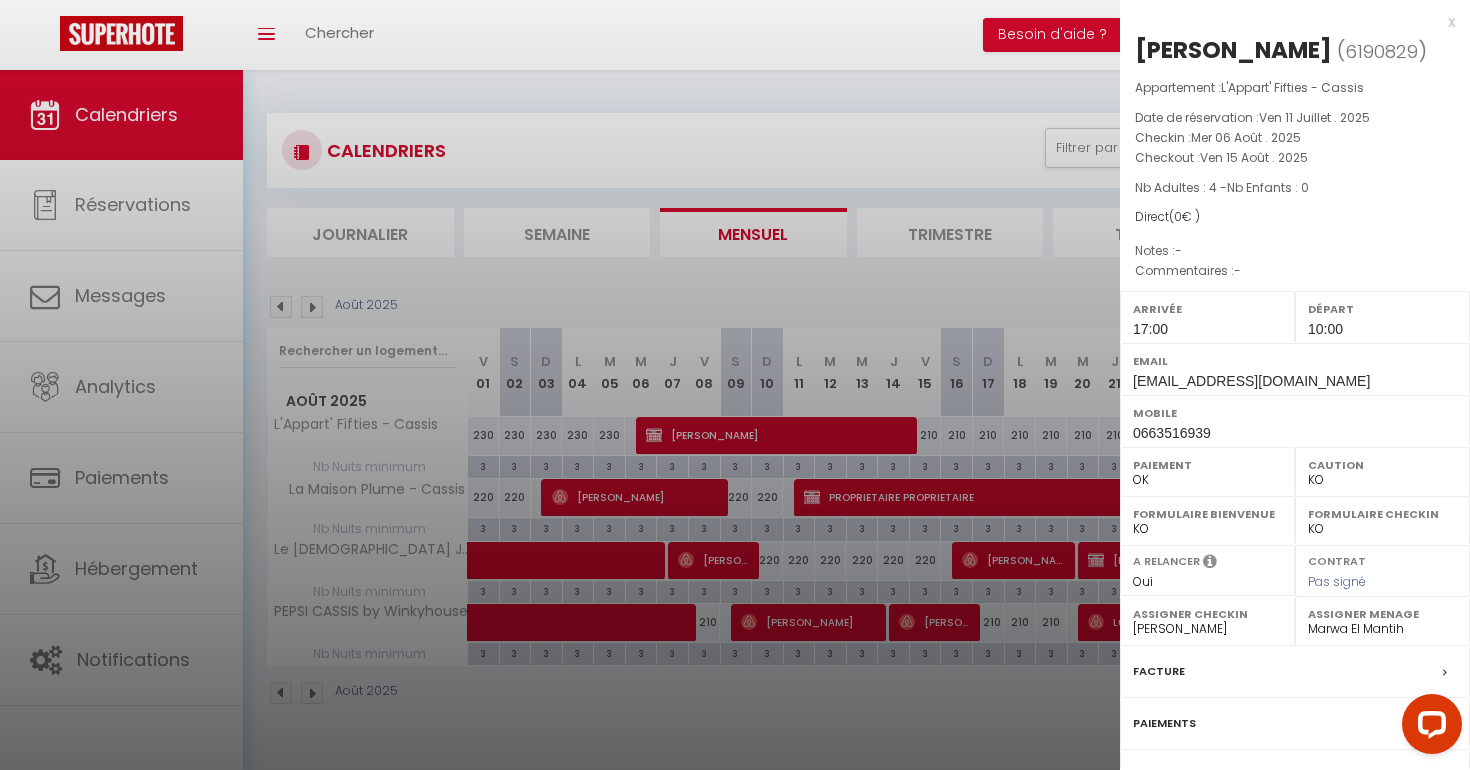 click on "Facture" at bounding box center (1295, 672) 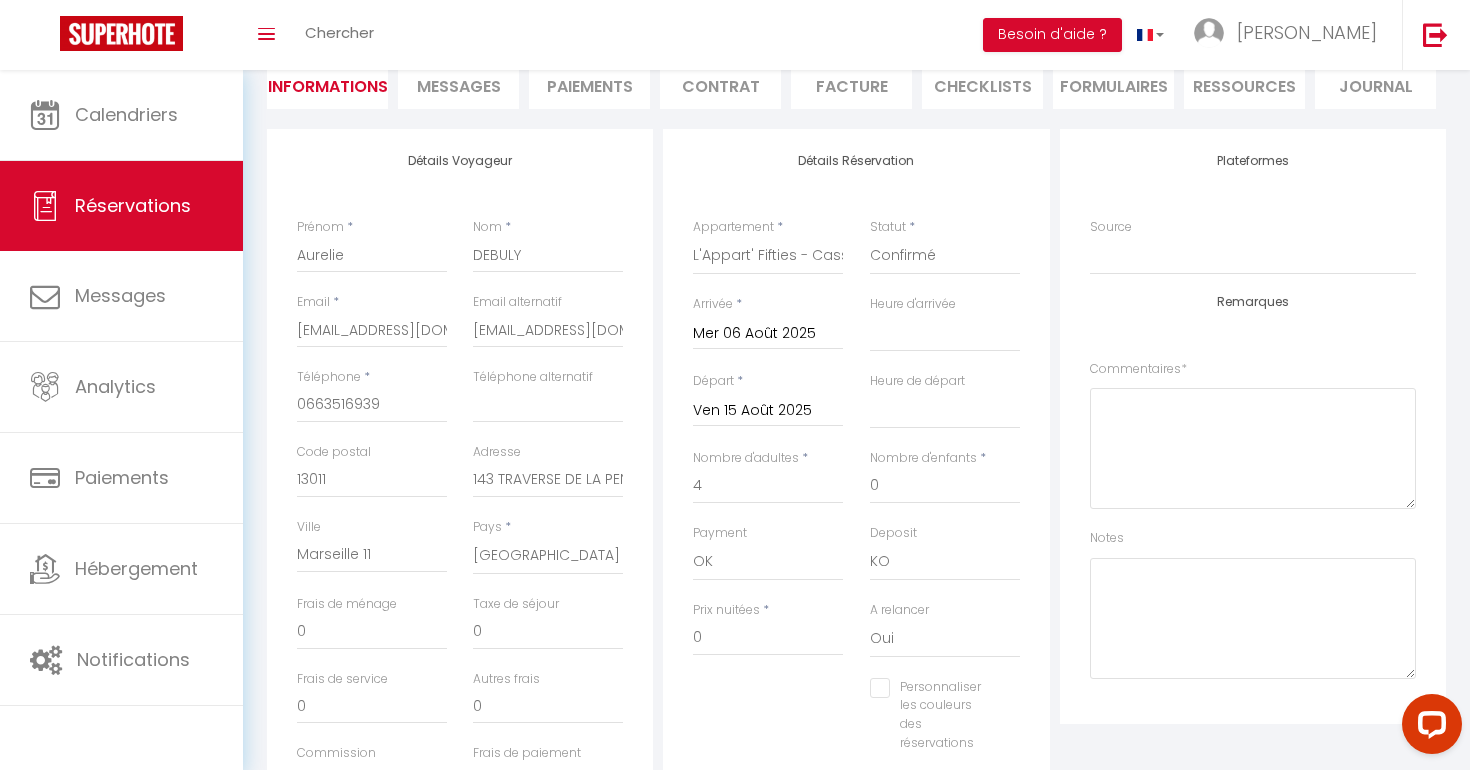 scroll, scrollTop: 282, scrollLeft: 0, axis: vertical 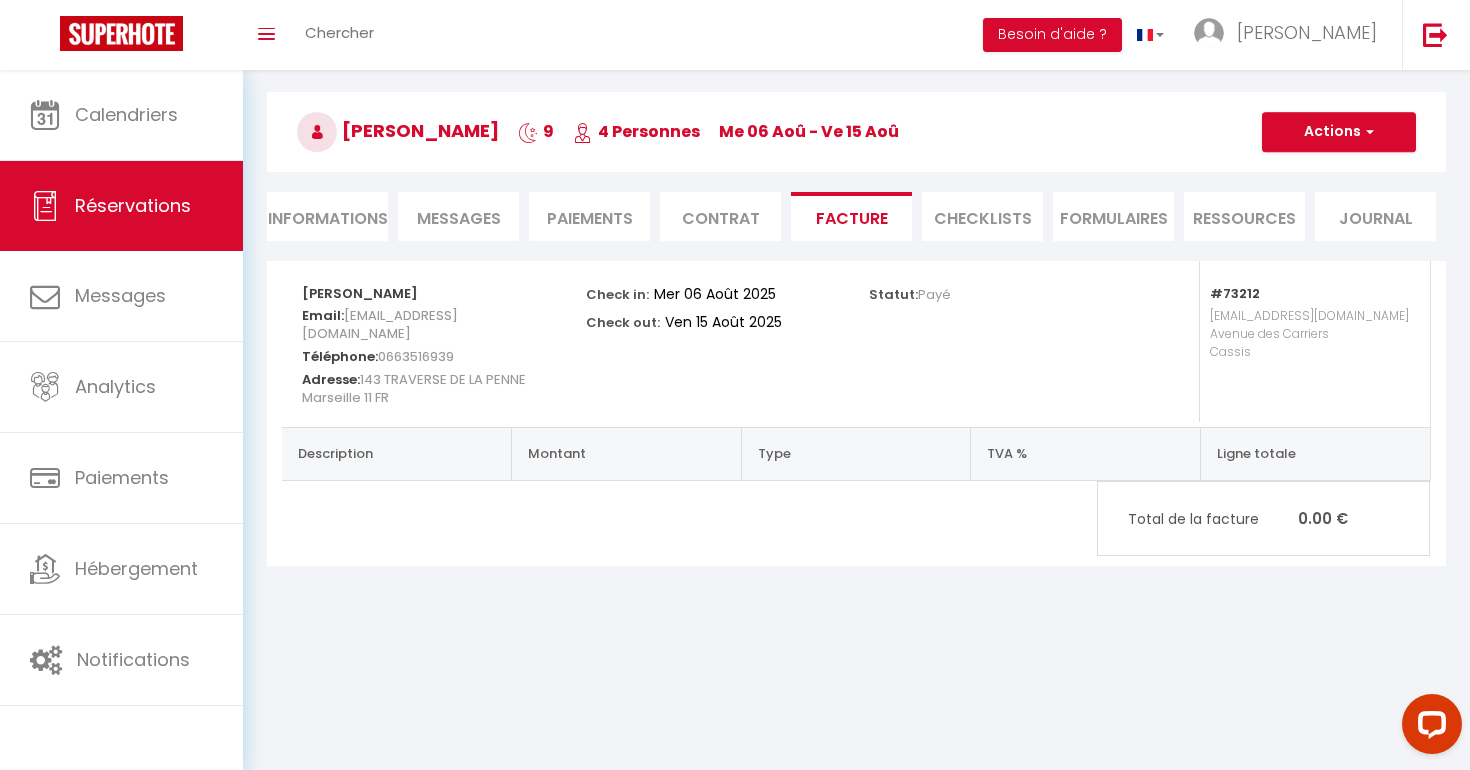 click on "Total de la facture" at bounding box center [1213, 519] 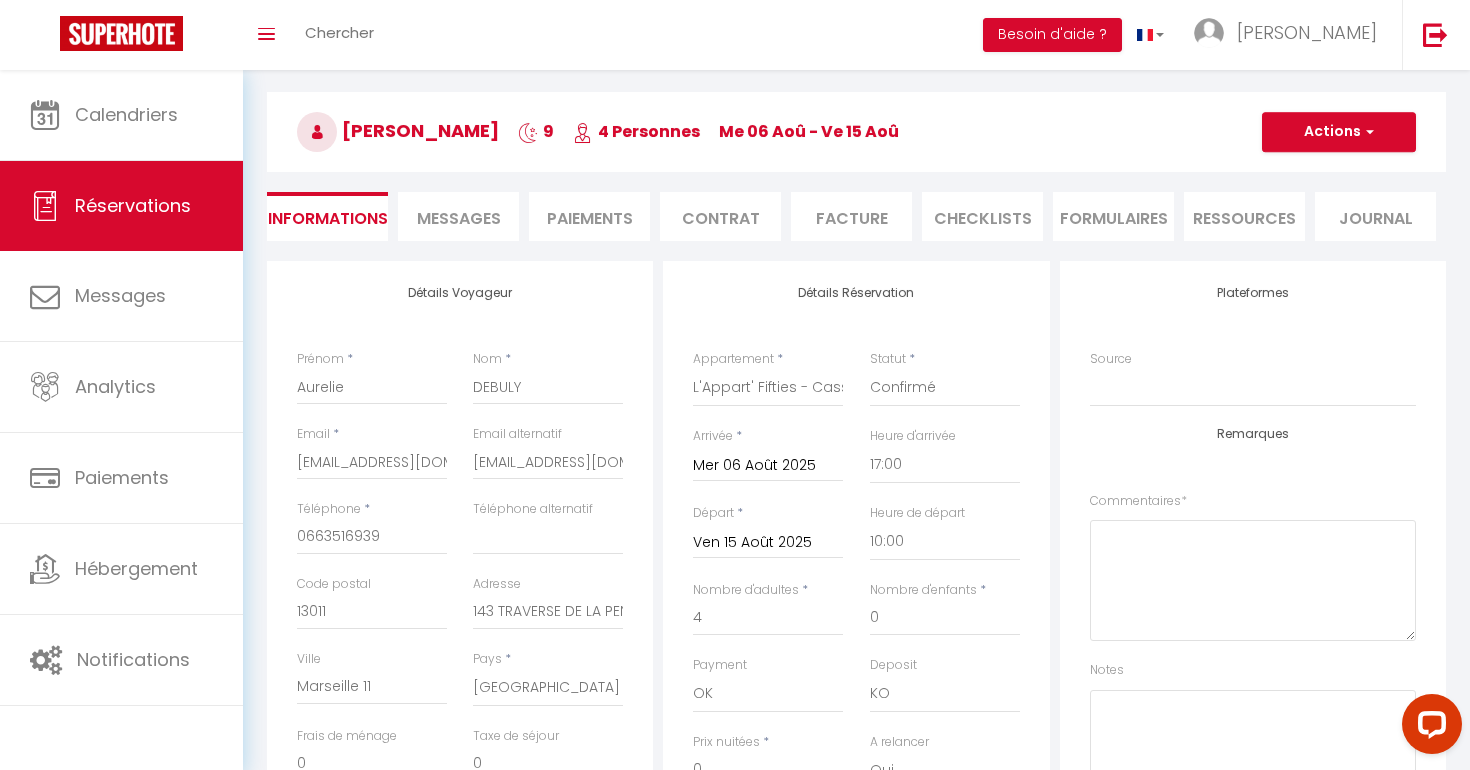 scroll, scrollTop: 282, scrollLeft: 0, axis: vertical 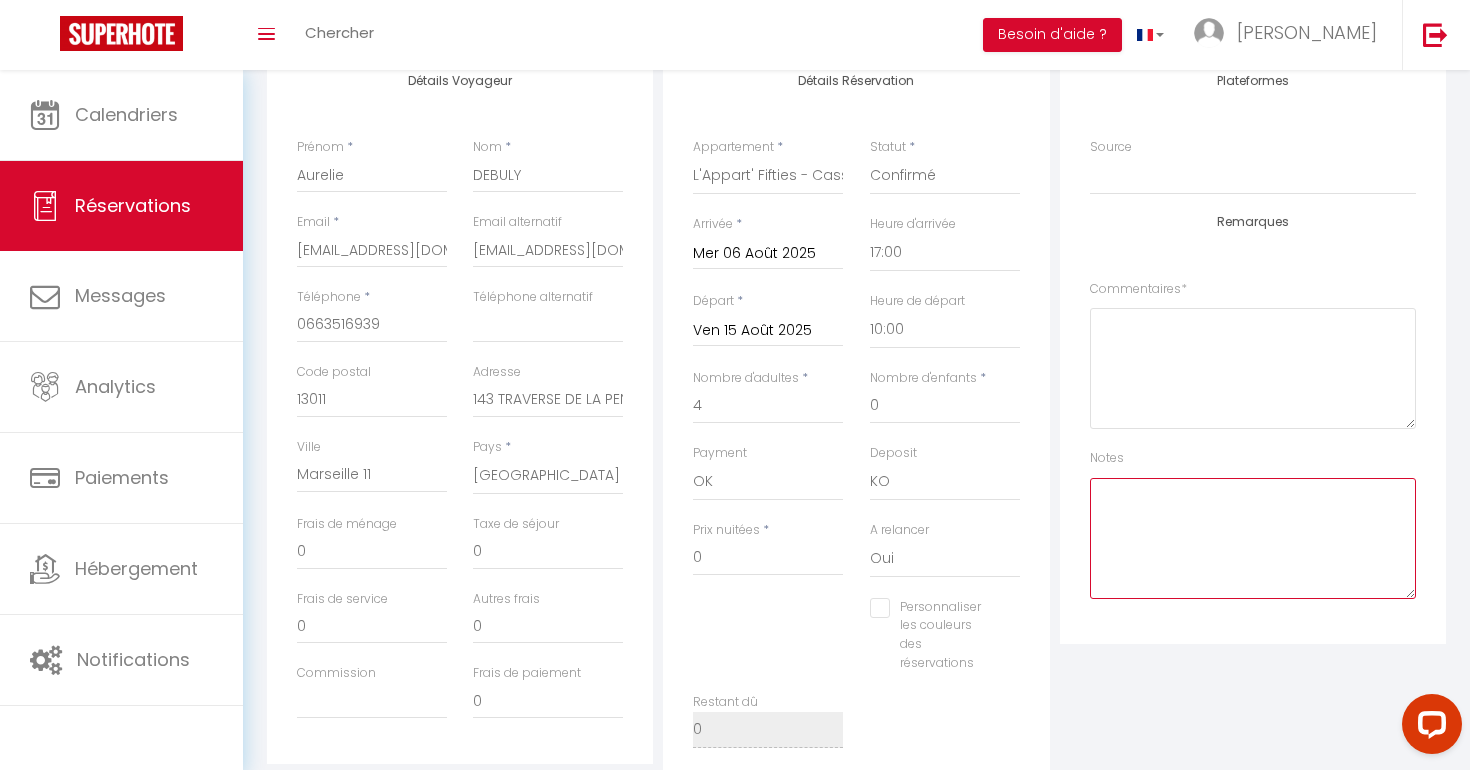 click at bounding box center [1253, 538] 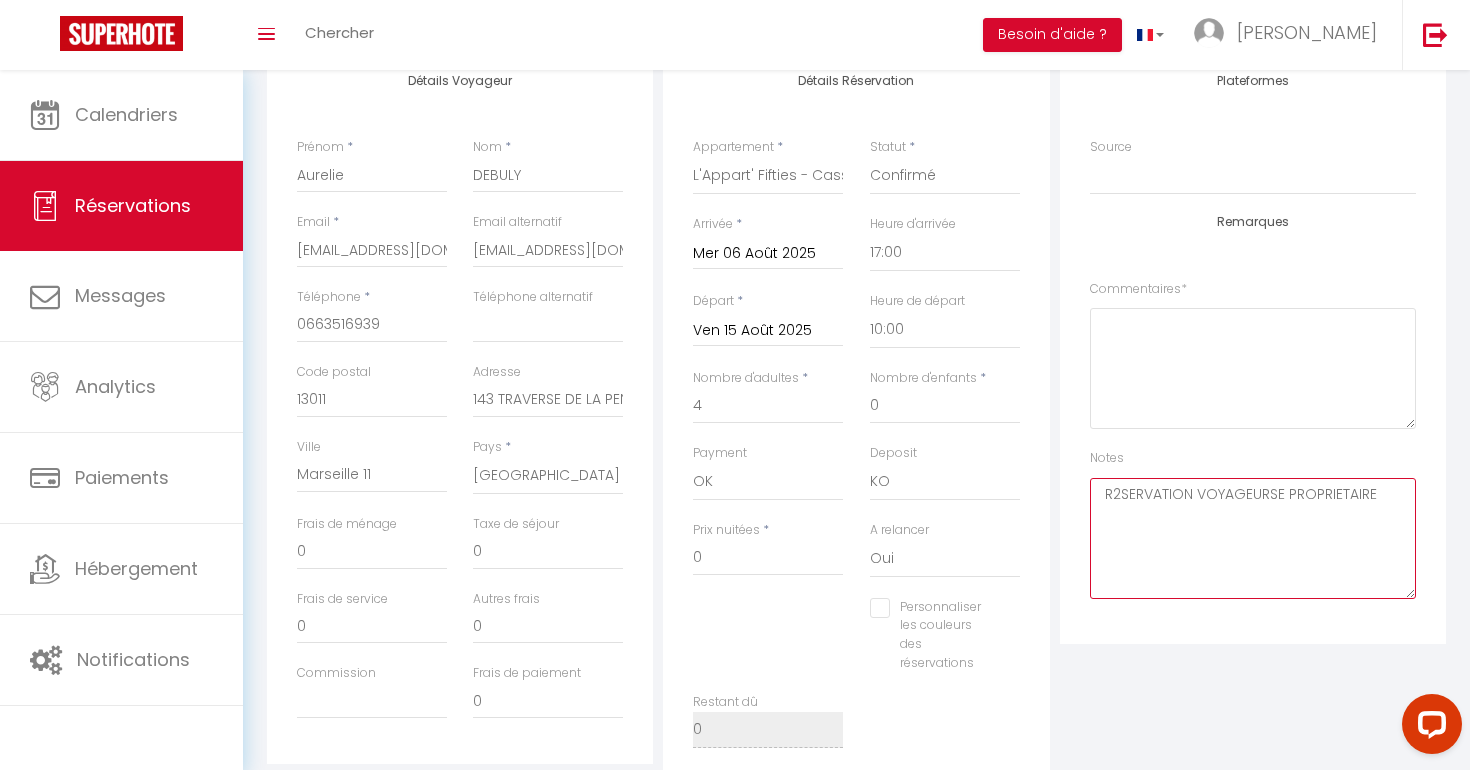 click on "R2SERVATION VOYAGEURSE PROPRIETAIRE" at bounding box center (1253, 538) 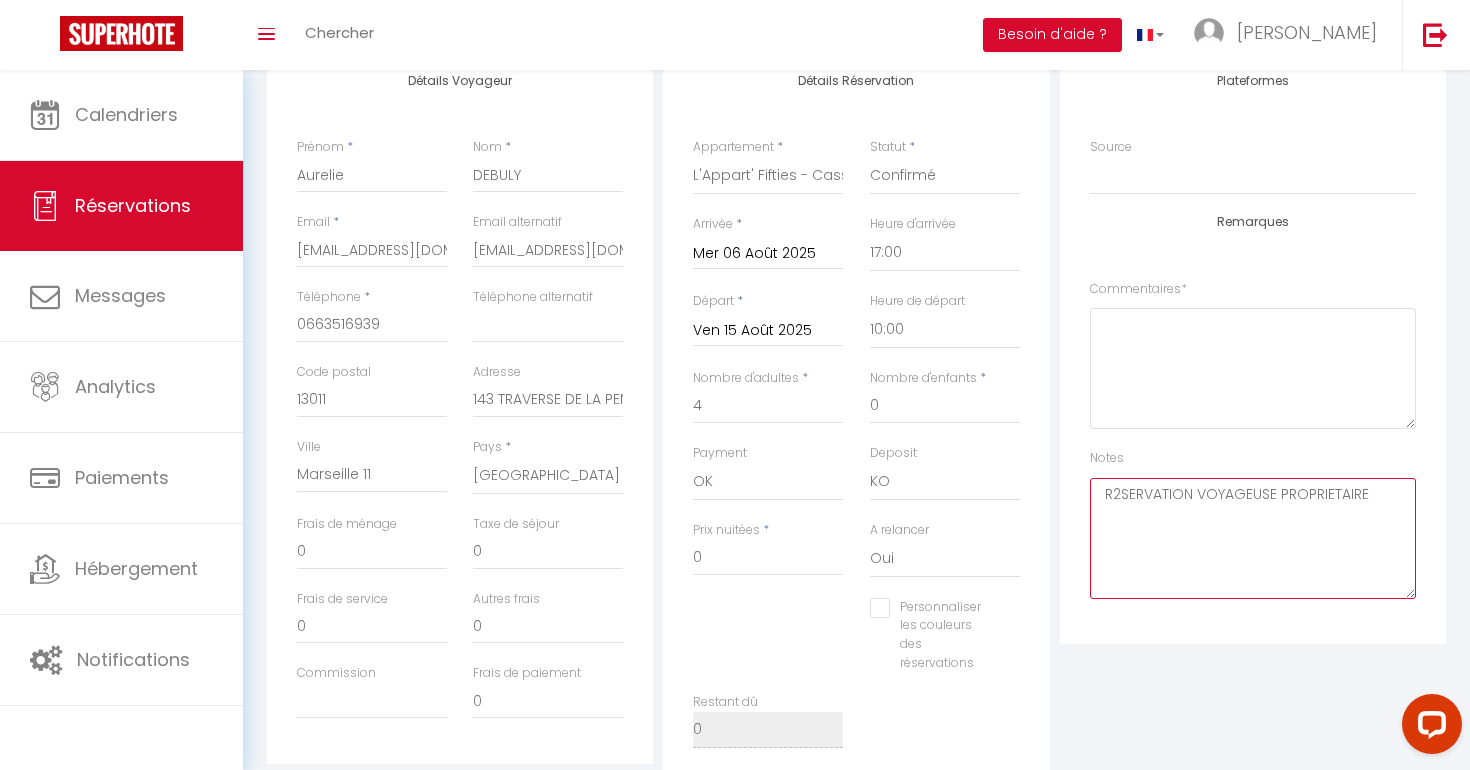 drag, startPoint x: 1120, startPoint y: 493, endPoint x: 1121, endPoint y: 508, distance: 15.033297 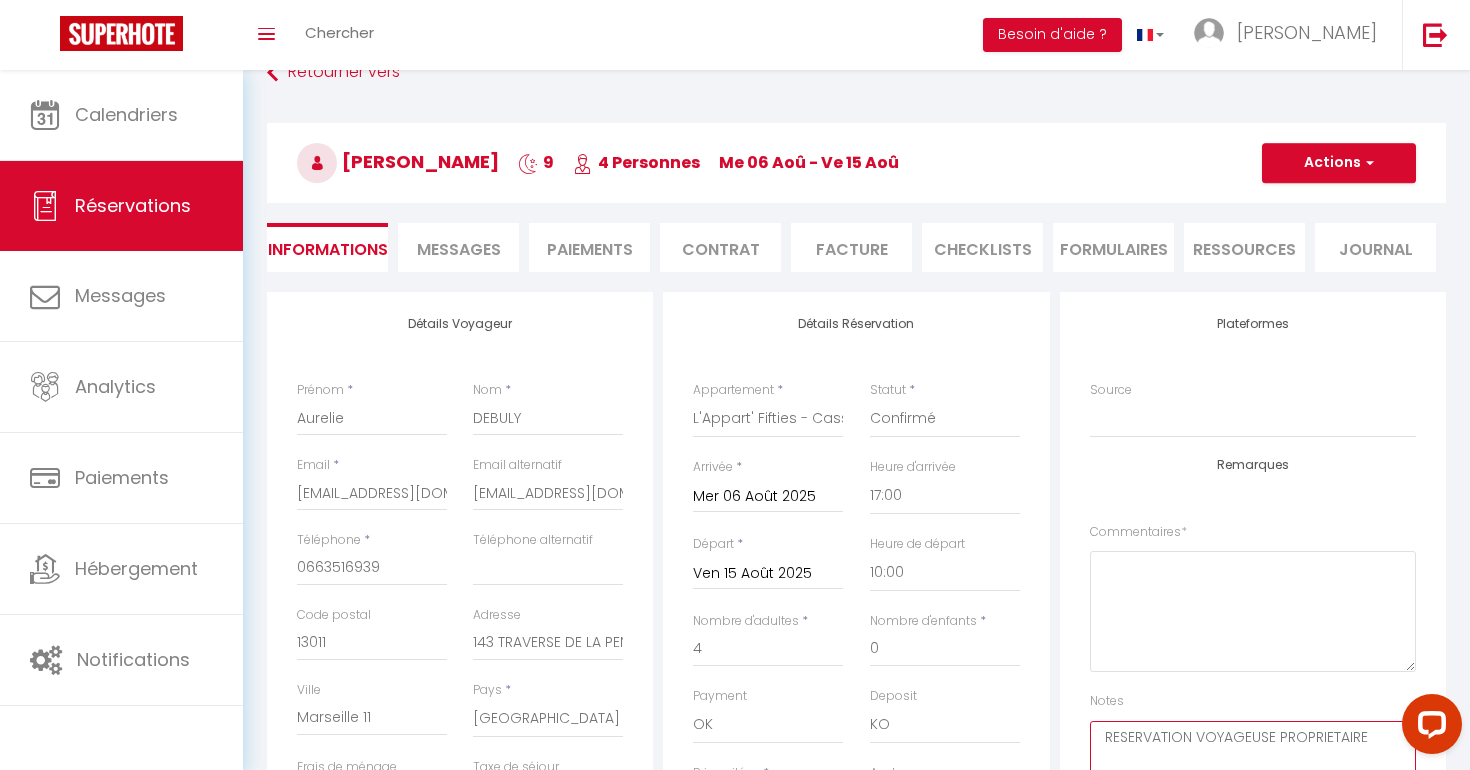scroll, scrollTop: 0, scrollLeft: 0, axis: both 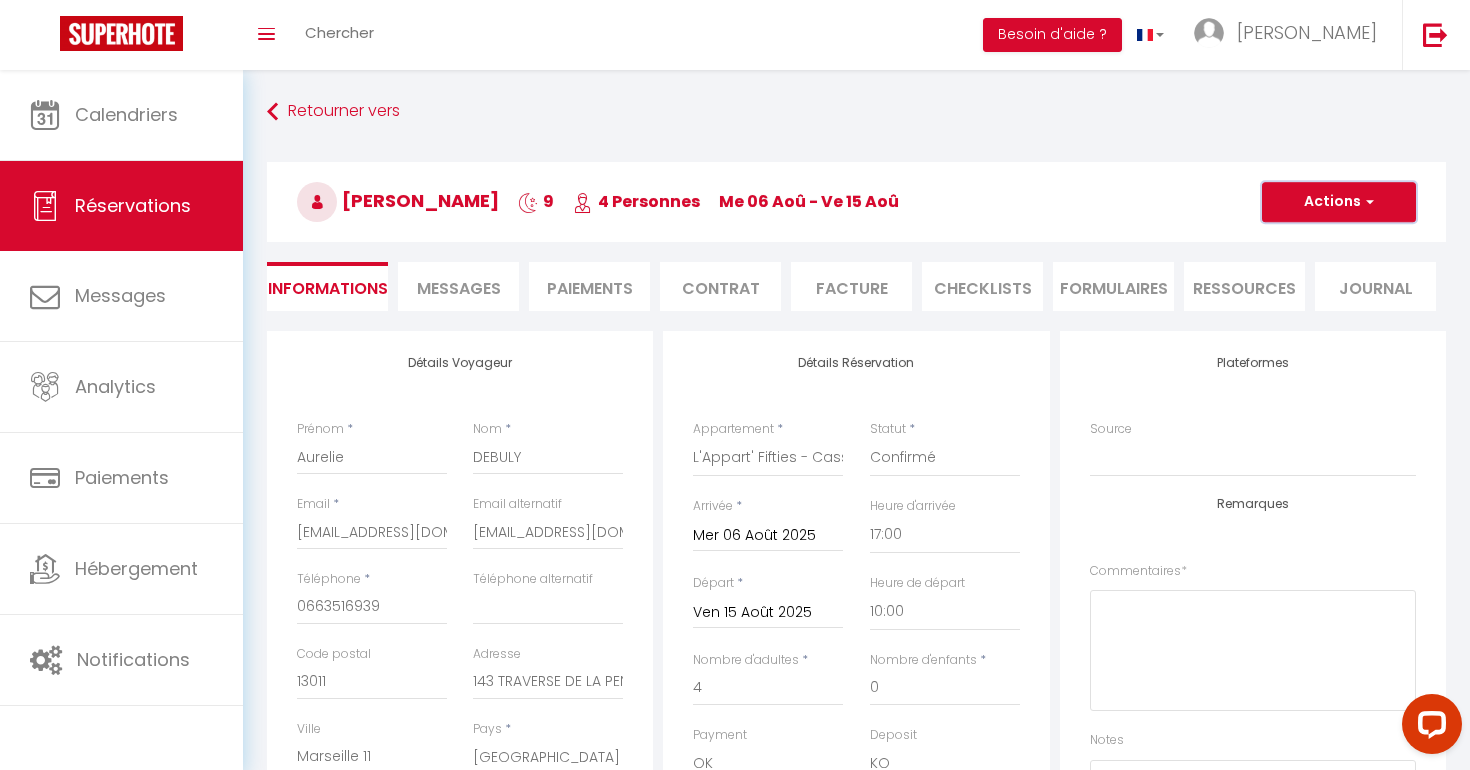 click on "Actions" at bounding box center (1339, 202) 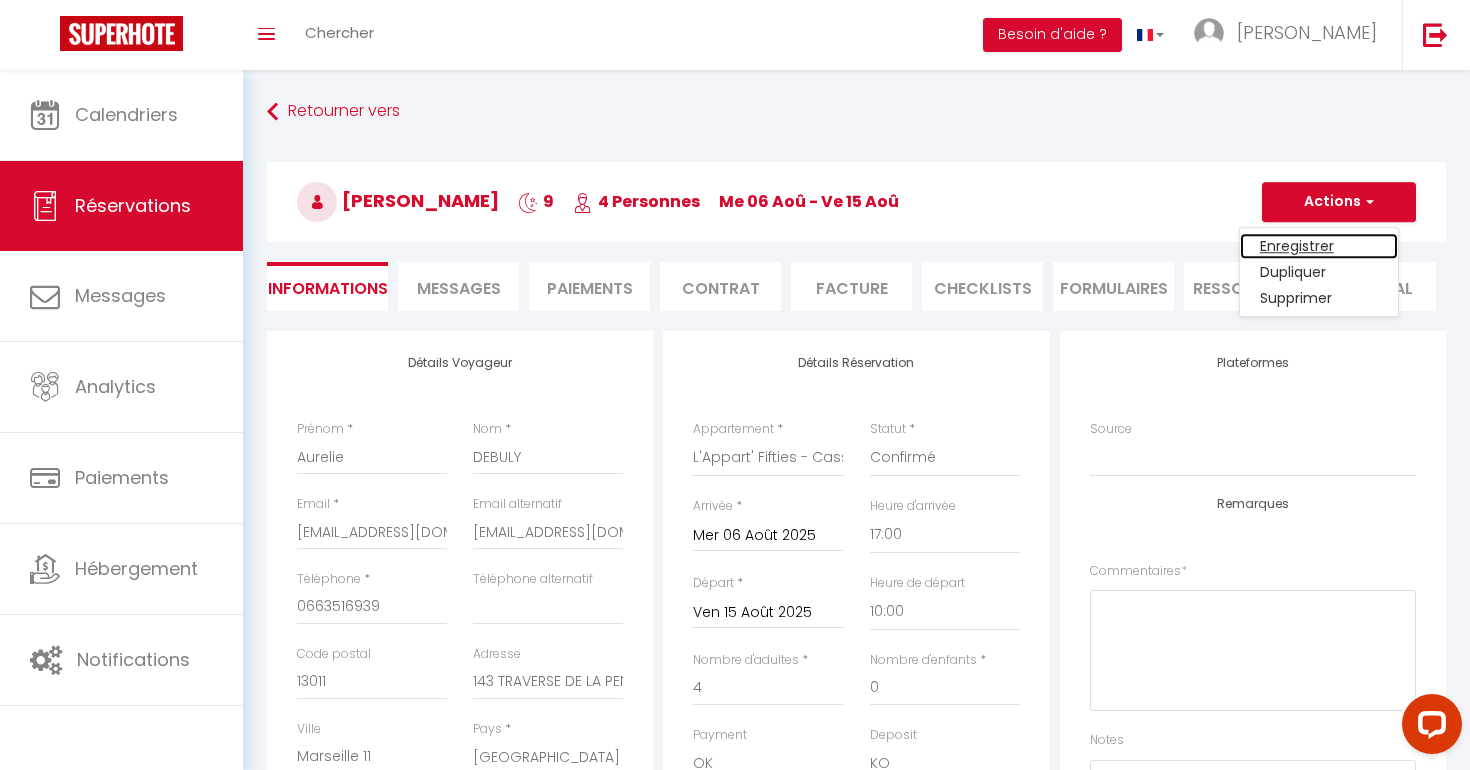 click on "Enregistrer" at bounding box center [1319, 246] 